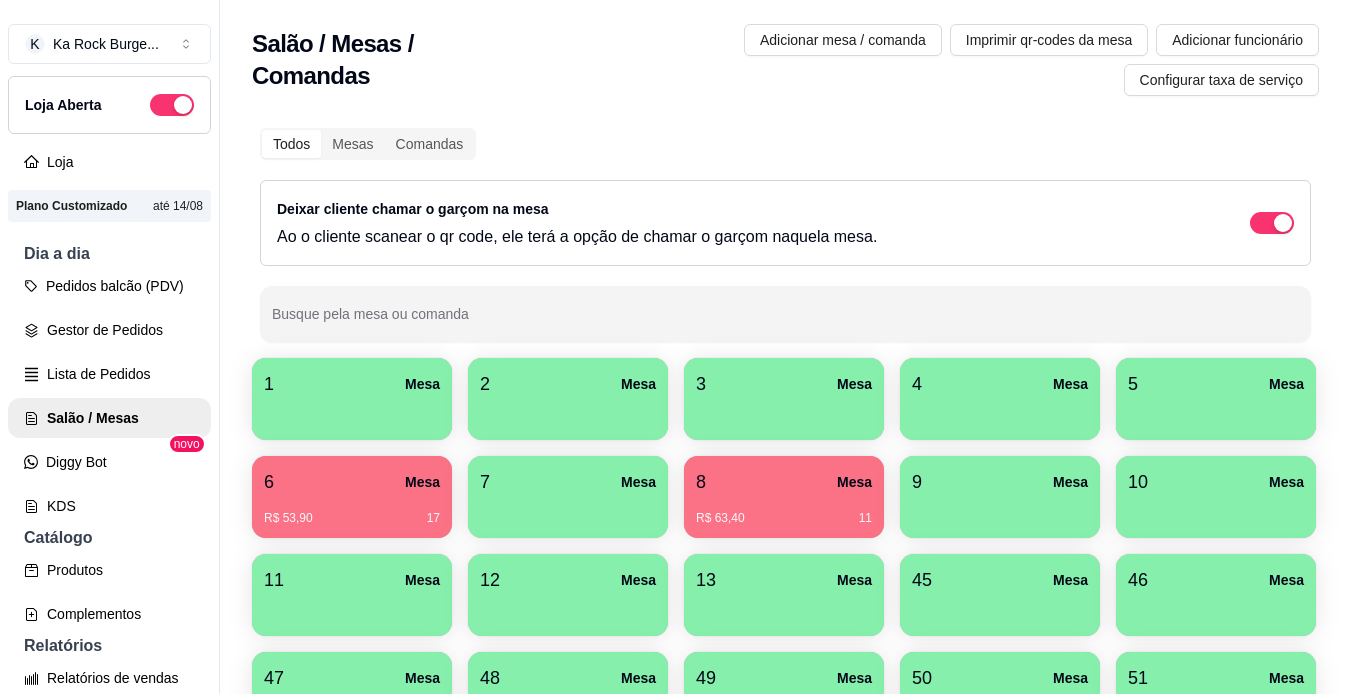 scroll, scrollTop: 0, scrollLeft: 0, axis: both 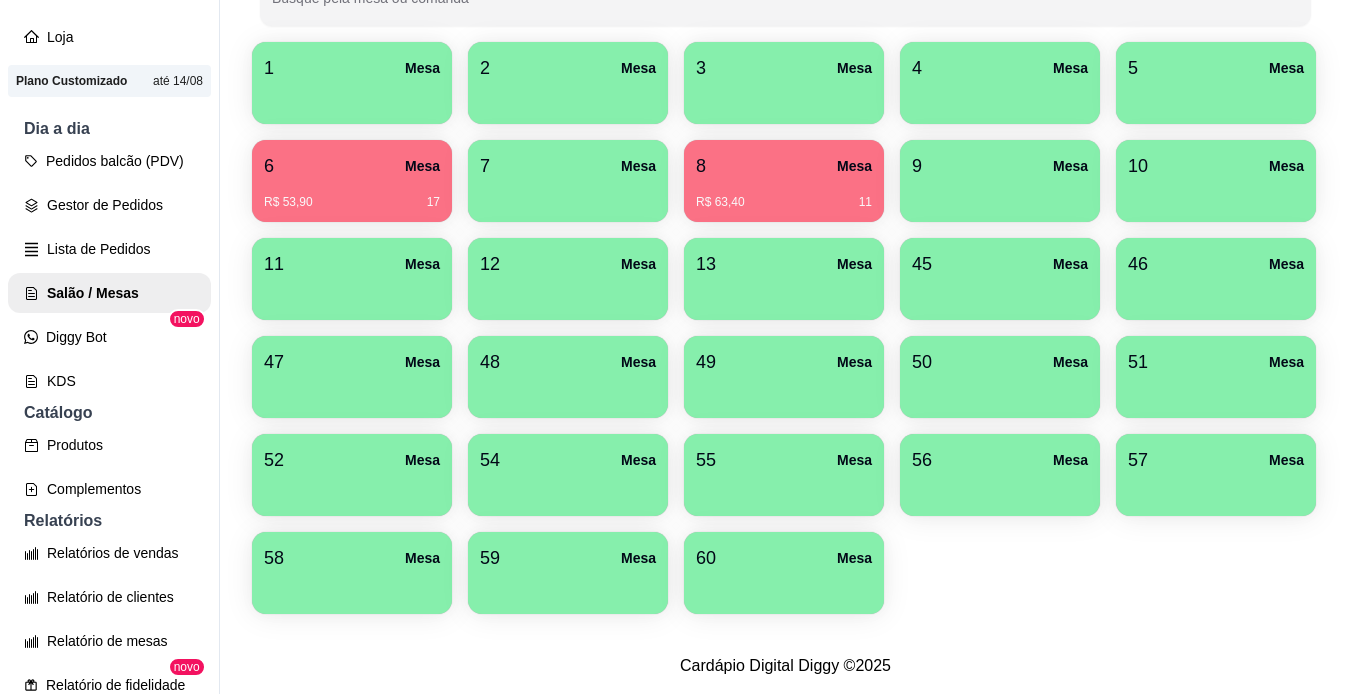 click on "6 Mesa" at bounding box center [352, 166] 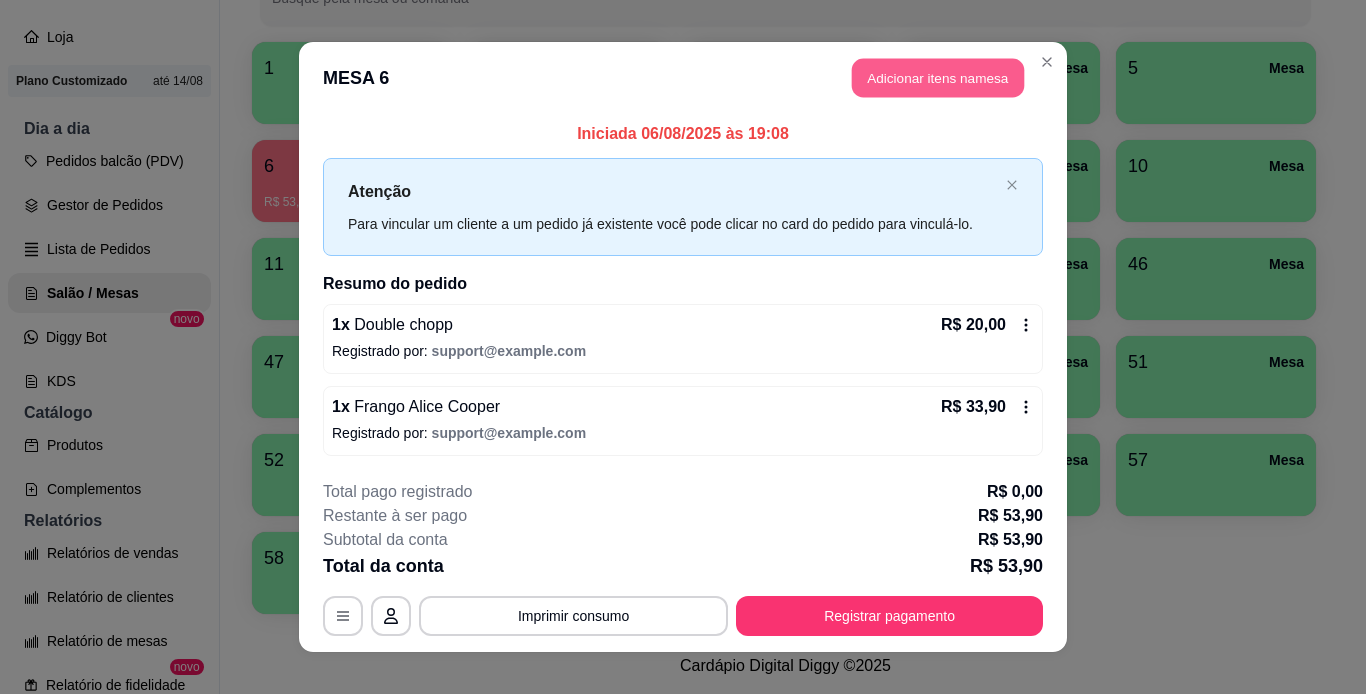click on "Adicionar itens na  mesa" at bounding box center (938, 78) 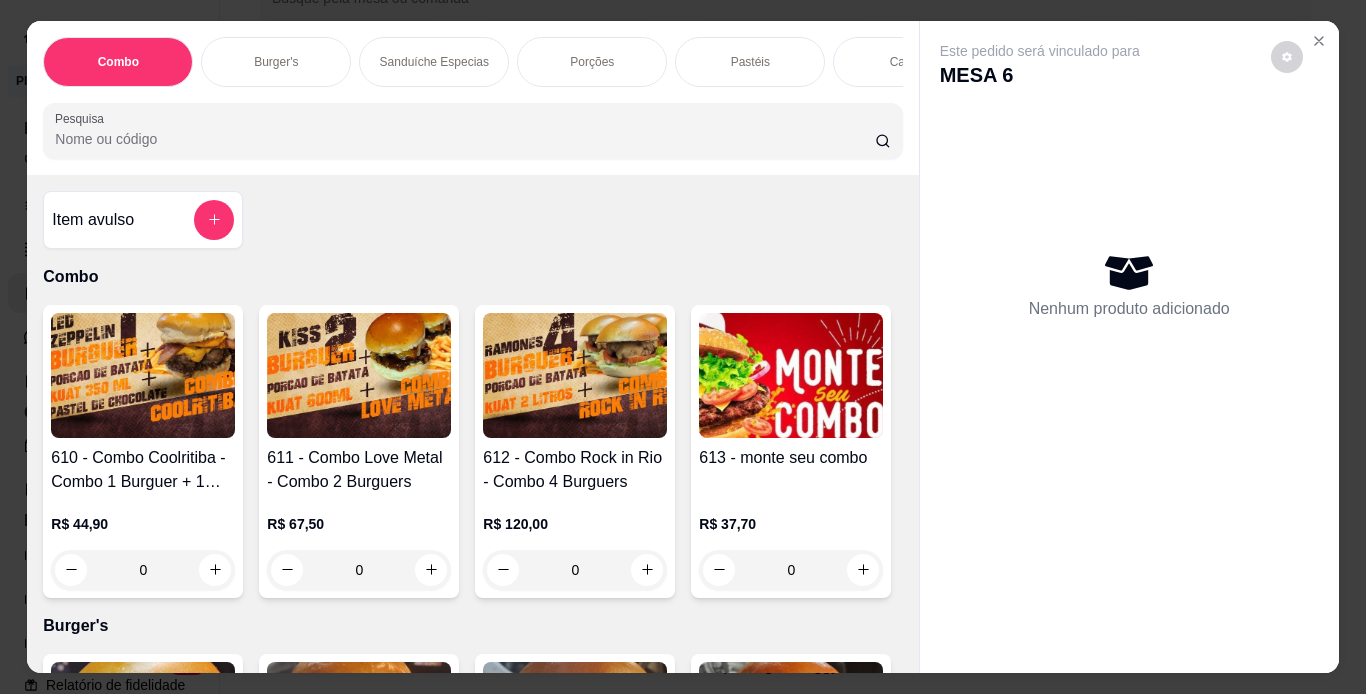 click on "Combo  Burger's  Sanduíche Especias Porções  Pastéis  Caldos  Sobremesas  Burger's Doces Pastéis Doces Chopp  Cervejas  Bebidas Quentes de Inverno  Refrigerantes Energéticos Águas/ Chás/Sucos Drinks Clássicos Drinks da Casa Doces Diversos  Cachaças Bitter's Licores  Gin Whisky  vodka conhaque Steinhaeger  Pesquisa" at bounding box center [472, 98] 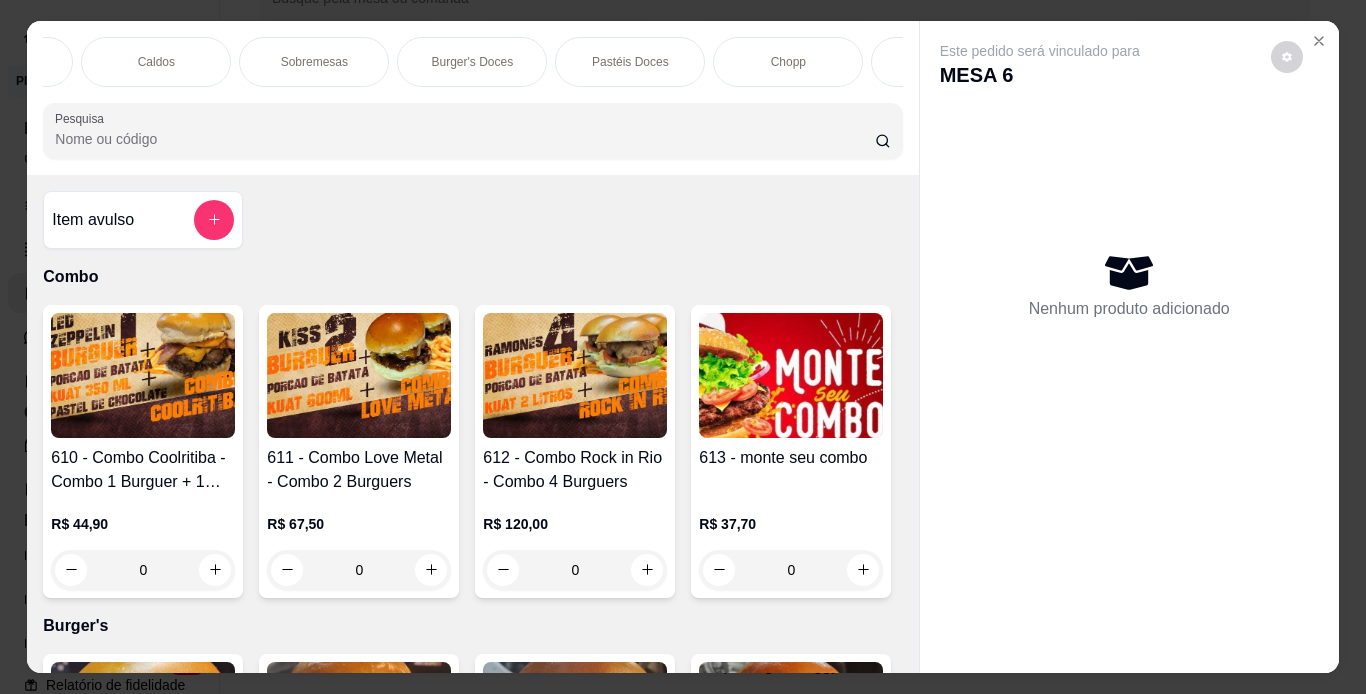 click on "Chopp" at bounding box center [788, 62] 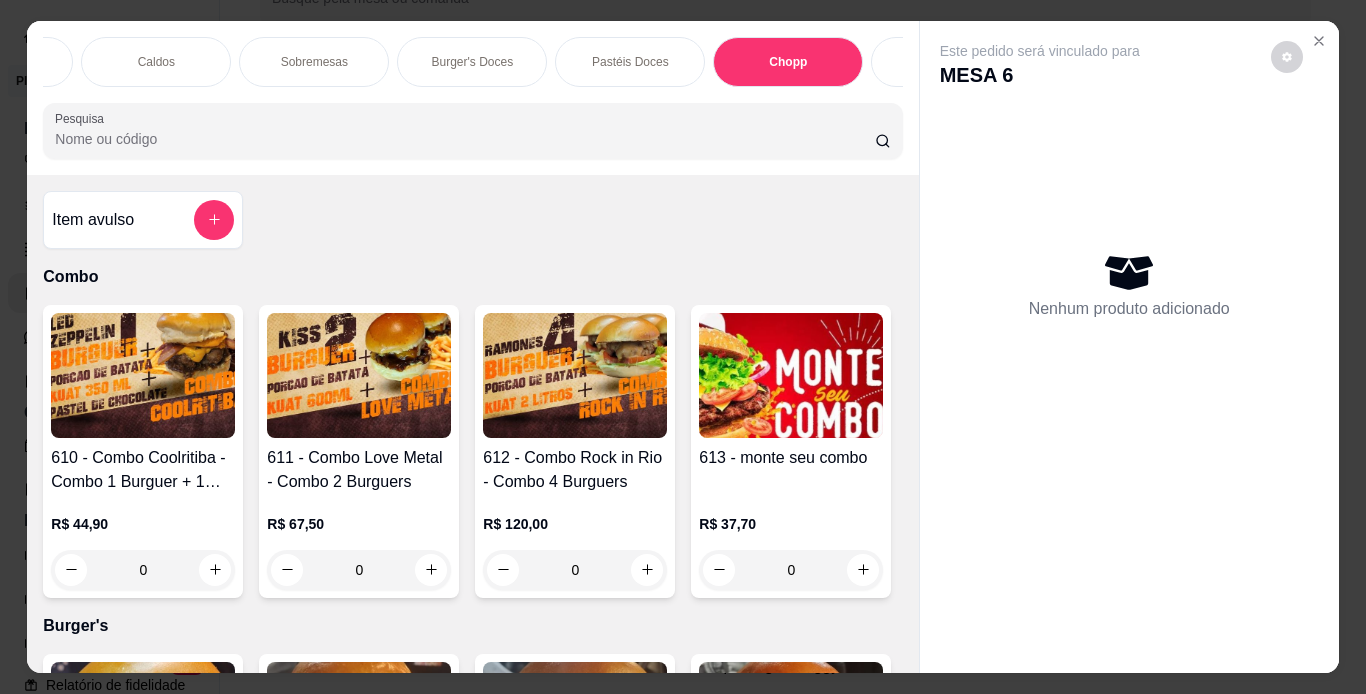 scroll, scrollTop: 7887, scrollLeft: 0, axis: vertical 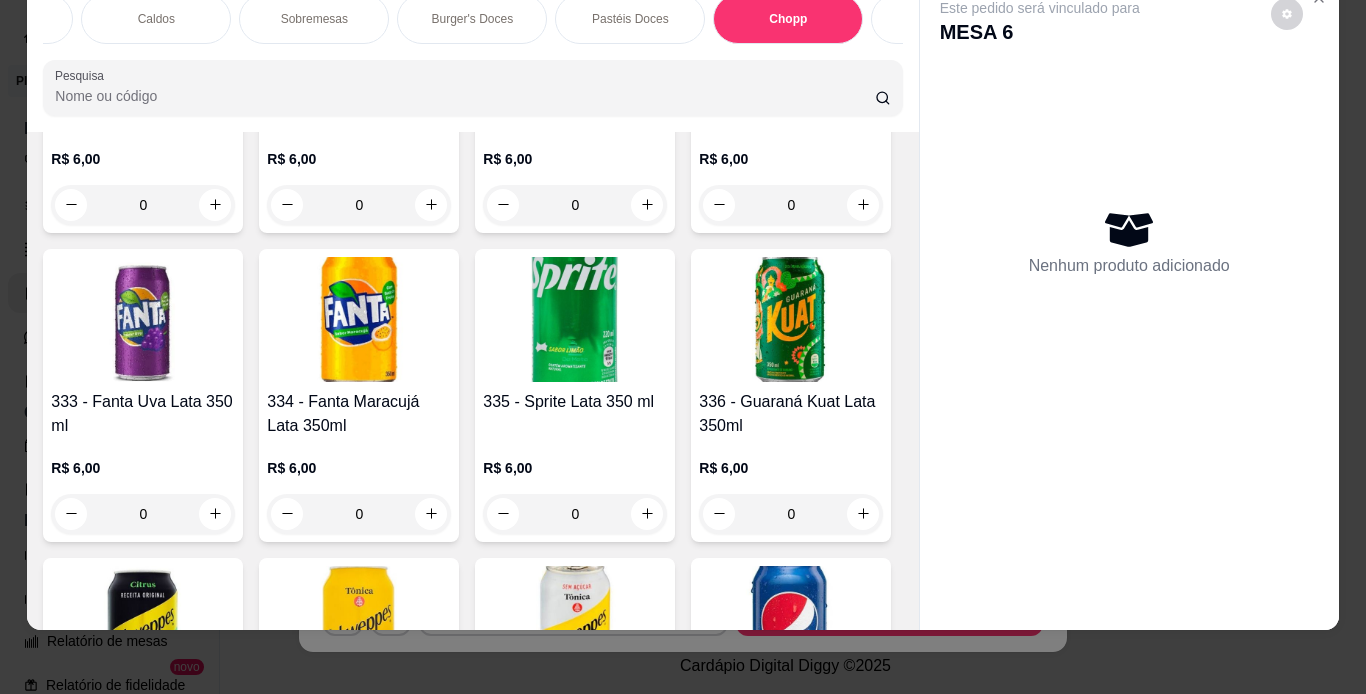 click at bounding box center [575, -1274] 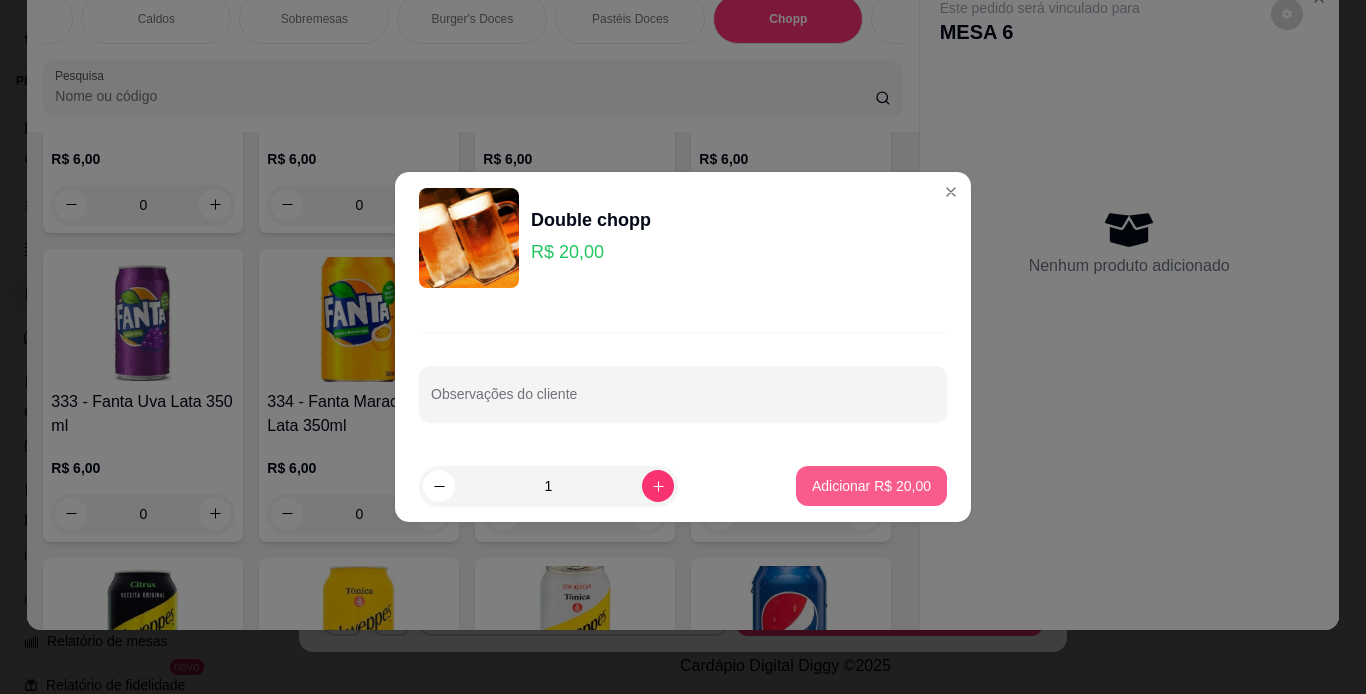 click on "Adicionar   R$ 20,00" at bounding box center [871, 486] 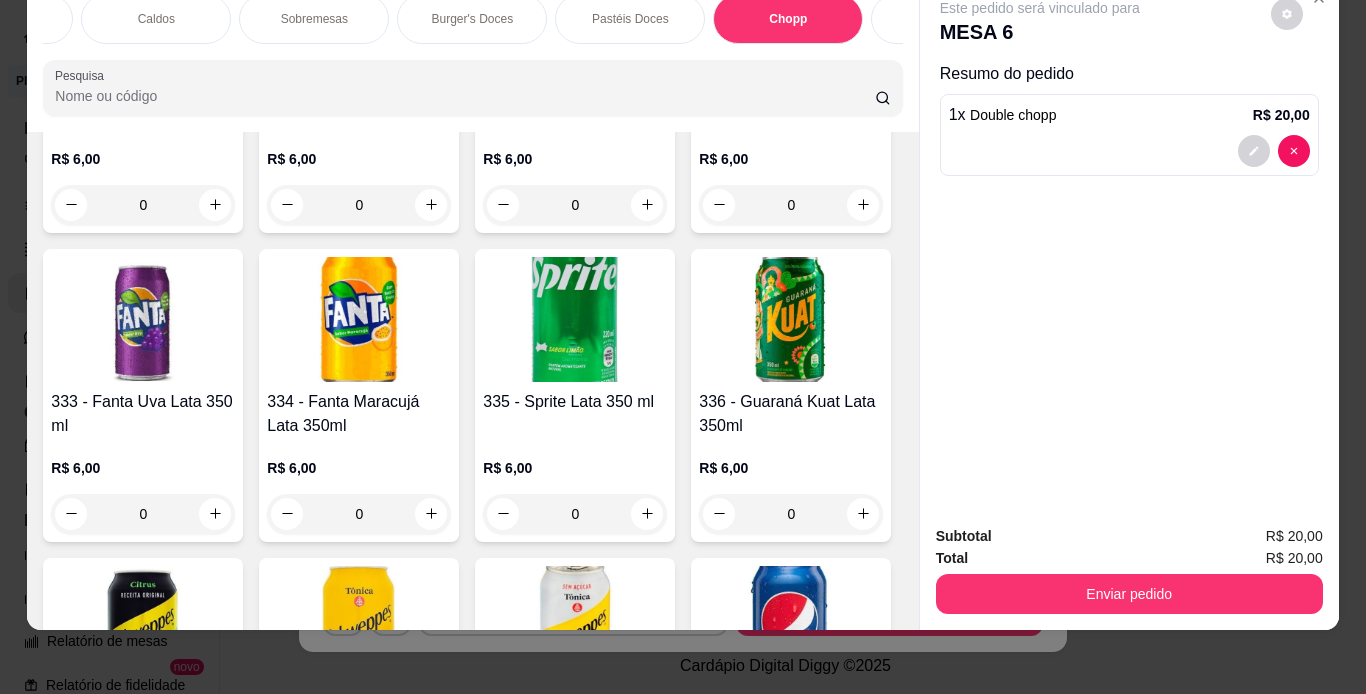 type on "1" 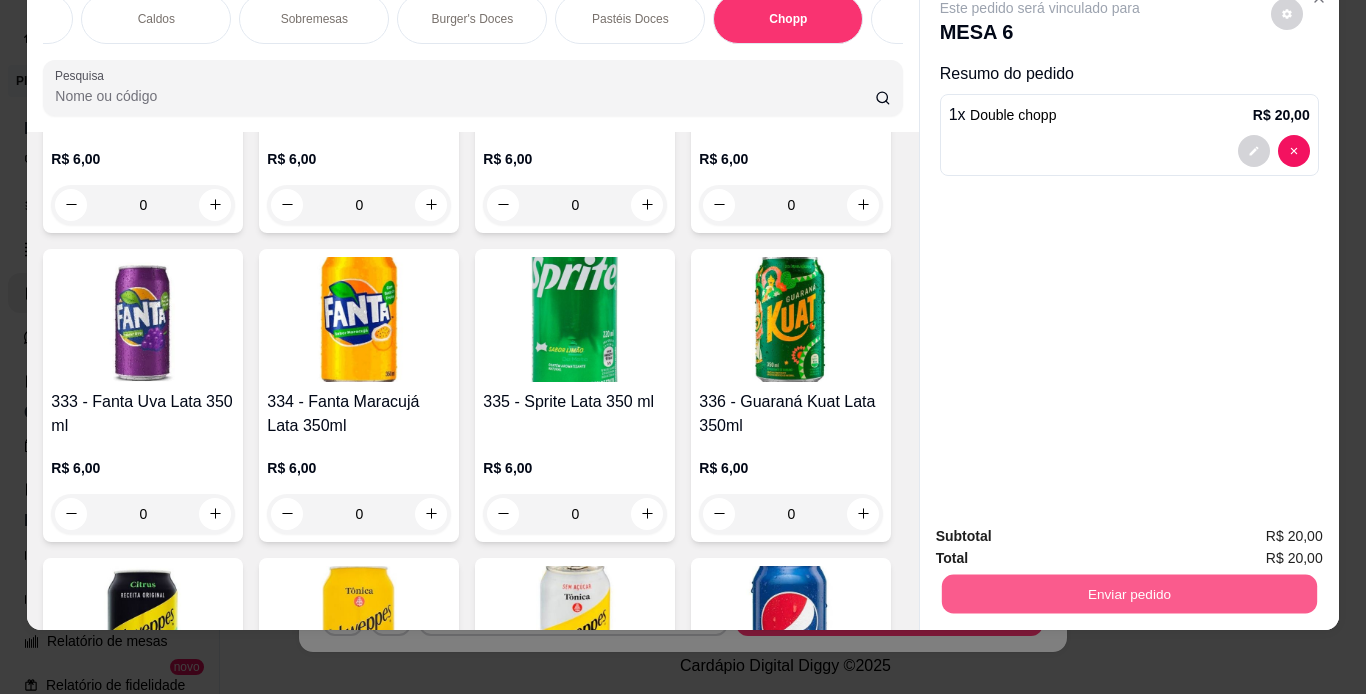 click on "Enviar pedido" at bounding box center (1128, 594) 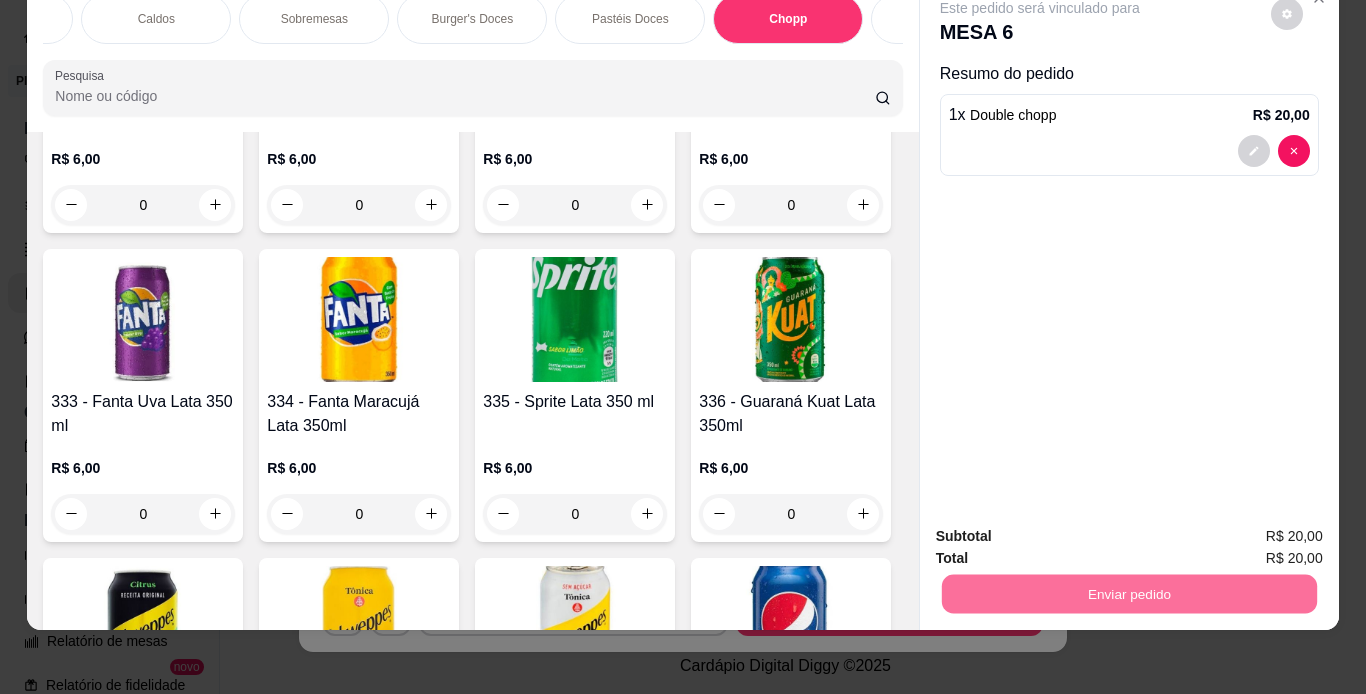 click on "Não registrar e enviar pedido" at bounding box center (1063, 530) 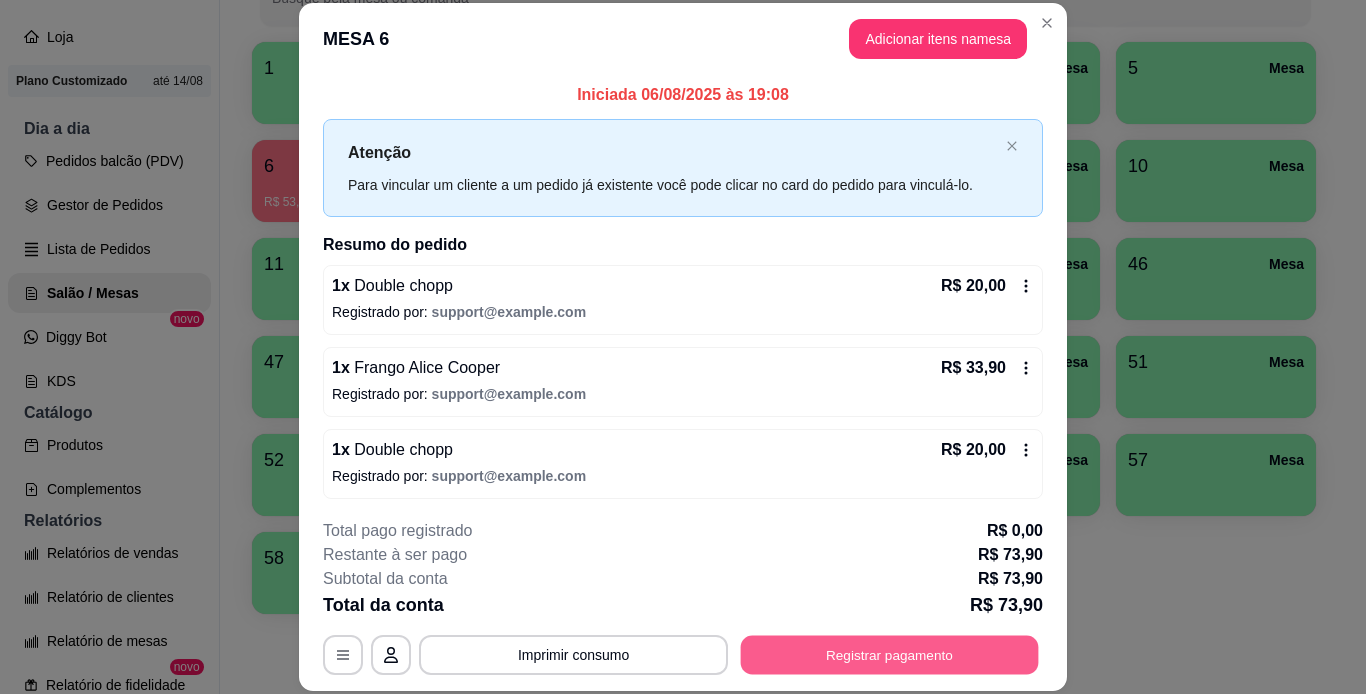 click on "Registrar pagamento" at bounding box center (890, 654) 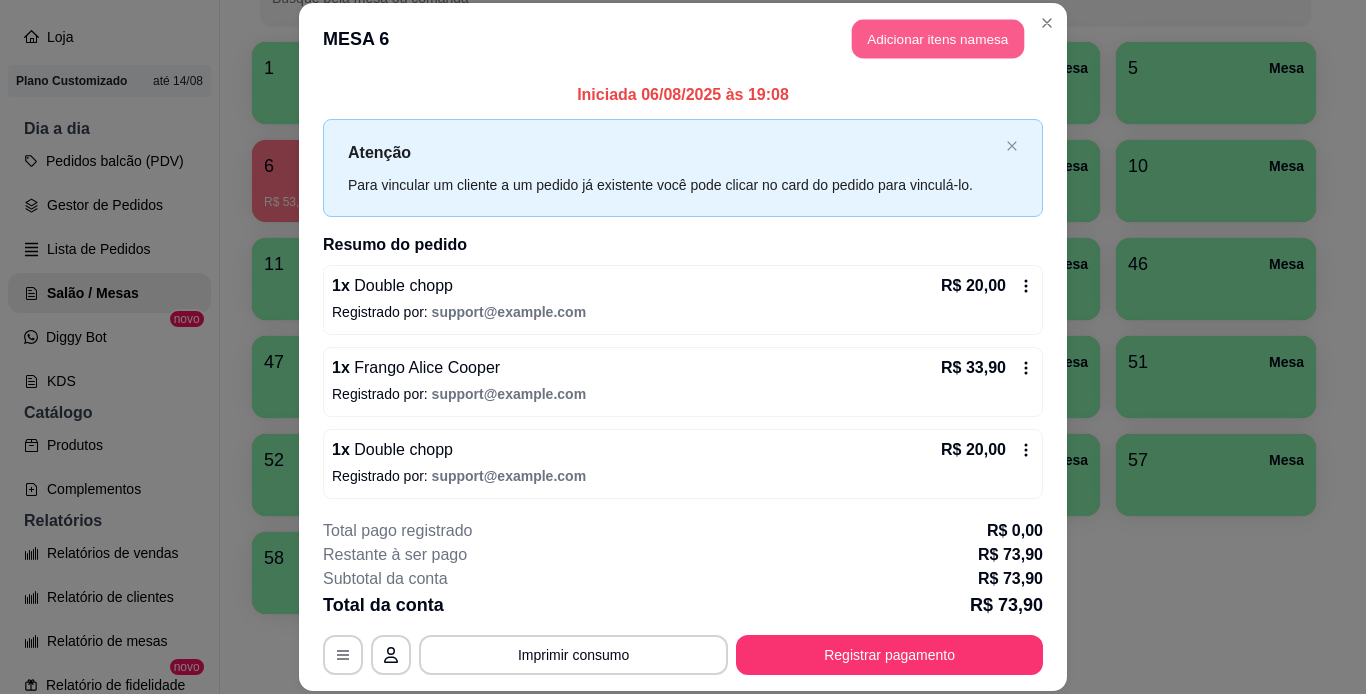 click on "Adicionar itens na  mesa" at bounding box center (938, 39) 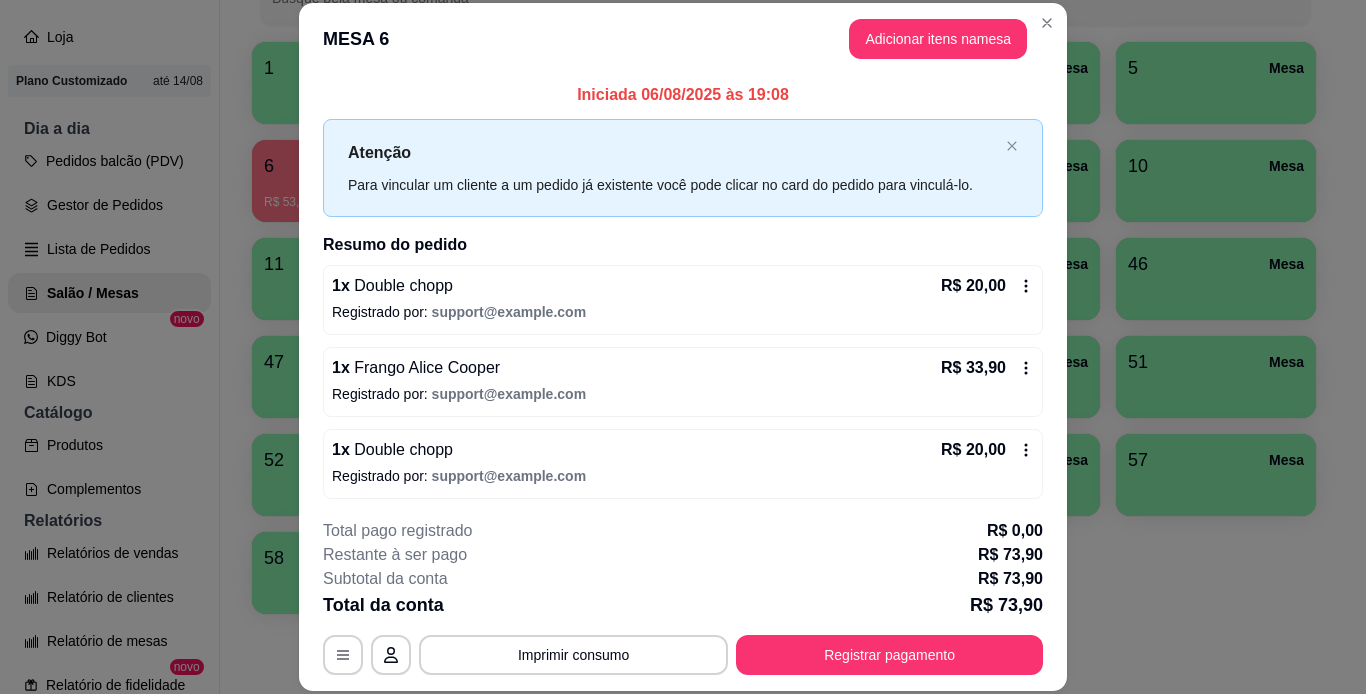 click on "Este pedido será vinculado para   MESA 6 Nenhum produto adicionado" at bounding box center (1129, 331) 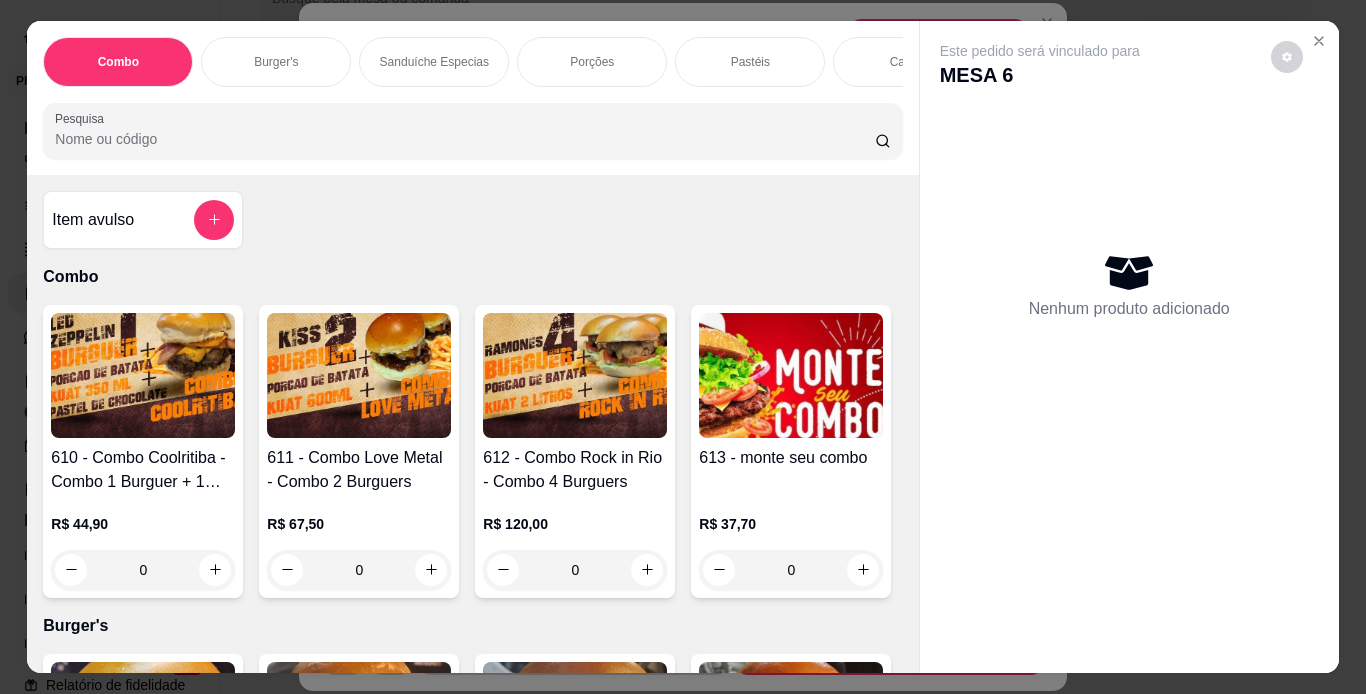 click on "Porções" at bounding box center (592, 62) 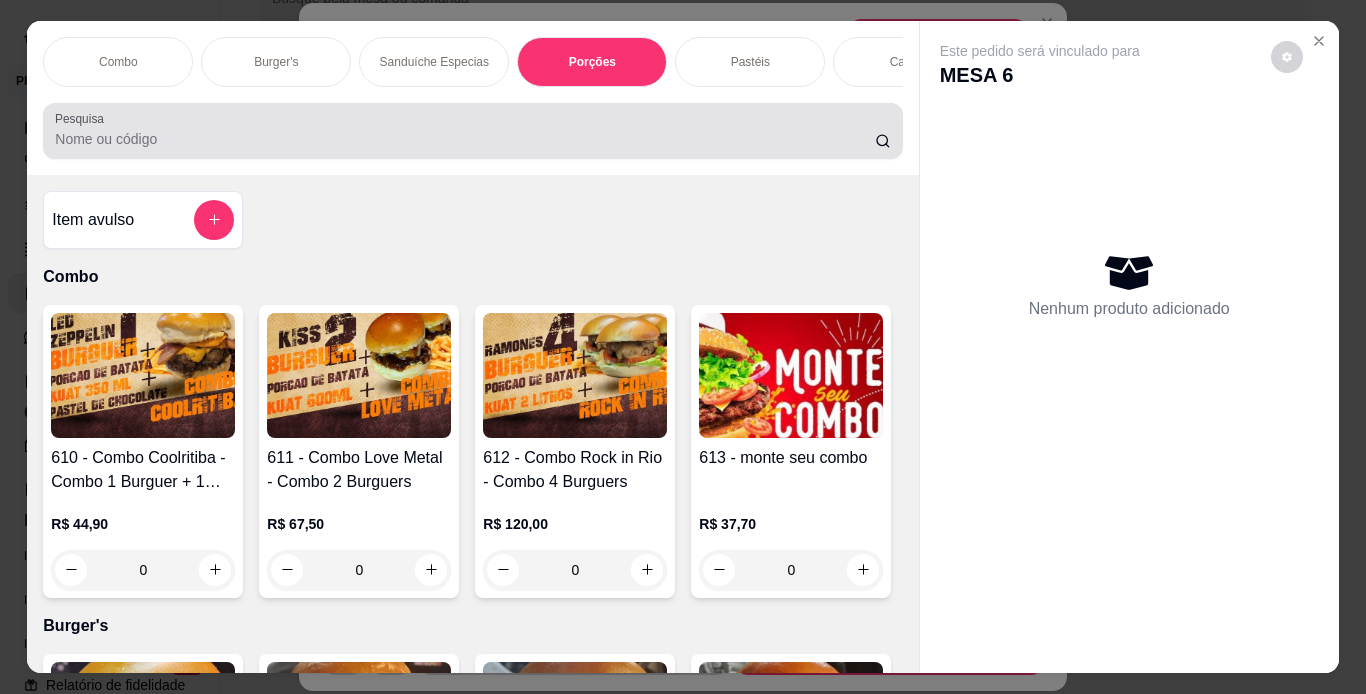 scroll, scrollTop: 3441, scrollLeft: 0, axis: vertical 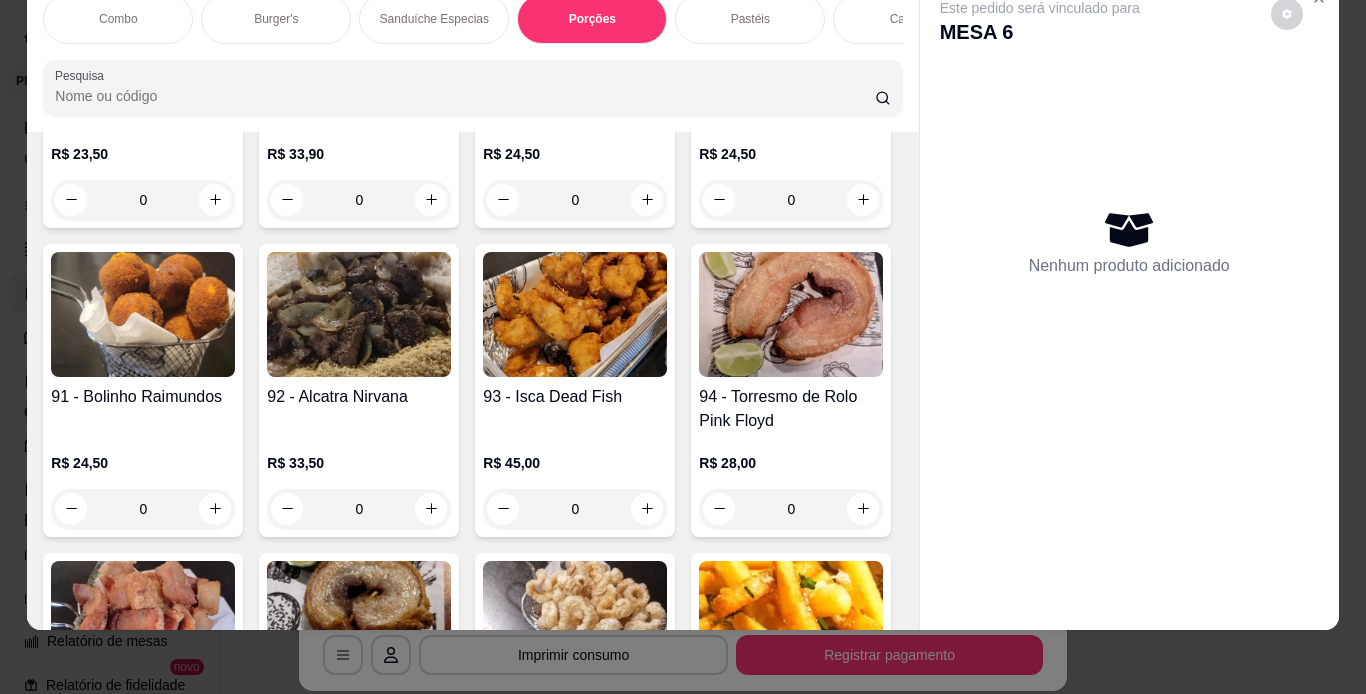 click at bounding box center [1129, 614] 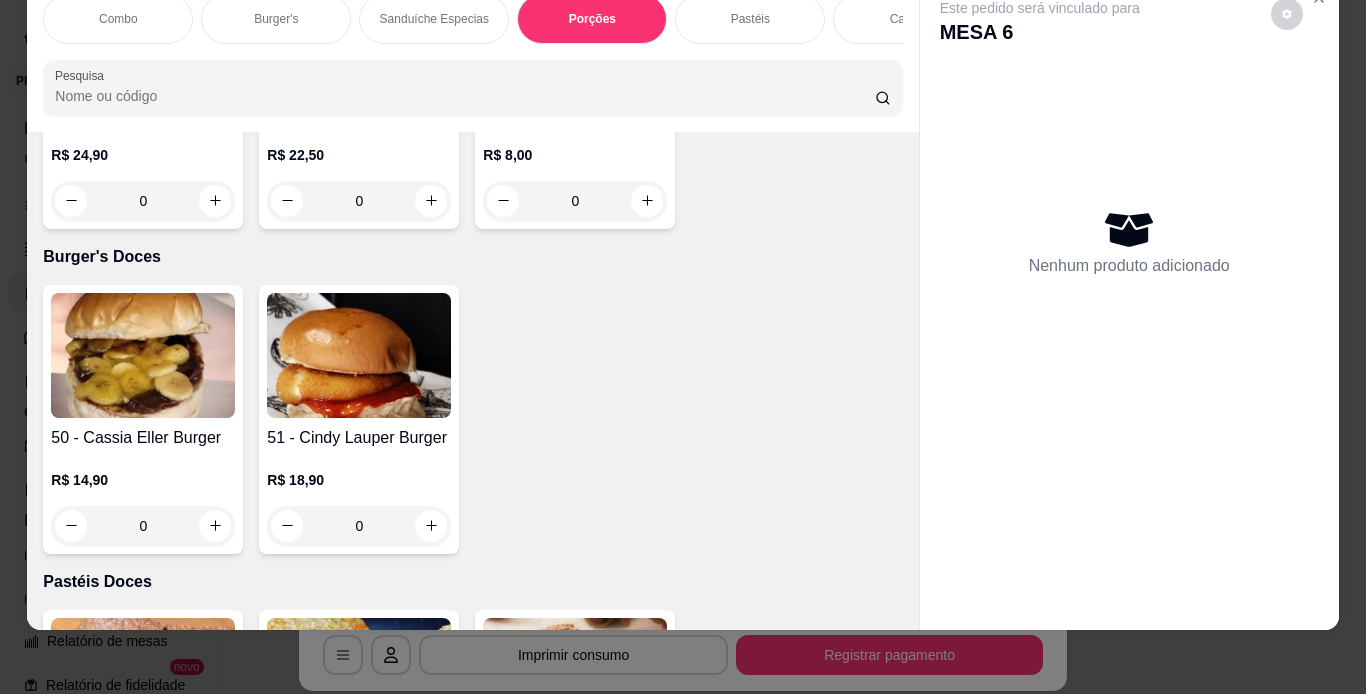 scroll, scrollTop: 5761, scrollLeft: 0, axis: vertical 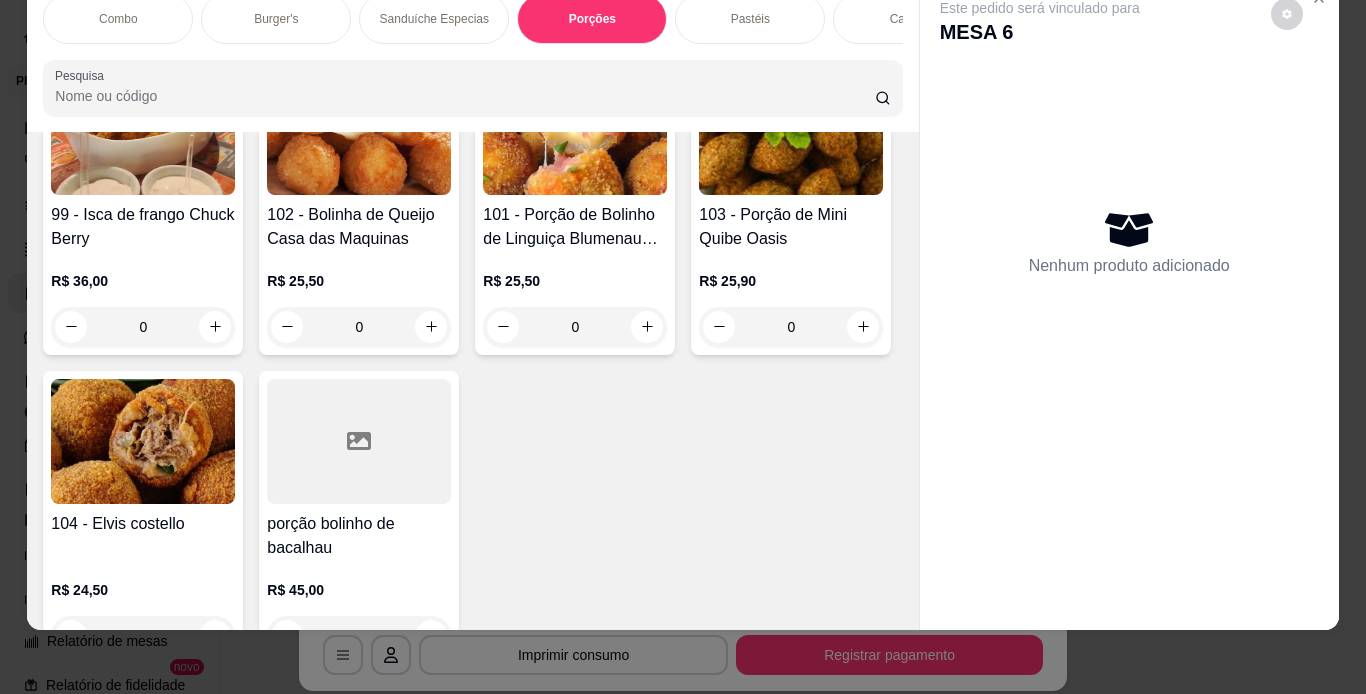 click at bounding box center (359, -795) 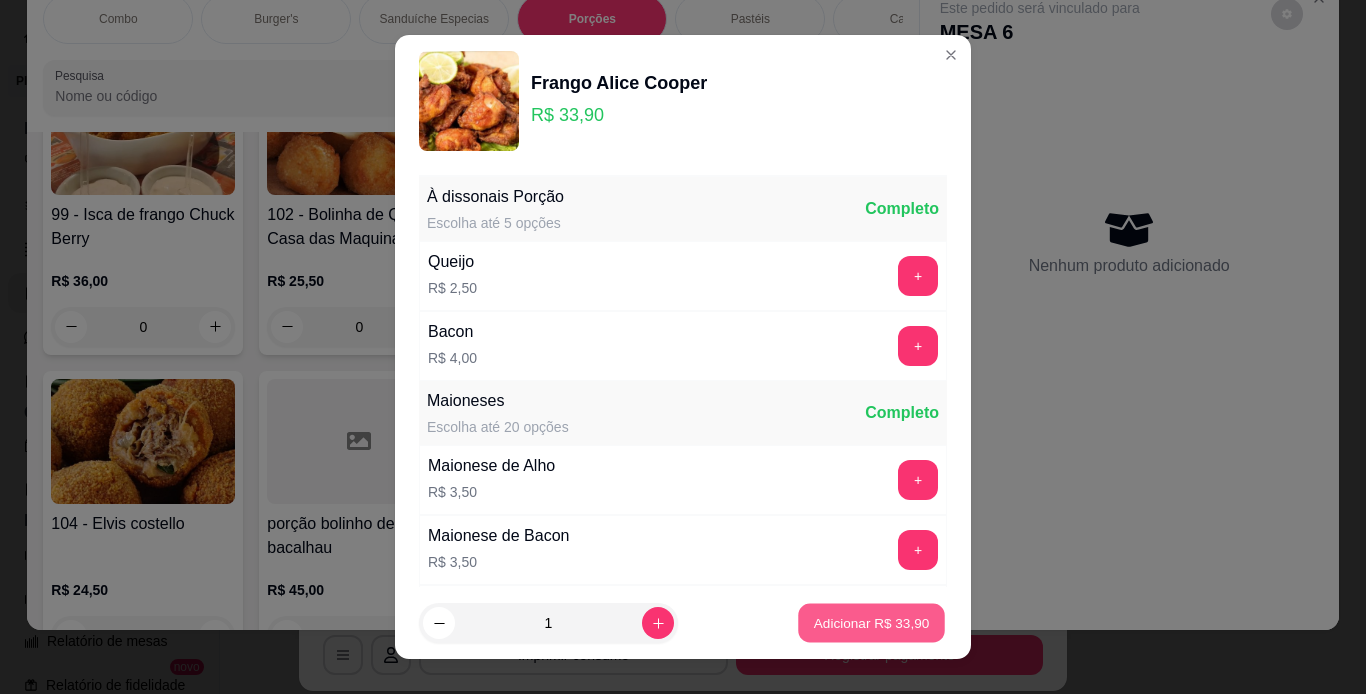 click on "Adicionar   R$ 33,90" at bounding box center [872, 623] 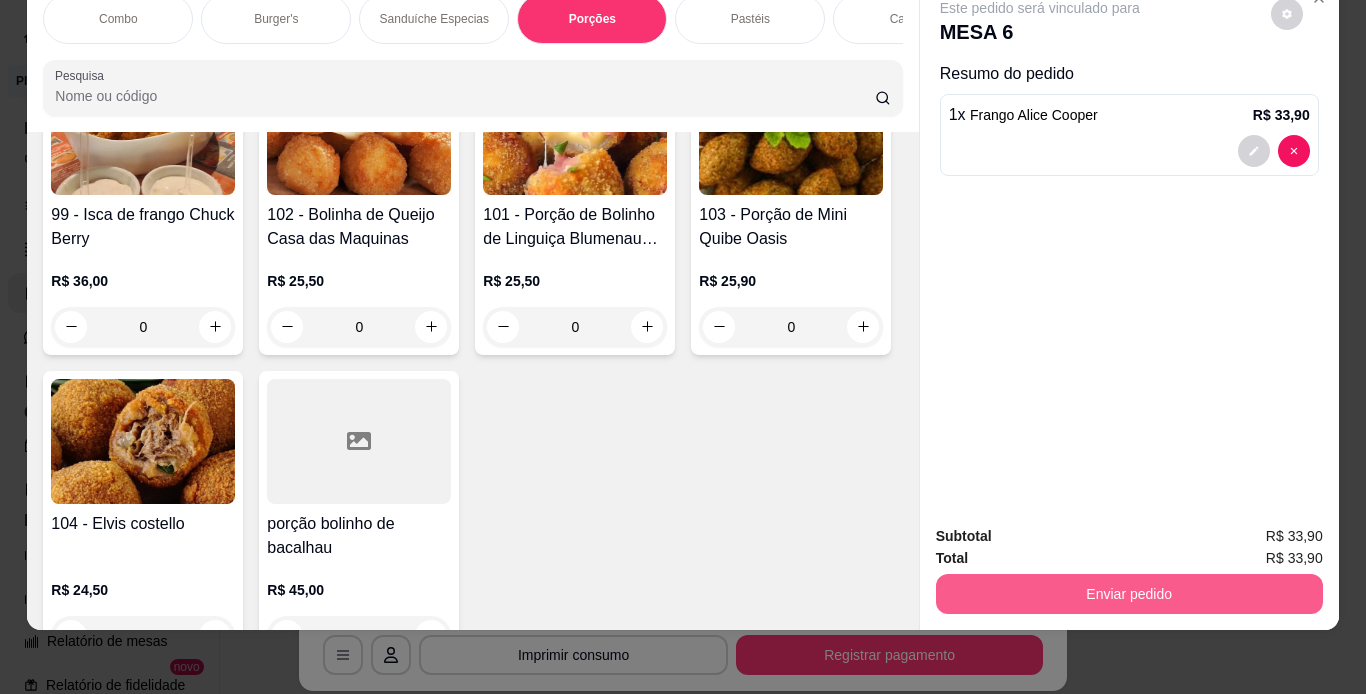 click on "Enviar pedido" at bounding box center [1129, 594] 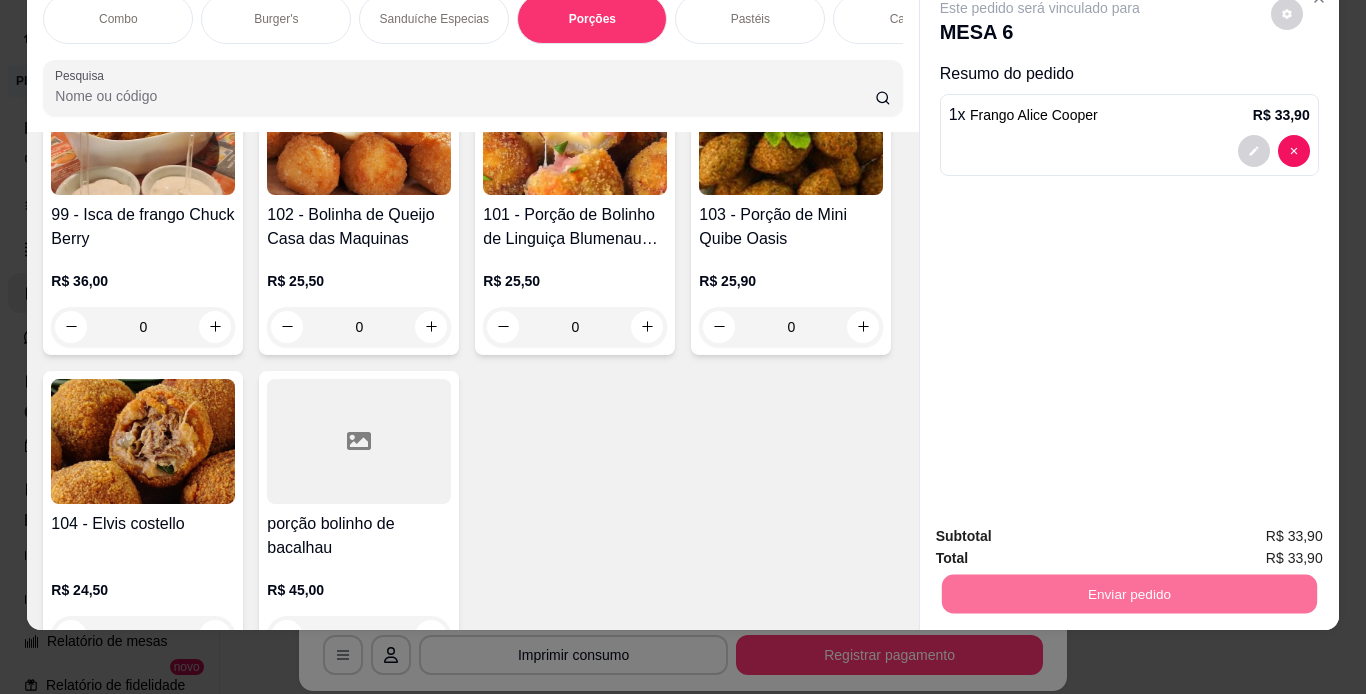 click on "Não registrar e enviar pedido" at bounding box center [1063, 529] 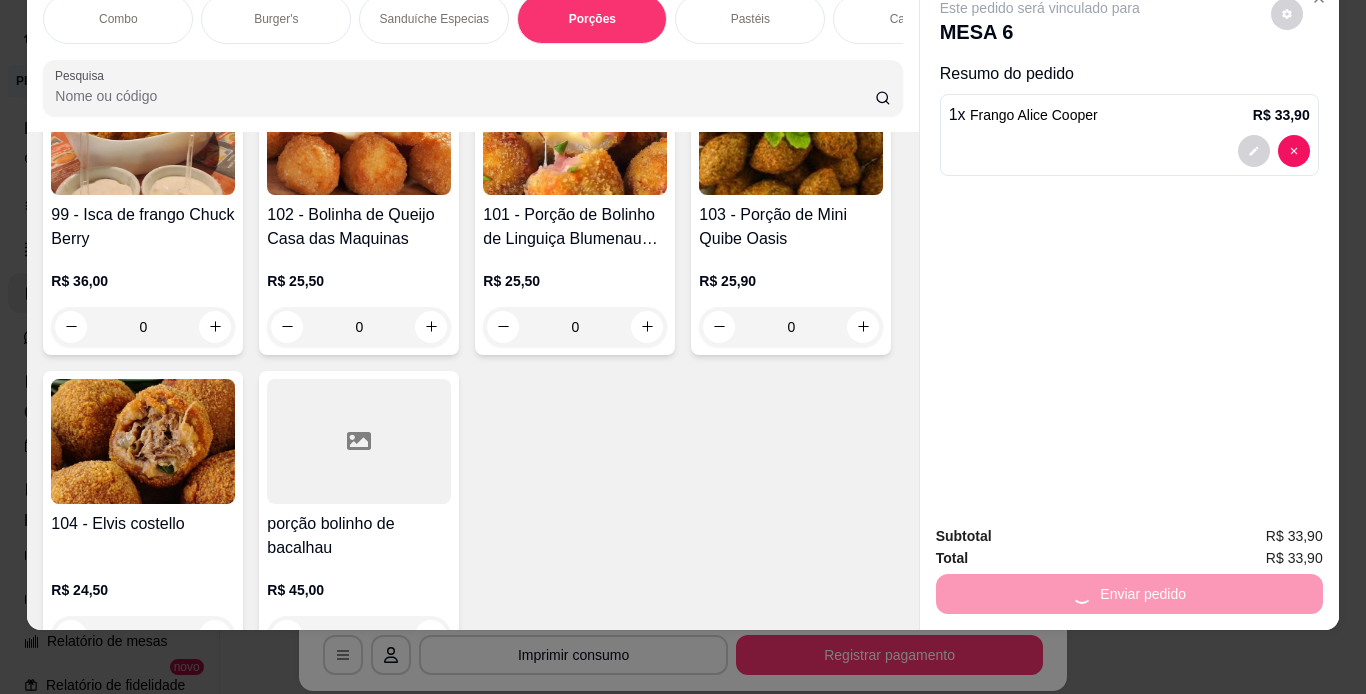 click on "Subtotal R$ 33,90" at bounding box center [1129, 536] 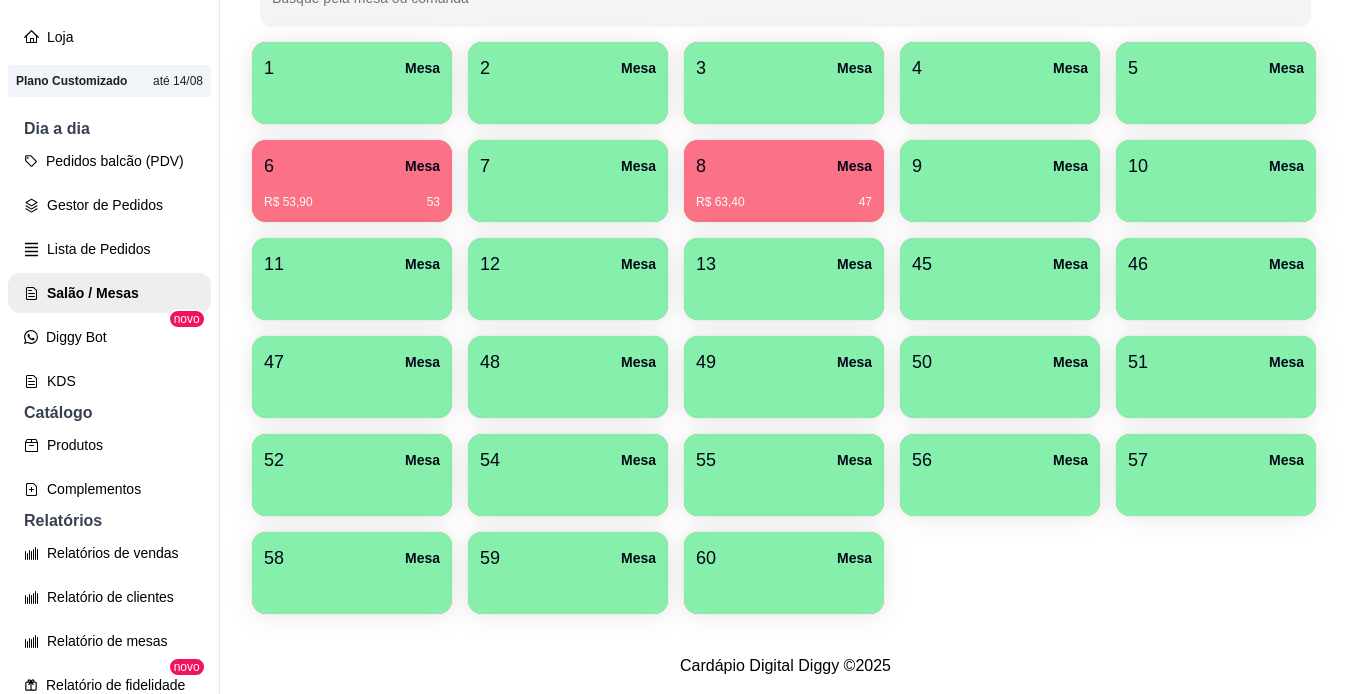 click on "1 Mesa 2 Mesa 3 Mesa 4 Mesa 5 Mesa 6 Mesa R$ 53,90 53 7 Mesa 8 Mesa R$ 63,40 47 9 Mesa 10 Mesa 11 Mesa 12 Mesa 13 Mesa 45 Mesa 46 Mesa 47 Mesa 48 Mesa 49 Mesa 50 Mesa 51 Mesa 52 Mesa 54 Mesa 55 Mesa 56 Mesa 57 Mesa 58 Mesa 59 Mesa 60 Mesa" at bounding box center [785, 328] 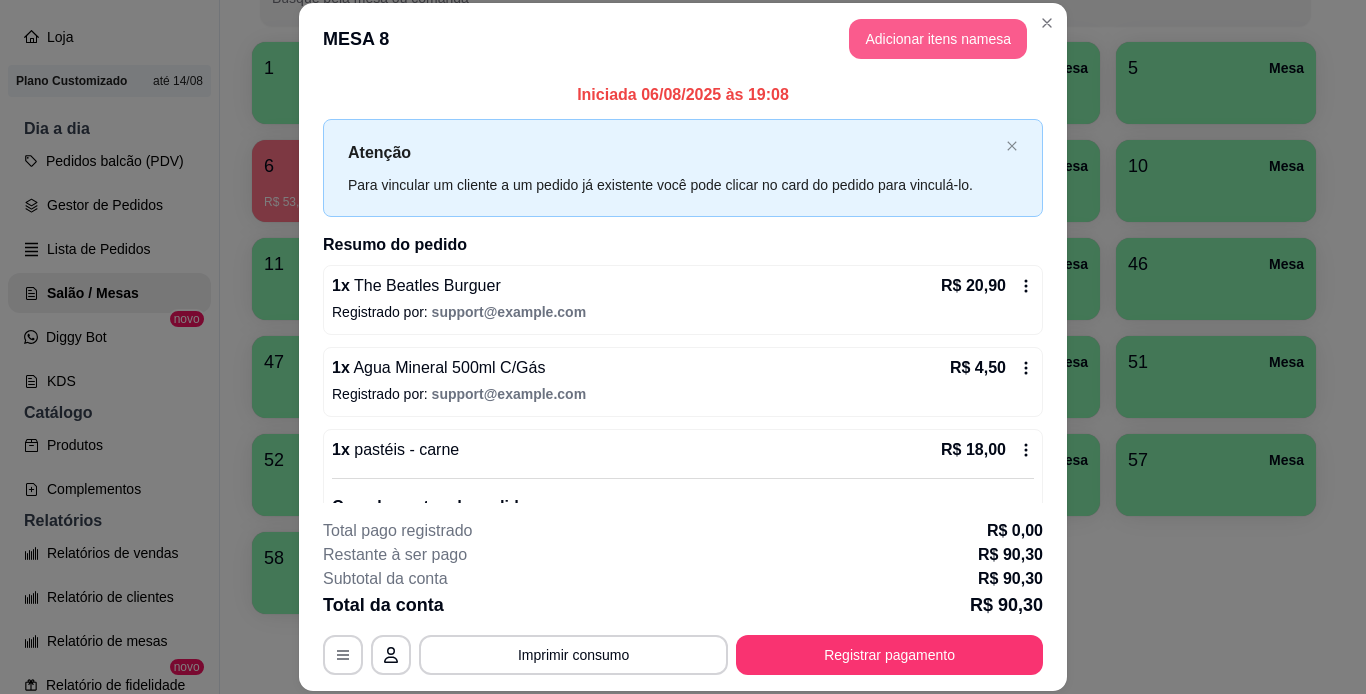 click on "Adicionar itens na  mesa" at bounding box center (938, 39) 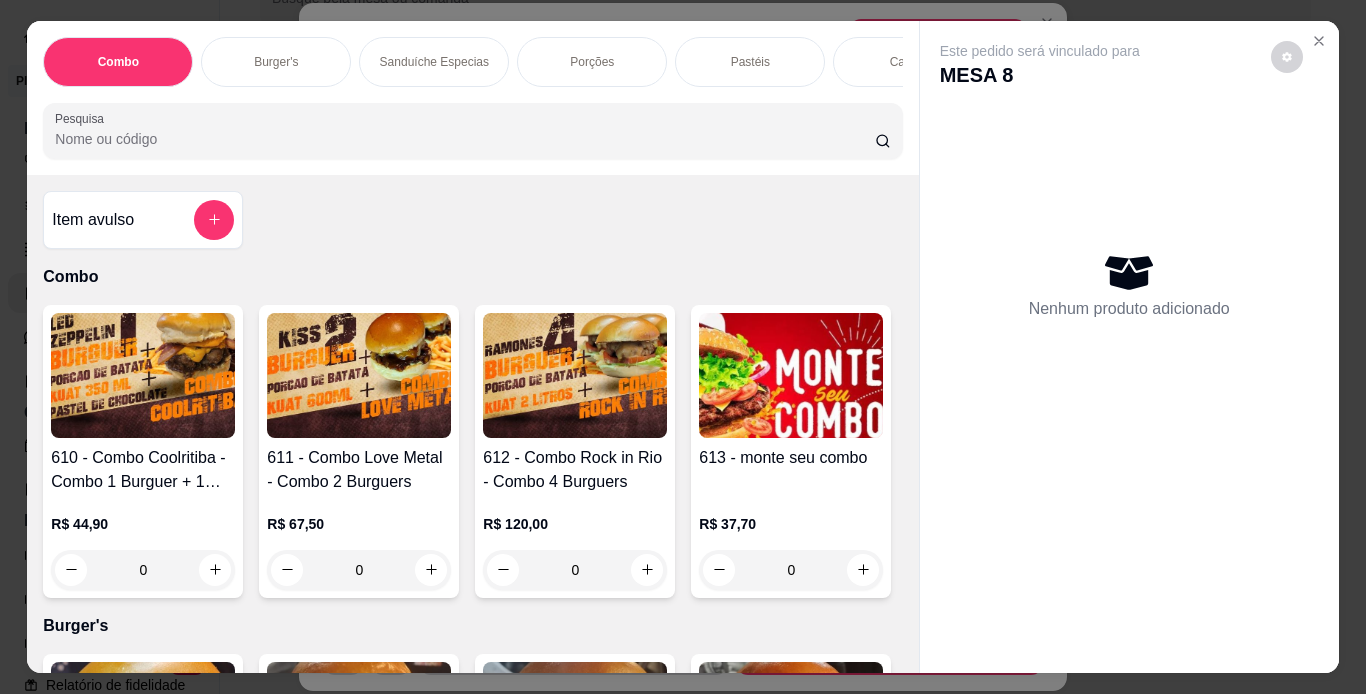 click on "Pastéis" at bounding box center (750, 62) 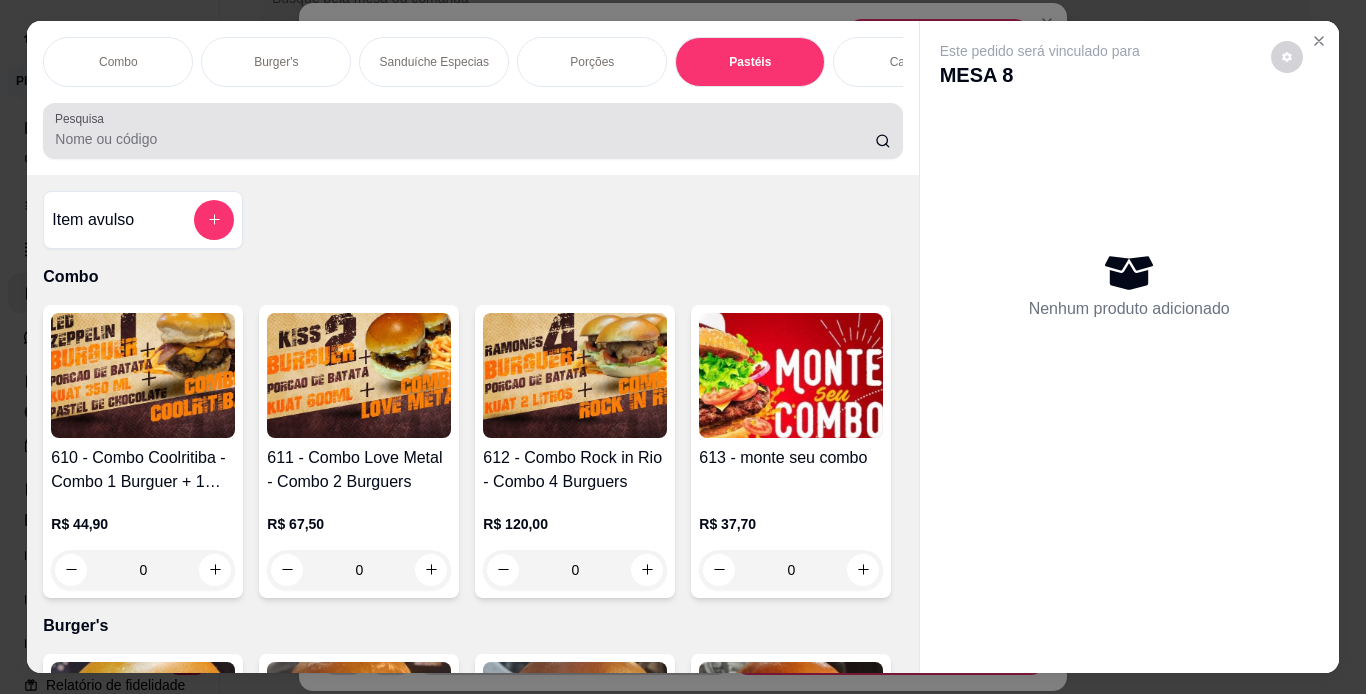 scroll, scrollTop: 6190, scrollLeft: 0, axis: vertical 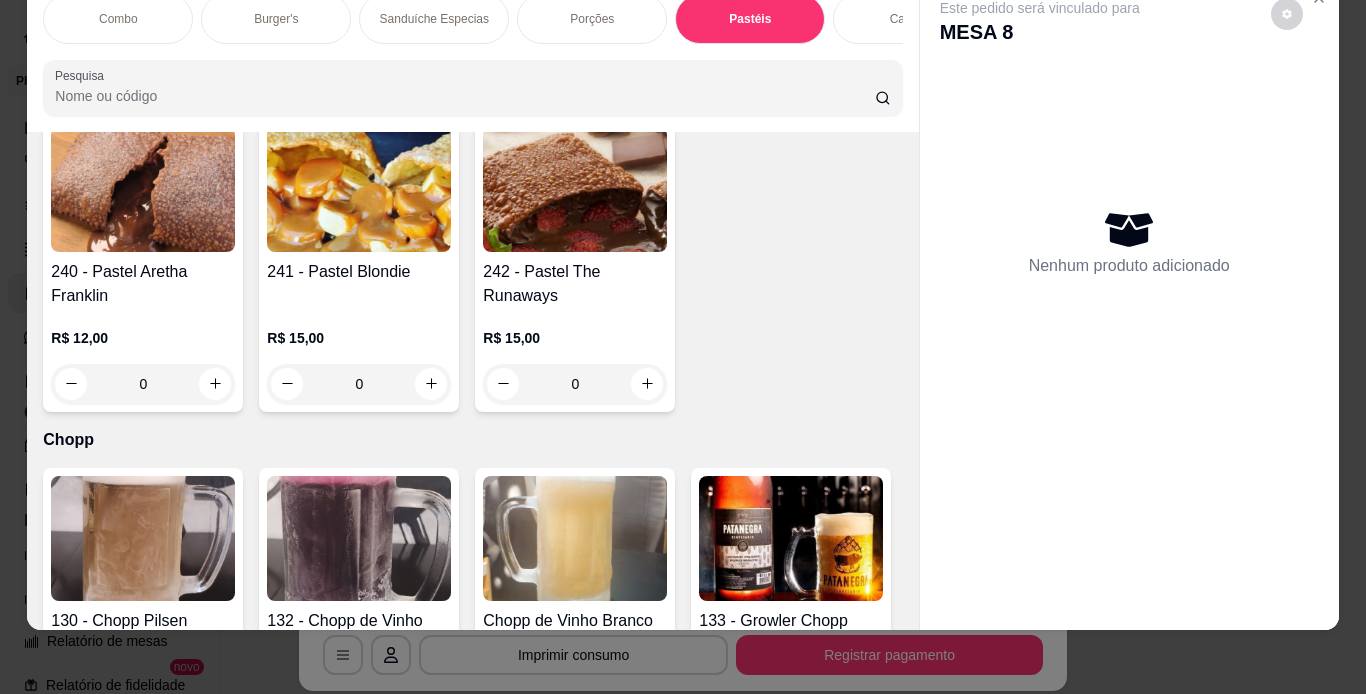 click at bounding box center [143, -1159] 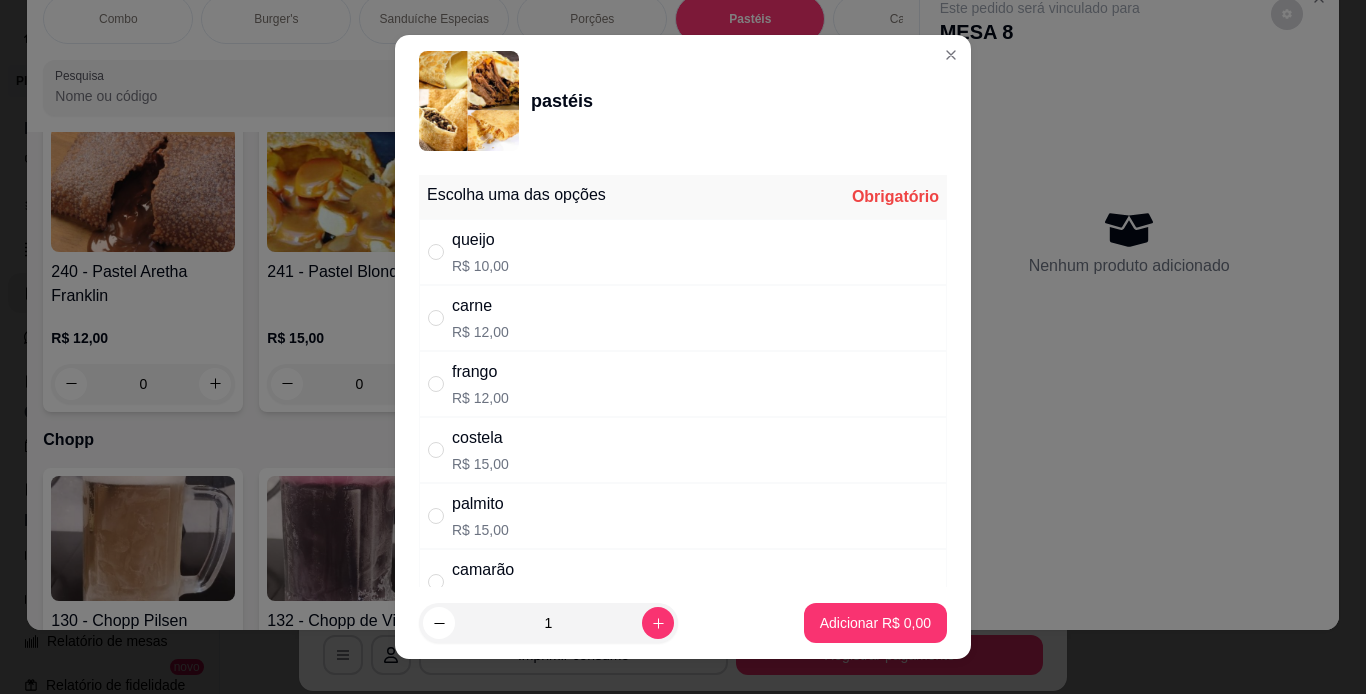click on "carne R$ 12,00" at bounding box center (683, 318) 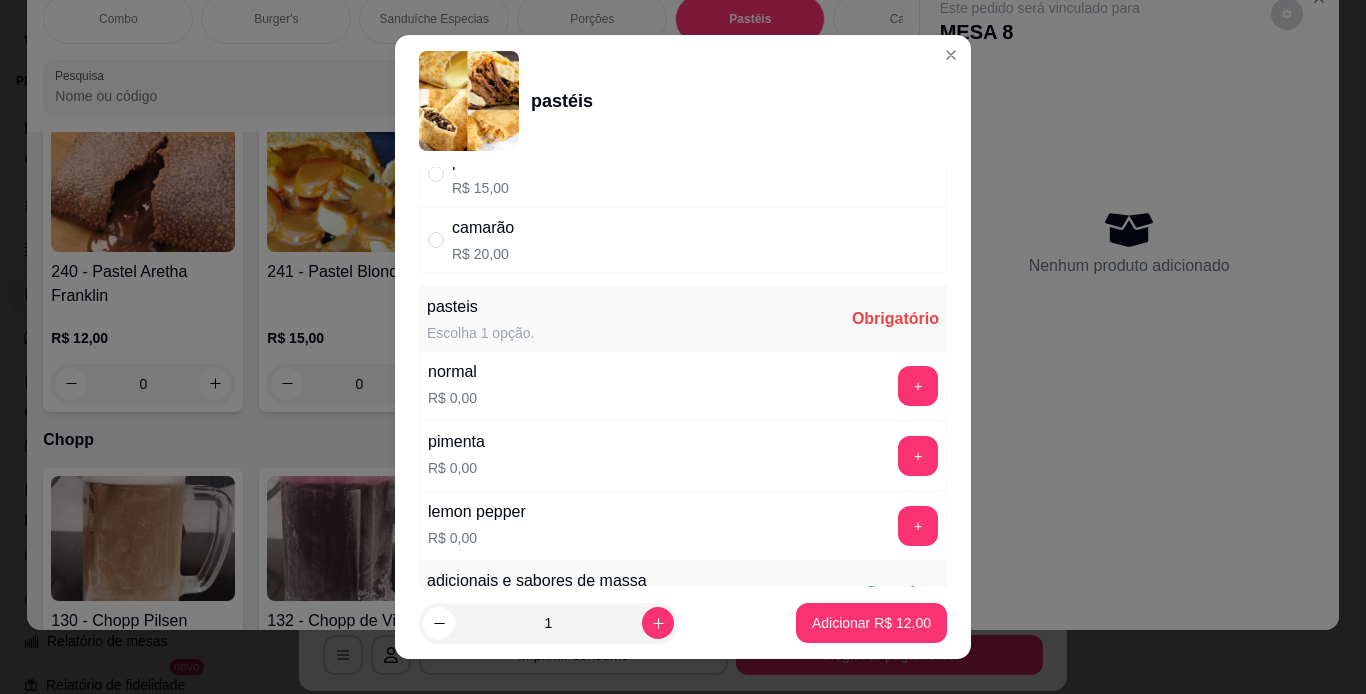 scroll, scrollTop: 360, scrollLeft: 0, axis: vertical 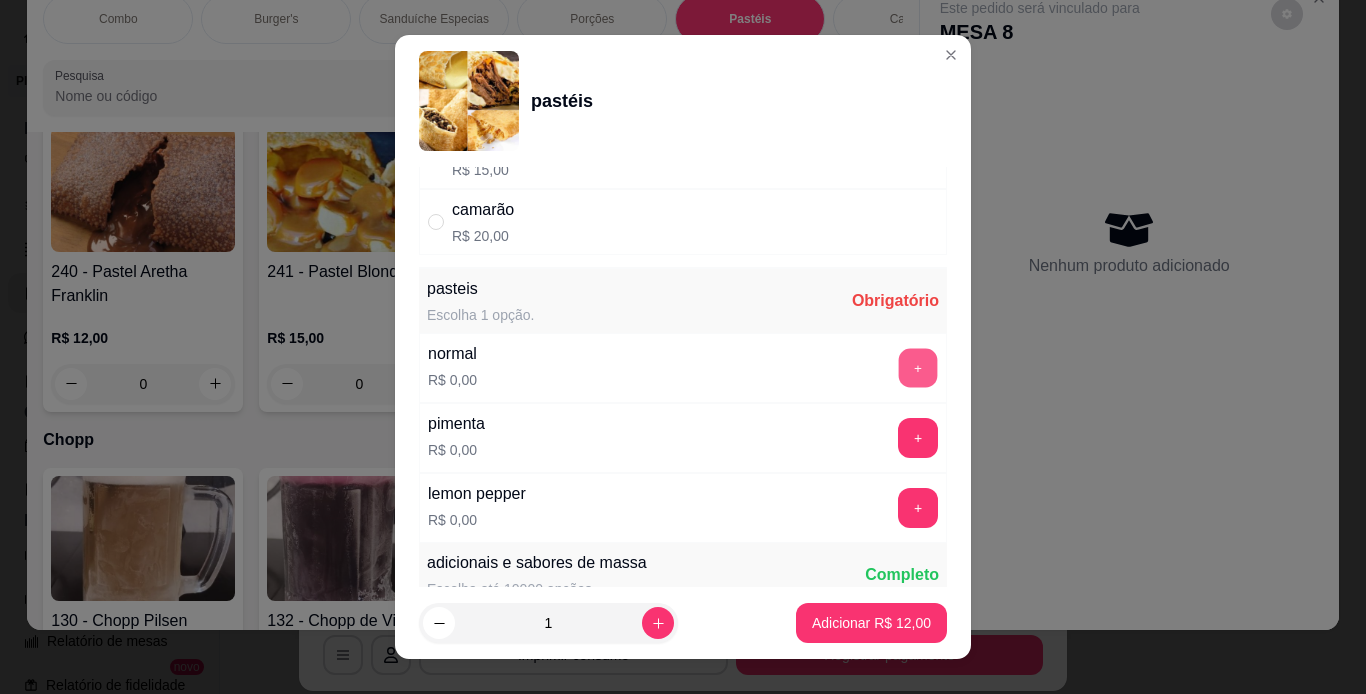 click on "+" at bounding box center [918, 367] 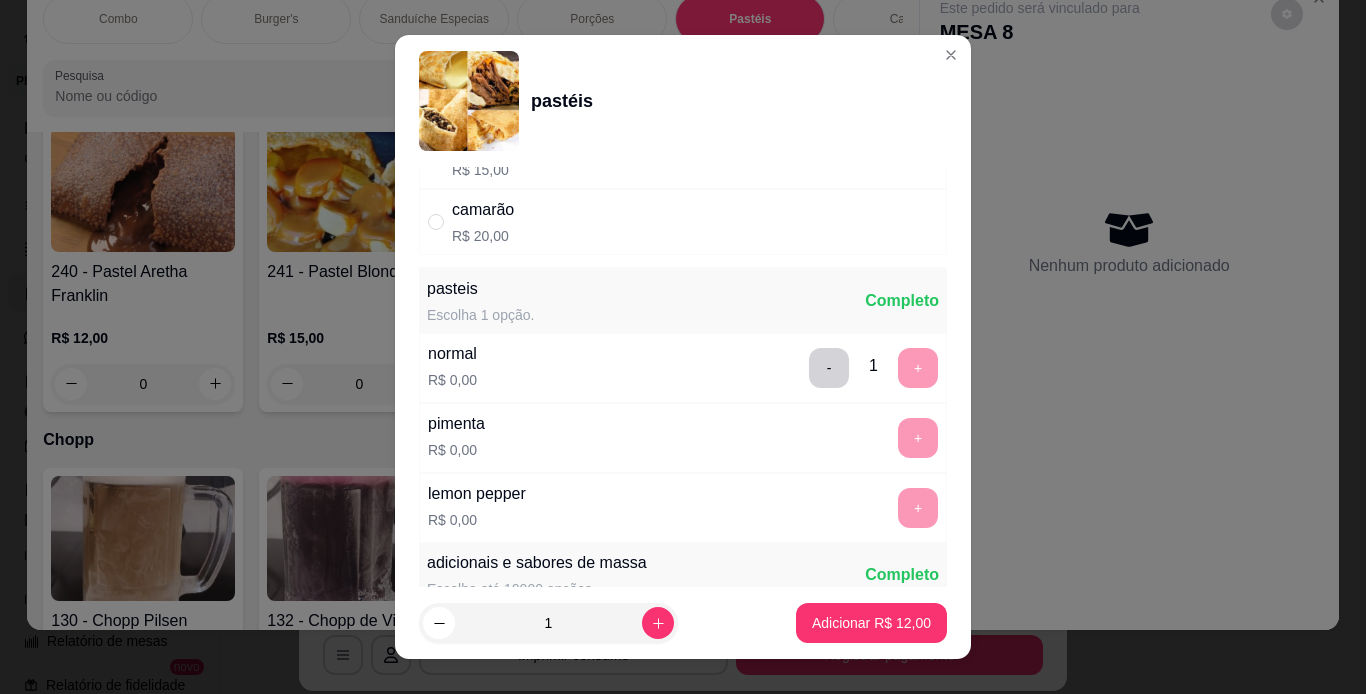scroll, scrollTop: 29, scrollLeft: 0, axis: vertical 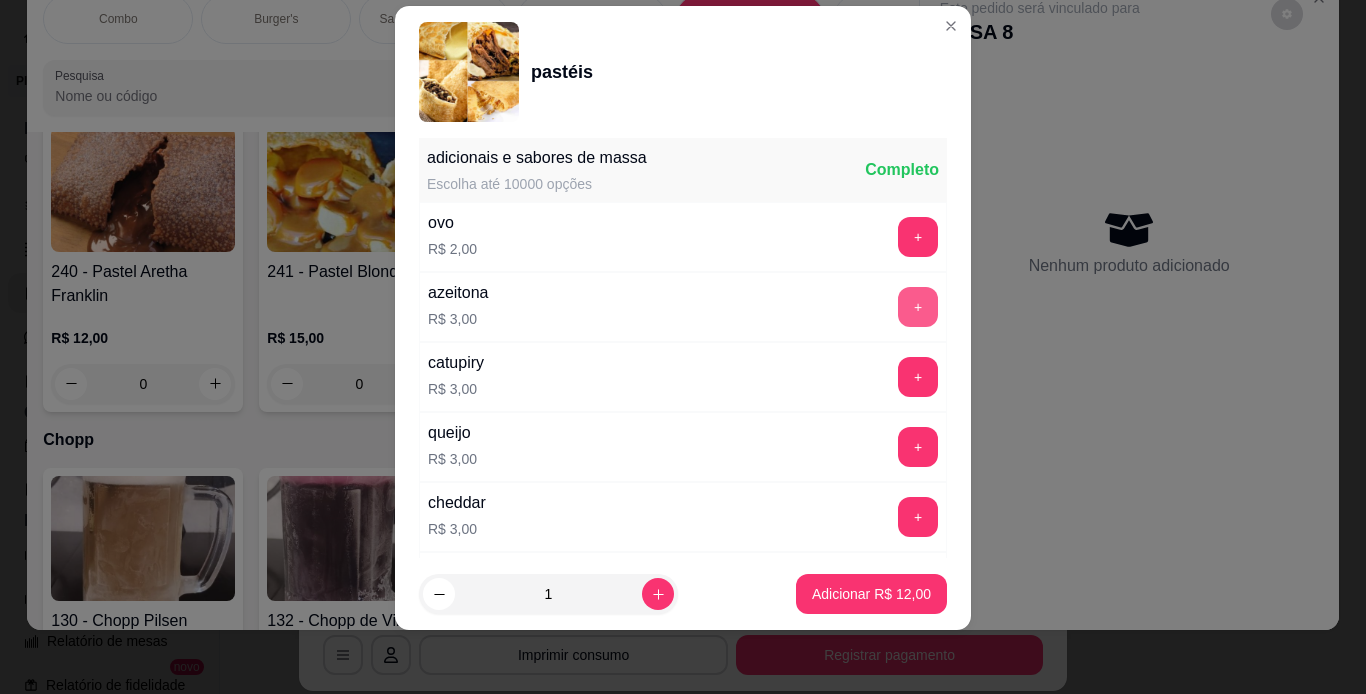 click on "+" at bounding box center (918, 307) 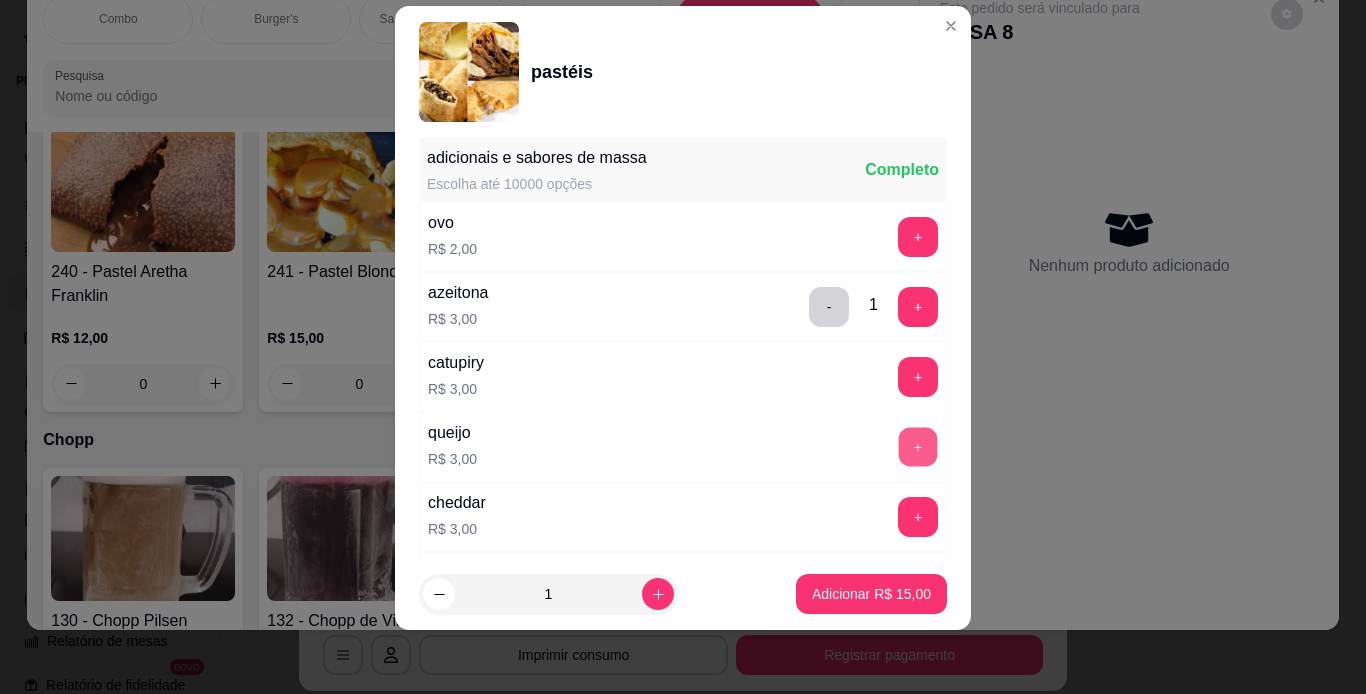 click on "+" at bounding box center (918, 446) 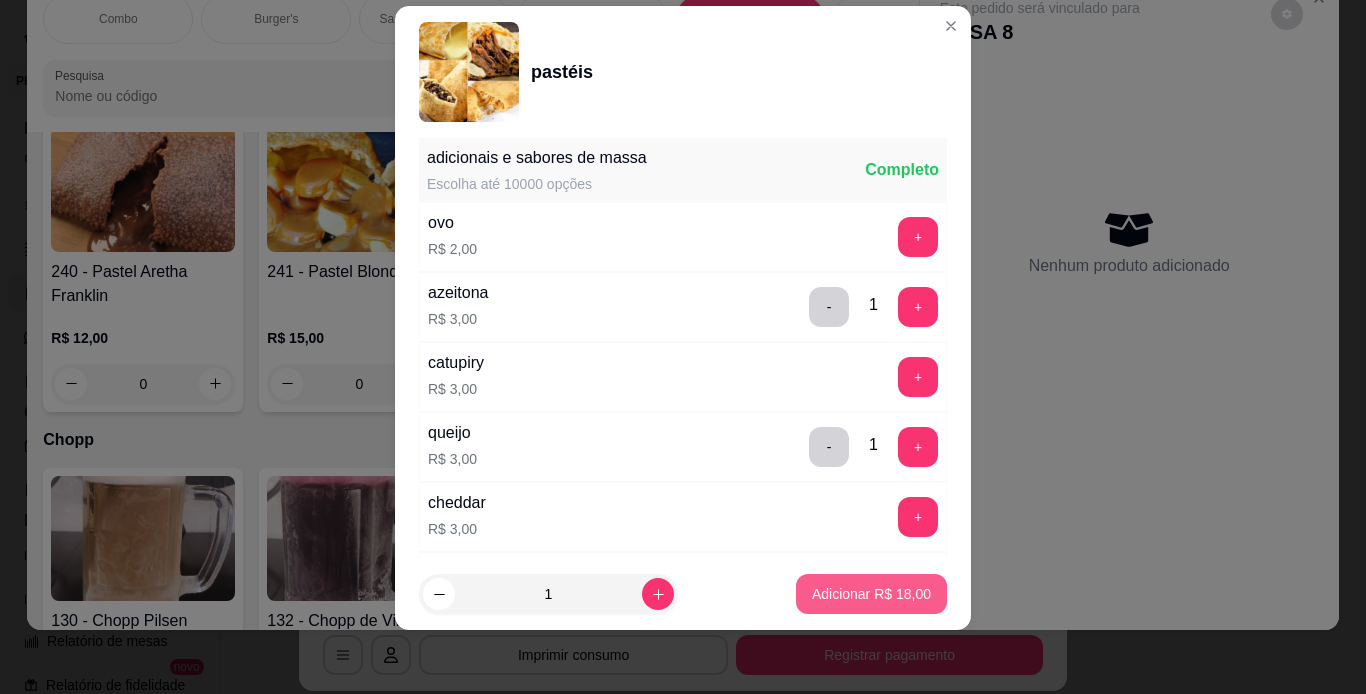click on "Adicionar   R$ 18,00" at bounding box center (871, 594) 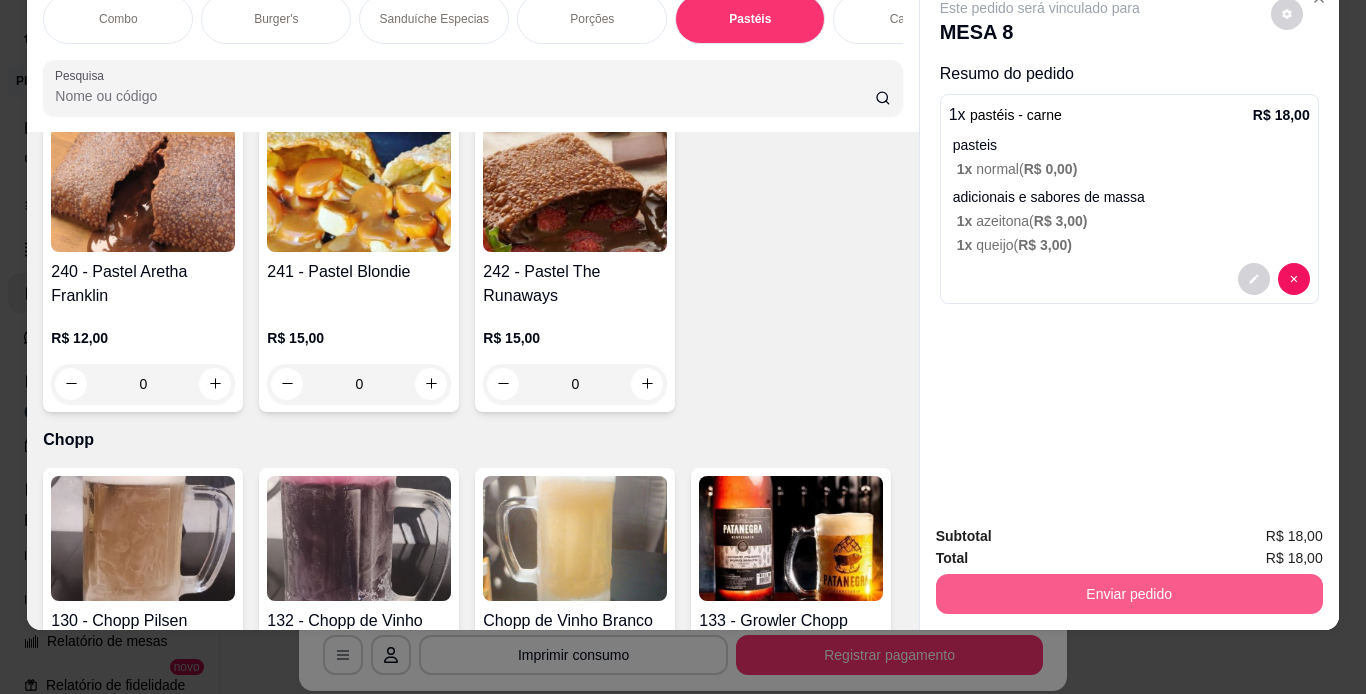 click on "Enviar pedido" at bounding box center (1129, 594) 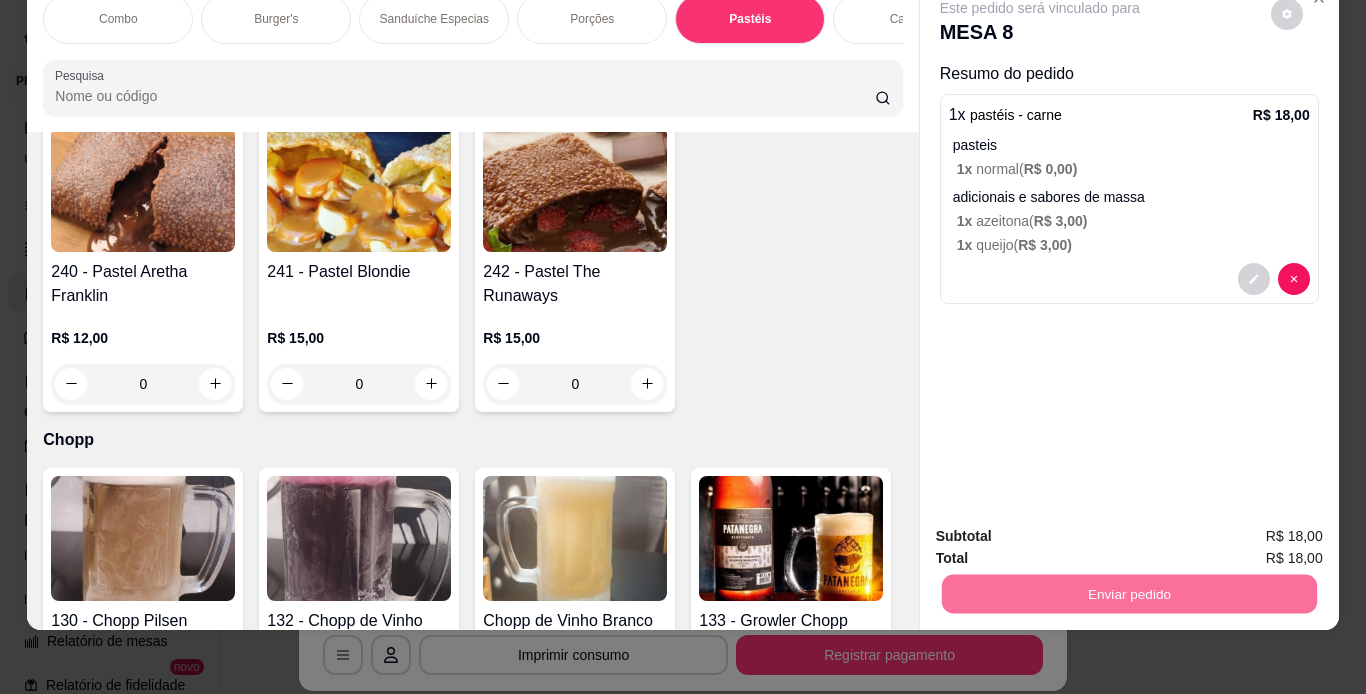 click on "Não registrar e enviar pedido" at bounding box center [1063, 529] 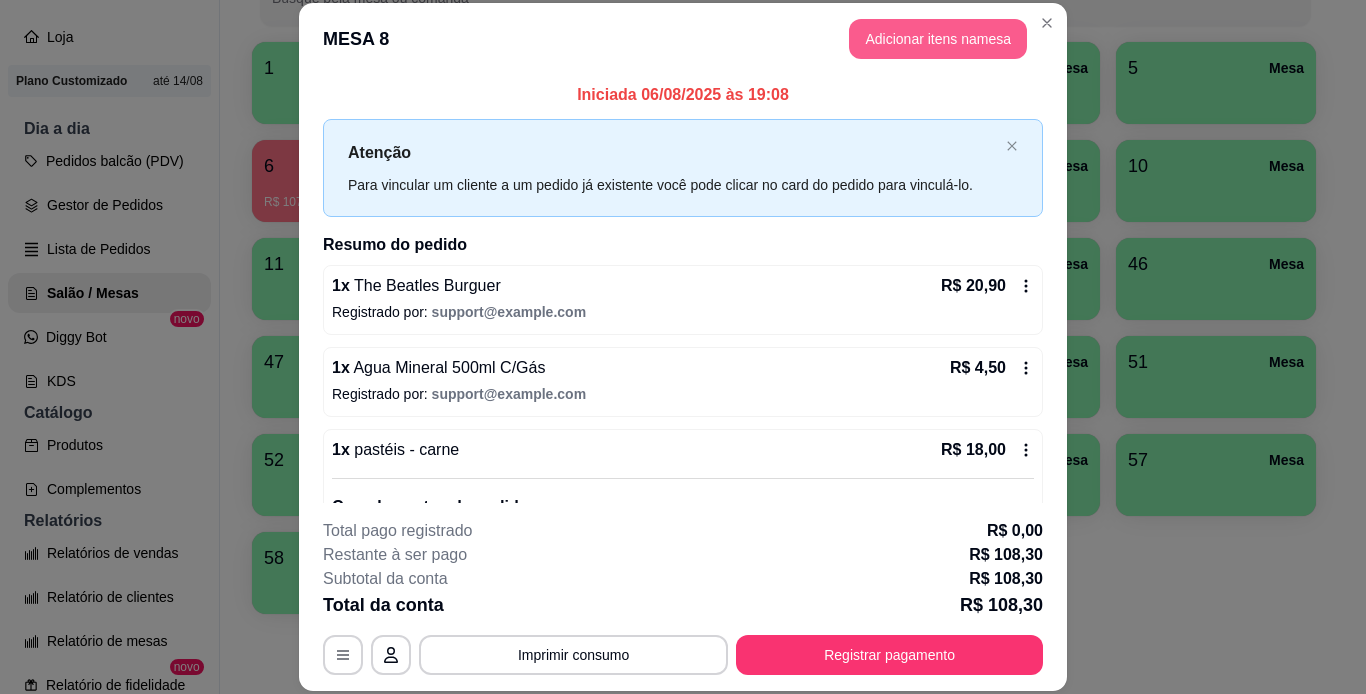 click on "Adicionar itens na  mesa" at bounding box center [938, 39] 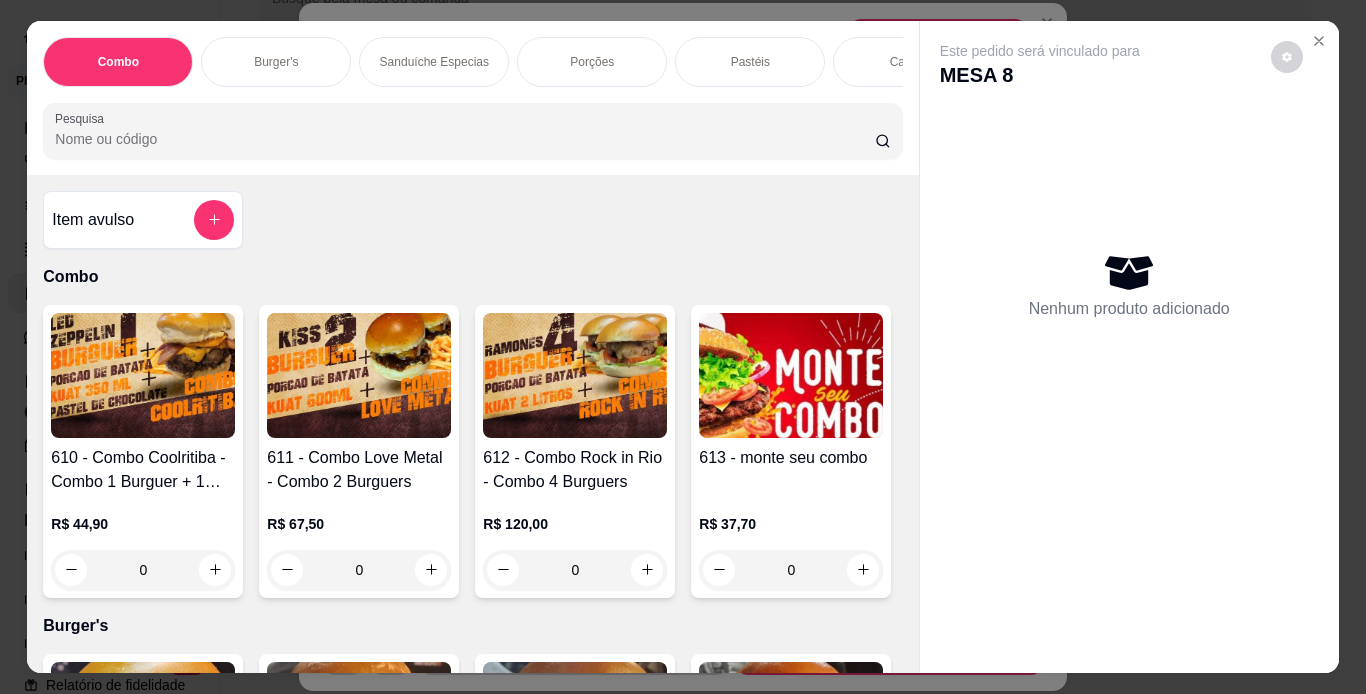 click on "Pastéis" at bounding box center [750, 62] 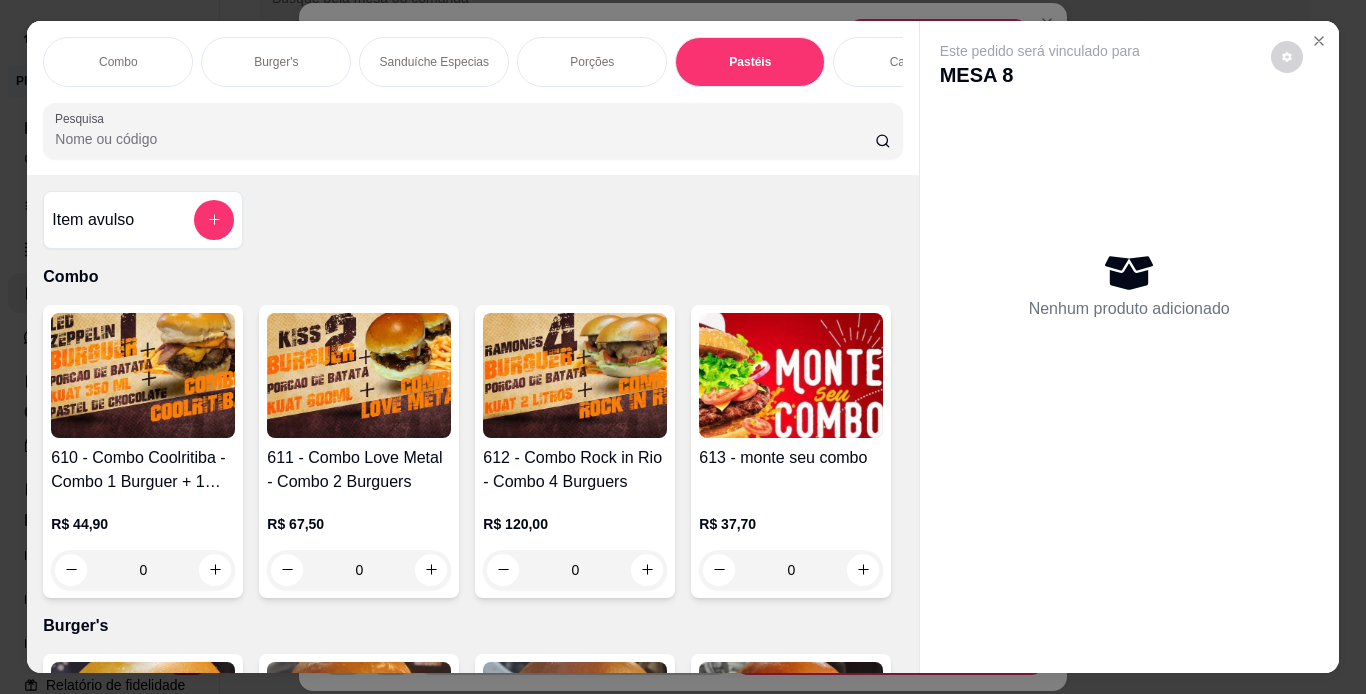 scroll, scrollTop: 6190, scrollLeft: 0, axis: vertical 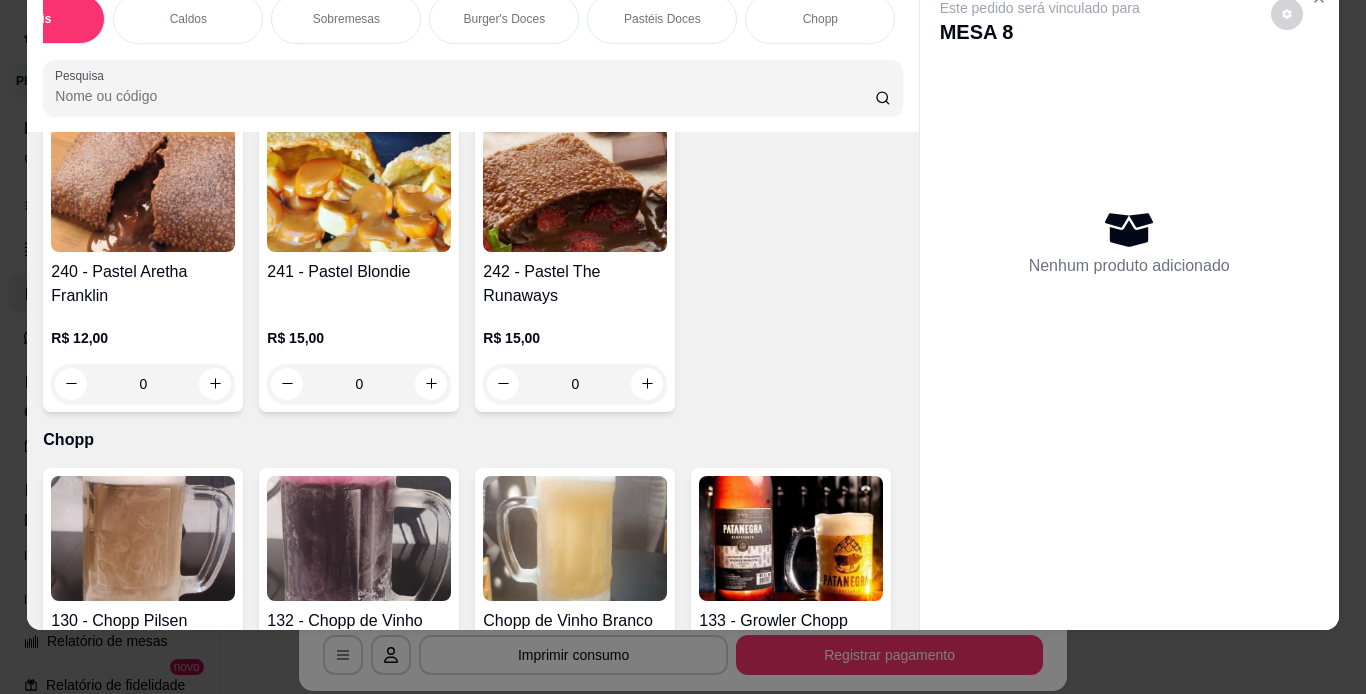 click on "Pastéis Doces" at bounding box center (662, 19) 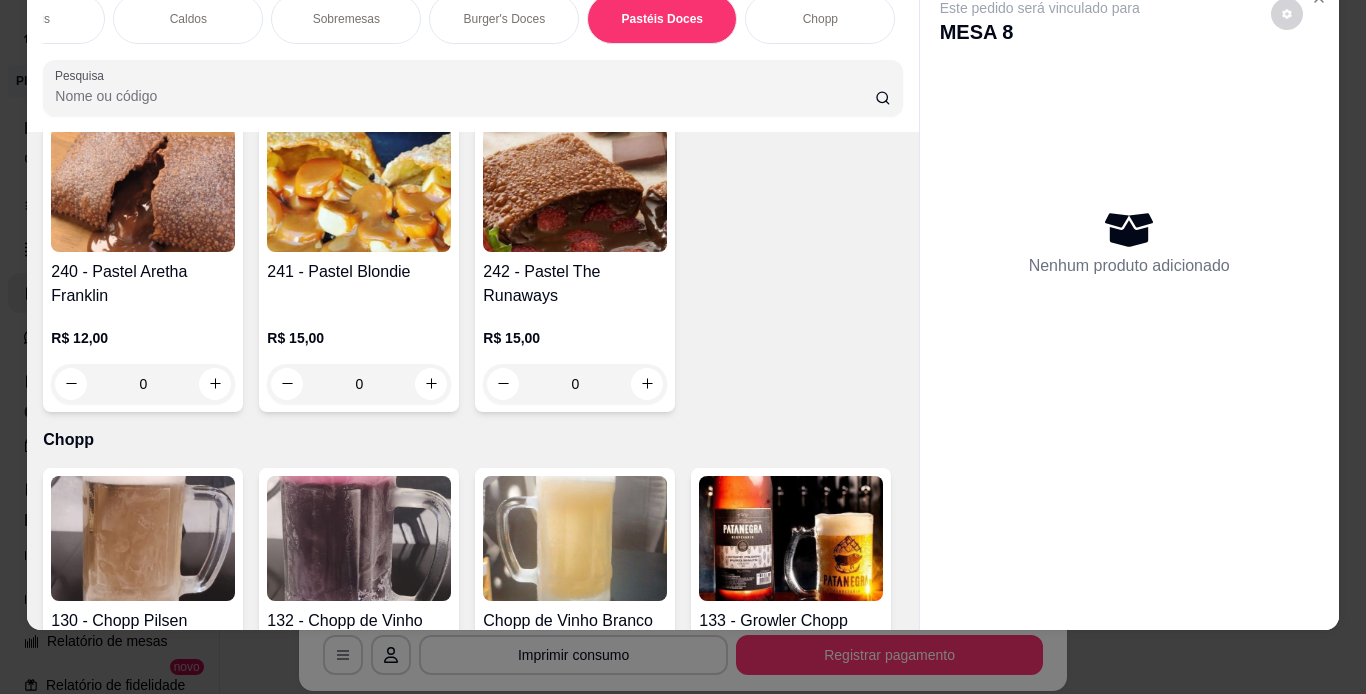 scroll, scrollTop: 7538, scrollLeft: 0, axis: vertical 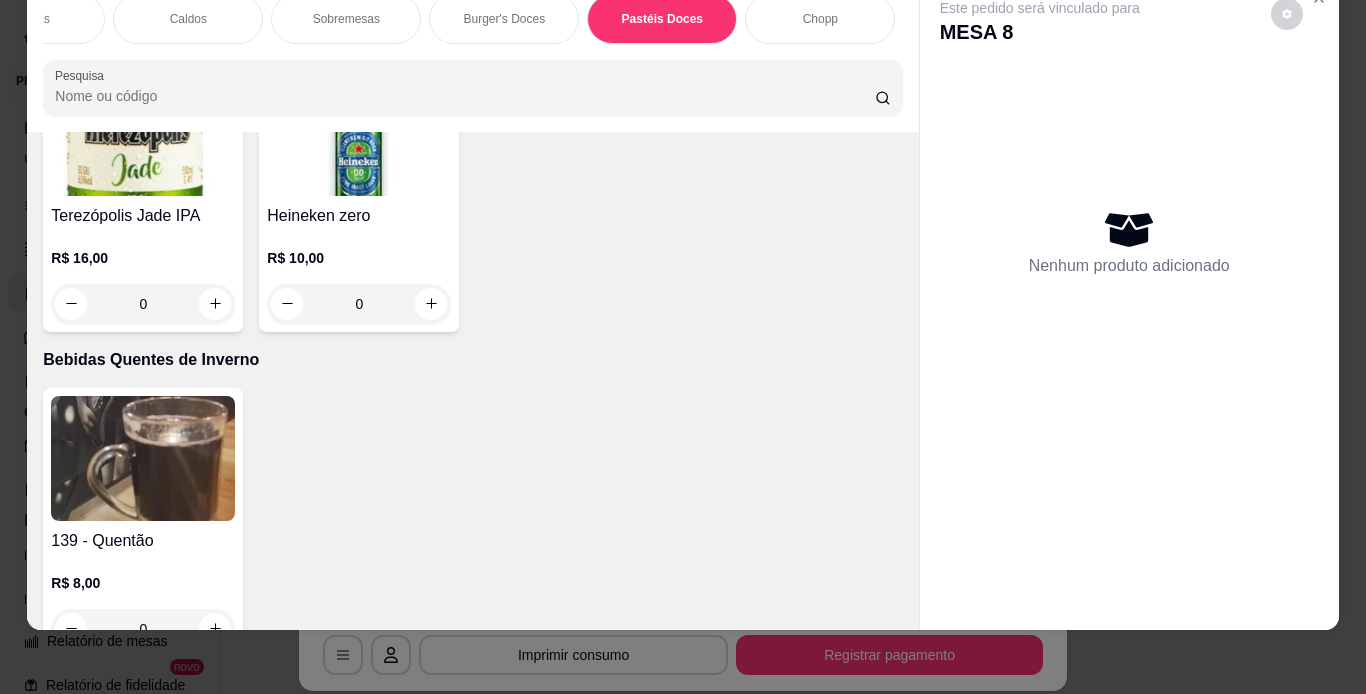 click 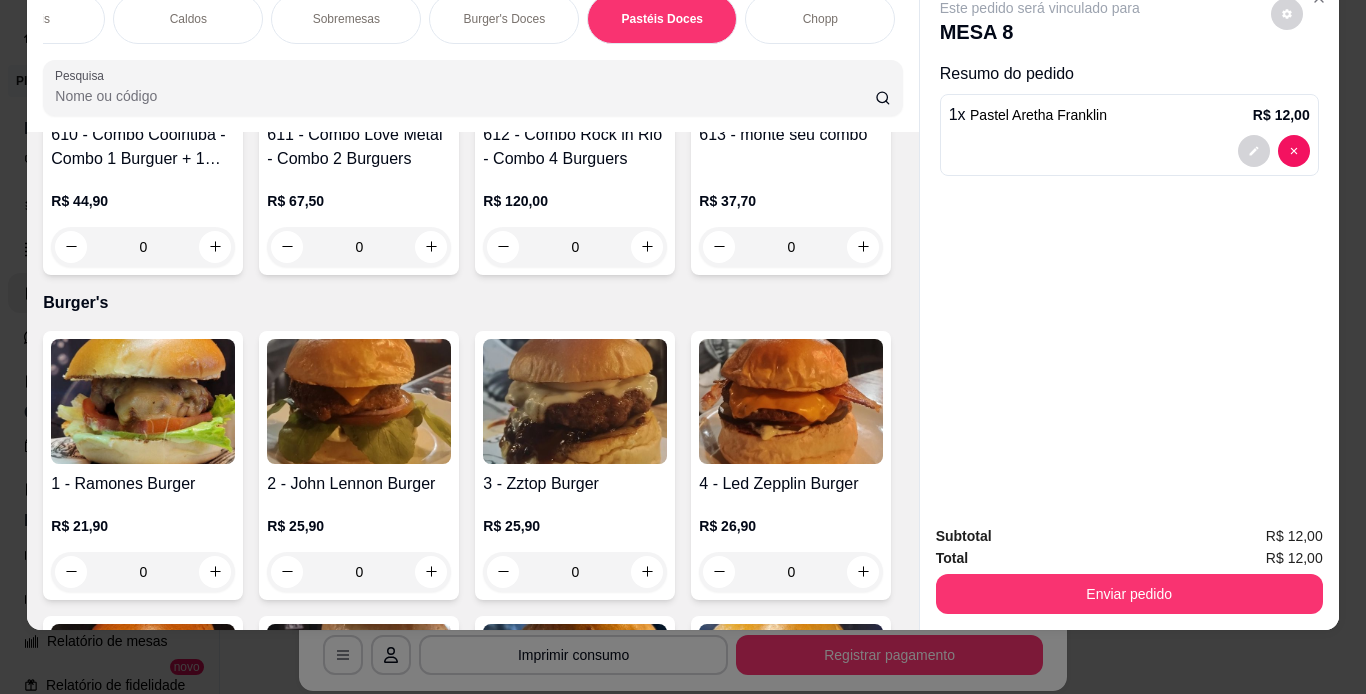 scroll, scrollTop: 0, scrollLeft: 0, axis: both 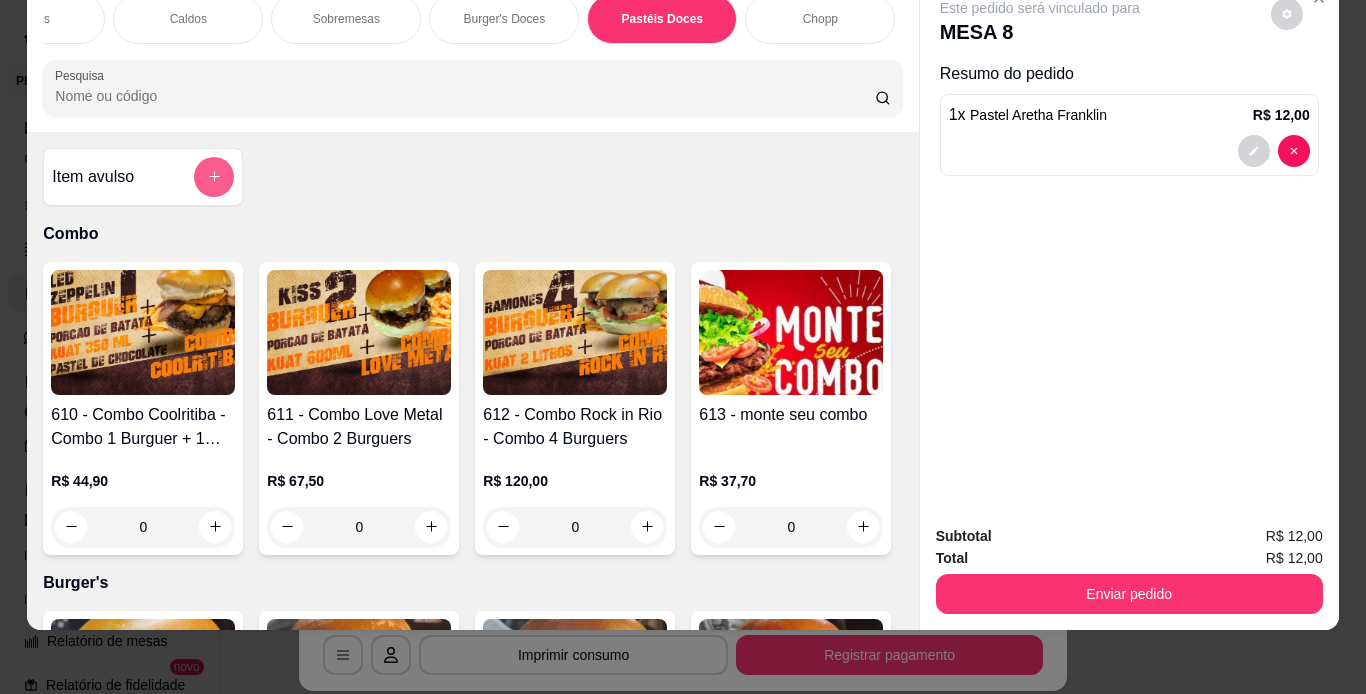 click at bounding box center [214, 177] 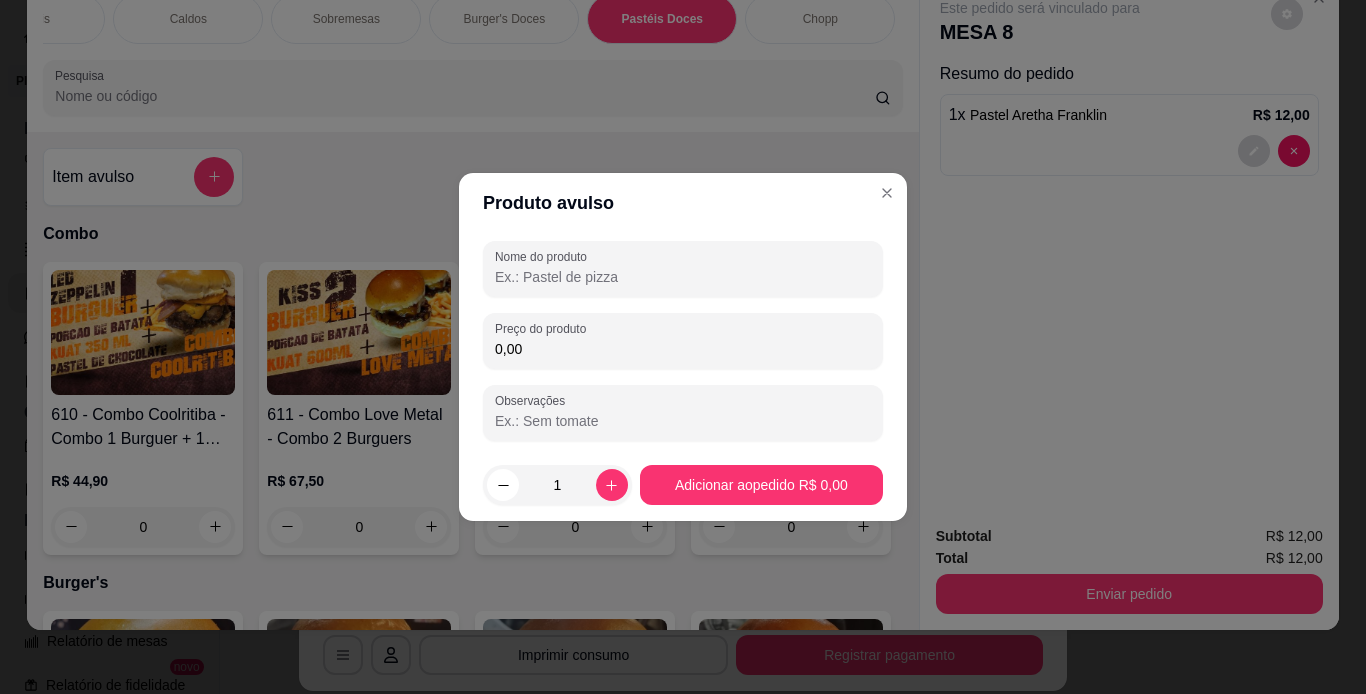 click on "Nome do produto" at bounding box center (683, 277) 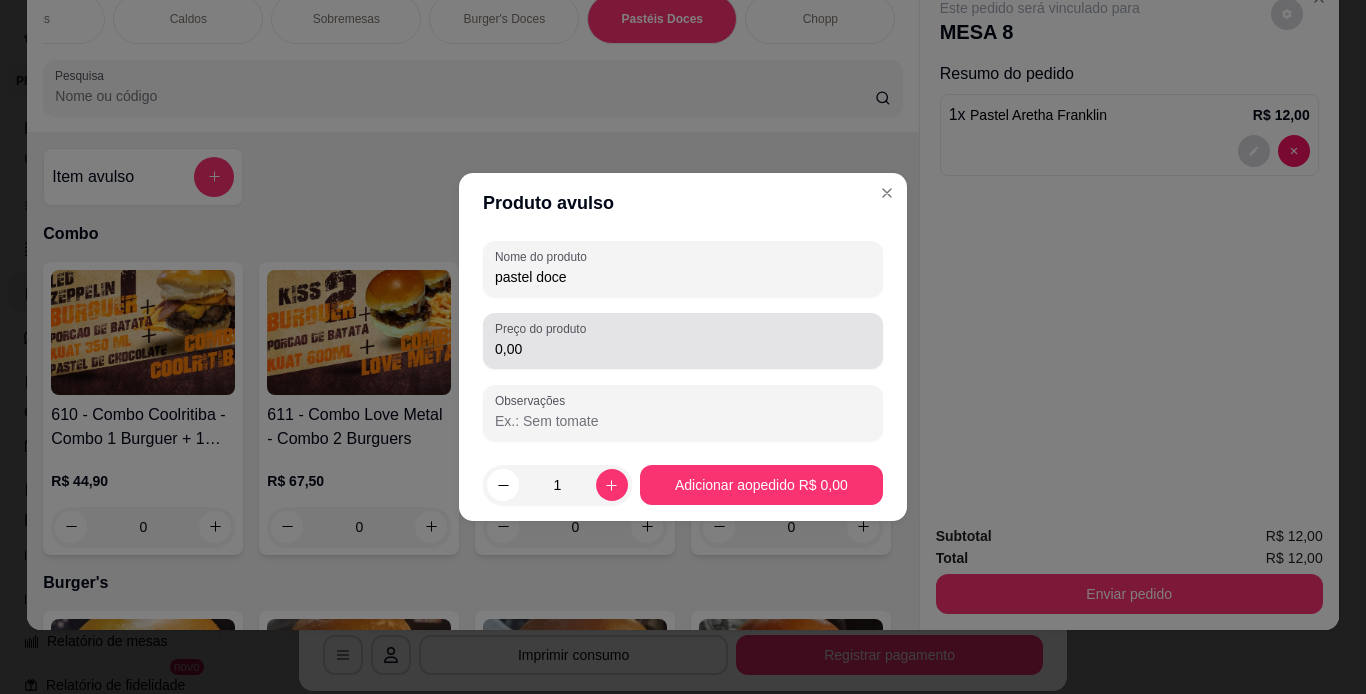 type on "pastel doce" 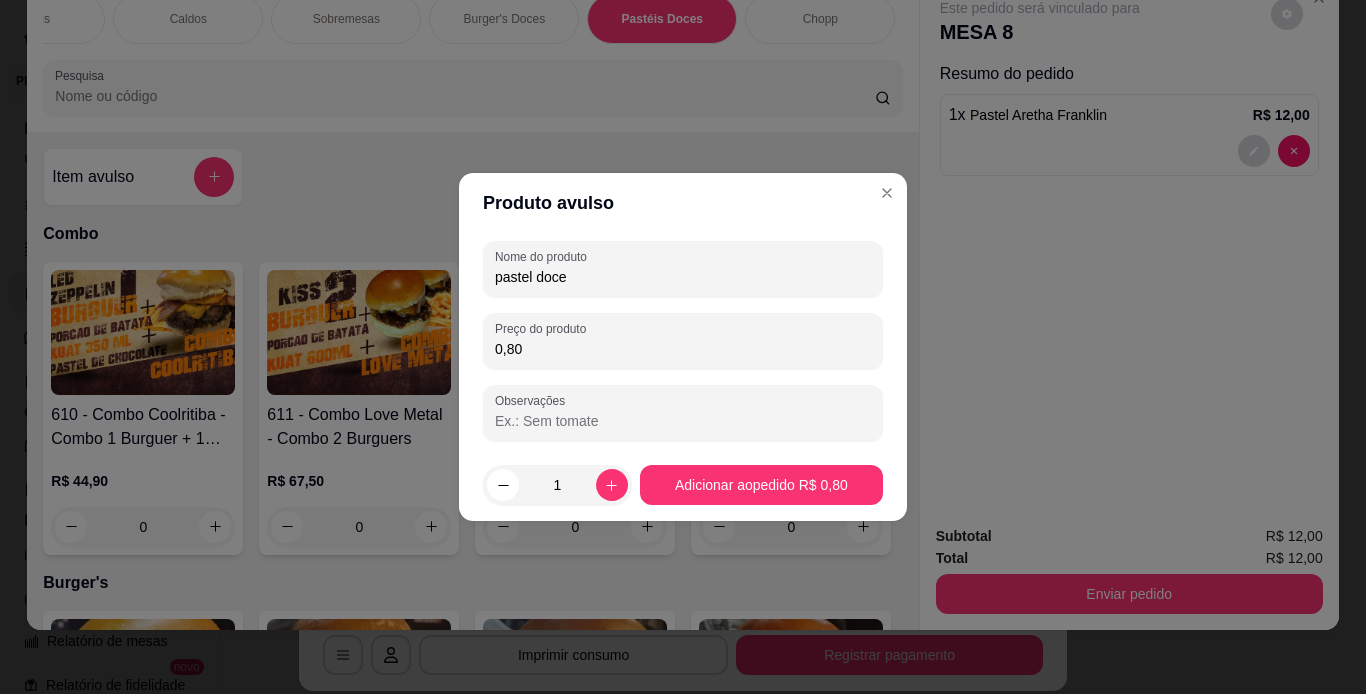 drag, startPoint x: 599, startPoint y: 343, endPoint x: 597, endPoint y: 377, distance: 34.058773 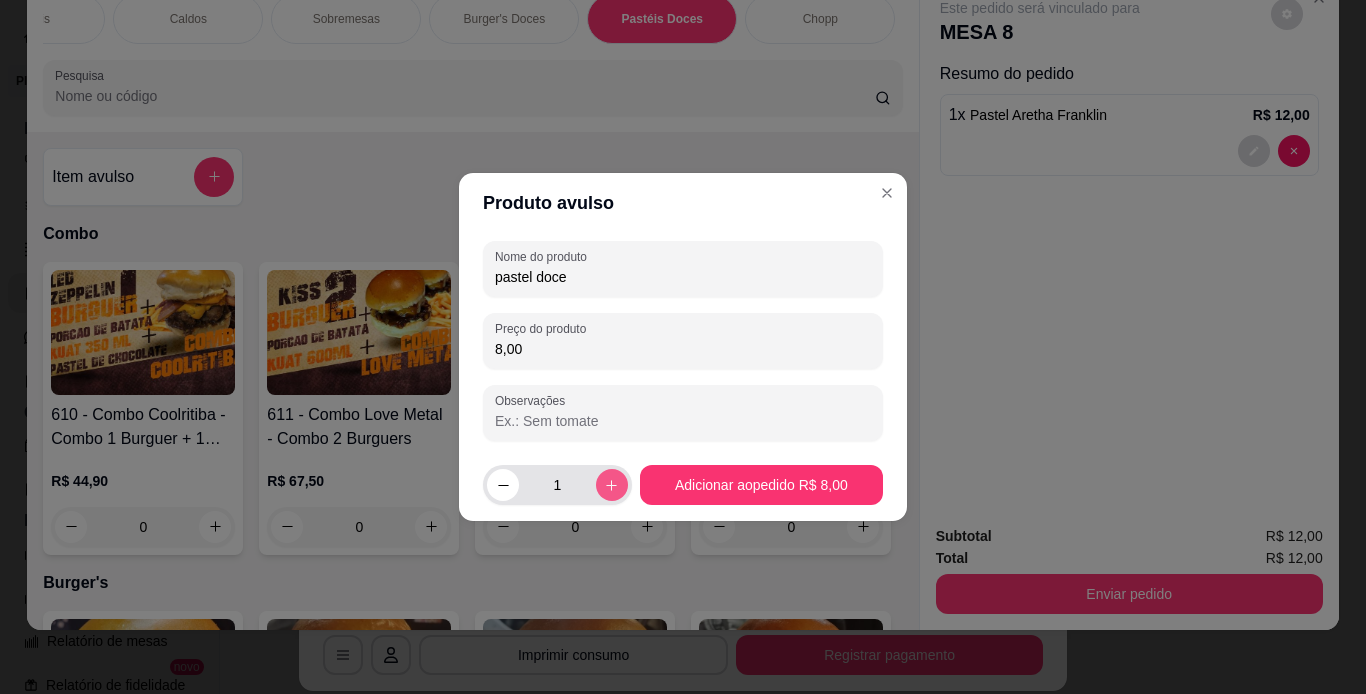 type on "8,00" 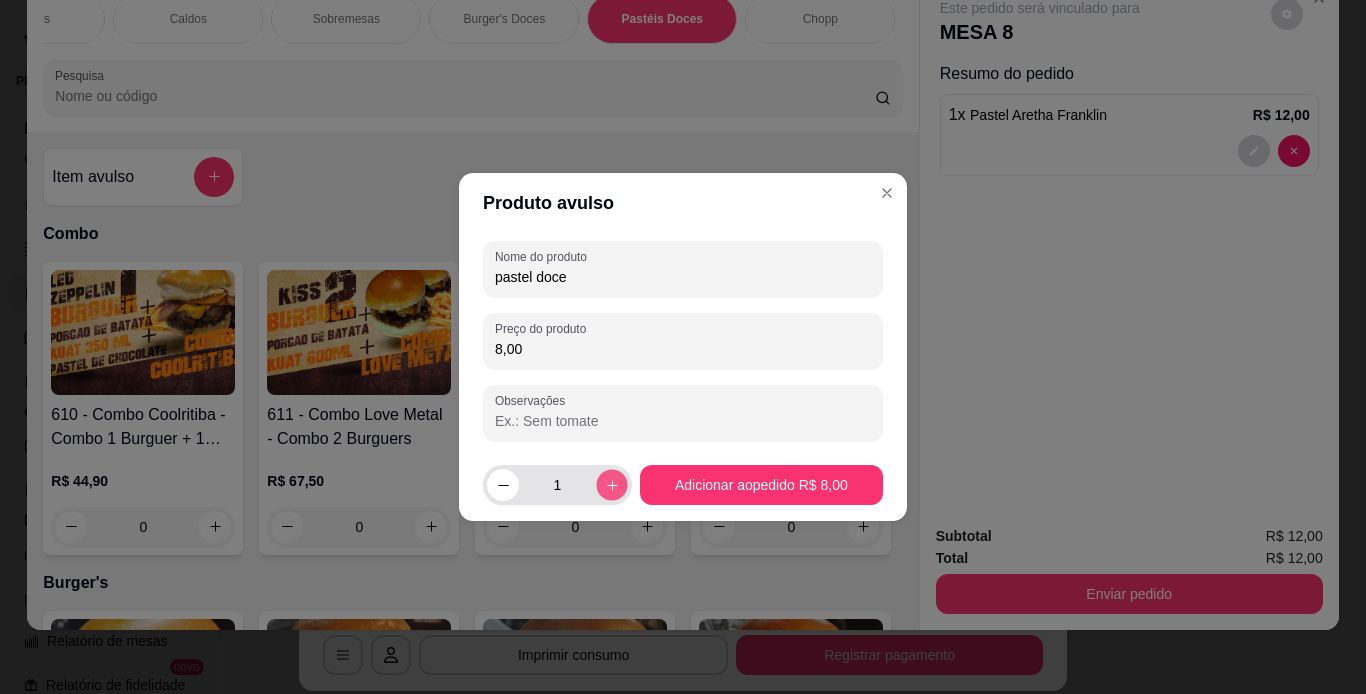 click at bounding box center [611, 484] 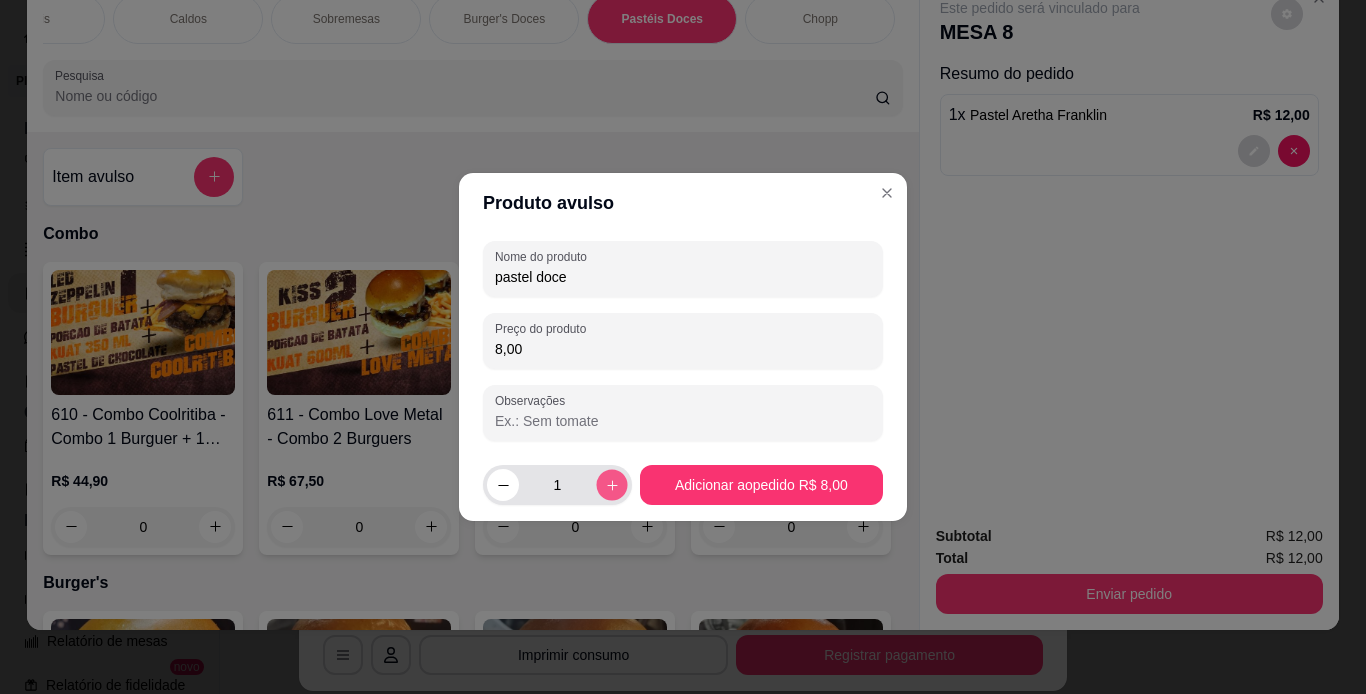 type on "2" 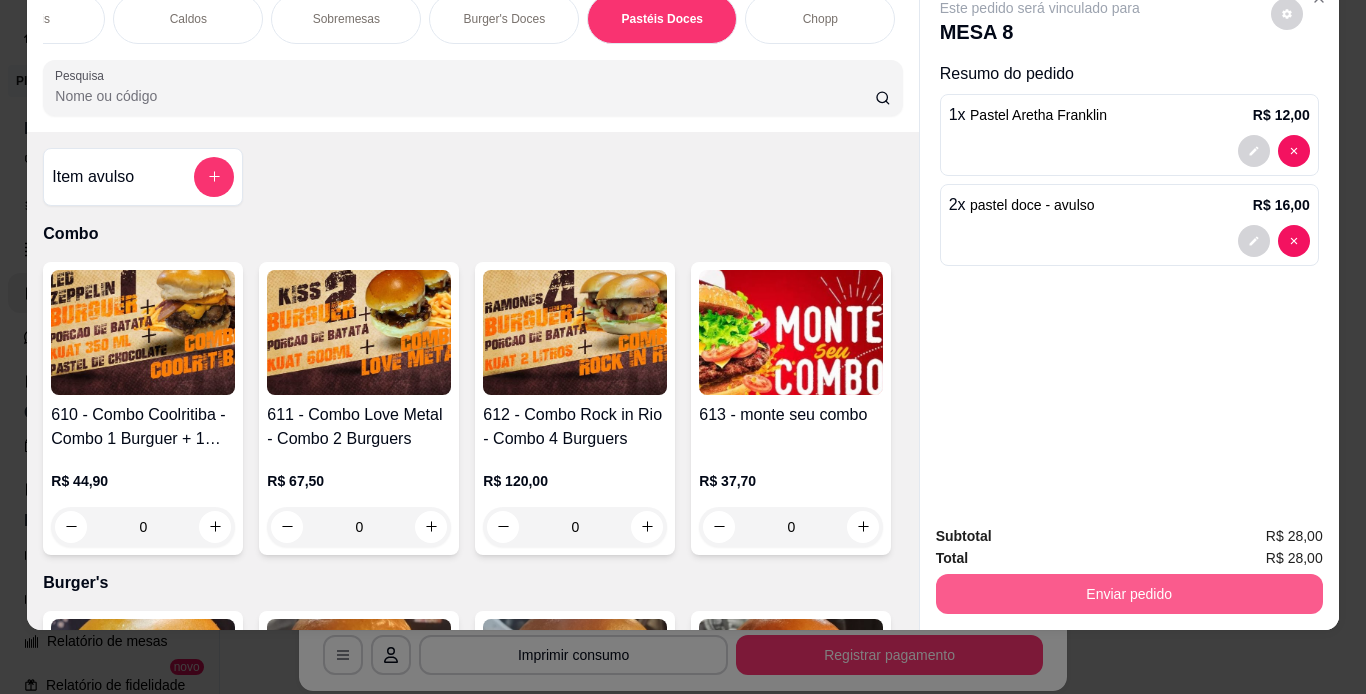 click on "Enviar pedido" at bounding box center [1129, 594] 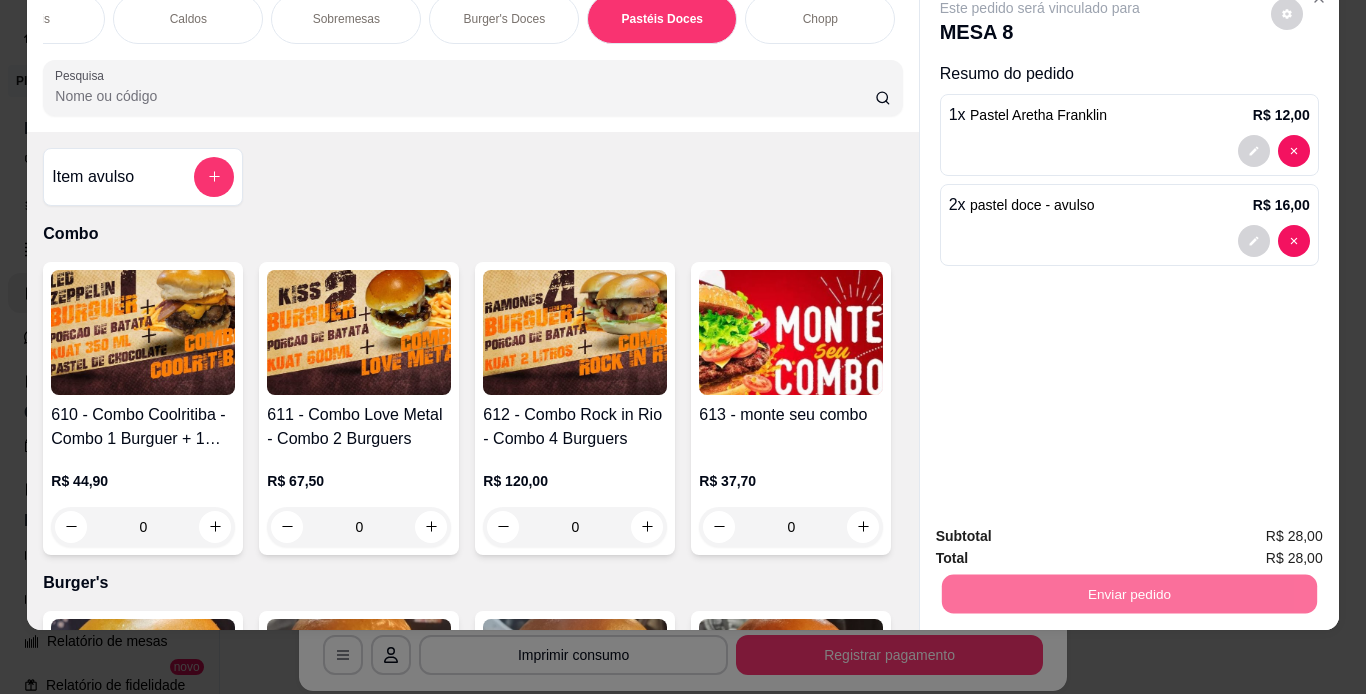 click on "Não registrar e enviar pedido" at bounding box center [1063, 530] 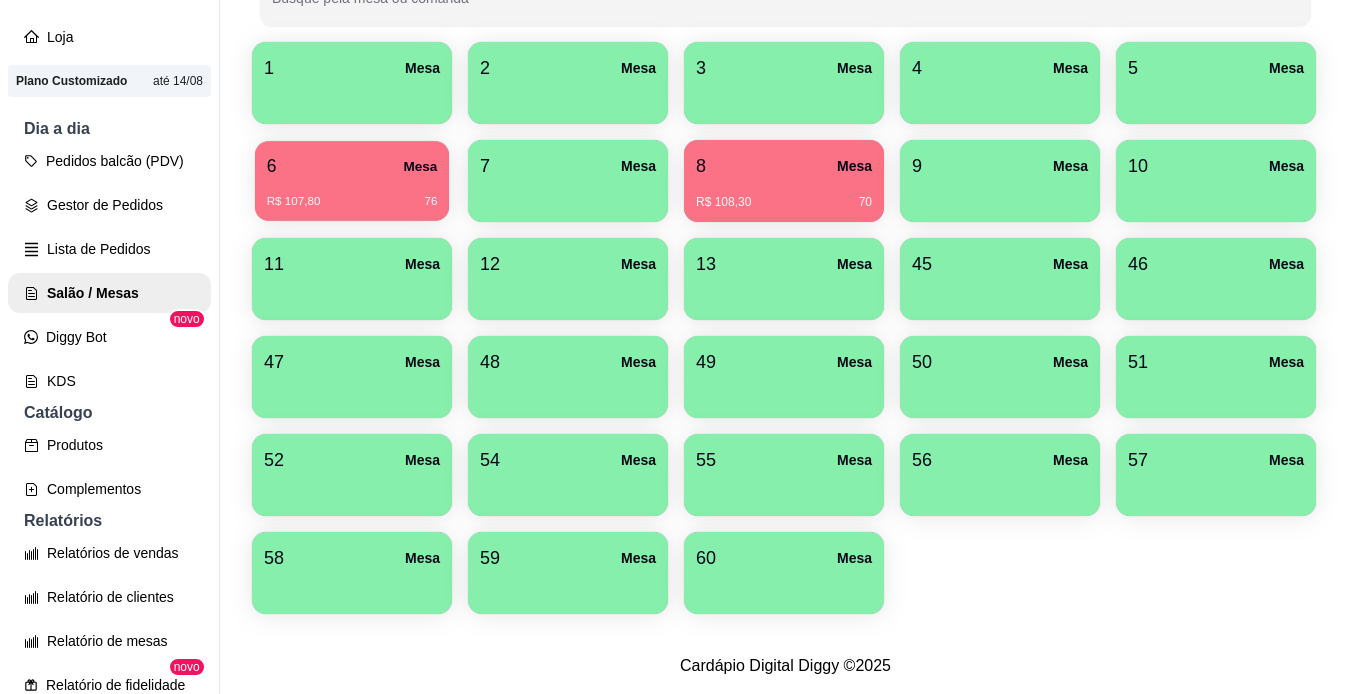 click on "6 Mesa" at bounding box center (352, 166) 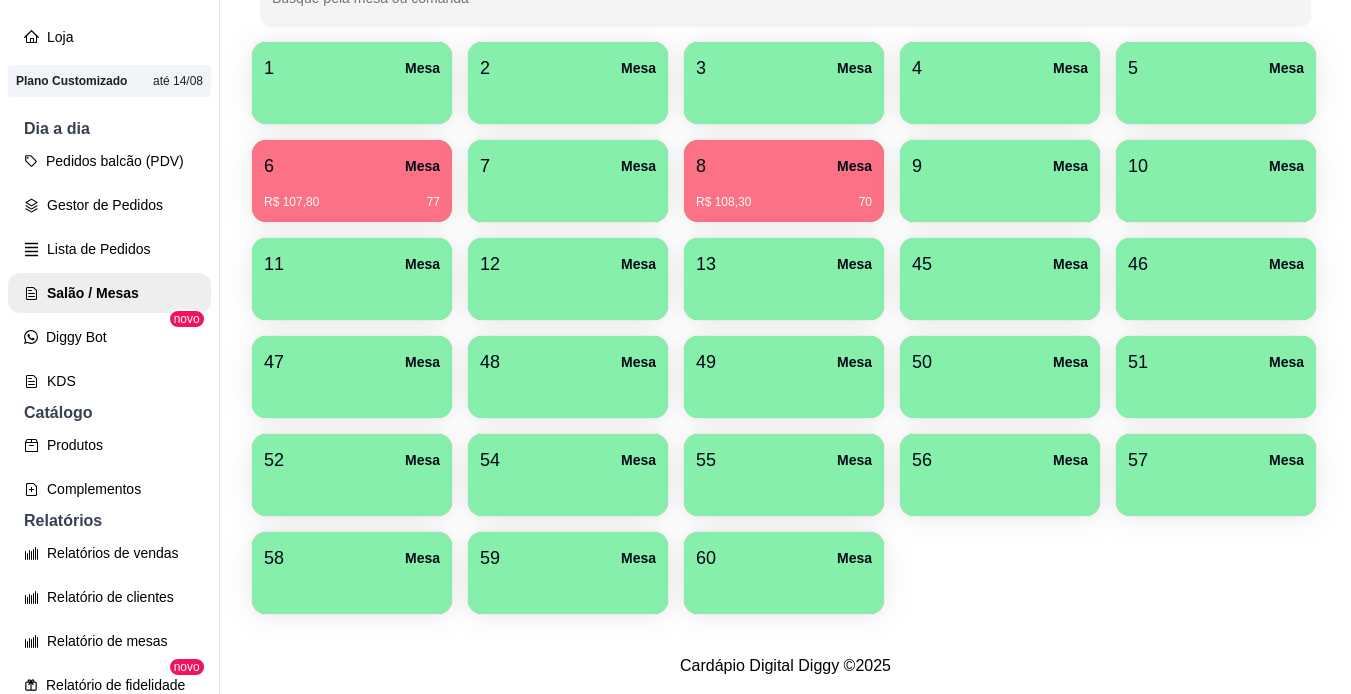 click on "6 Mesa R$ 107,80 77" at bounding box center [352, 181] 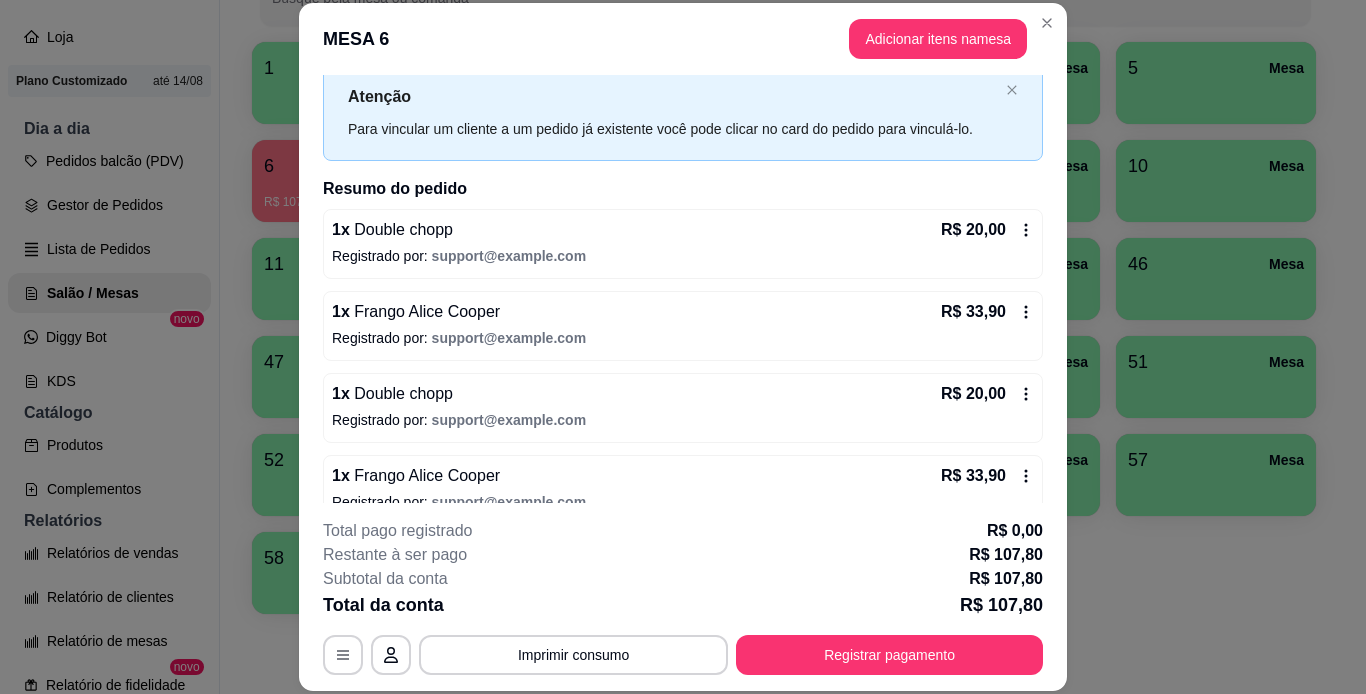 scroll, scrollTop: 86, scrollLeft: 0, axis: vertical 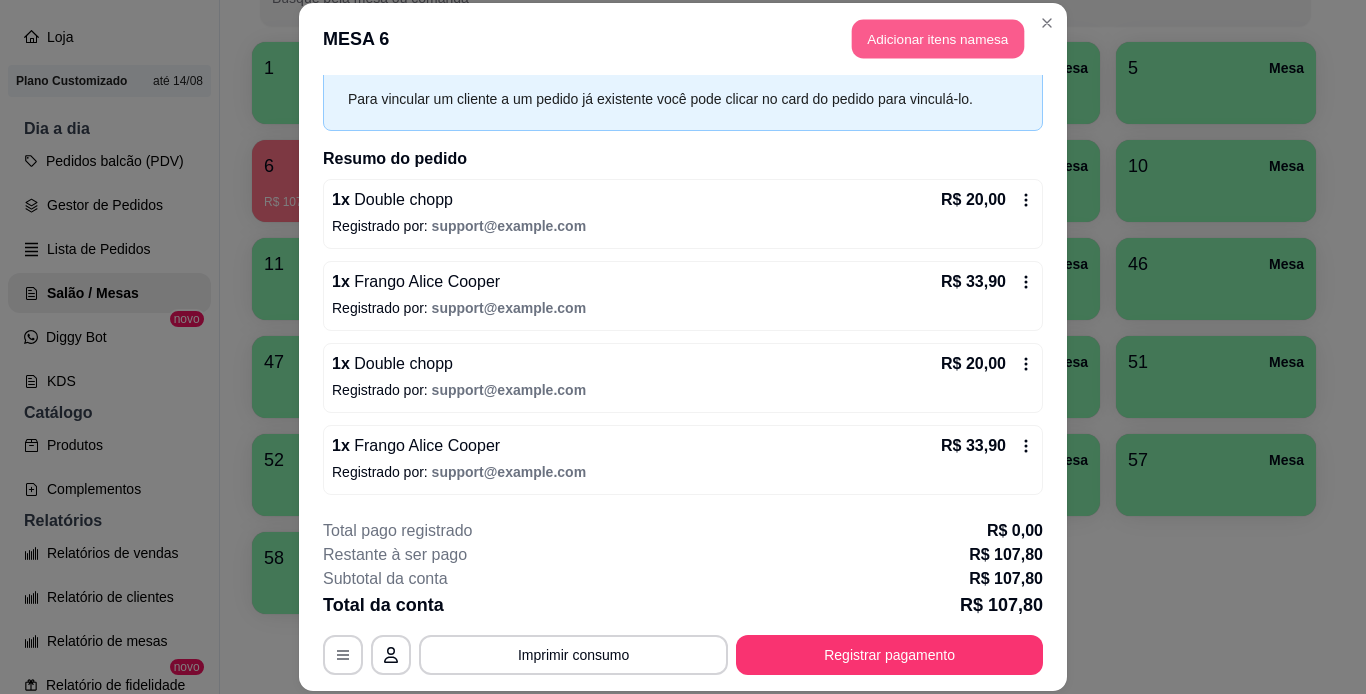 click on "Adicionar itens na  mesa" at bounding box center (938, 39) 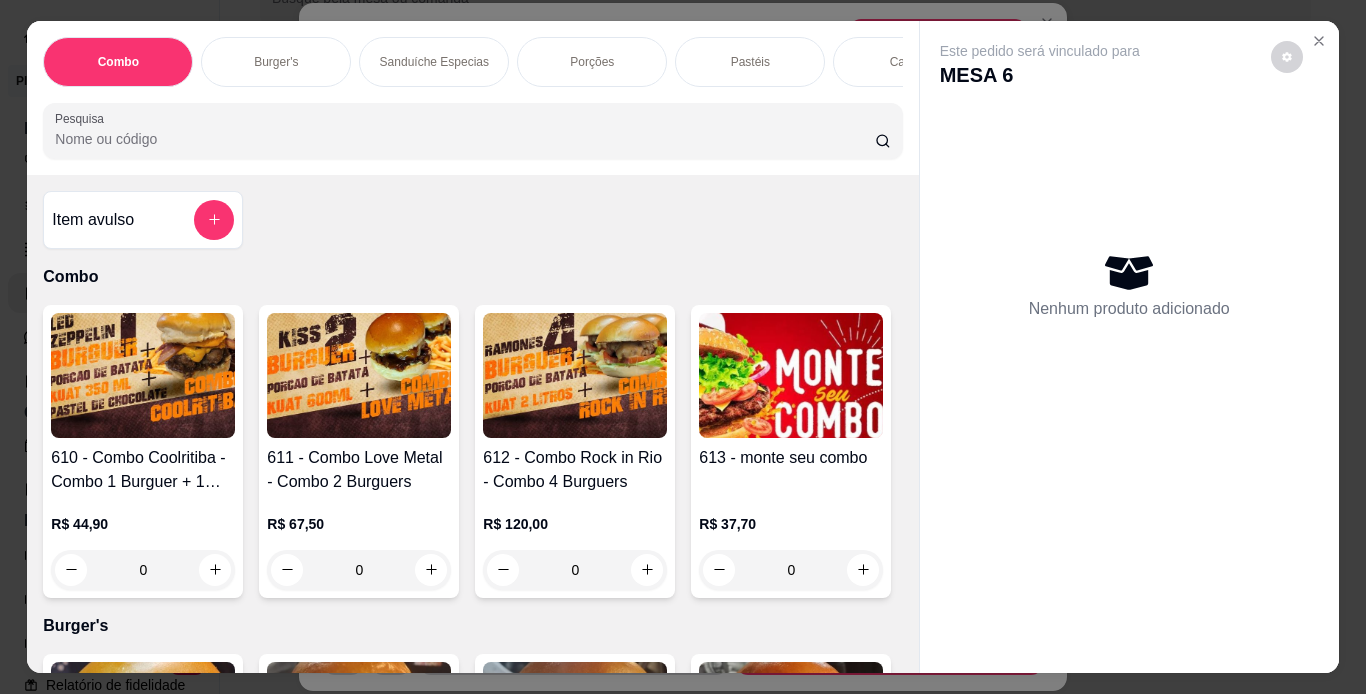 scroll, scrollTop: 0, scrollLeft: 752, axis: horizontal 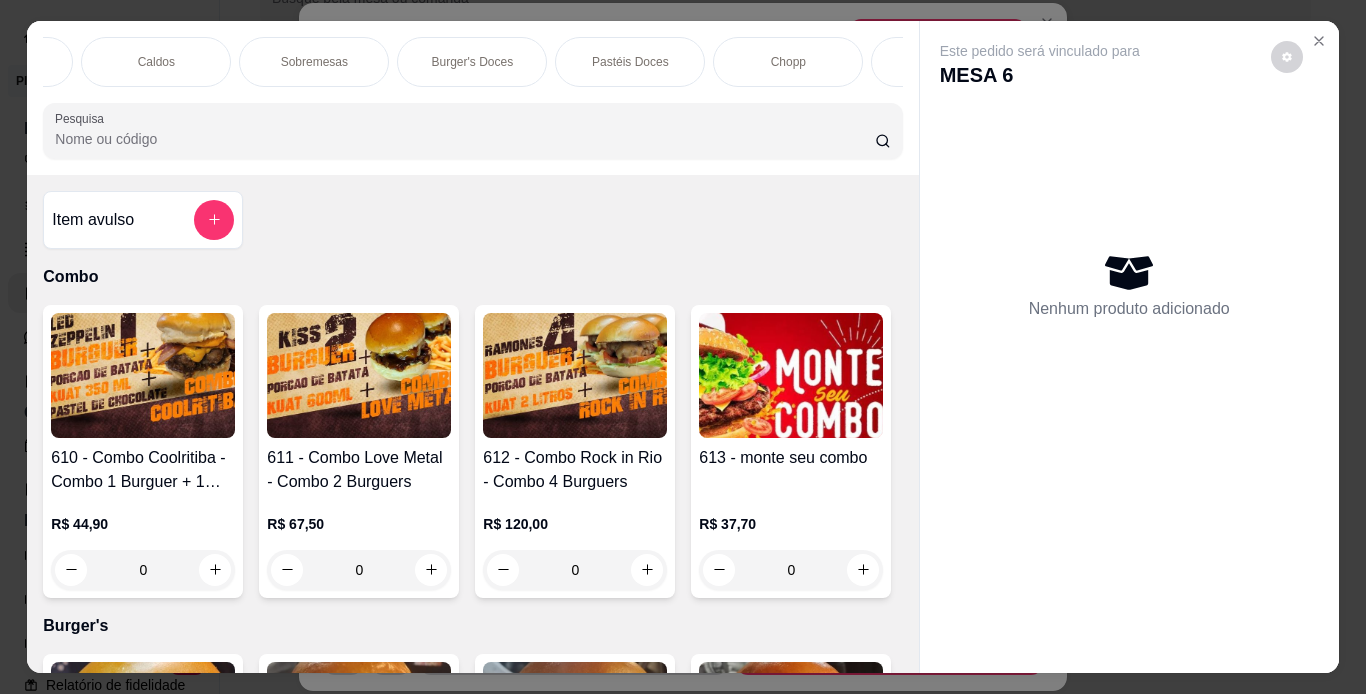 click on "Chopp" at bounding box center [788, 62] 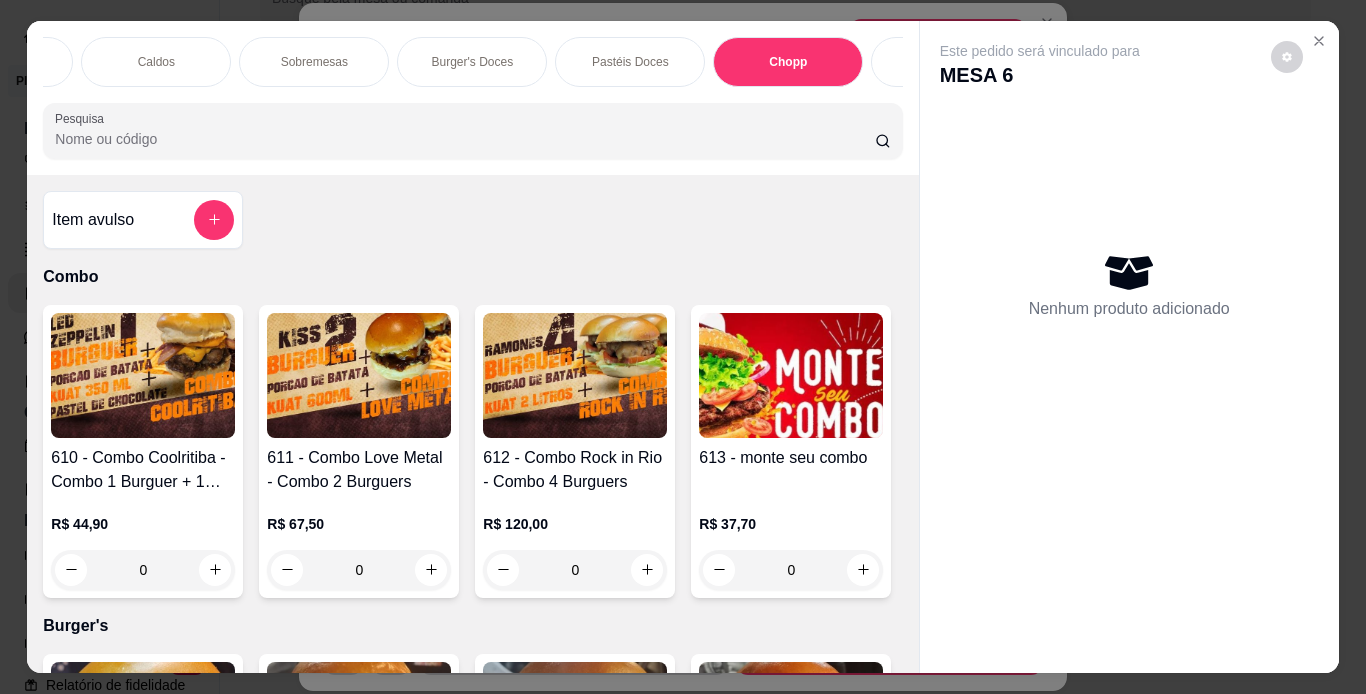 scroll, scrollTop: 7887, scrollLeft: 0, axis: vertical 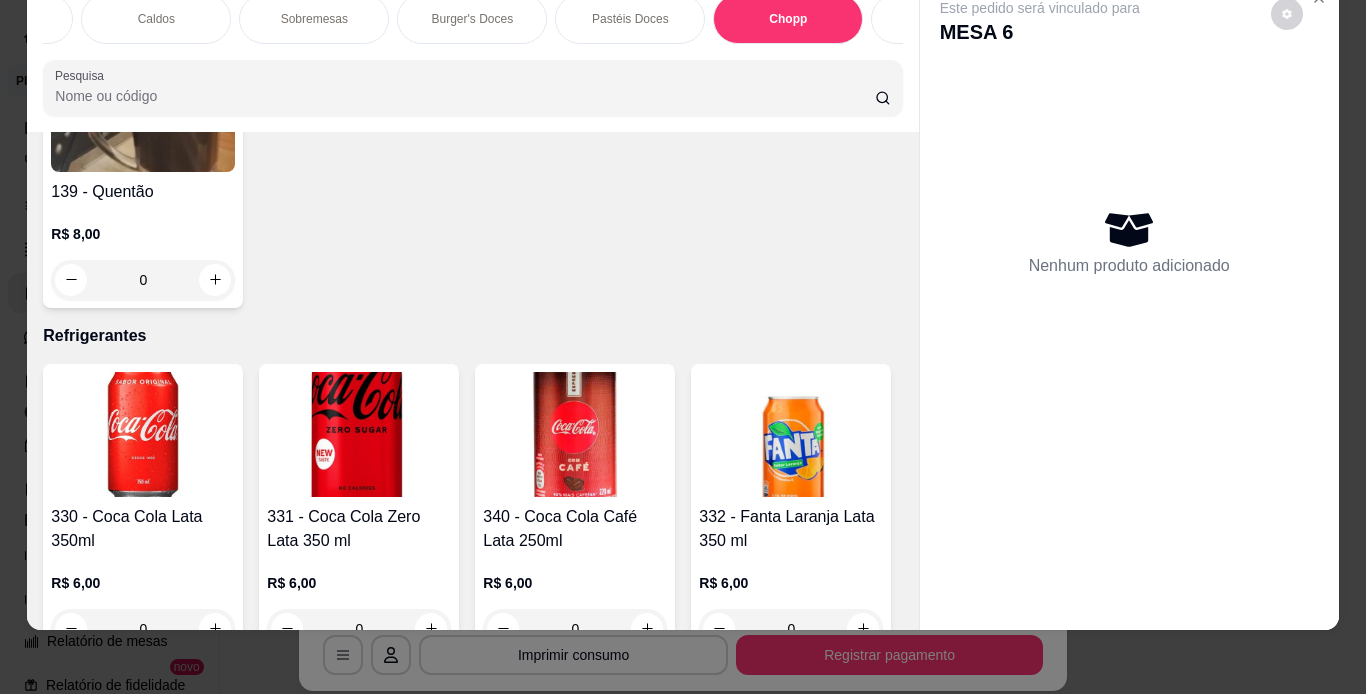 click on "Item avulso Combo  610 - Combo Coolritiba - Combo 1 Burguer + 1 Pastel   R$ 44,90 0 611 - Combo Love Metal - Combo 2 Burguers   R$ 67,50 0 612 - Combo Rock in Rio - Combo 4 Burguers   R$ 120,00 0 613 - monte seu combo    R$ 37,70 0 Burger's  1 - Ramones Burger    R$ 21,90 0 2 - John Lennon Burger   R$ 25,90 0 3 - Zztop Burger    R$ 25,90 0 4 - Led Zepplin Burger    R$ 26,90 0 5 - Kiss Burger    R$ 25,90 0 6 - Iron Maiden Burger    R$ 33,90 0 7 - The Doors Burger    R$ 26,90 0 8 - Deep Purple Burger   R$ 28,90 0 9 - Rolling Stones Burger   R$ 28,90 0 10 - Red Hot Chili Peppers Burger   R$ 30,90 0 11 - Metallica Burger    R$ 27,90 0 12 - Motorhead Burguer    R$ 34,90 0 13 - Rita Lee Burger   R$ 25,90 0 14 - Baby Metal Burger   R$ 15,90 0 15 - The Sex Pistol's Burger   R$ 23,90 0 16 - Queen Burger   R$ 22,90 0 17 - The Beatles Burguer    R$ 20,90 0 18 - Thin Lizzy Burger    R$ 33,90 0 19 - Ac/Dc Burguer    R$ 39,90 0 20 - 22 - Guns N' Roses   R$ 22,90 0 21 - The Clash   R$ 32,90 0   0" at bounding box center [472, 381] 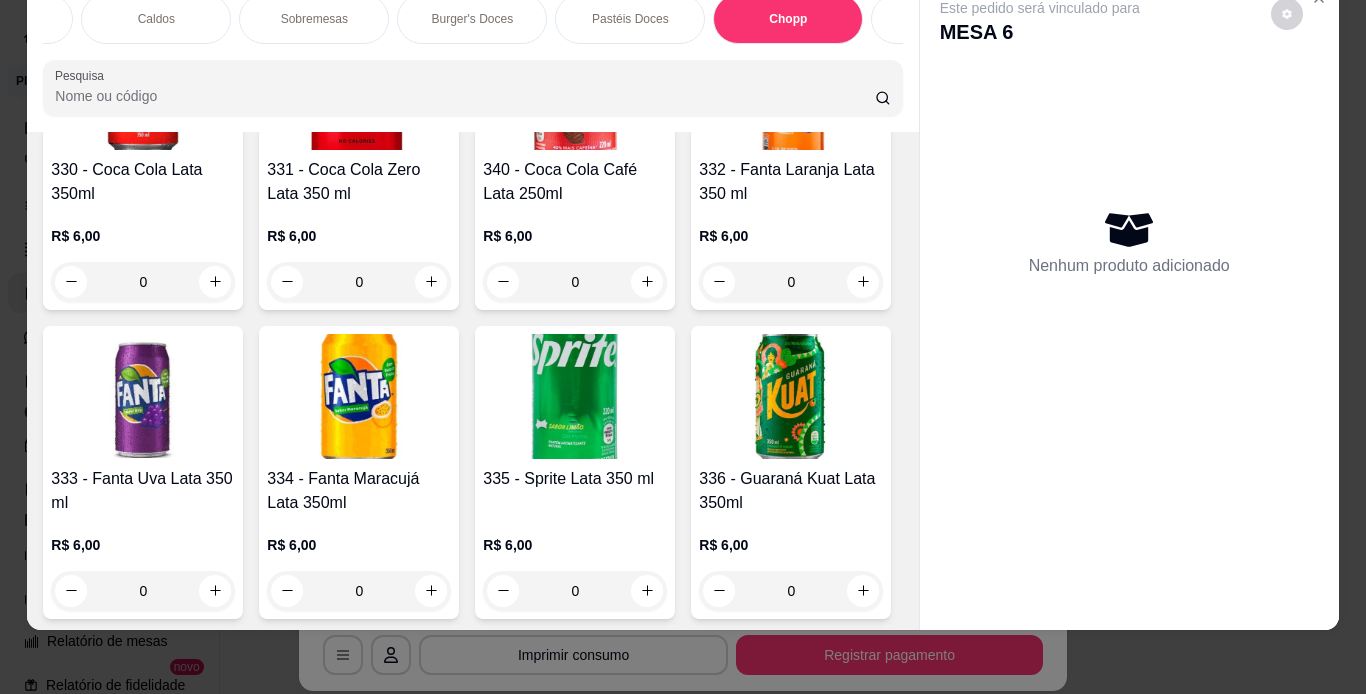 scroll, scrollTop: 8247, scrollLeft: 0, axis: vertical 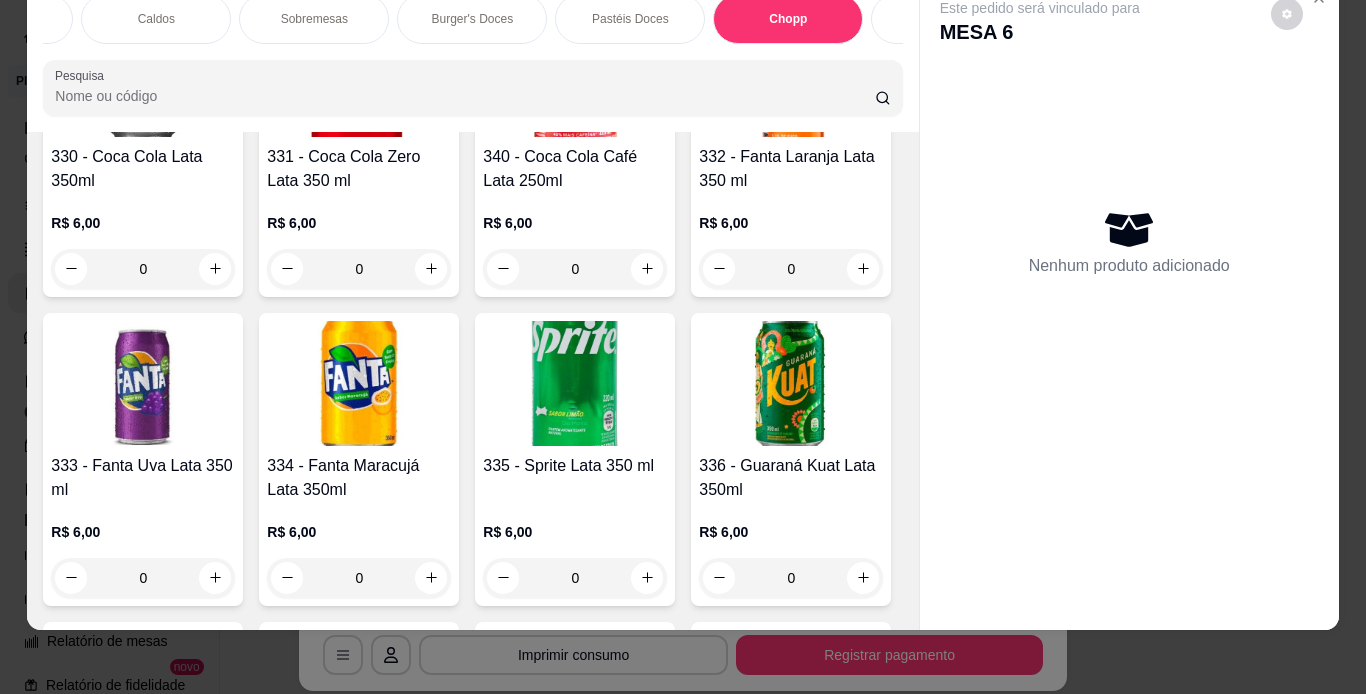 click at bounding box center (575, -1210) 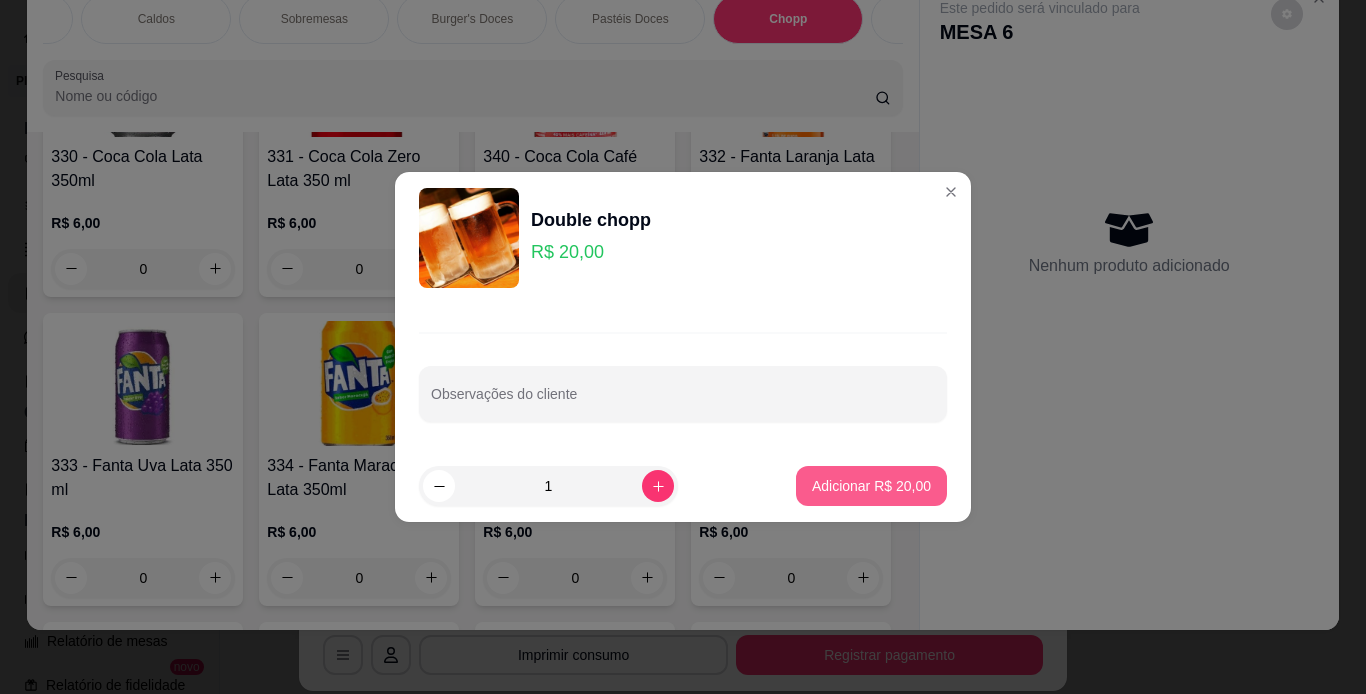 click on "Adicionar   R$ 20,00" at bounding box center [871, 486] 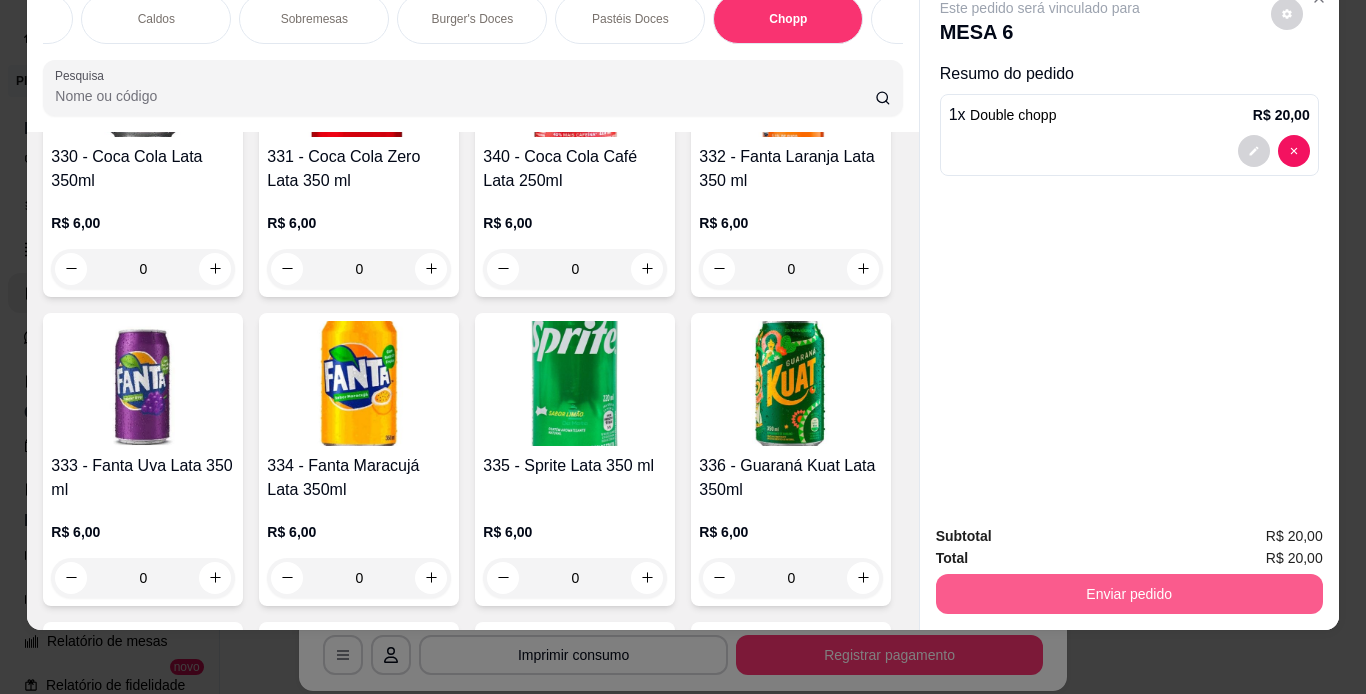 click on "Enviar pedido" at bounding box center (1129, 594) 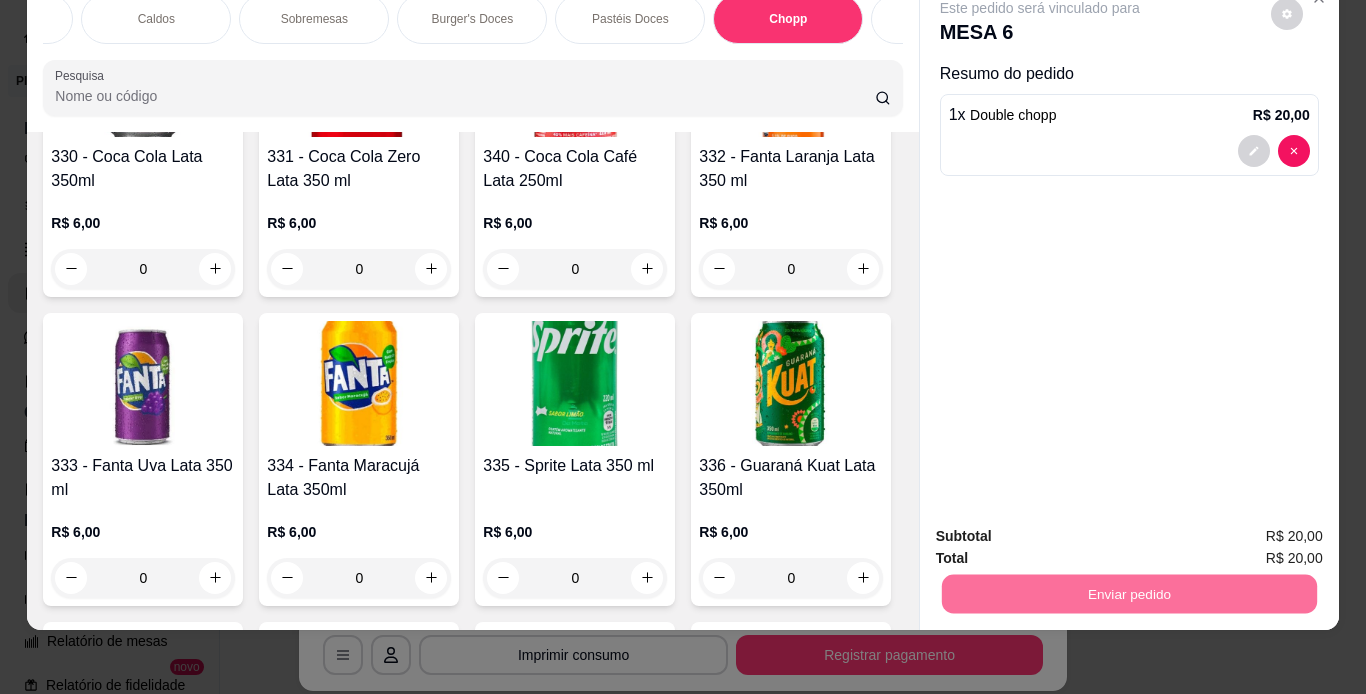 click on "Não registrar e enviar pedido" at bounding box center [1063, 529] 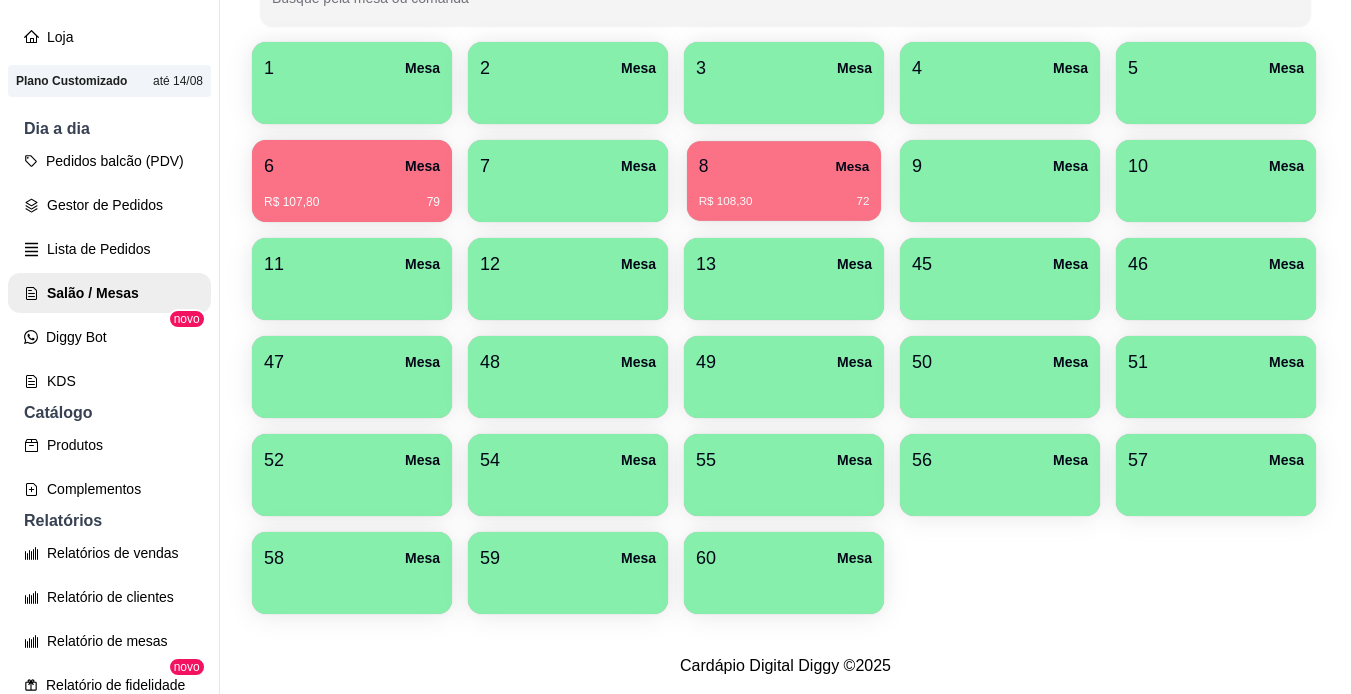 click on "8 Mesa" at bounding box center [784, 166] 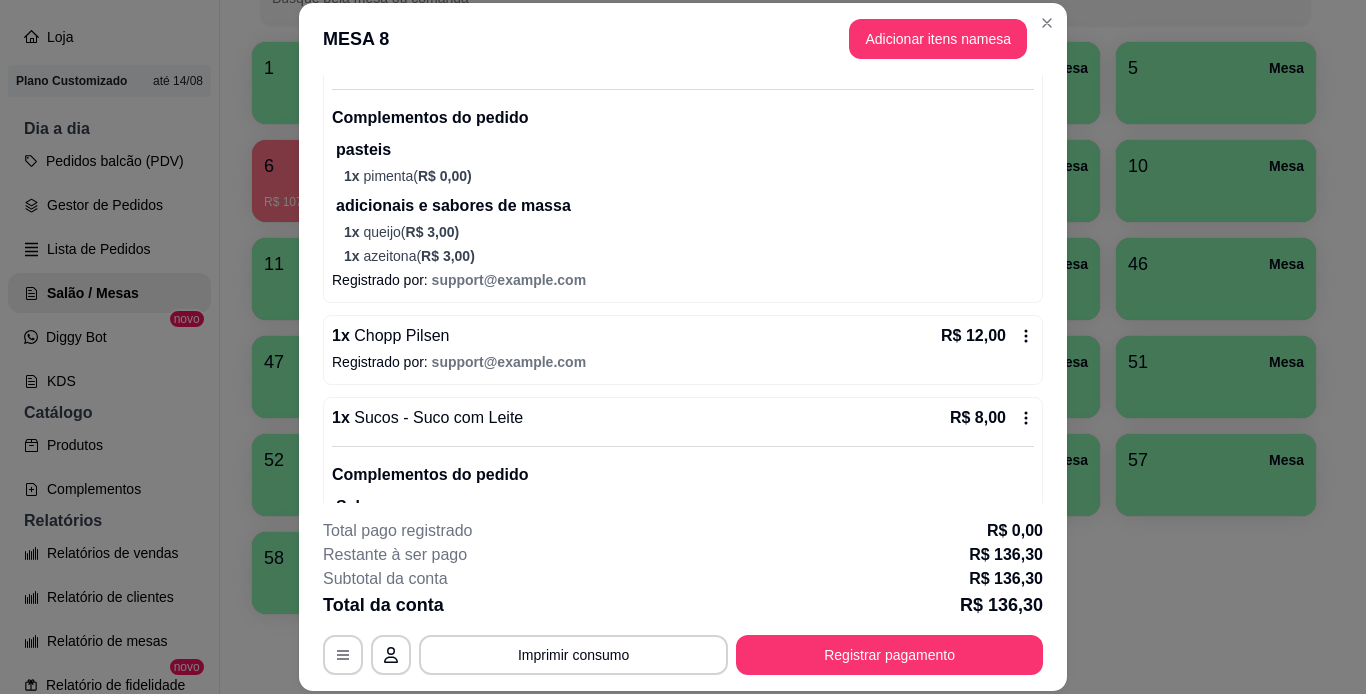 scroll, scrollTop: 403, scrollLeft: 0, axis: vertical 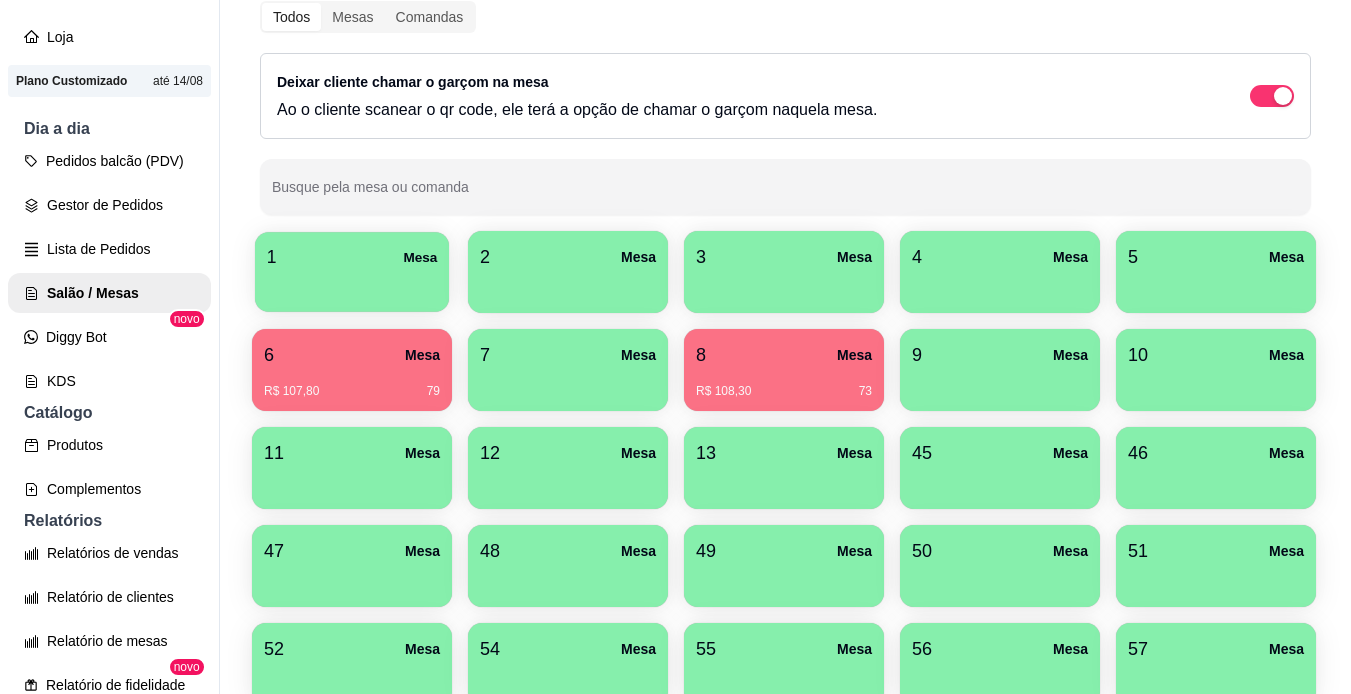 click on "1 Mesa" at bounding box center [352, 257] 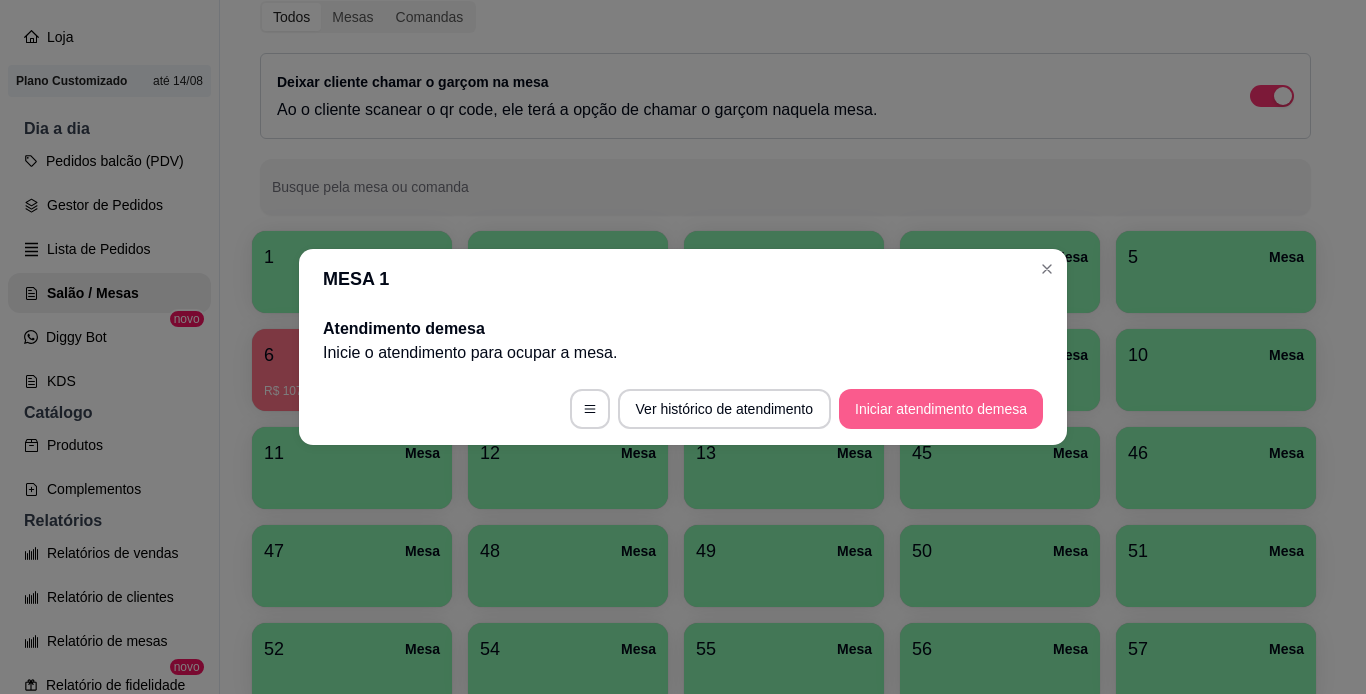 click on "Iniciar atendimento de  mesa" at bounding box center [941, 409] 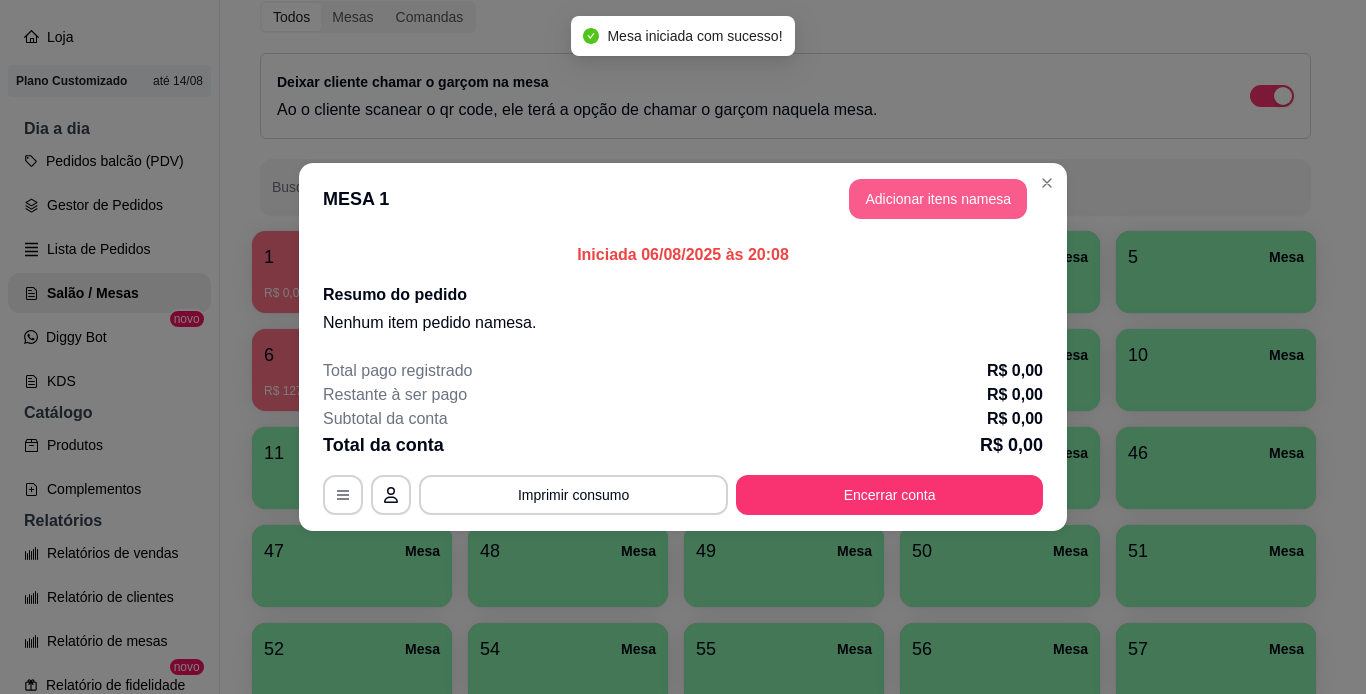 click on "Adicionar itens na  mesa" at bounding box center (938, 199) 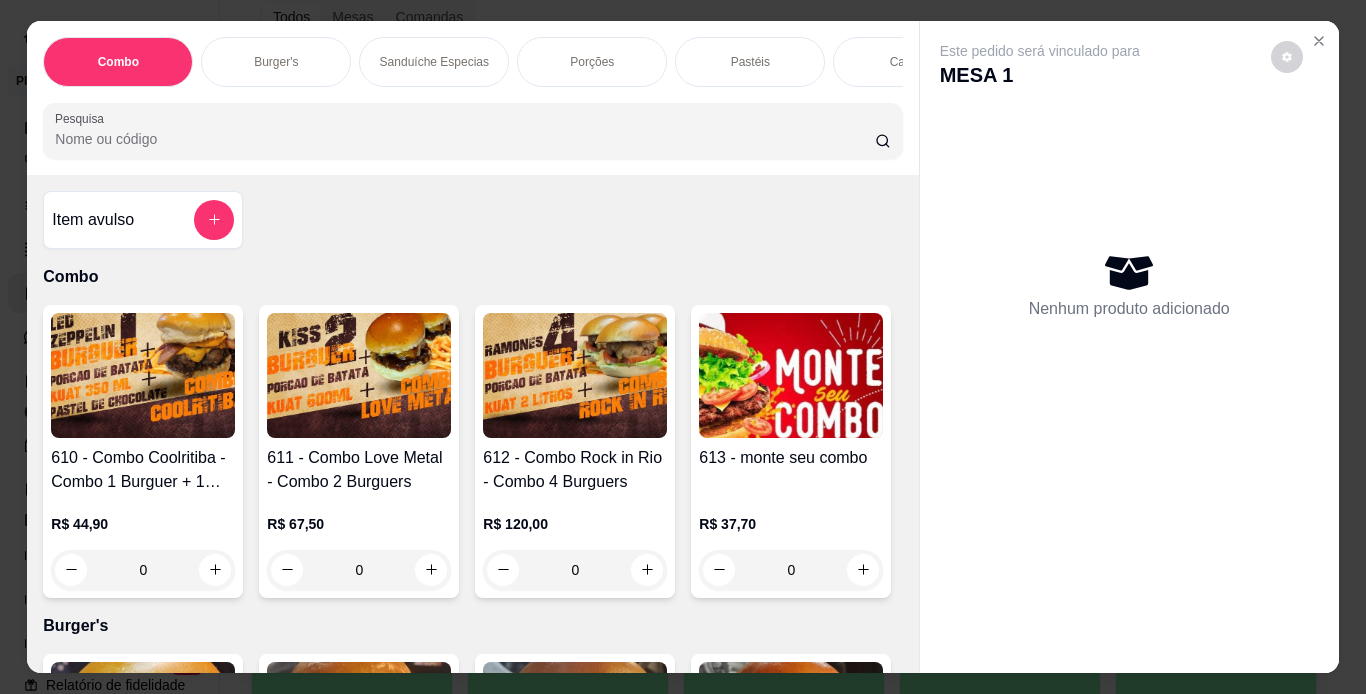 scroll, scrollTop: 0, scrollLeft: 752, axis: horizontal 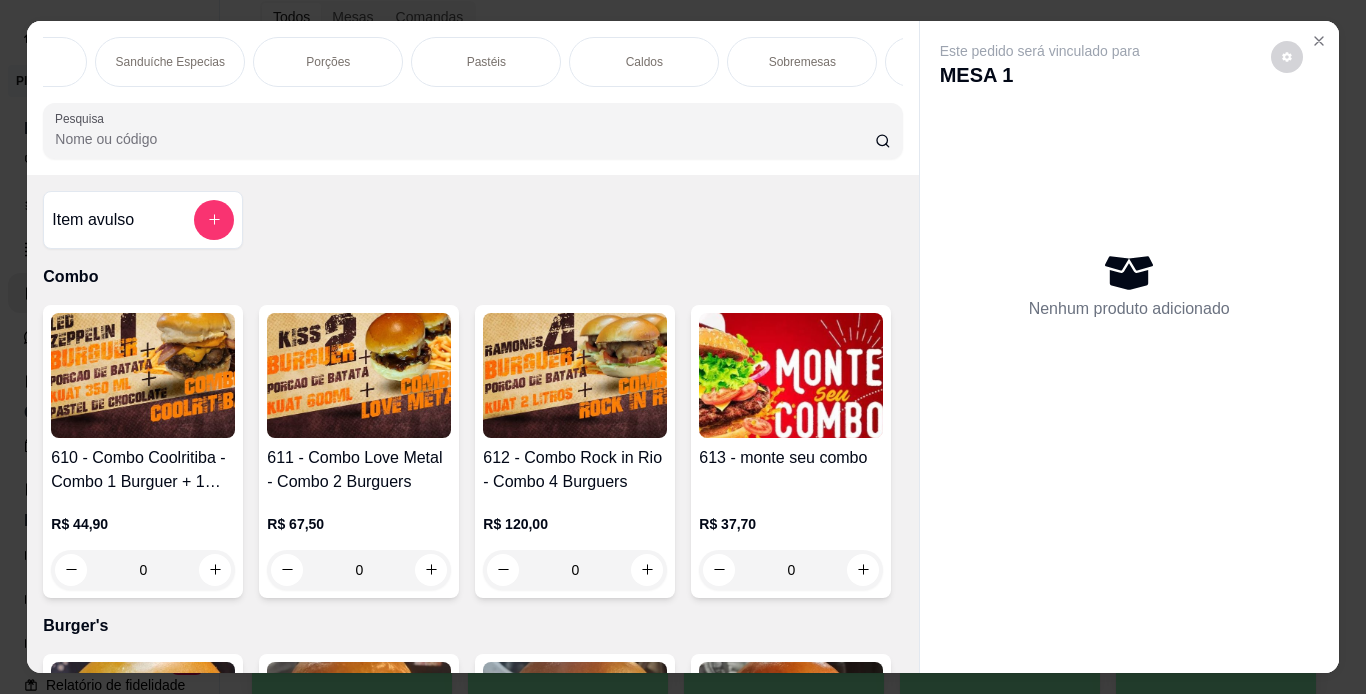 click on "Porções" at bounding box center (328, 62) 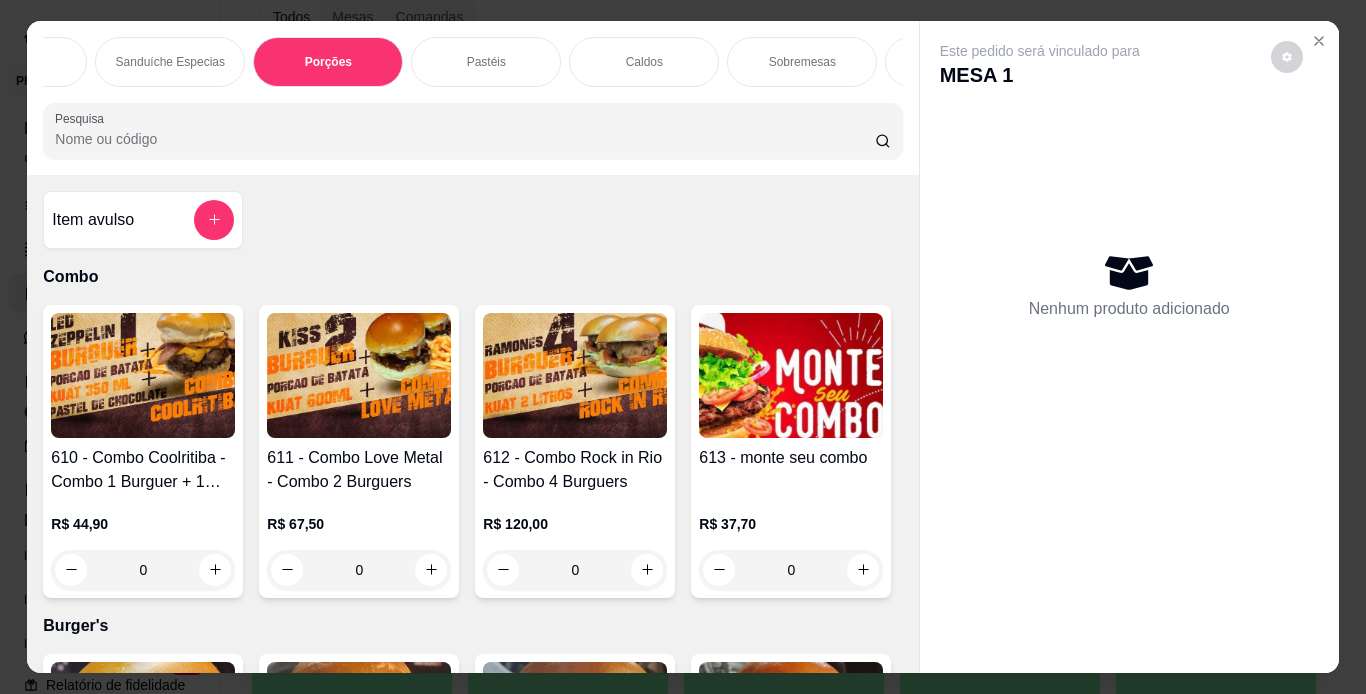 scroll, scrollTop: 3441, scrollLeft: 0, axis: vertical 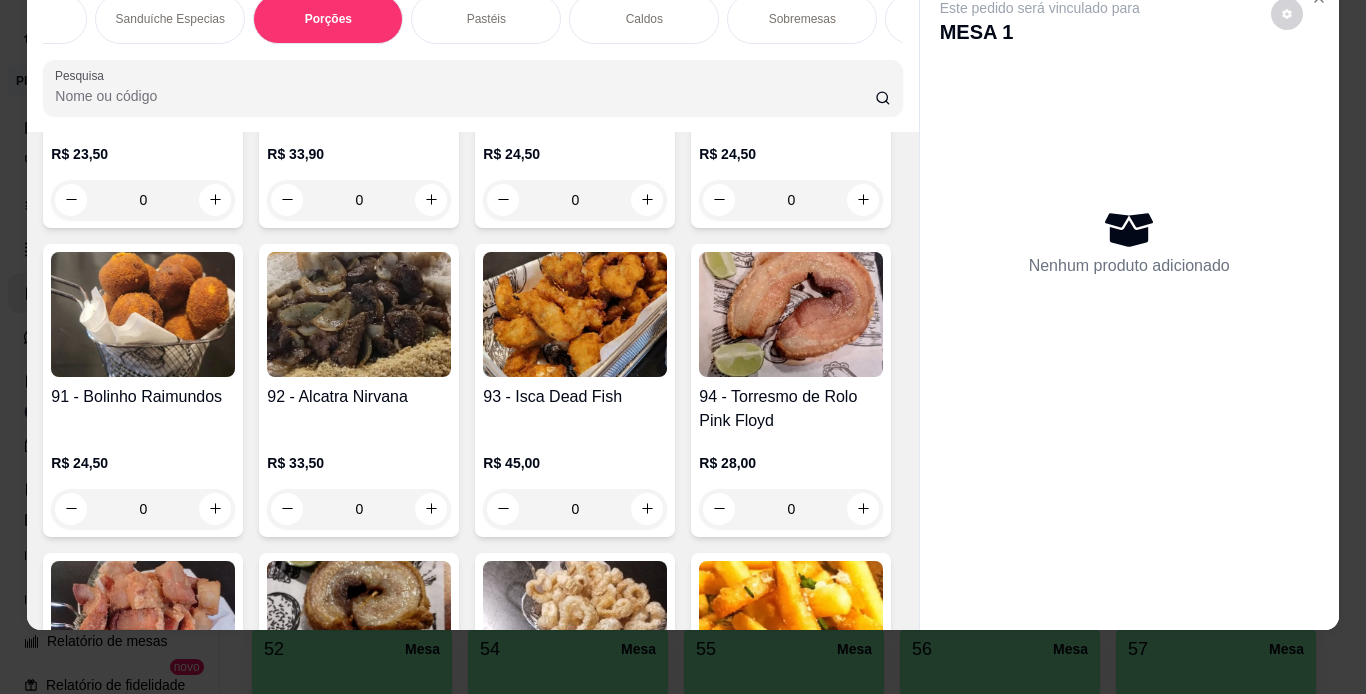 click at bounding box center (143, -304) 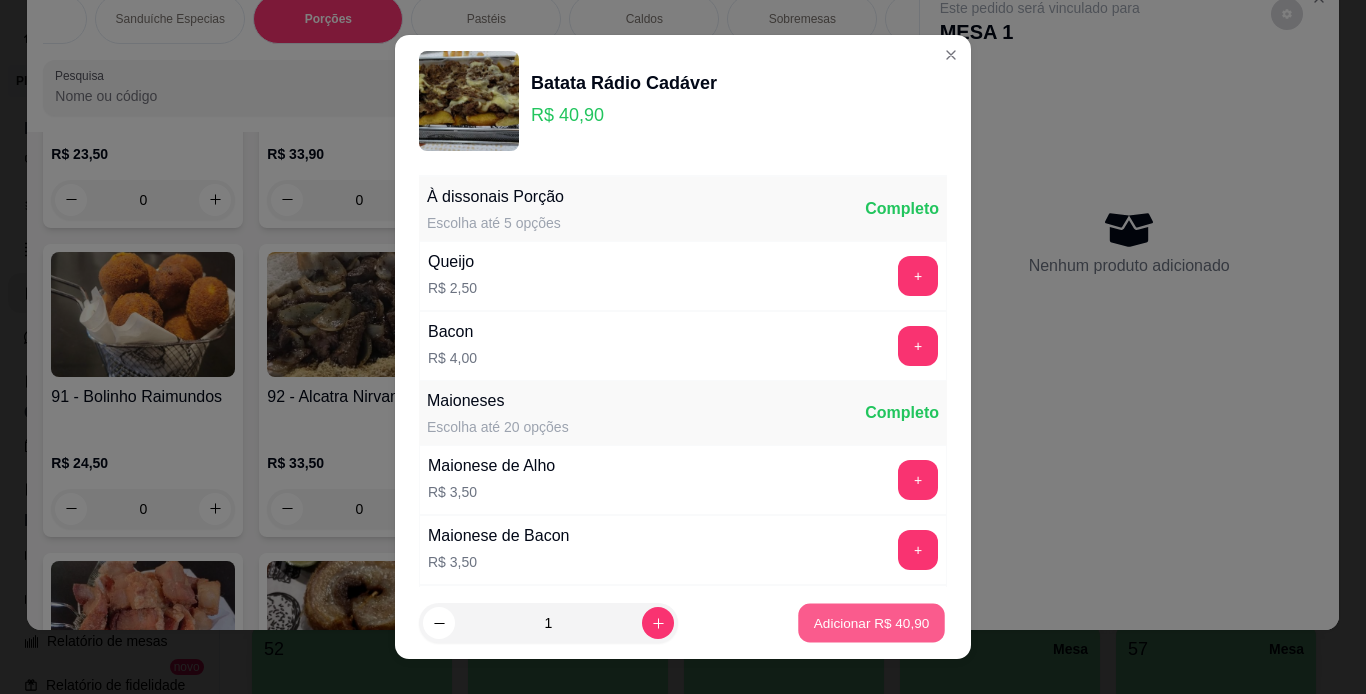 click on "Adicionar   R$ 40,90" at bounding box center [872, 623] 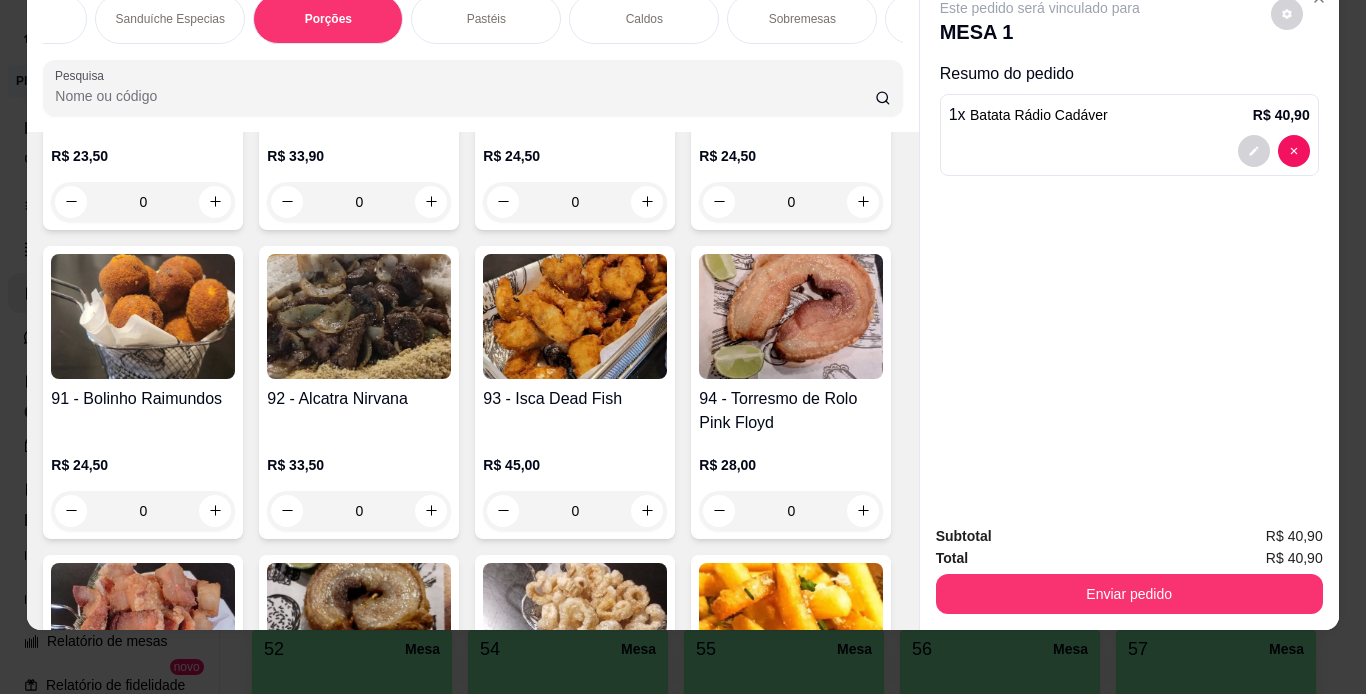click on "Combo  Burger's  Sanduíche Especias Porções  Pastéis  Caldos  Sobremesas  Burger's Doces Pastéis Doces Chopp  Cervejas  Bebidas Quentes de Inverno  Refrigerantes Energéticos Águas/ Chás/Sucos Drinks Clássicos Drinks da Casa Doces Diversos  Cachaças Bitter's Licores  Gin Whisky  vodka conhaque Steinhaeger  Pesquisa Item avulso Combo  610 - Combo Coolritiba - Combo 1 Burguer + 1 Pastel   R$ 44,90 0 611 - Combo Love Metal - Combo 2 Burguers   R$ 67,50 0 612 - Combo Rock in Rio - Combo 4 Burguers   R$ 120,00 0 613 - monte seu combo    R$ 37,70 0 Burger's  1 - Ramones Burger    R$ 21,90 0 2 - John Lennon Burger   R$ 25,90 0 3 - Zztop Burger    R$ 25,90 0 4 - Led Zepplin Burger    R$ 26,90 0 5 - Kiss Burger    R$ 25,90 0 6 - Iron Maiden Burger    R$ 33,90 0 7 - The Doors Burger    R$ 26,90 0 8 - Deep Purple Burger   R$ 28,90 0 9 - Rolling Stones Burger   R$ 28,90 0 10 - Red Hot Chili Peppers Burger   R$ 30,90 0 11 - Metallica Burger    R$ 27,90 0 12 - Motorhead Burguer    R$ 34,90 0   0" at bounding box center (683, 347) 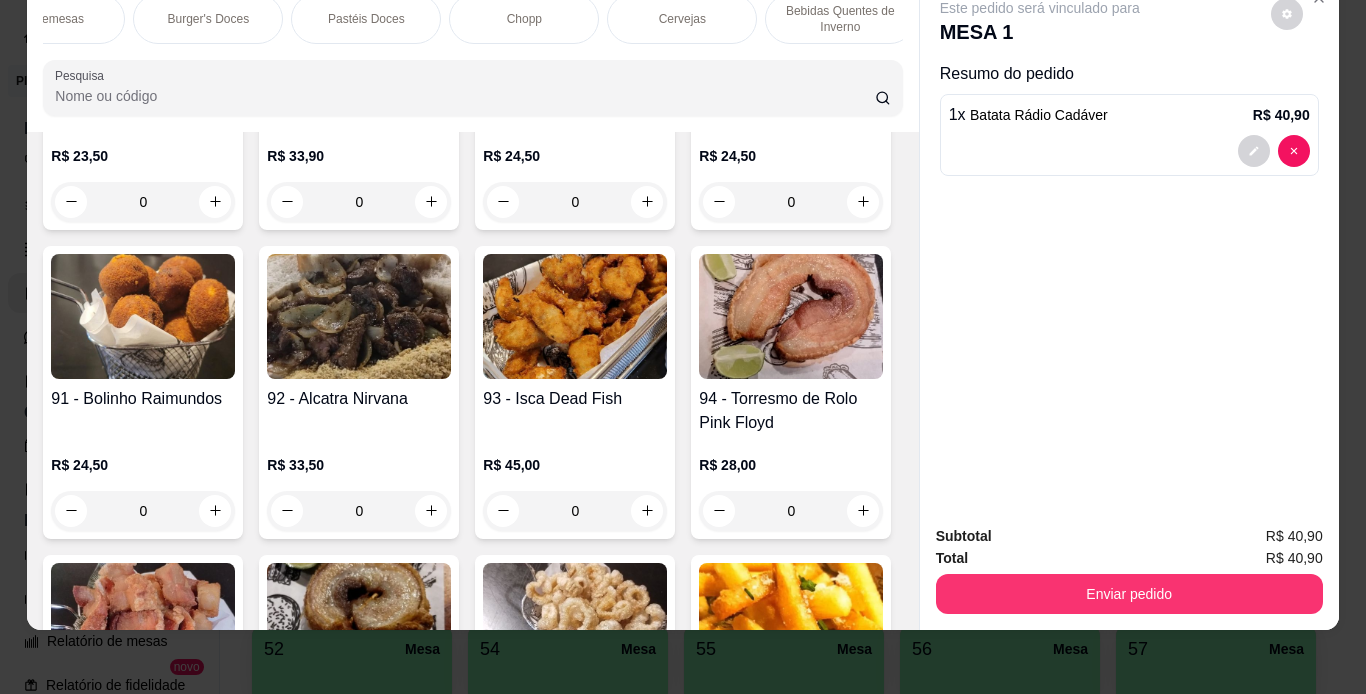 click on "Chopp" at bounding box center (524, 19) 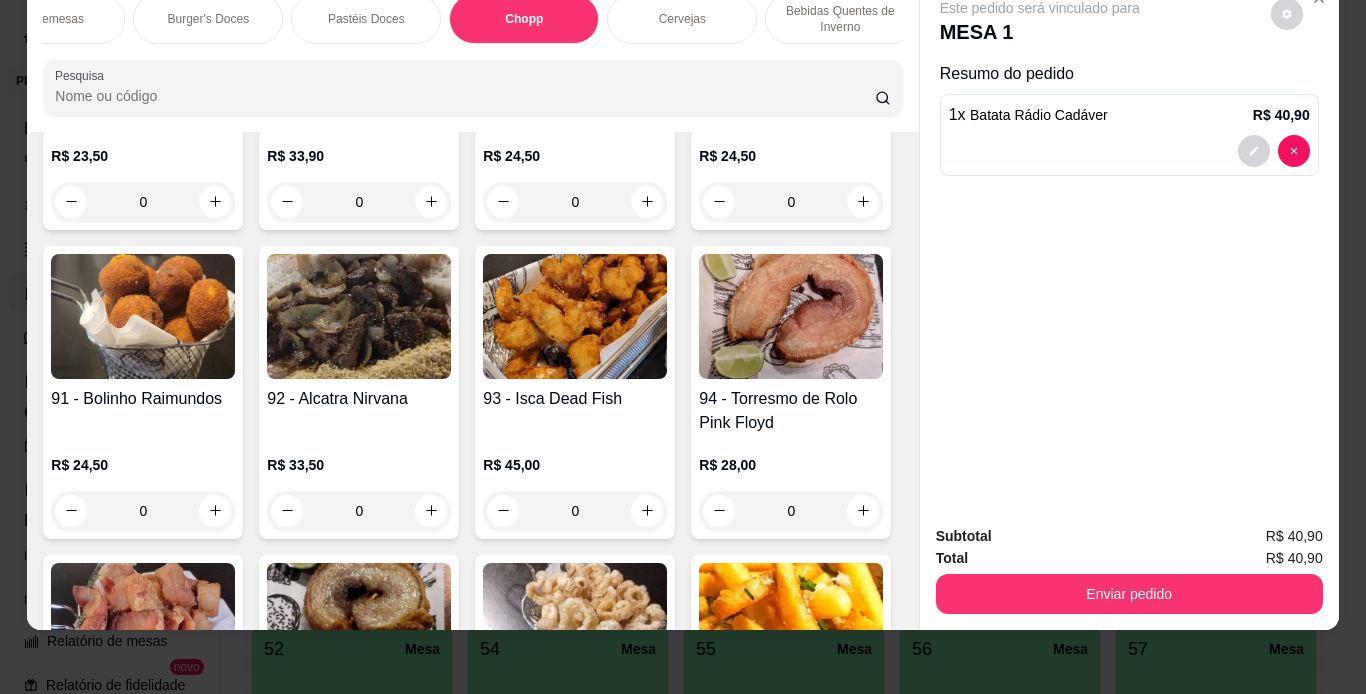 scroll, scrollTop: 7889, scrollLeft: 0, axis: vertical 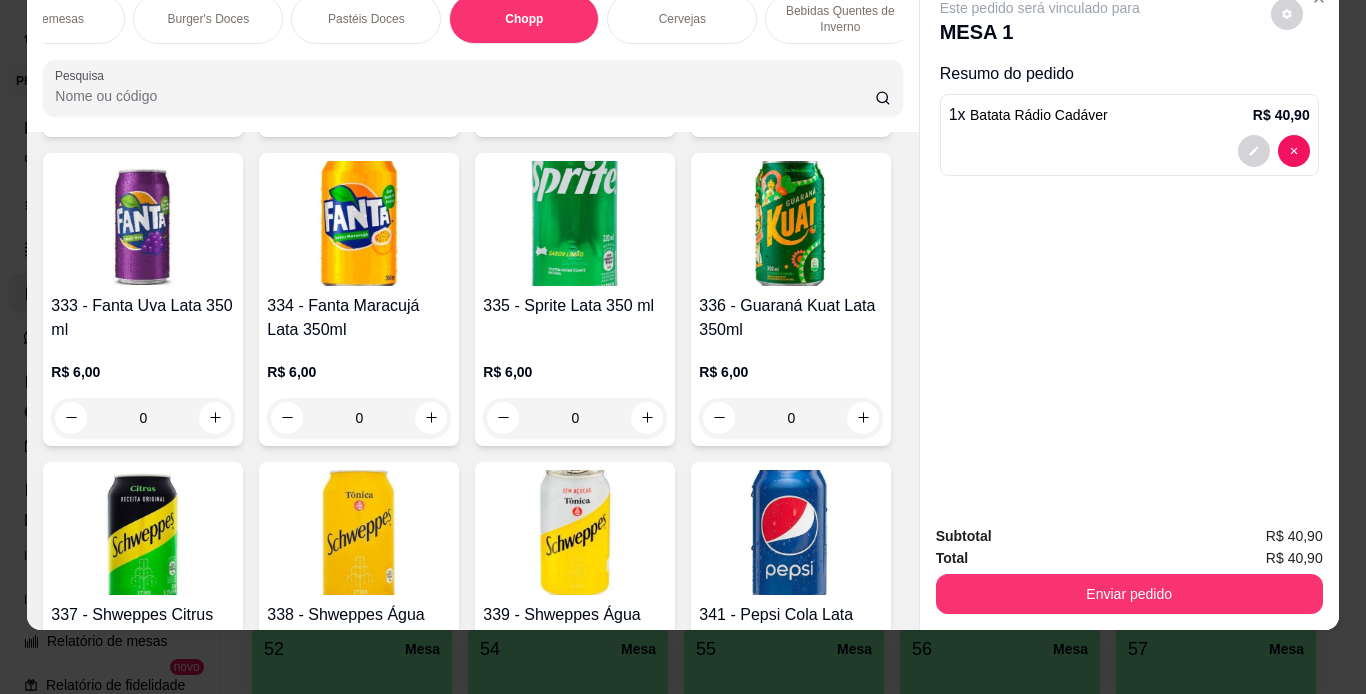 click at bounding box center (575, -1370) 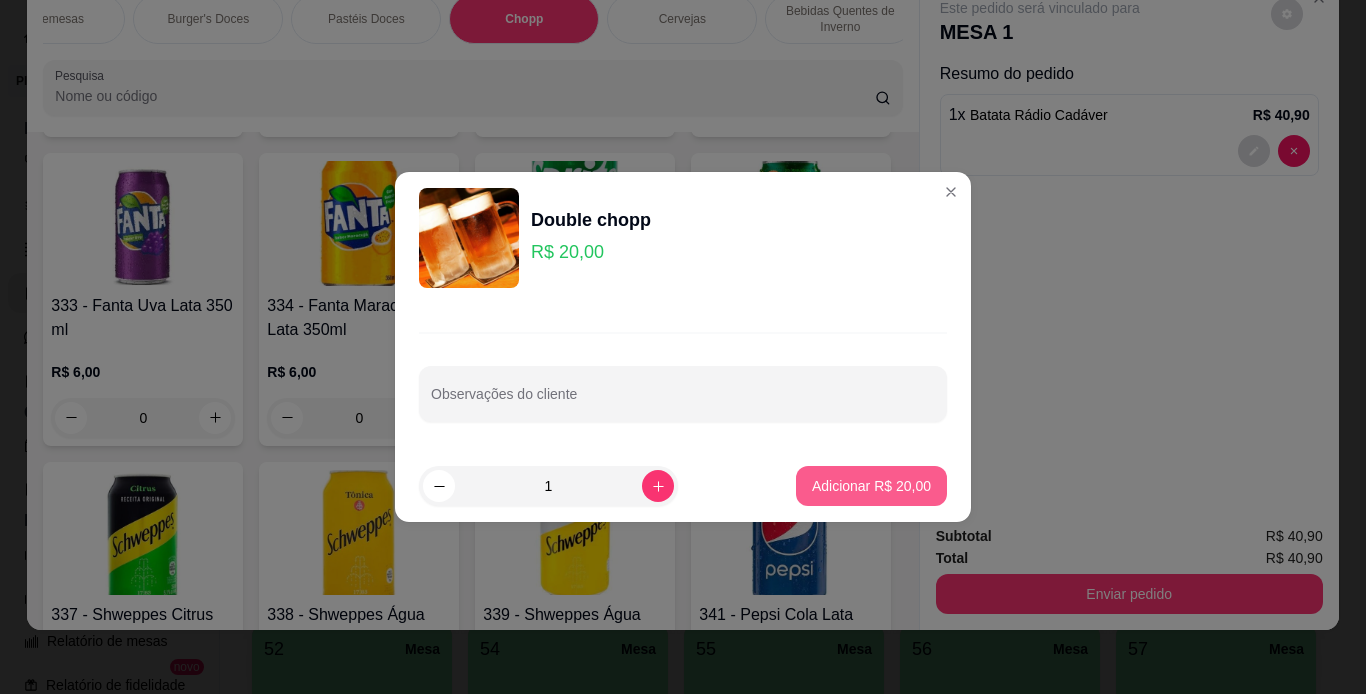 click on "Adicionar   R$ 20,00" at bounding box center (871, 486) 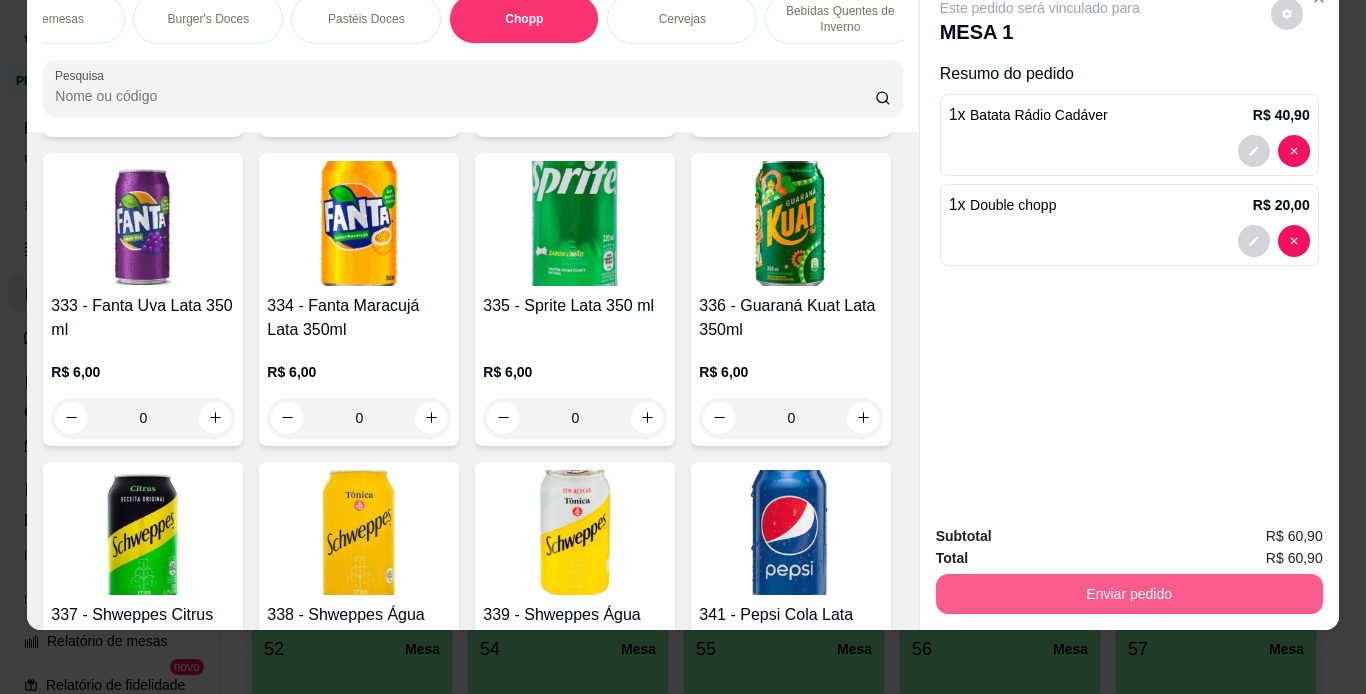 click on "Enviar pedido" at bounding box center (1129, 594) 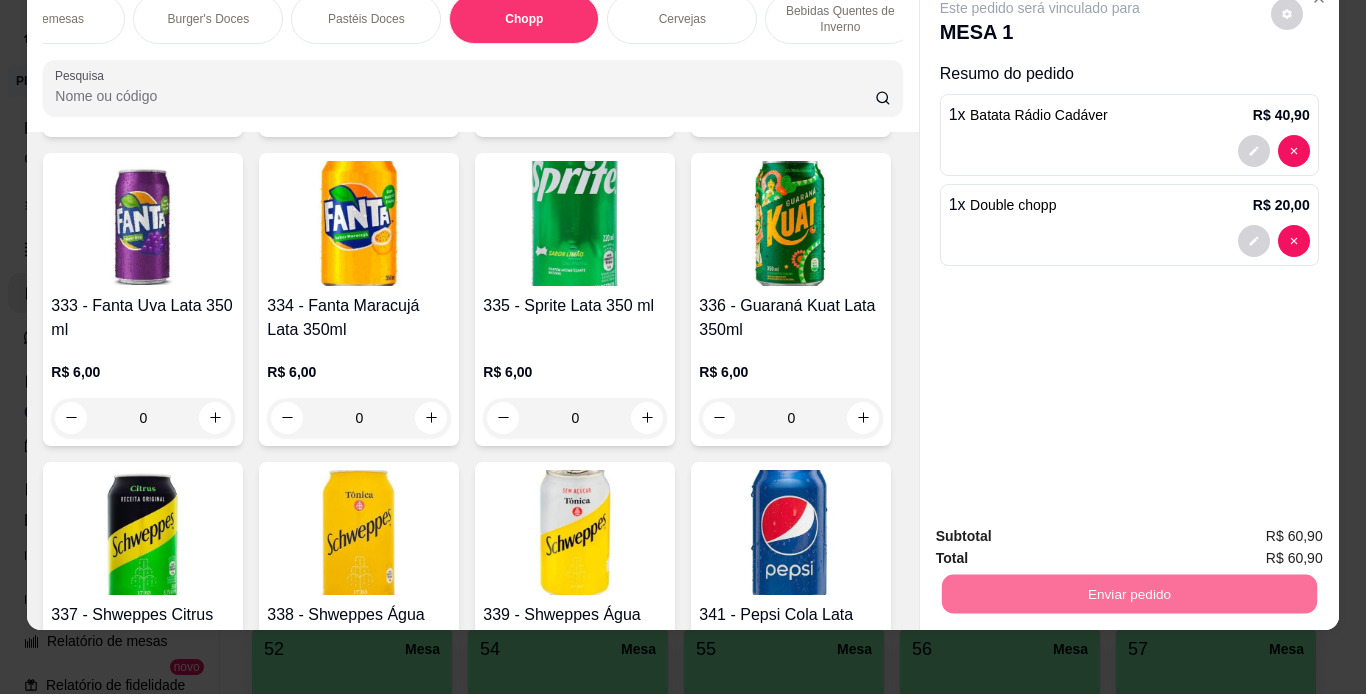 click on "Não registrar e enviar pedido" at bounding box center [1063, 529] 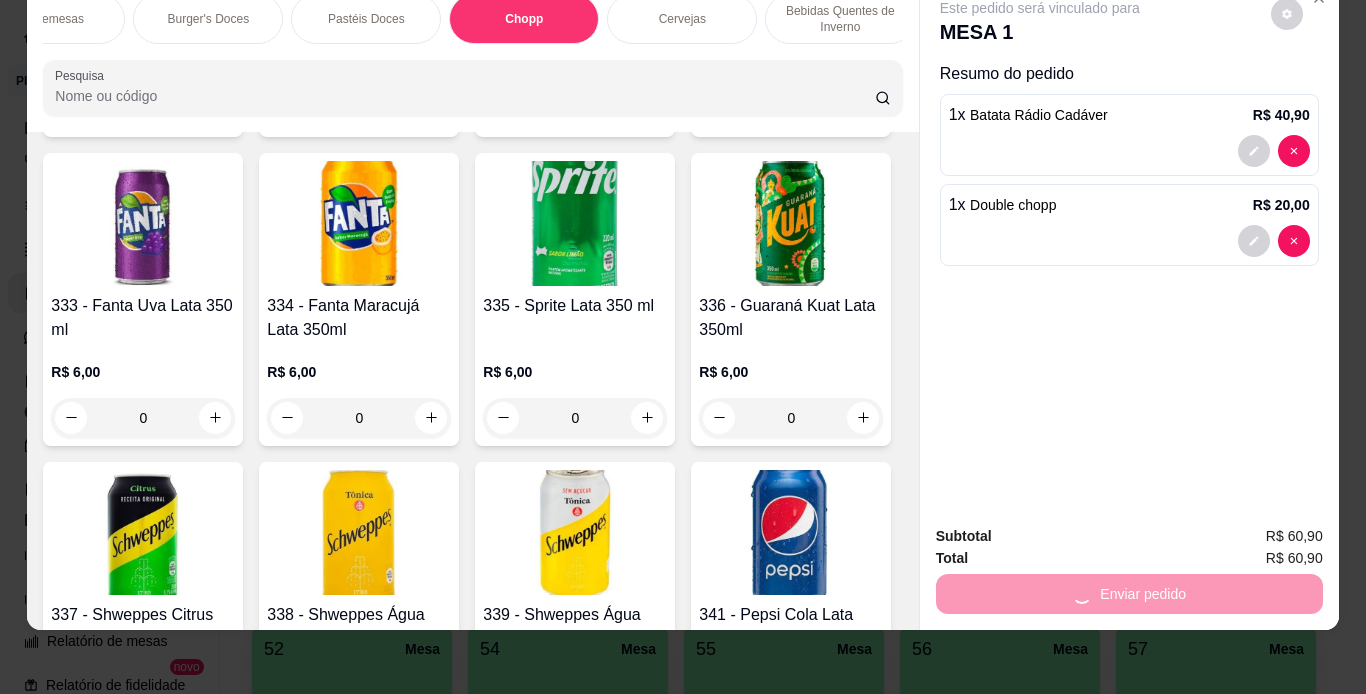 click on "Total R$ 60,90" at bounding box center (1129, 558) 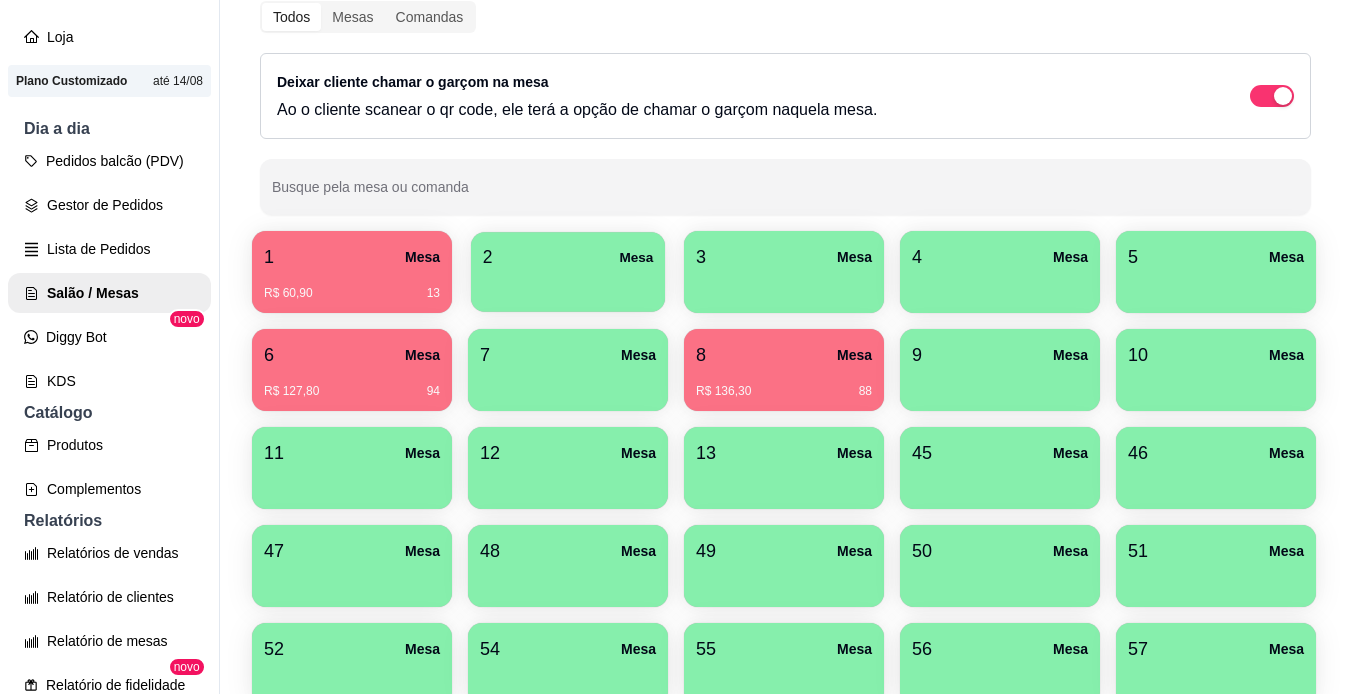 click on "2 Mesa" at bounding box center (568, 257) 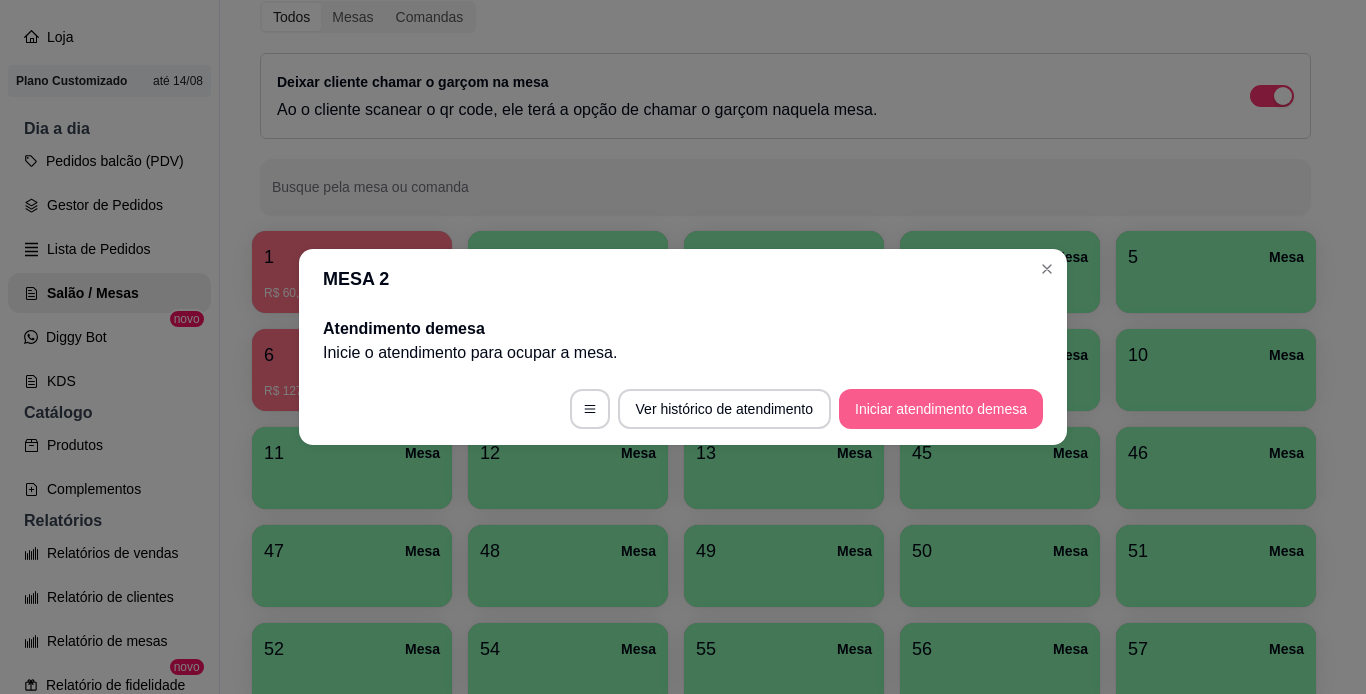 click on "Iniciar atendimento de  mesa" at bounding box center [941, 409] 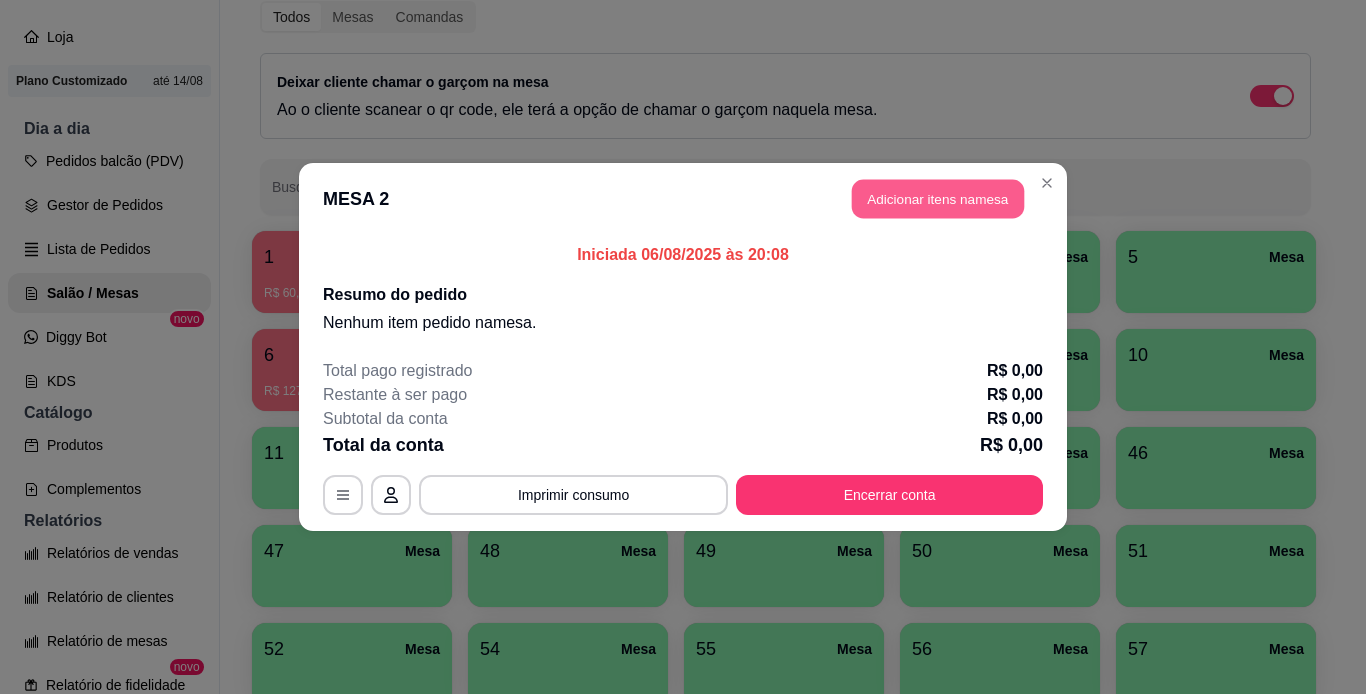click on "Adicionar itens na  mesa" at bounding box center [938, 199] 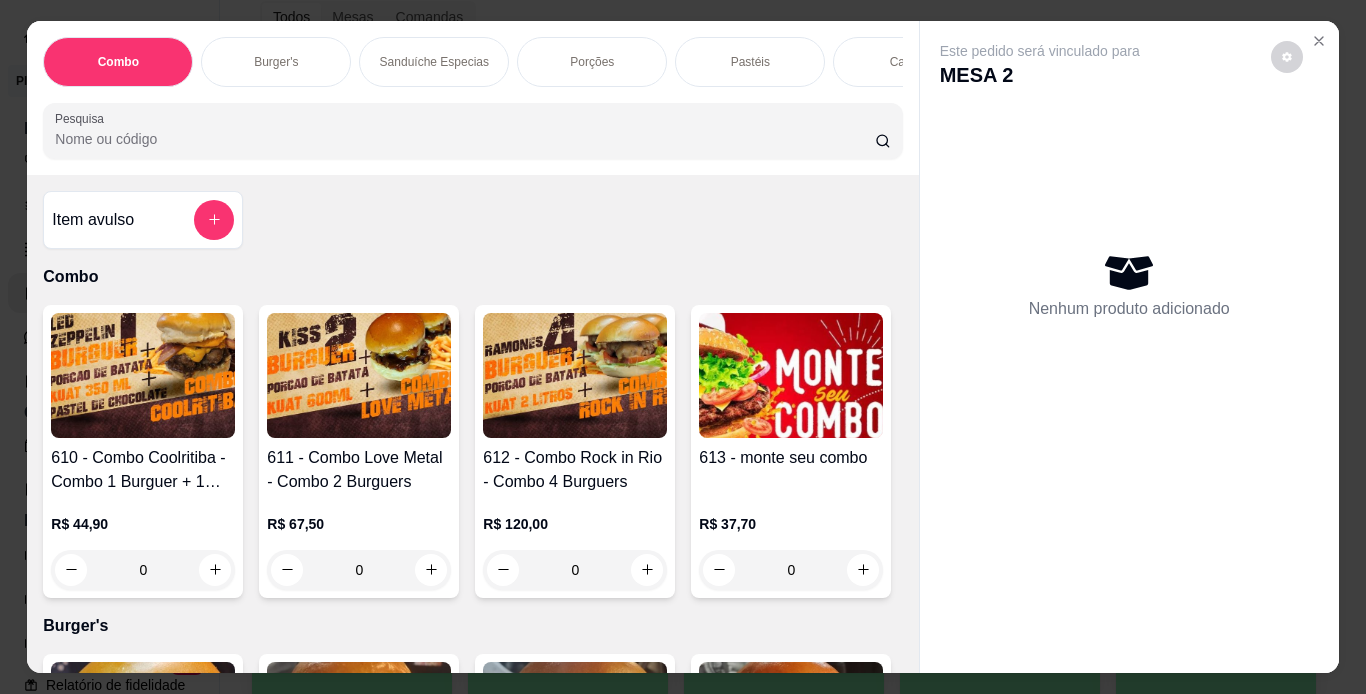 click on "Porções" at bounding box center (592, 62) 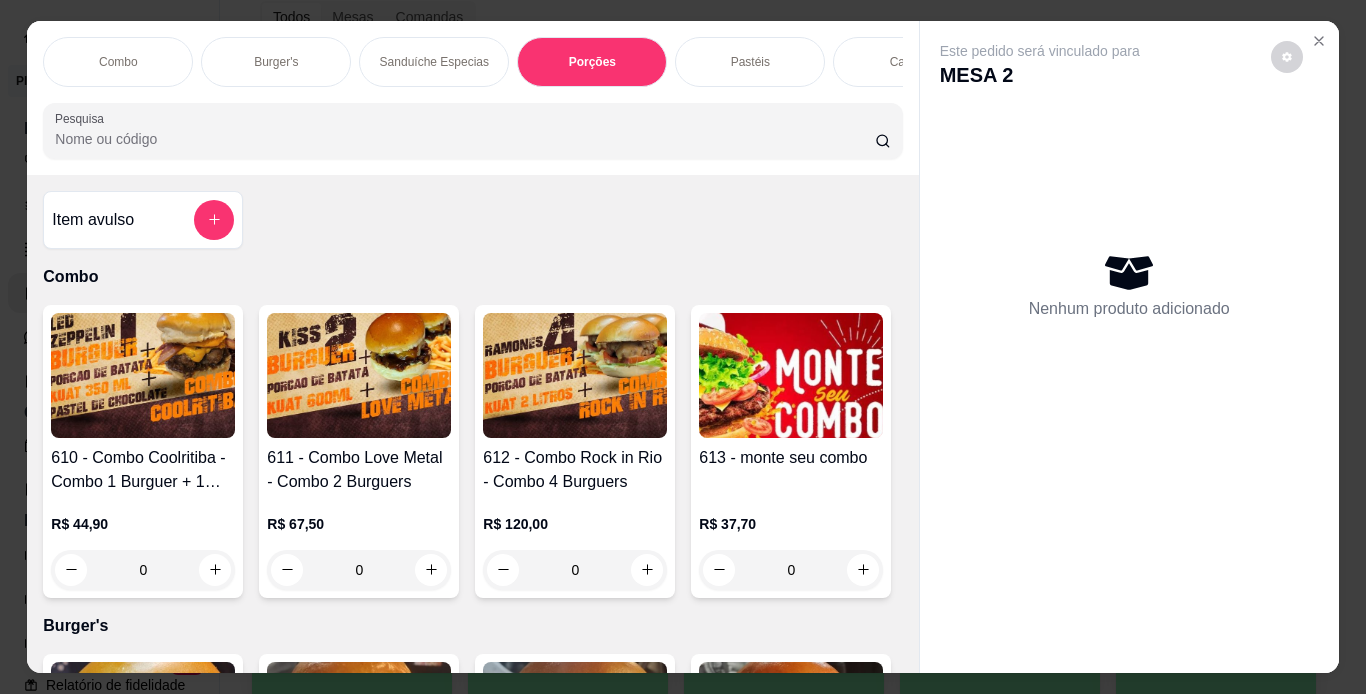 scroll, scrollTop: 3441, scrollLeft: 0, axis: vertical 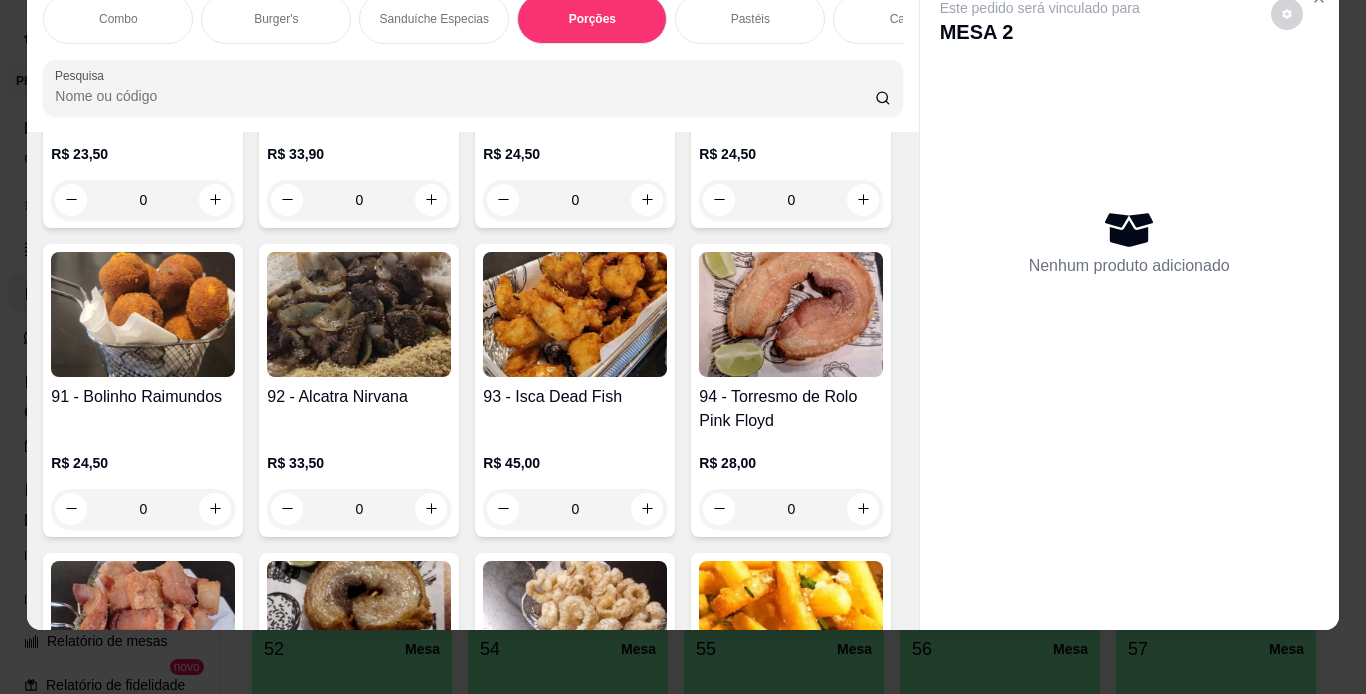 click on "Burger's" at bounding box center (276, 19) 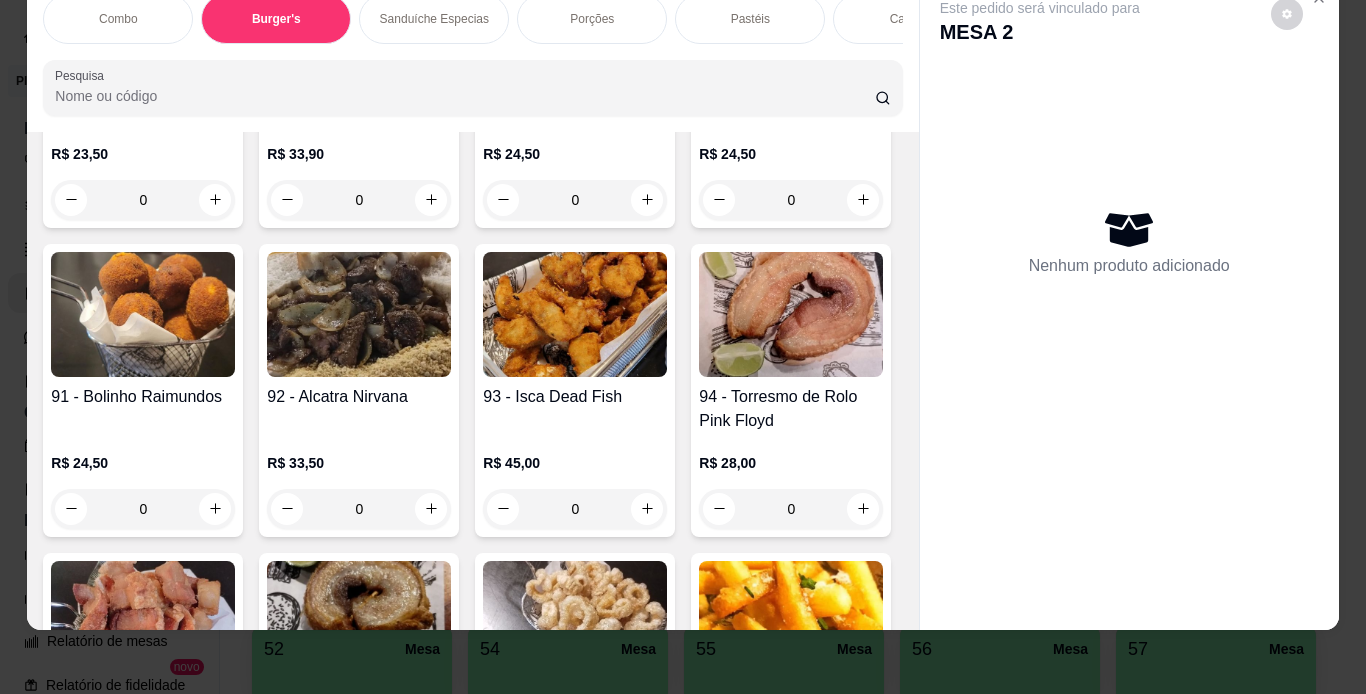 scroll, scrollTop: 724, scrollLeft: 0, axis: vertical 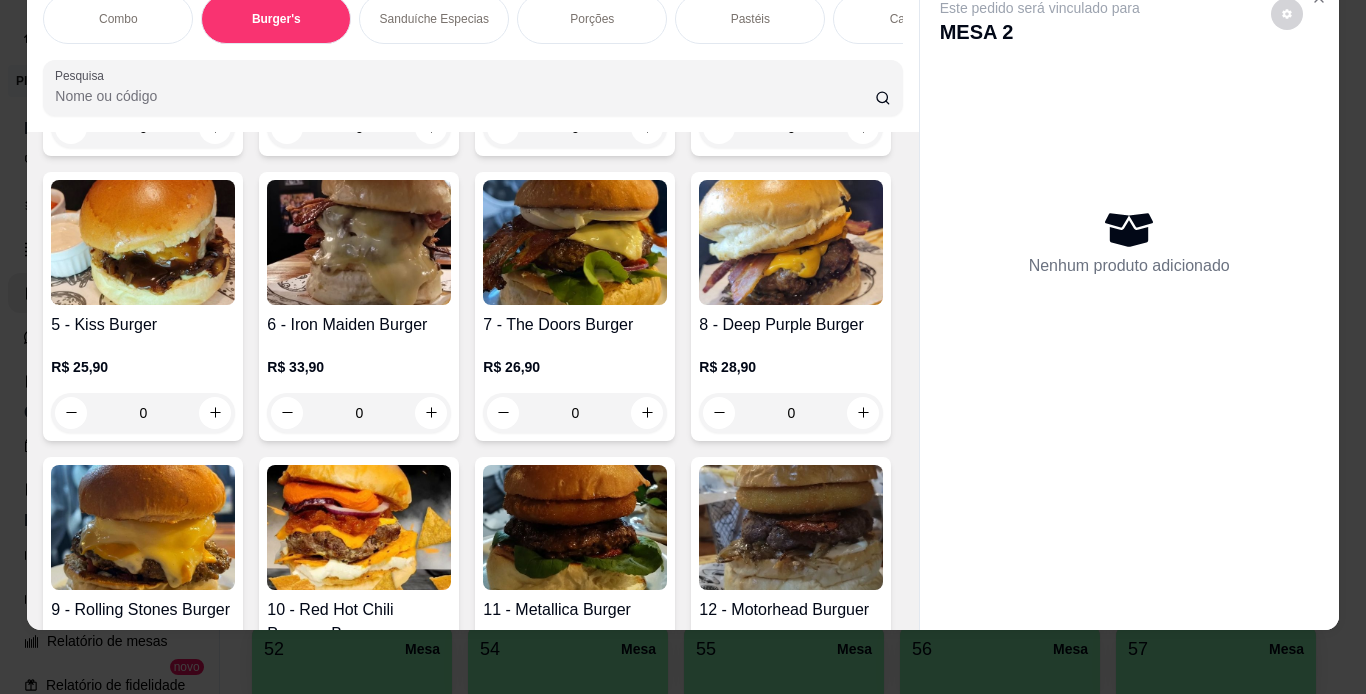 click at bounding box center (143, -43) 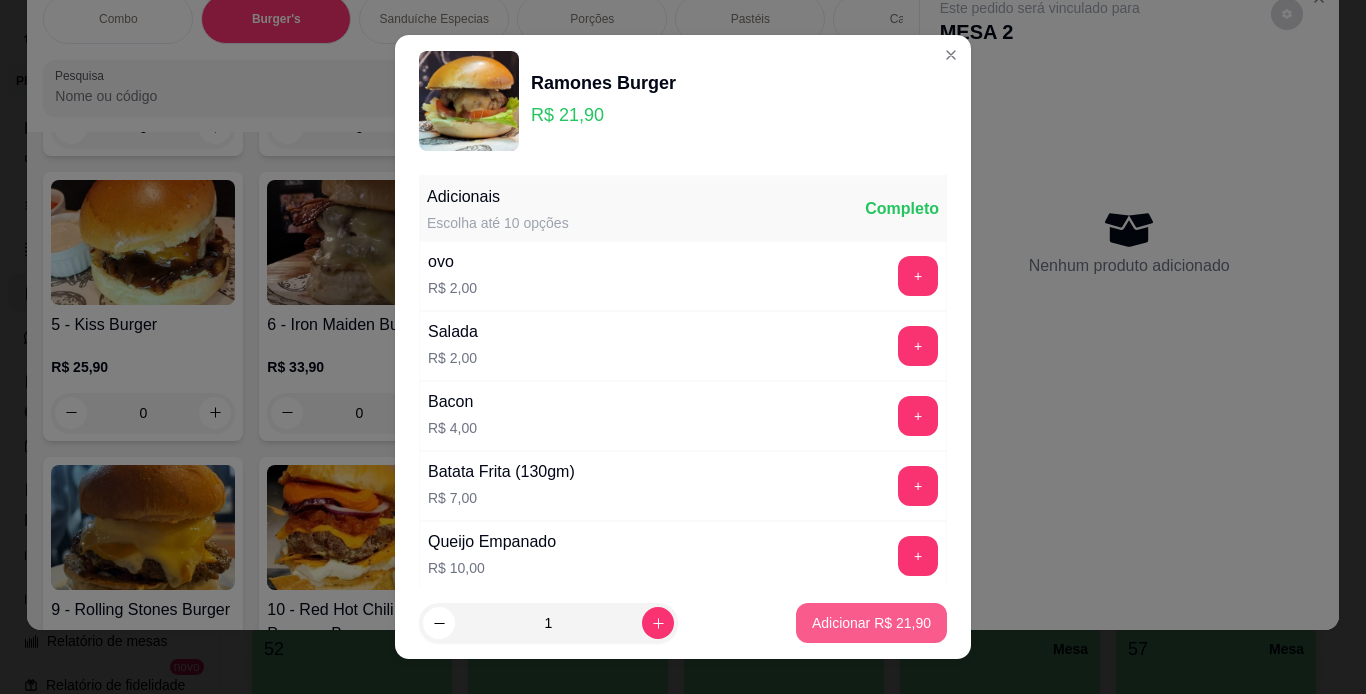 click on "Adicionar   R$ 21,90" at bounding box center (871, 623) 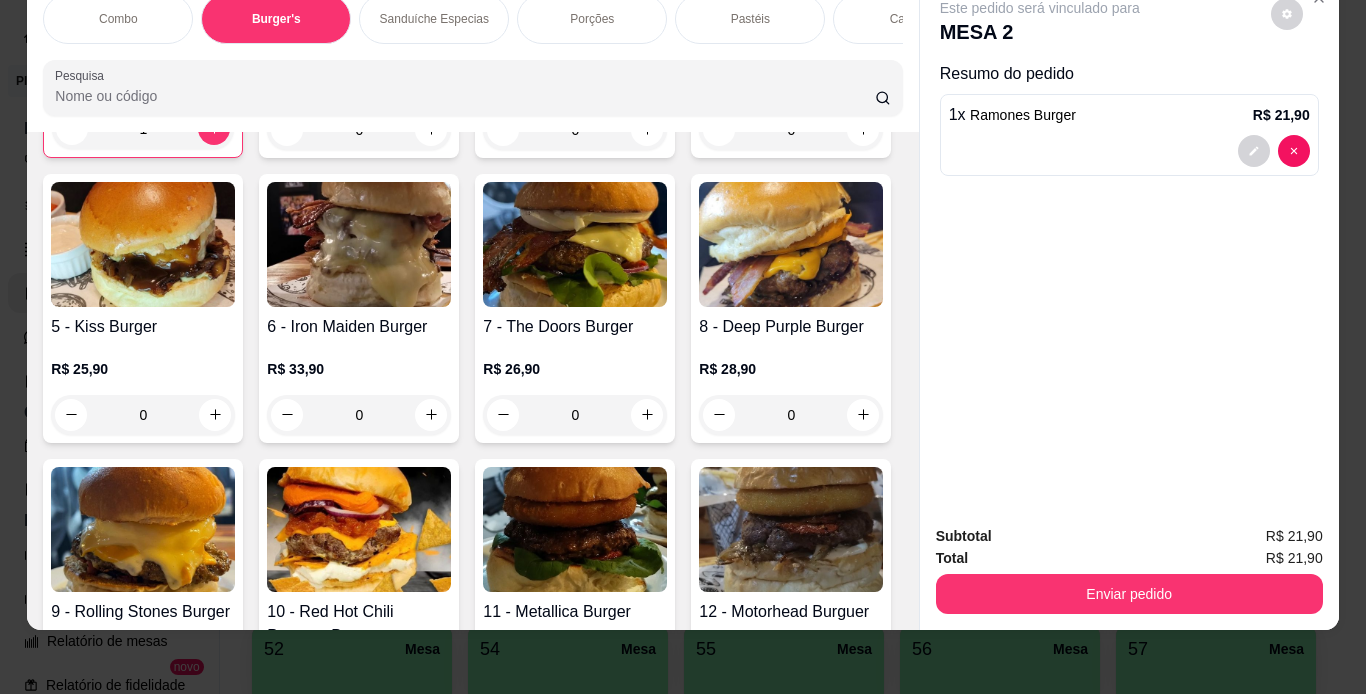 click on "Porções" at bounding box center [592, 19] 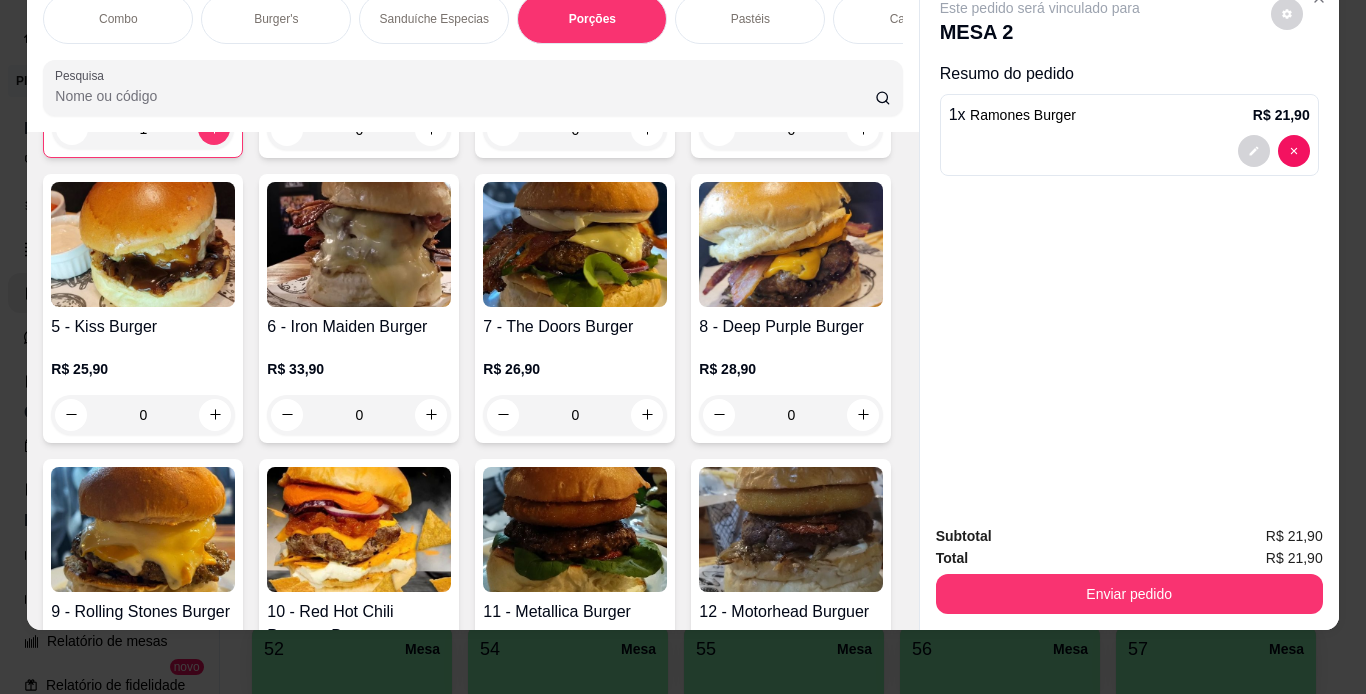scroll, scrollTop: 3443, scrollLeft: 0, axis: vertical 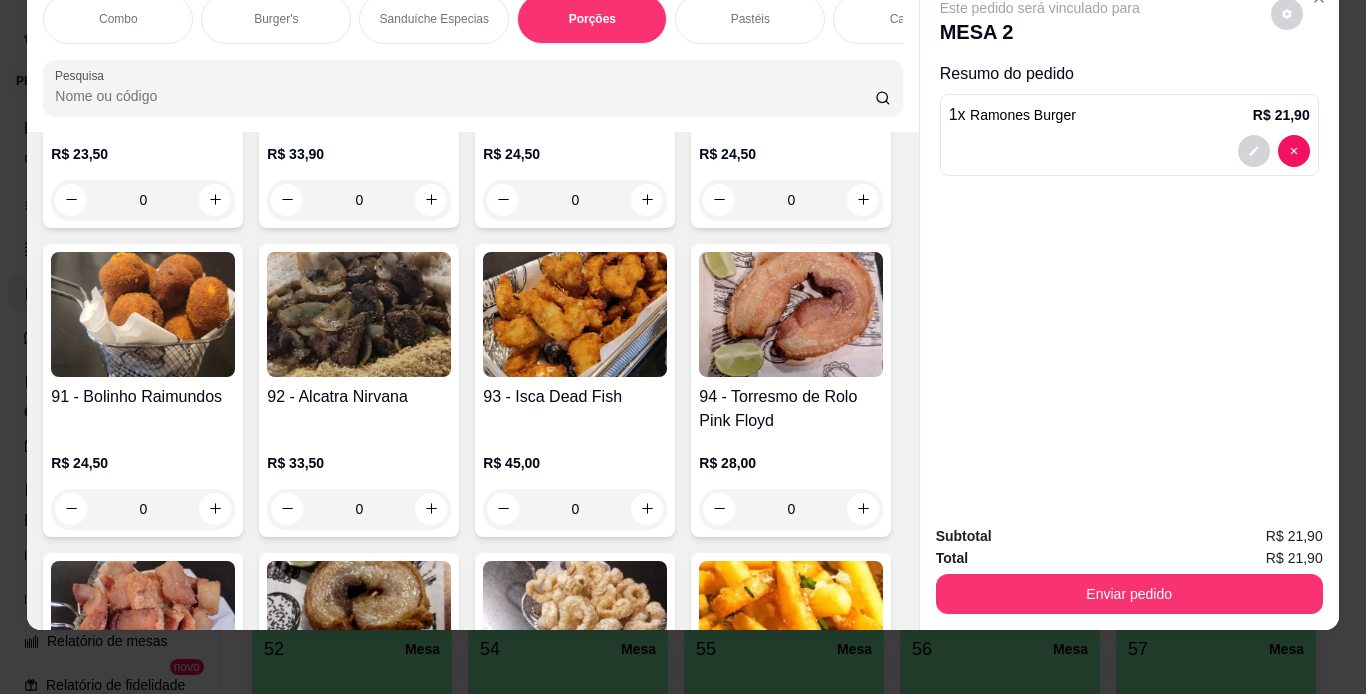 click at bounding box center [143, -304] 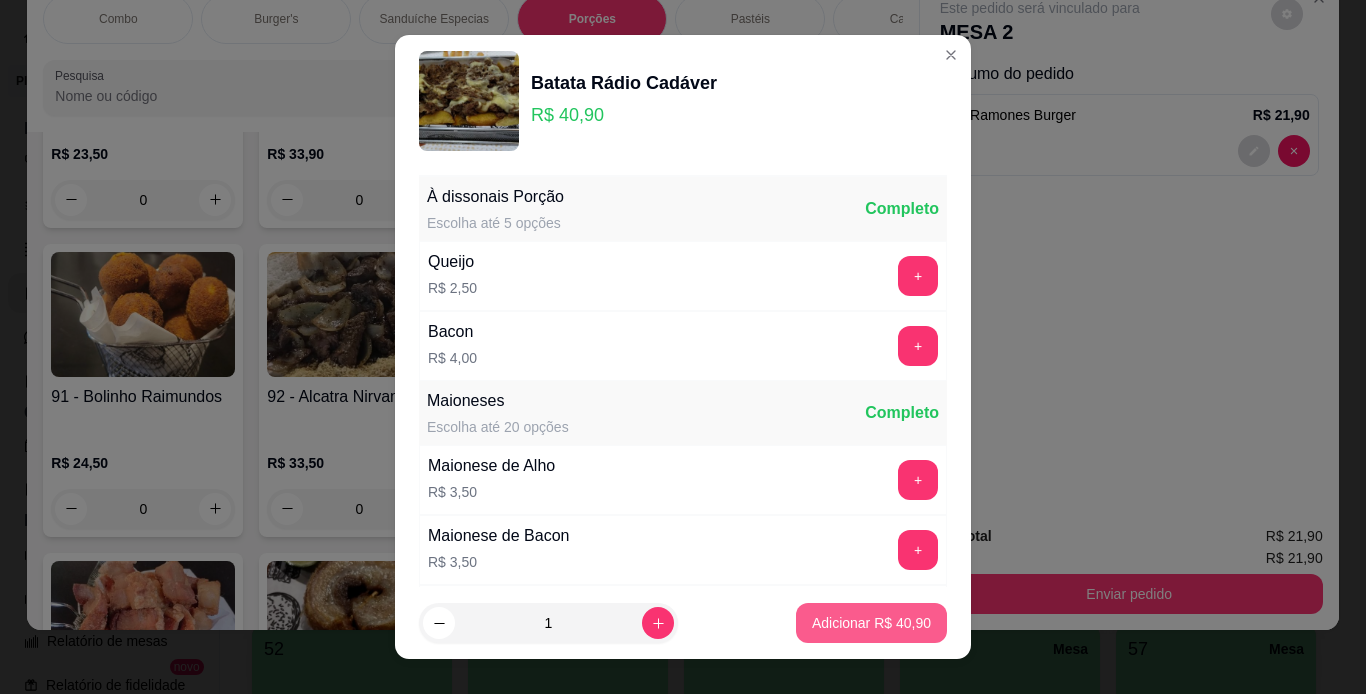 click on "Adicionar   R$ 40,90" at bounding box center (871, 623) 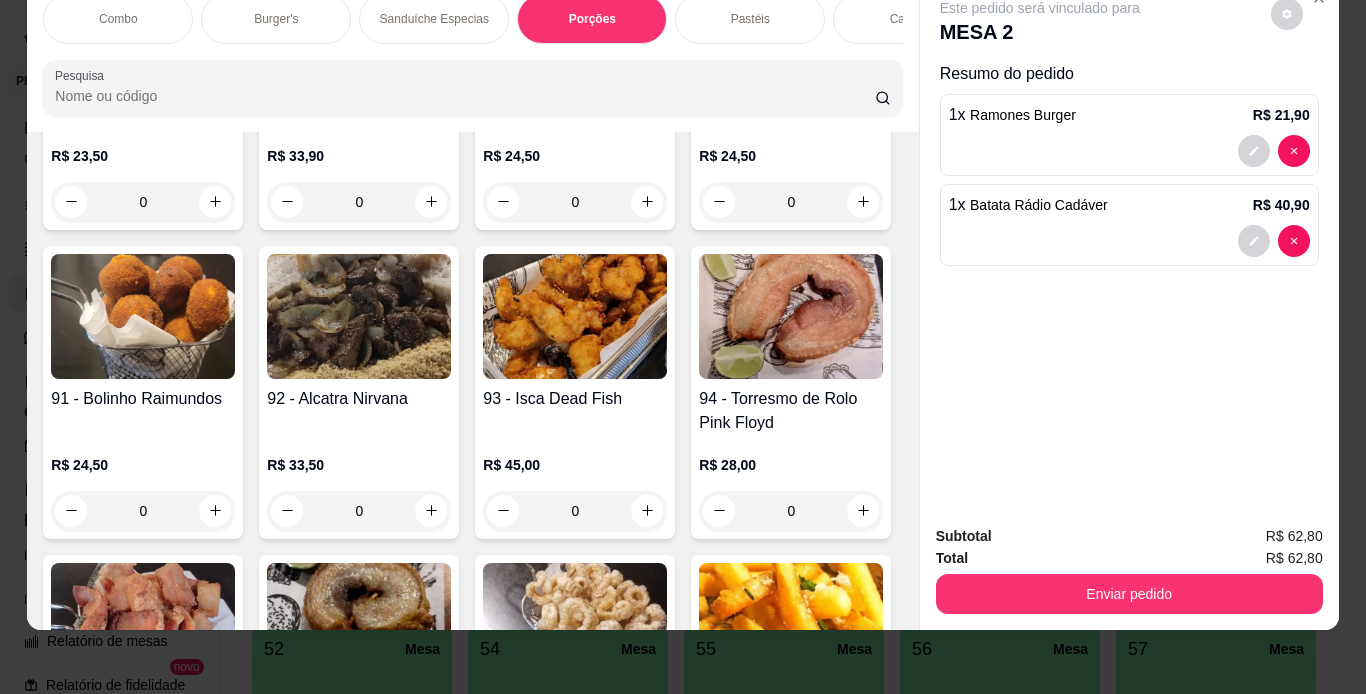 scroll, scrollTop: 0, scrollLeft: 752, axis: horizontal 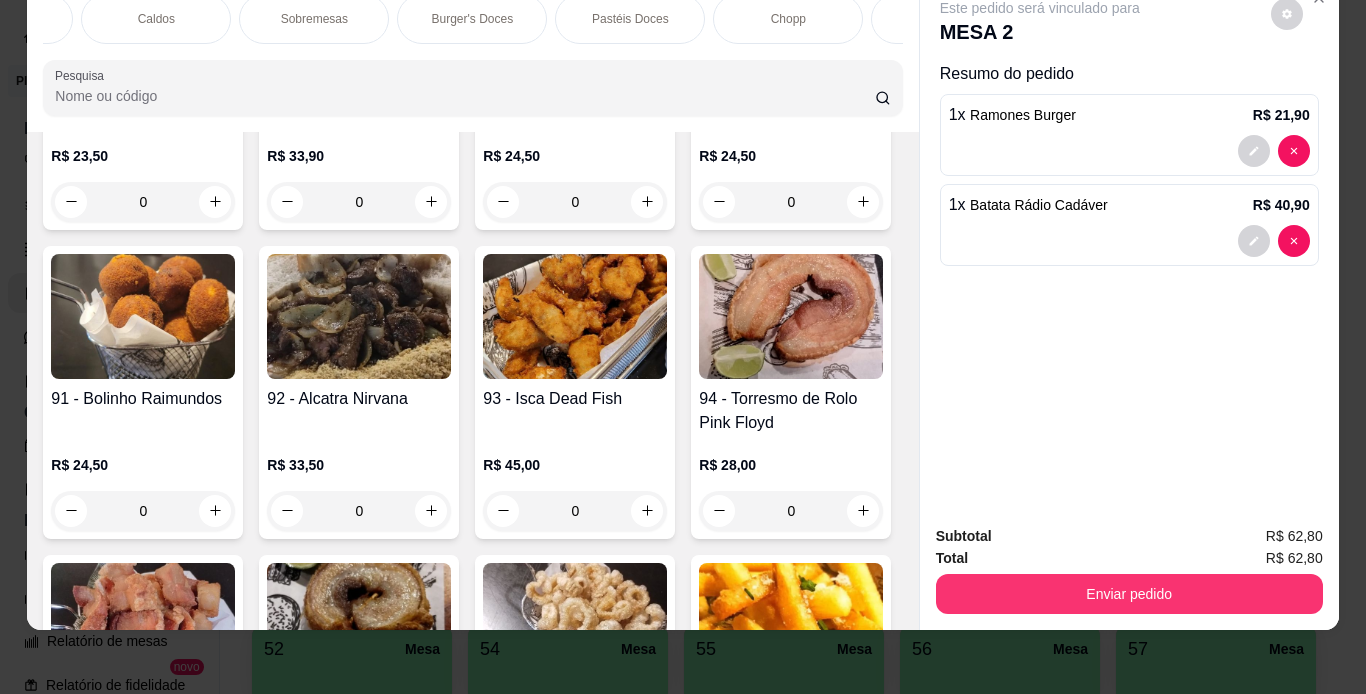 click on "Cervejas" at bounding box center (946, 19) 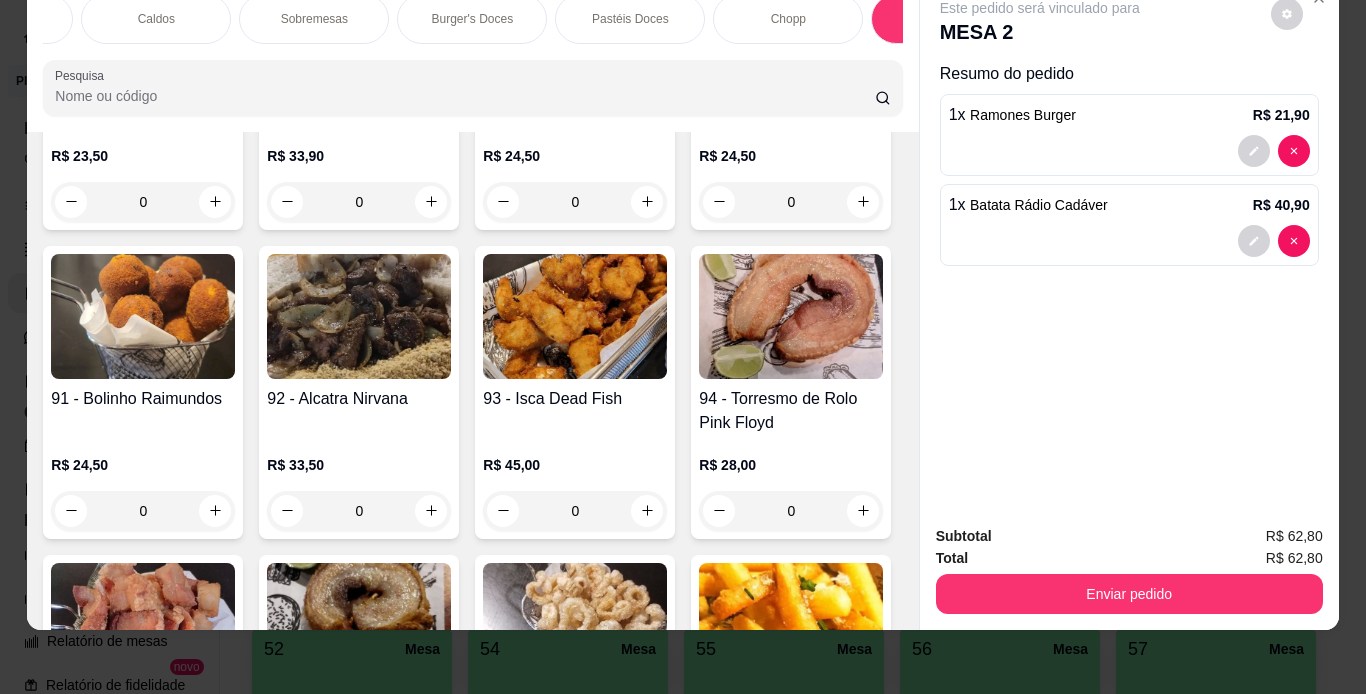 scroll, scrollTop: 8834, scrollLeft: 0, axis: vertical 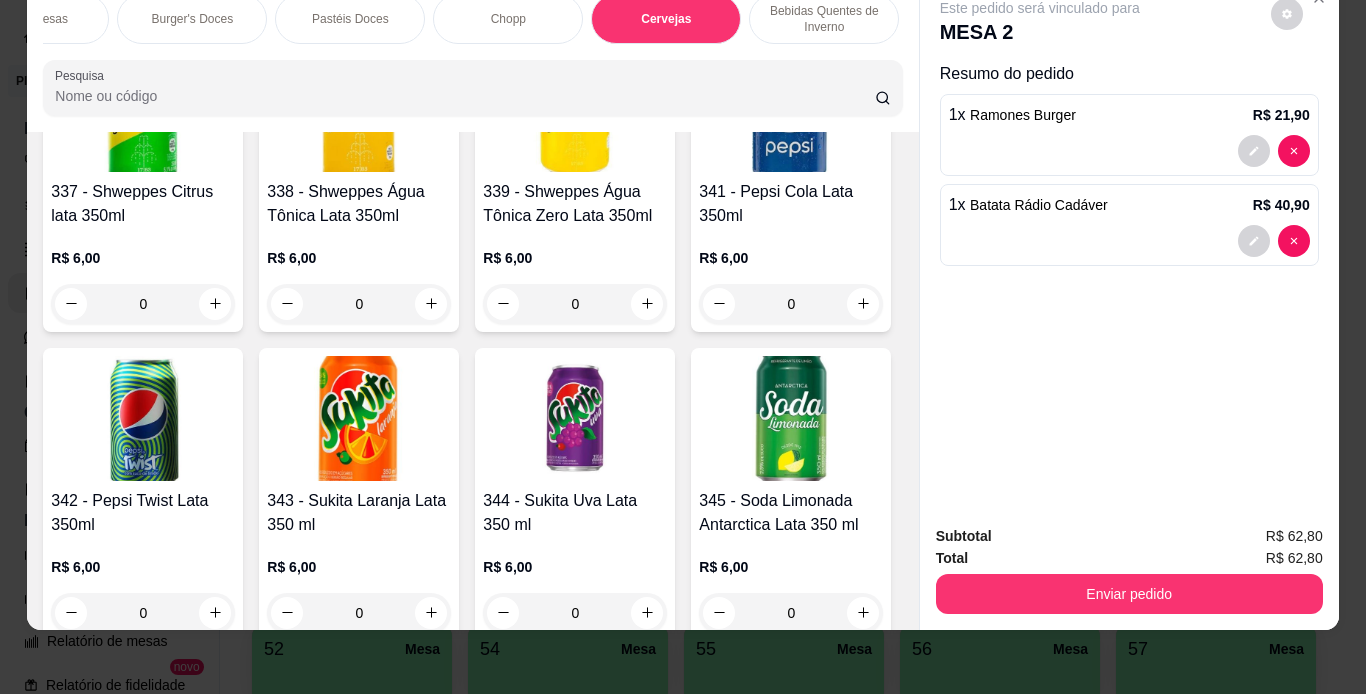 click on "Bebidas Quentes de Inverno" at bounding box center (824, 19) 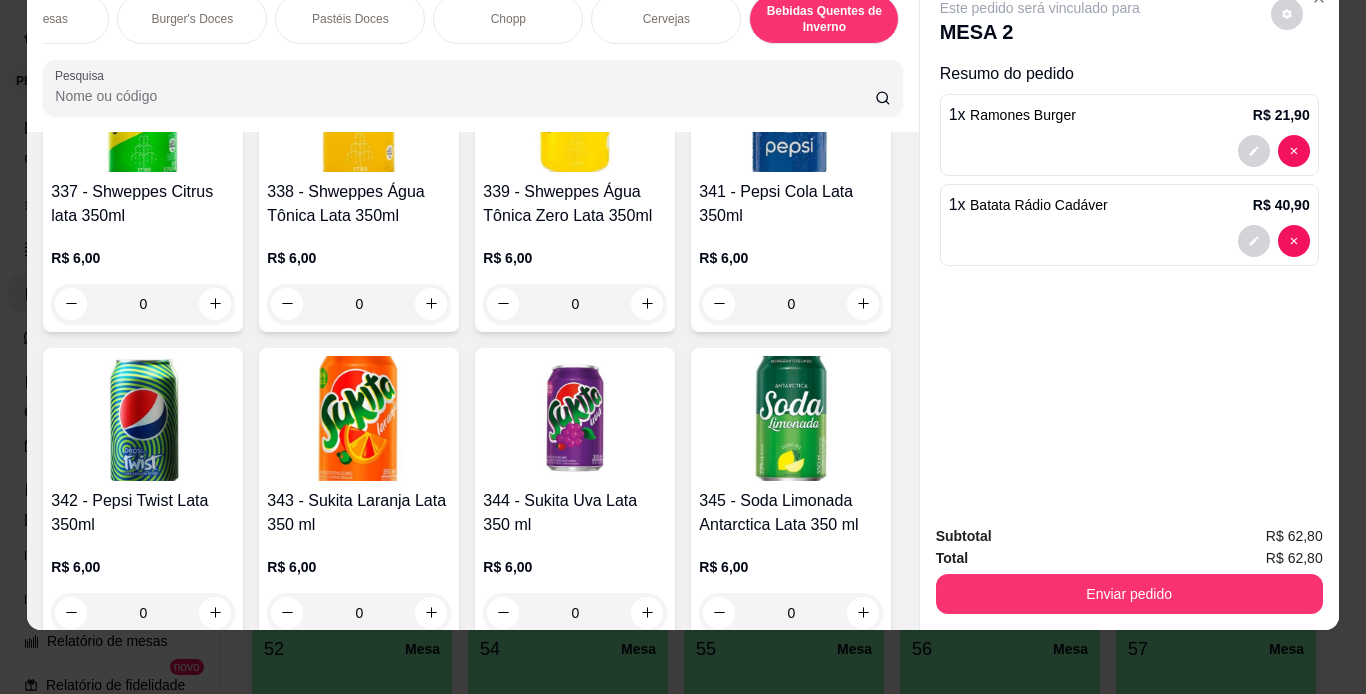scroll, scrollTop: 9444, scrollLeft: 0, axis: vertical 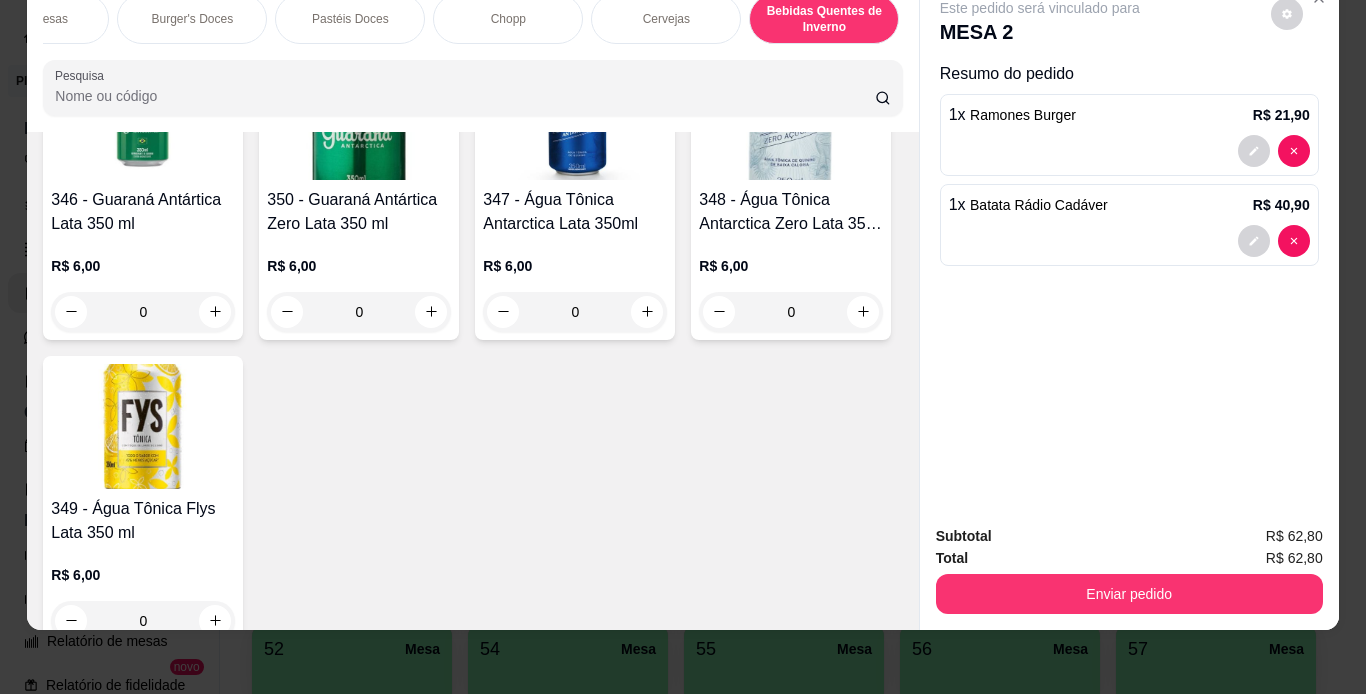 drag, startPoint x: 252, startPoint y: 226, endPoint x: 237, endPoint y: 232, distance: 16.155495 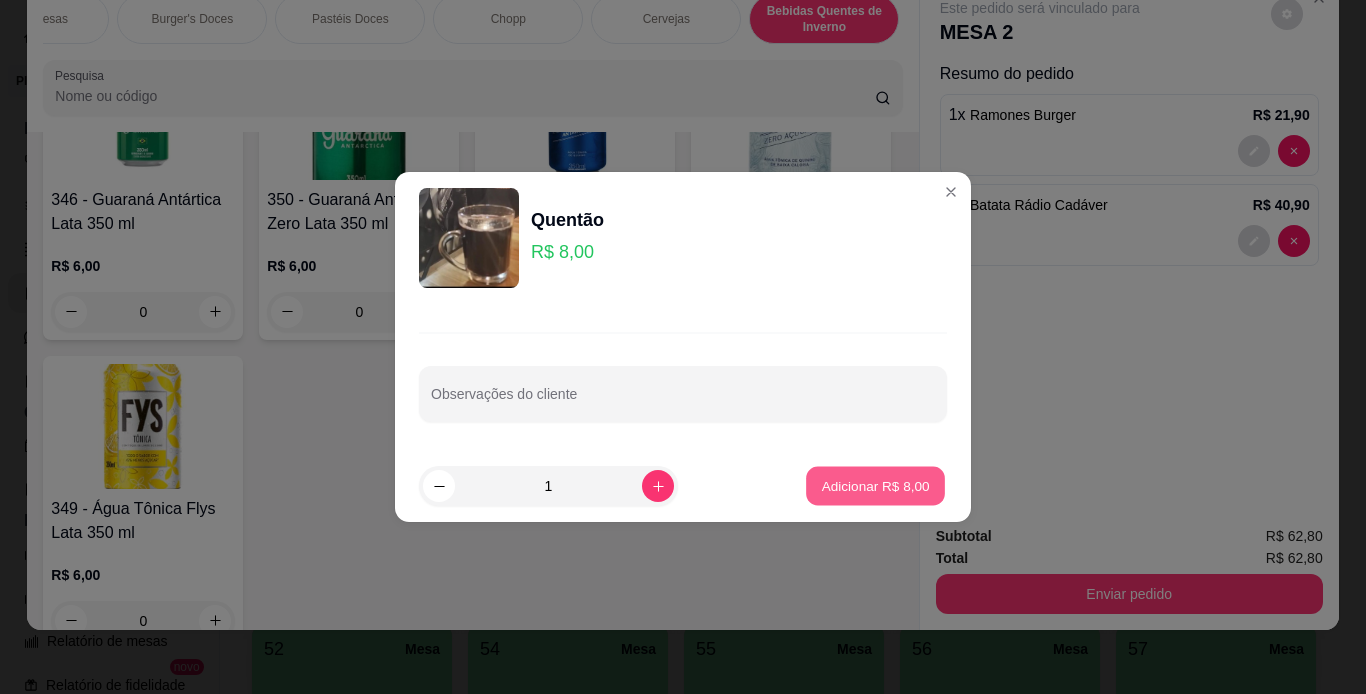 click on "Adicionar   R$ 8,00" at bounding box center [875, 485] 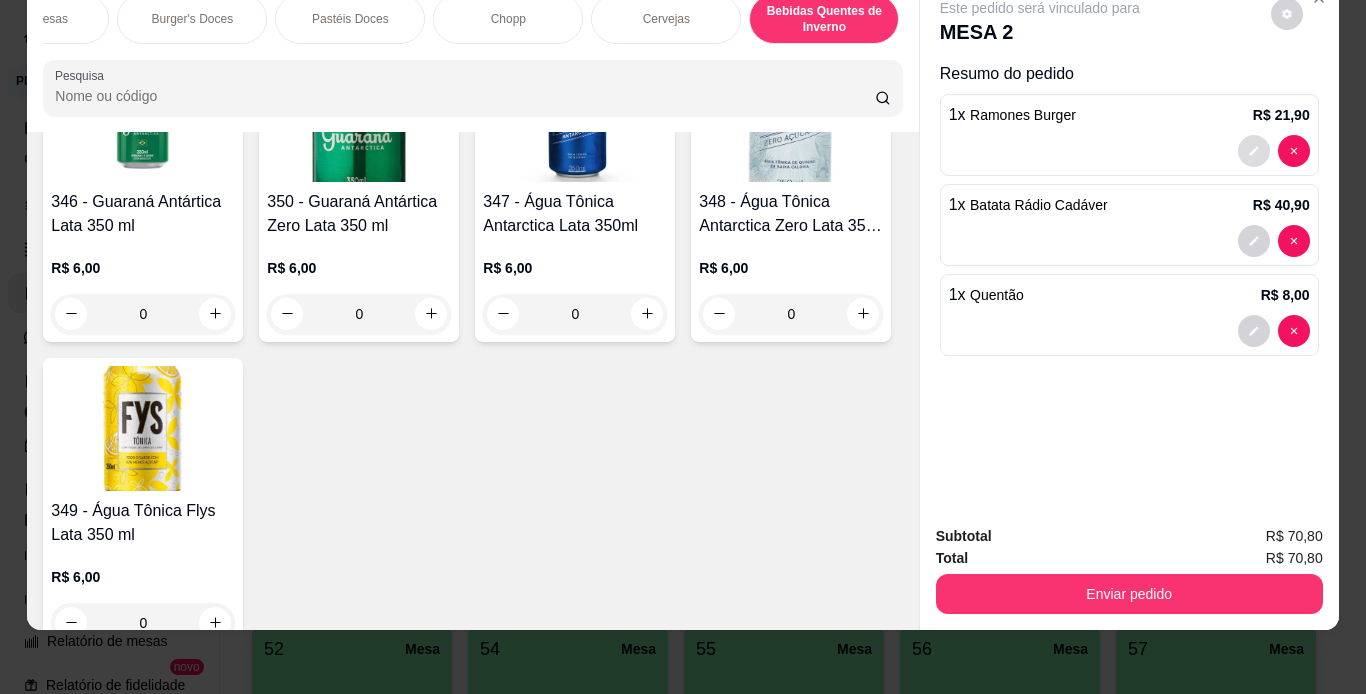 click at bounding box center [1254, 151] 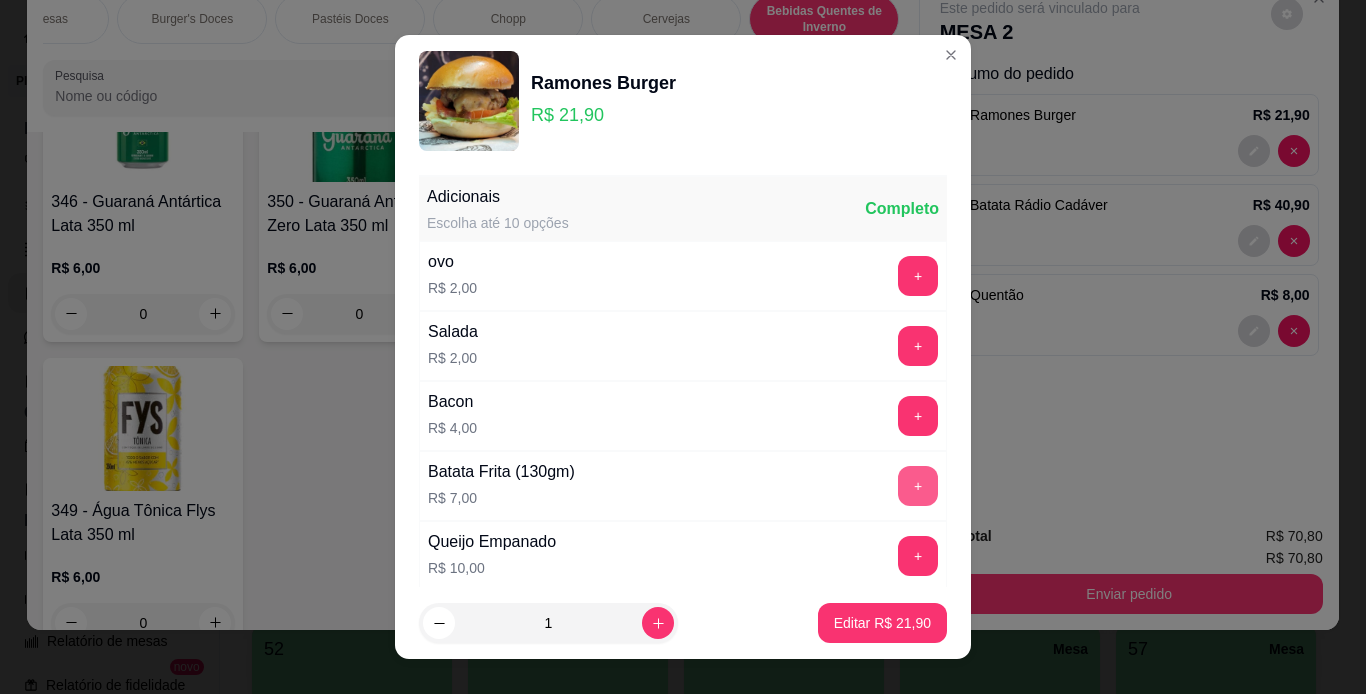 click on "+" at bounding box center [918, 486] 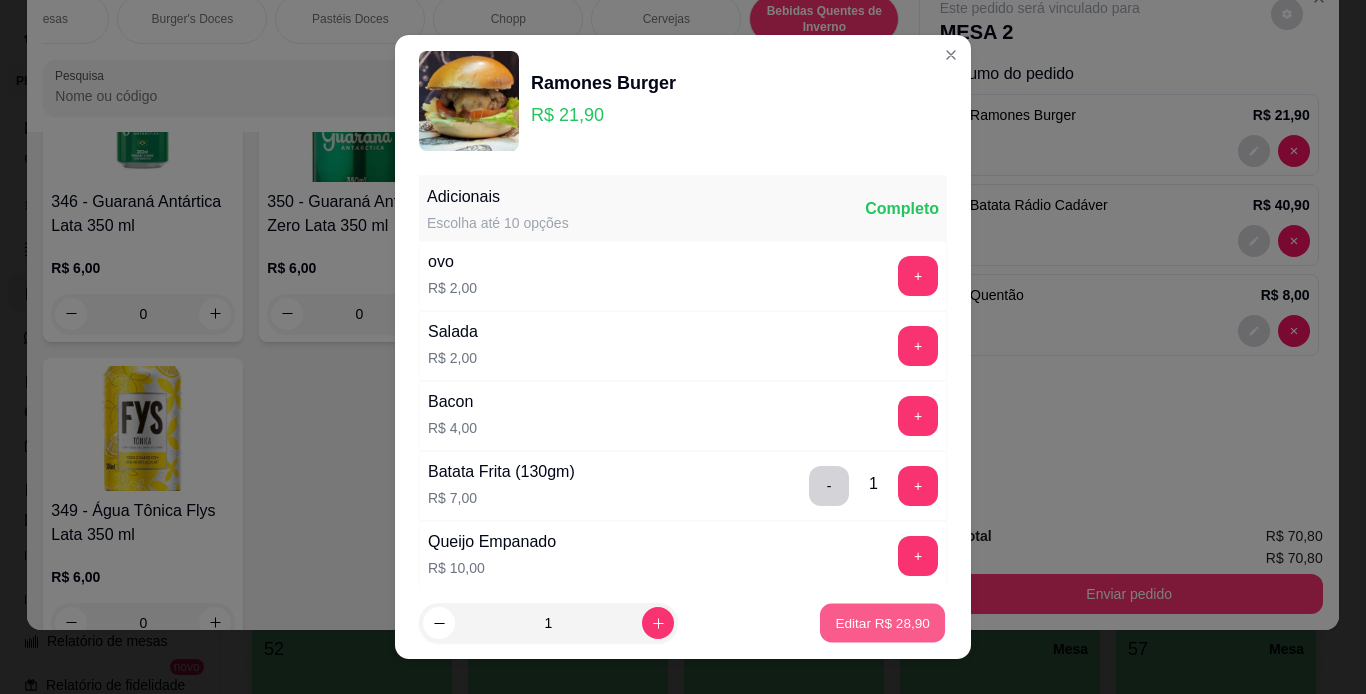 click on "Editar   R$ 28,90" at bounding box center (882, 623) 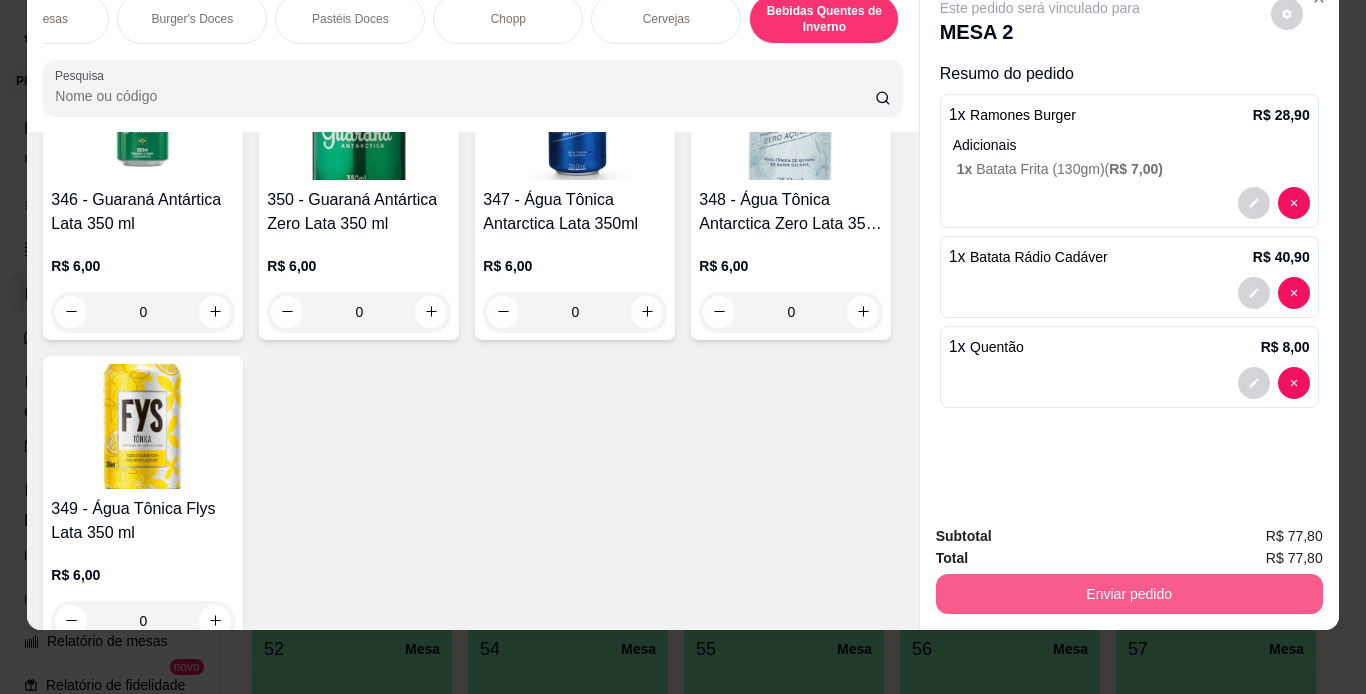 scroll, scrollTop: 9442, scrollLeft: 0, axis: vertical 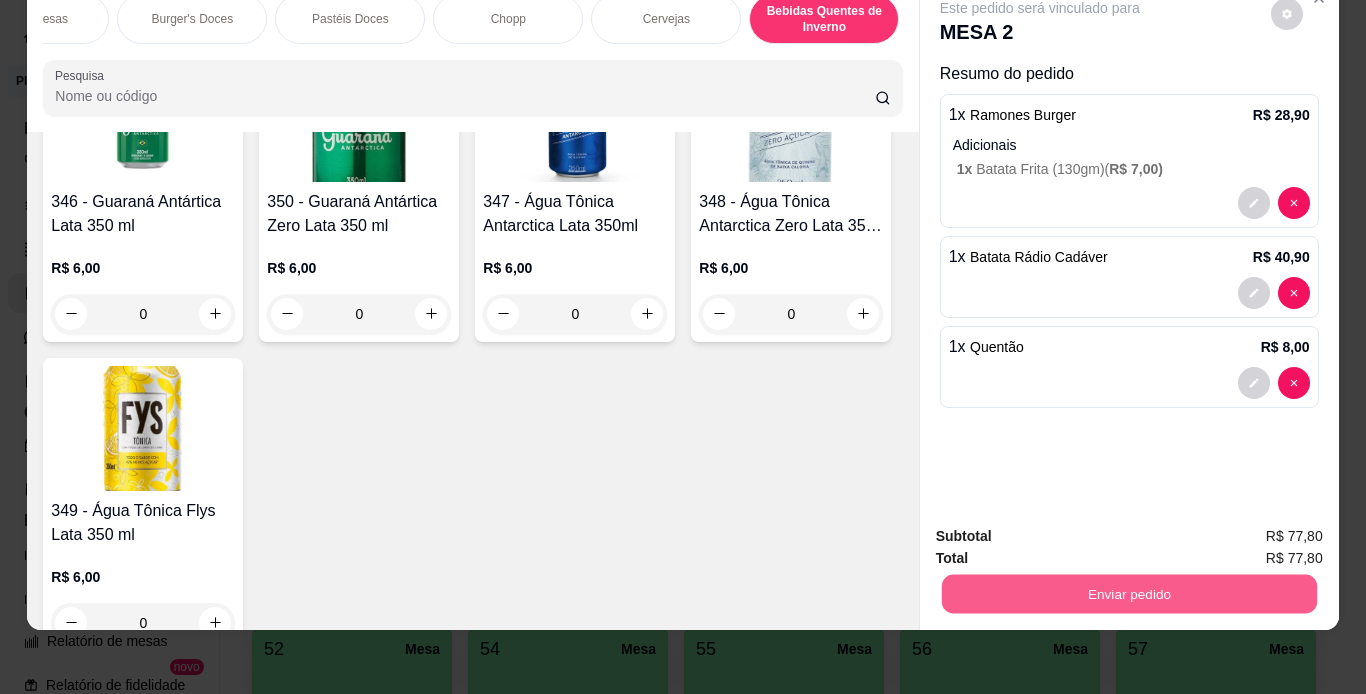 click on "Enviar pedido" at bounding box center (1128, 594) 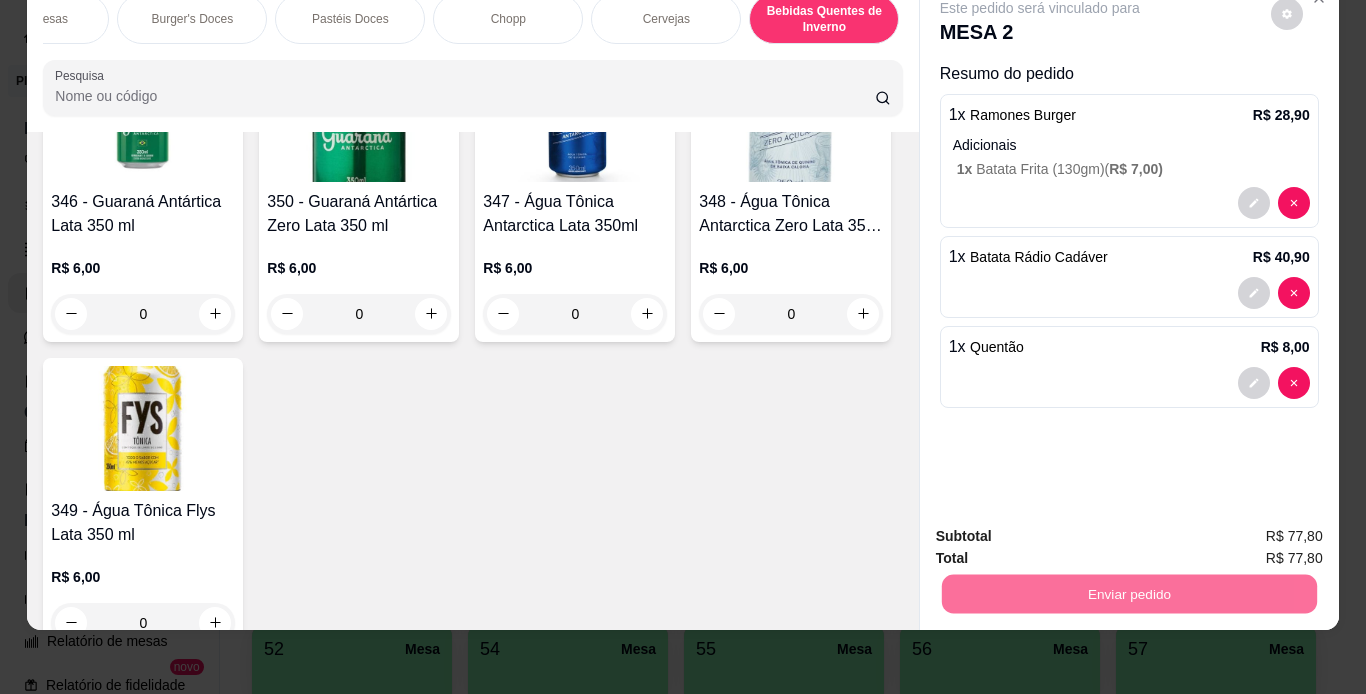 click on "Não registrar e enviar pedido" at bounding box center (1063, 529) 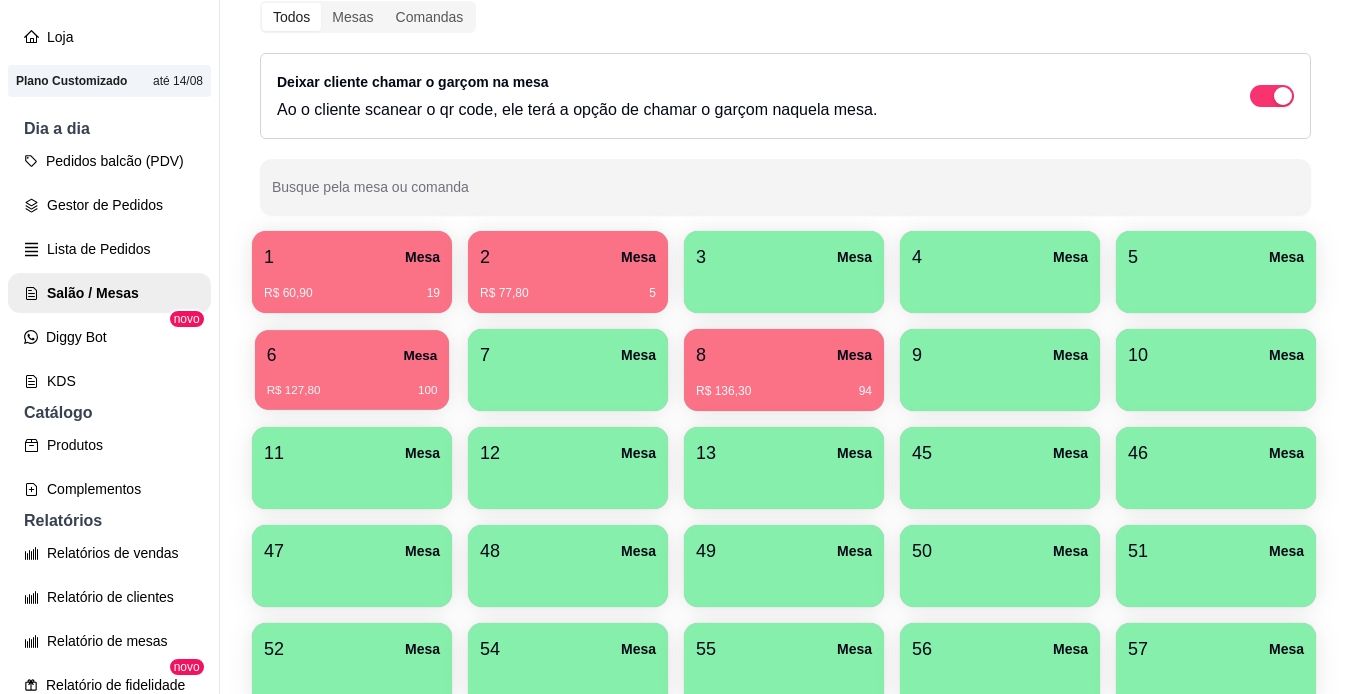 click on "R$ 127,80 100" at bounding box center [352, 383] 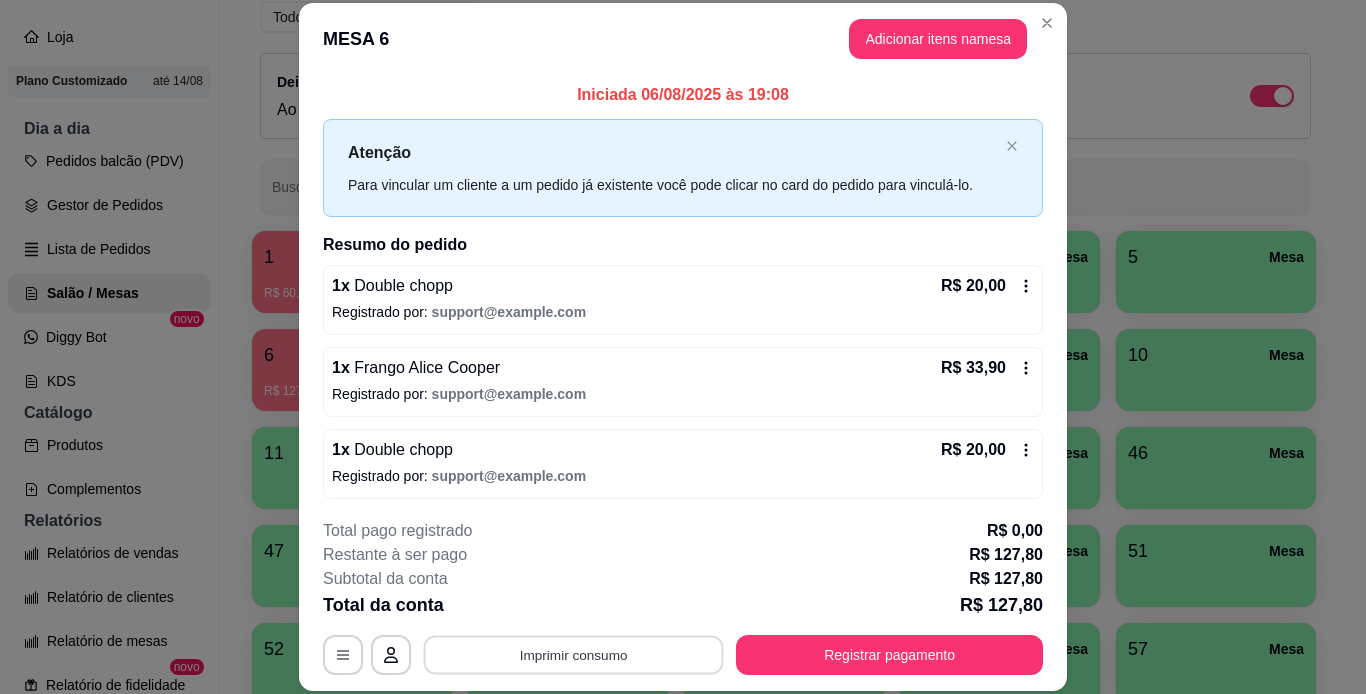 click on "Imprimir consumo" at bounding box center [574, 654] 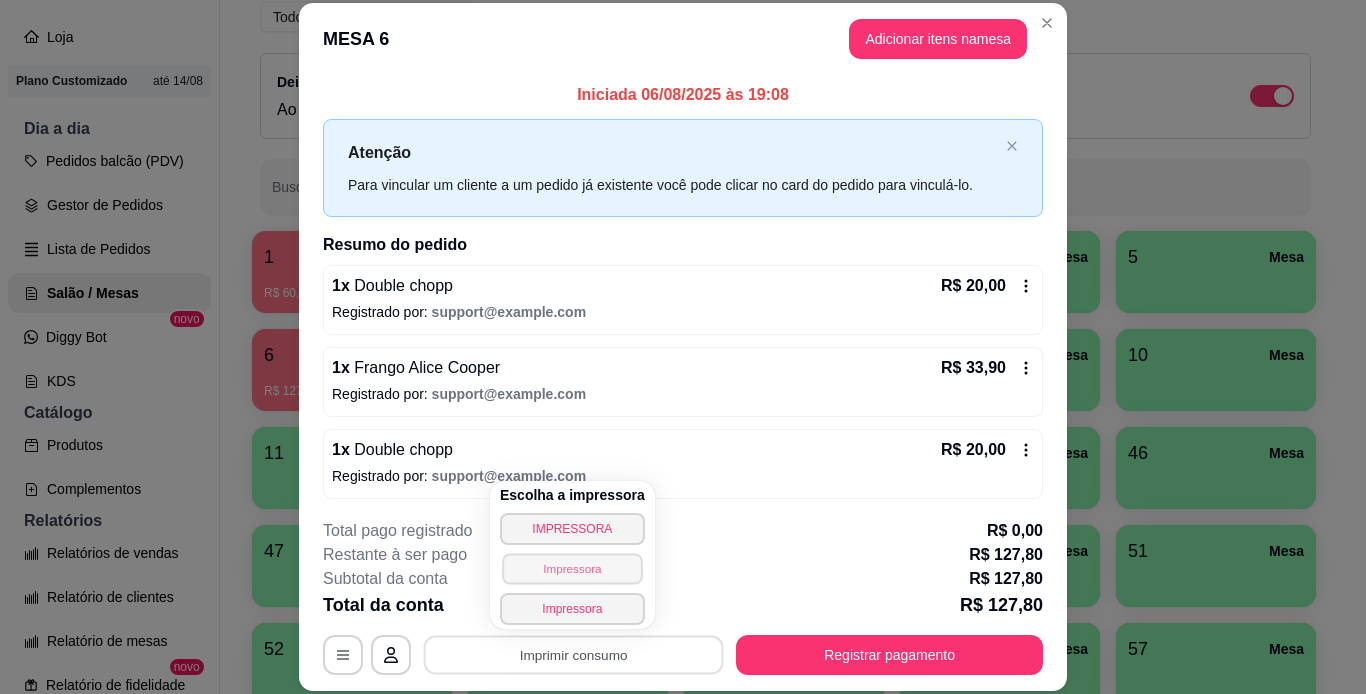 click on "Impressora" at bounding box center [572, 568] 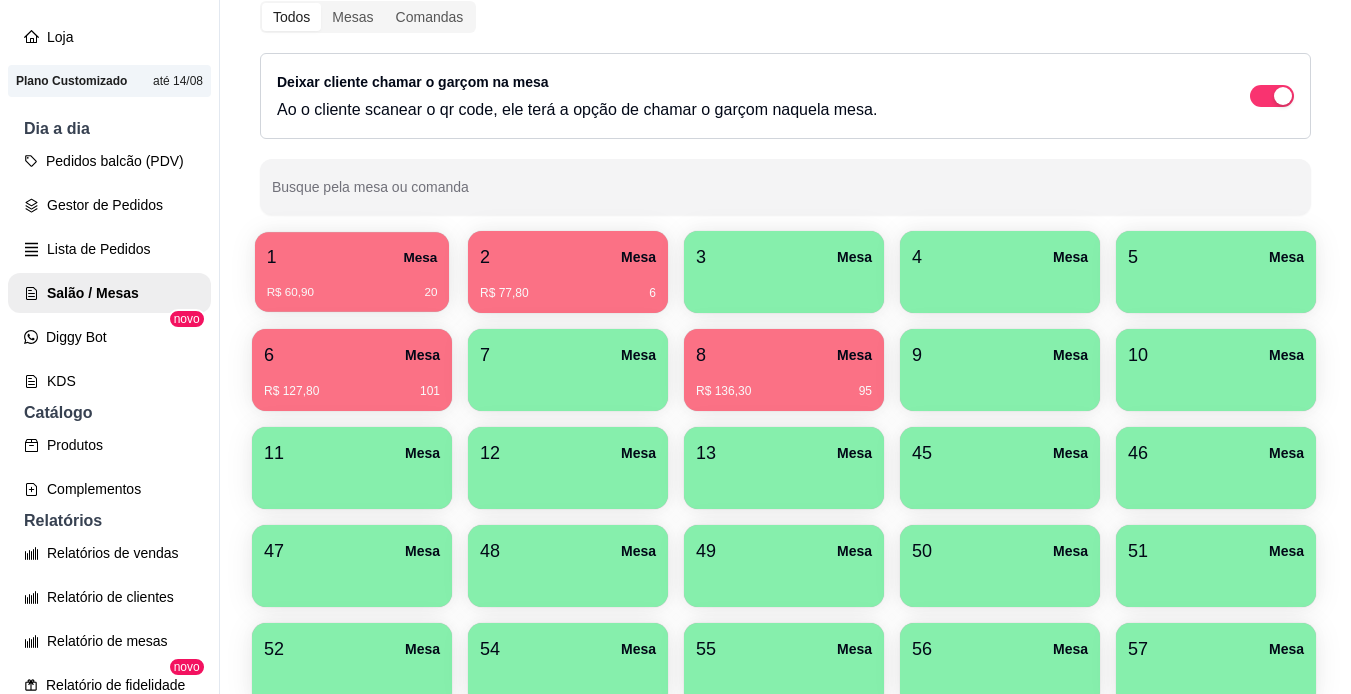 click on "1 Mesa R$ 60,90 20 2 Mesa R$ 77,80 6 3 Mesa 4 Mesa 5 Mesa 6 Mesa R$ 127,80 101 7 Mesa 8 Mesa R$ 136,30 95 9 Mesa 10 Mesa 11 Mesa 12 Mesa 13 Mesa 45 Mesa 46 Mesa 47 Mesa 48 Mesa 49 Mesa 50 Mesa 51 Mesa 52 Mesa 54 Mesa 55 Mesa 56 Mesa 57 Mesa 58 Mesa 59 Mesa 60 Mesa" at bounding box center [785, 517] 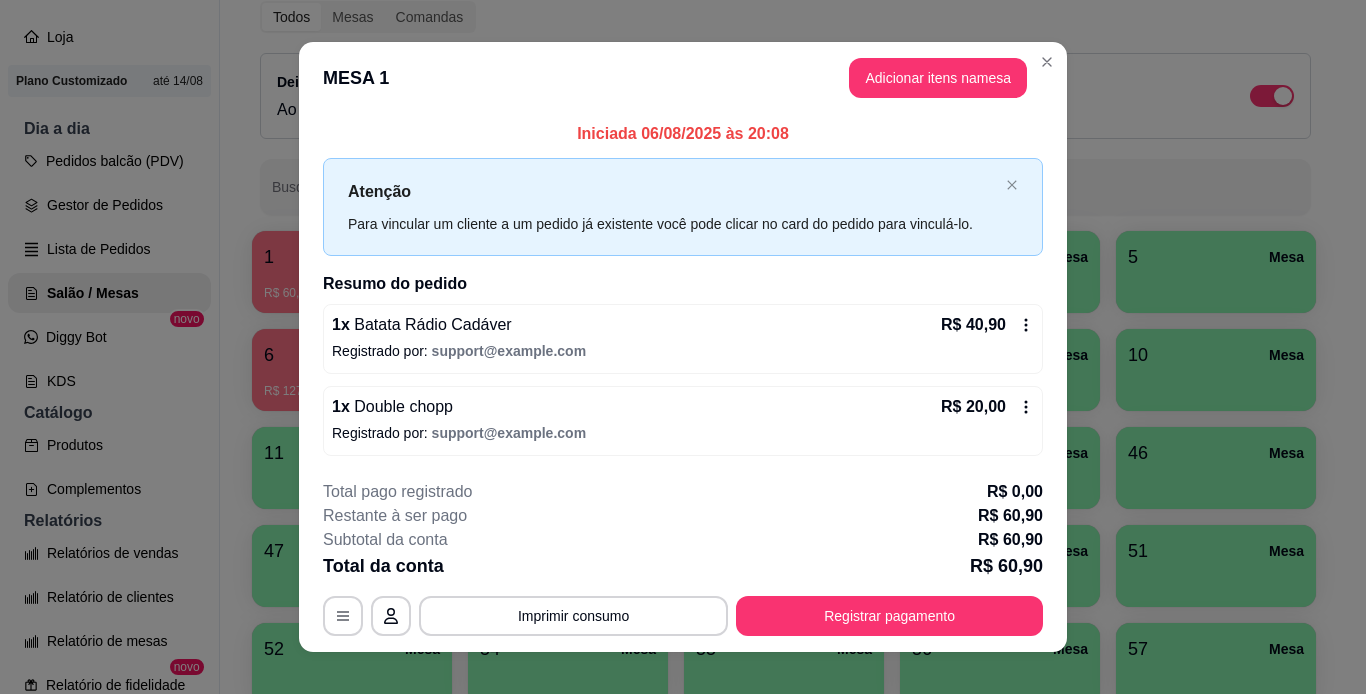 click on "MESA 1 Adicionar itens na  mesa" at bounding box center [683, 78] 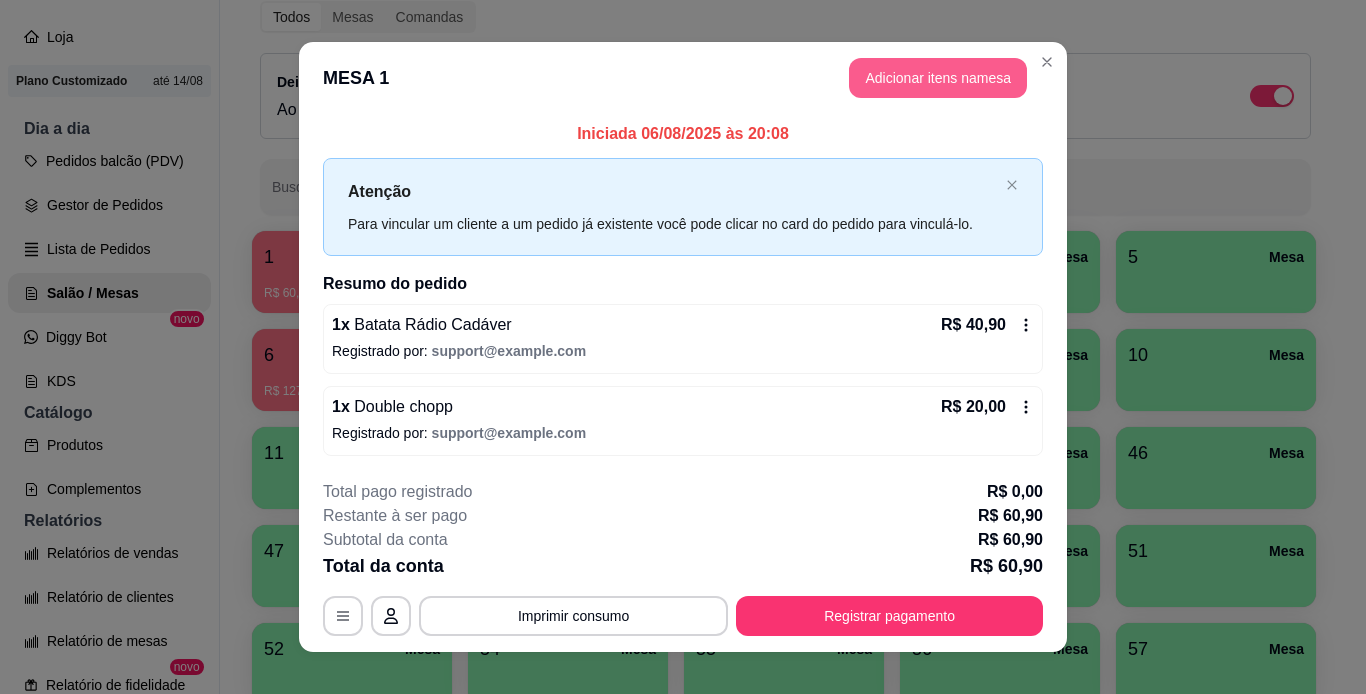 click on "Adicionar itens na  mesa" at bounding box center [938, 78] 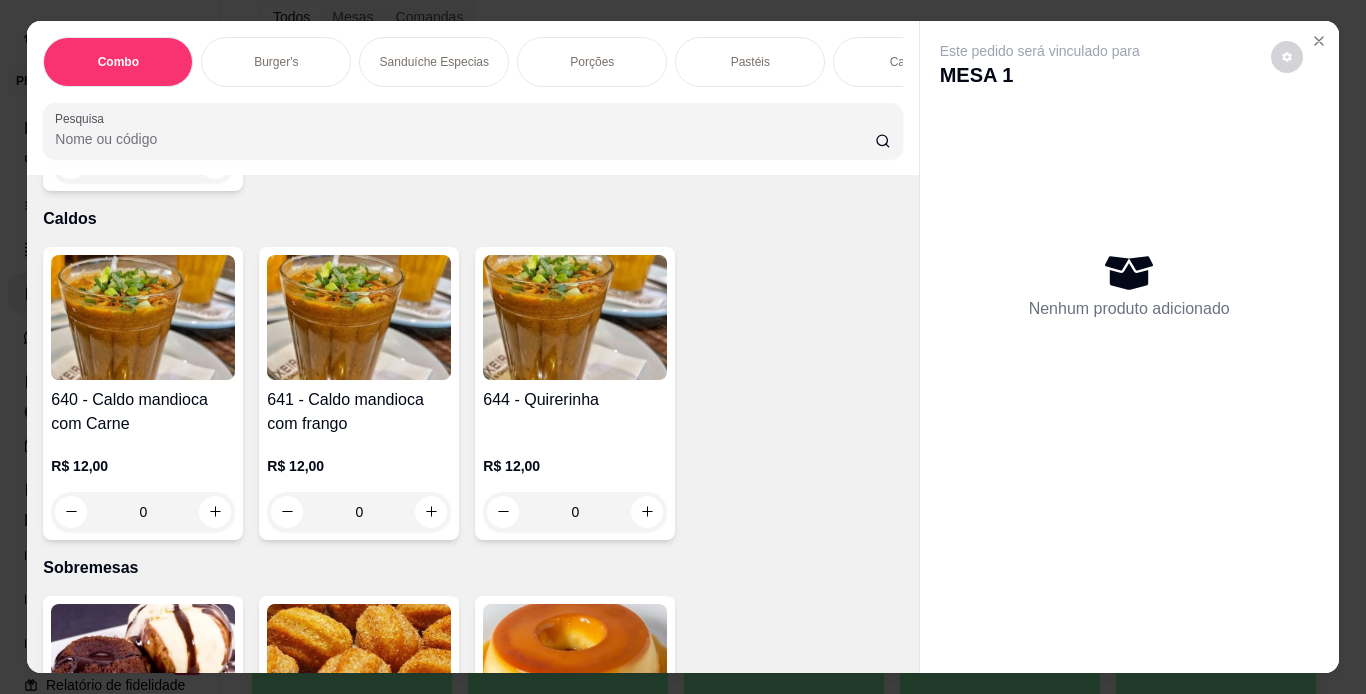 scroll, scrollTop: 5506, scrollLeft: 0, axis: vertical 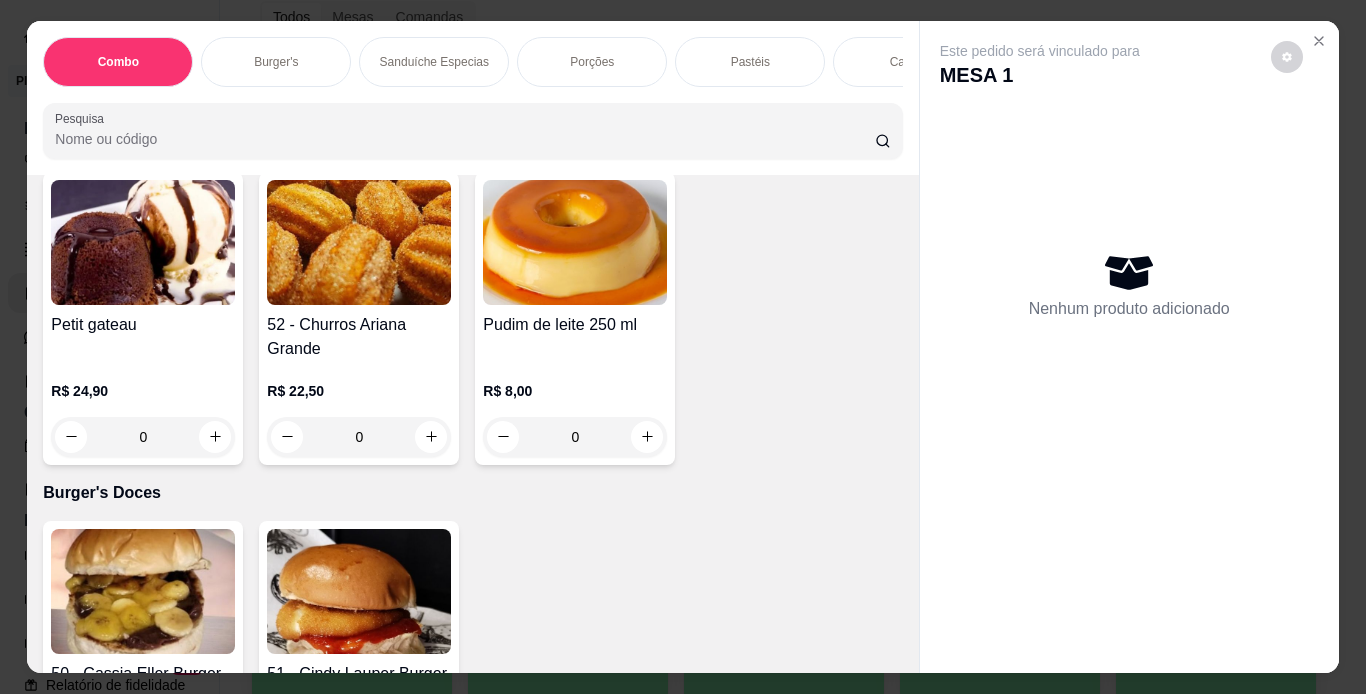 click on "0" at bounding box center (359, -895) 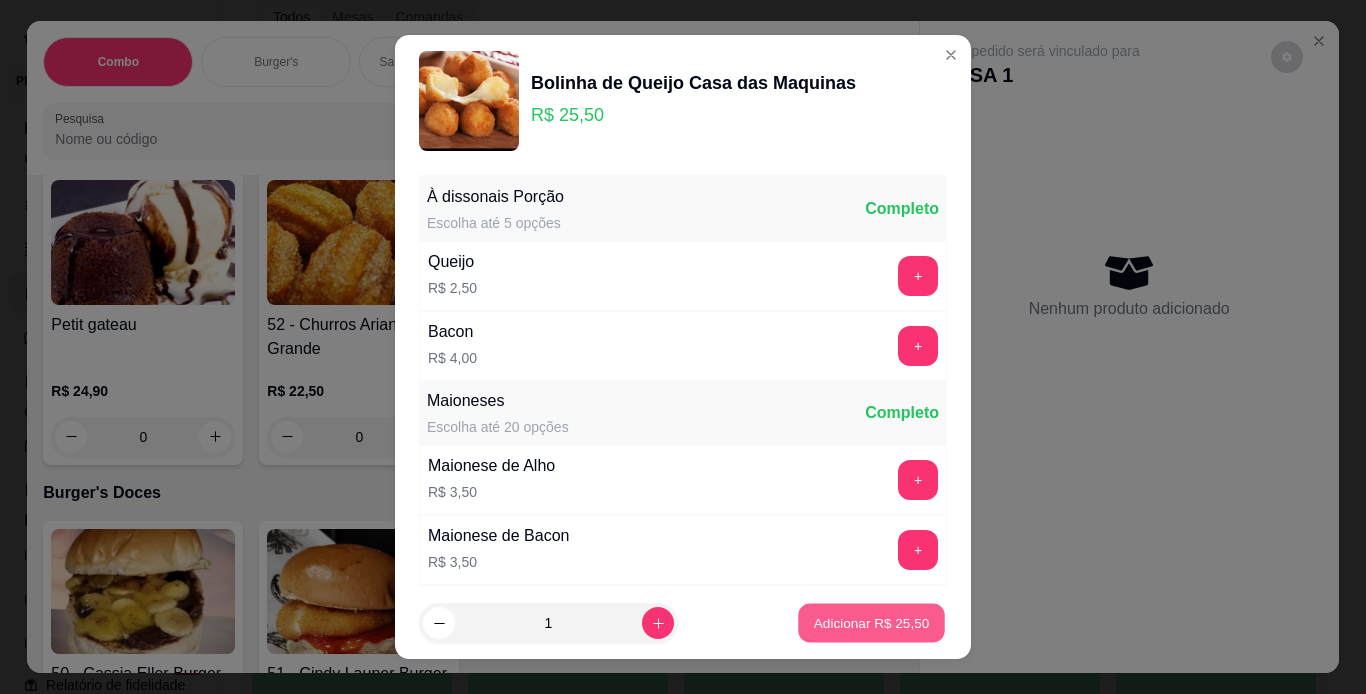 click on "Adicionar   R$ 25,50" at bounding box center [872, 623] 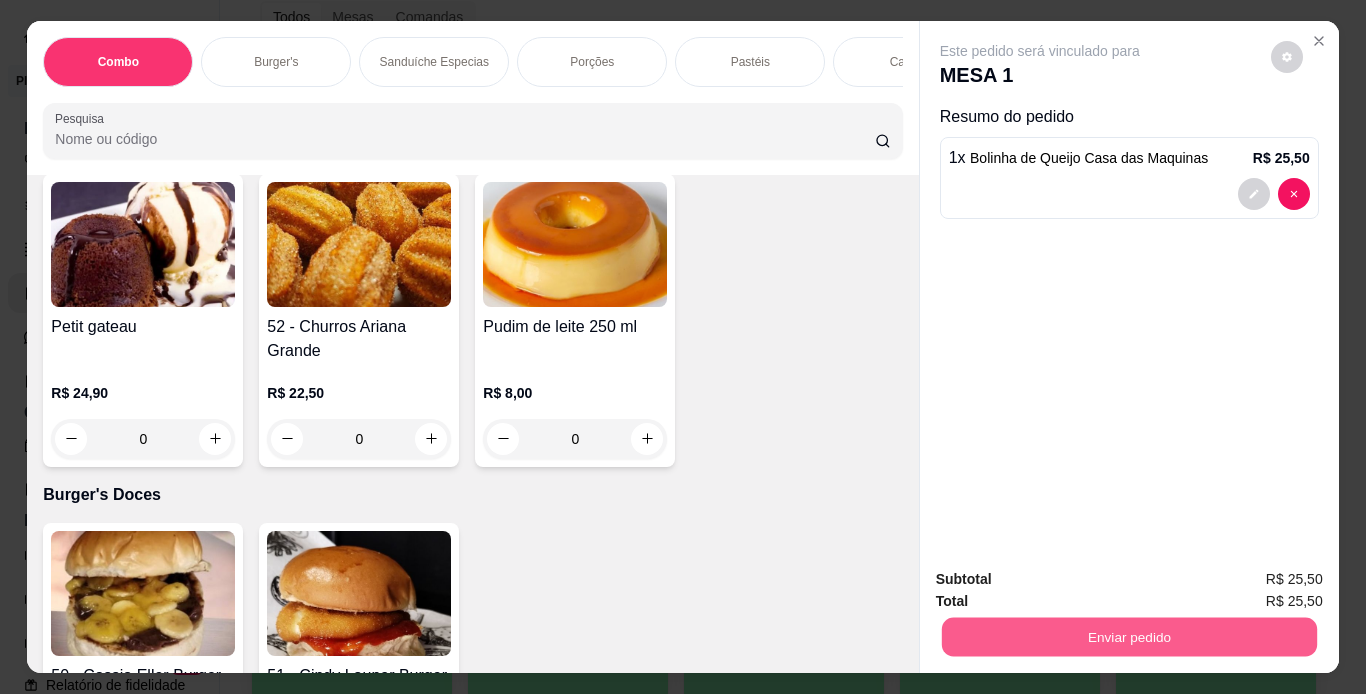 click on "Enviar pedido" at bounding box center (1128, 637) 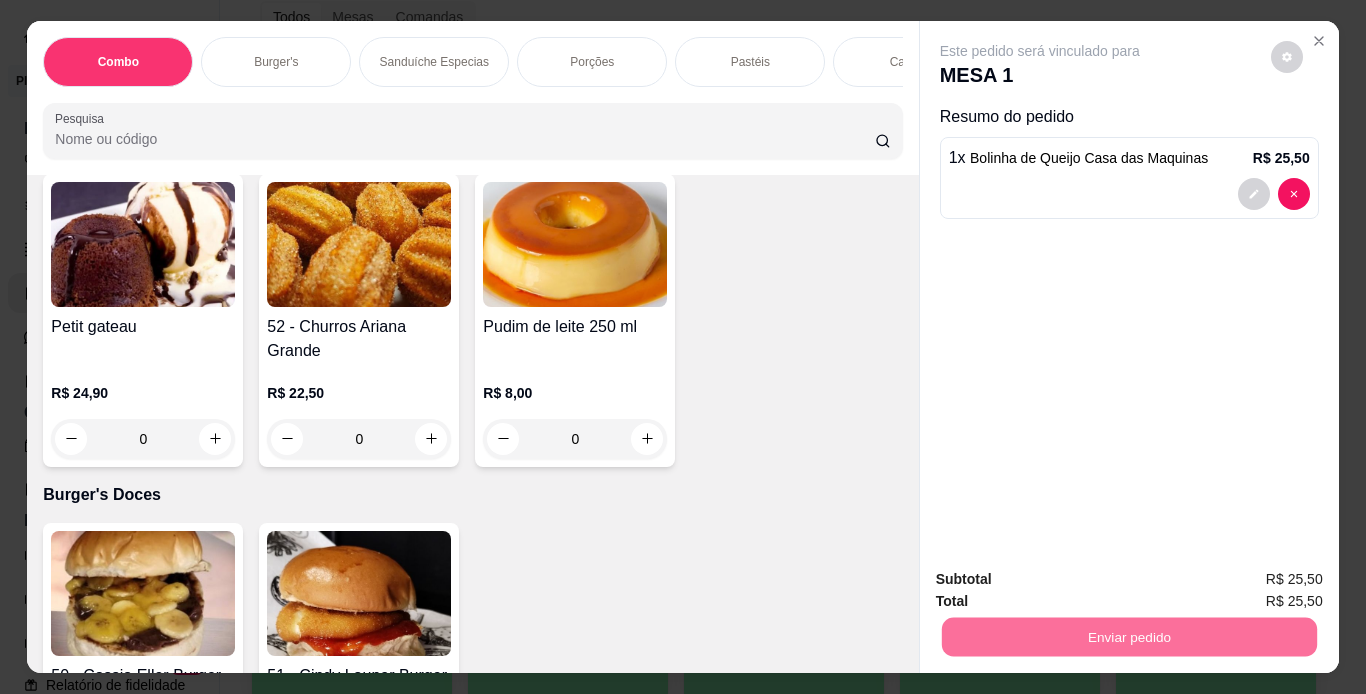 click on "Não registrar e enviar pedido" at bounding box center [1063, 580] 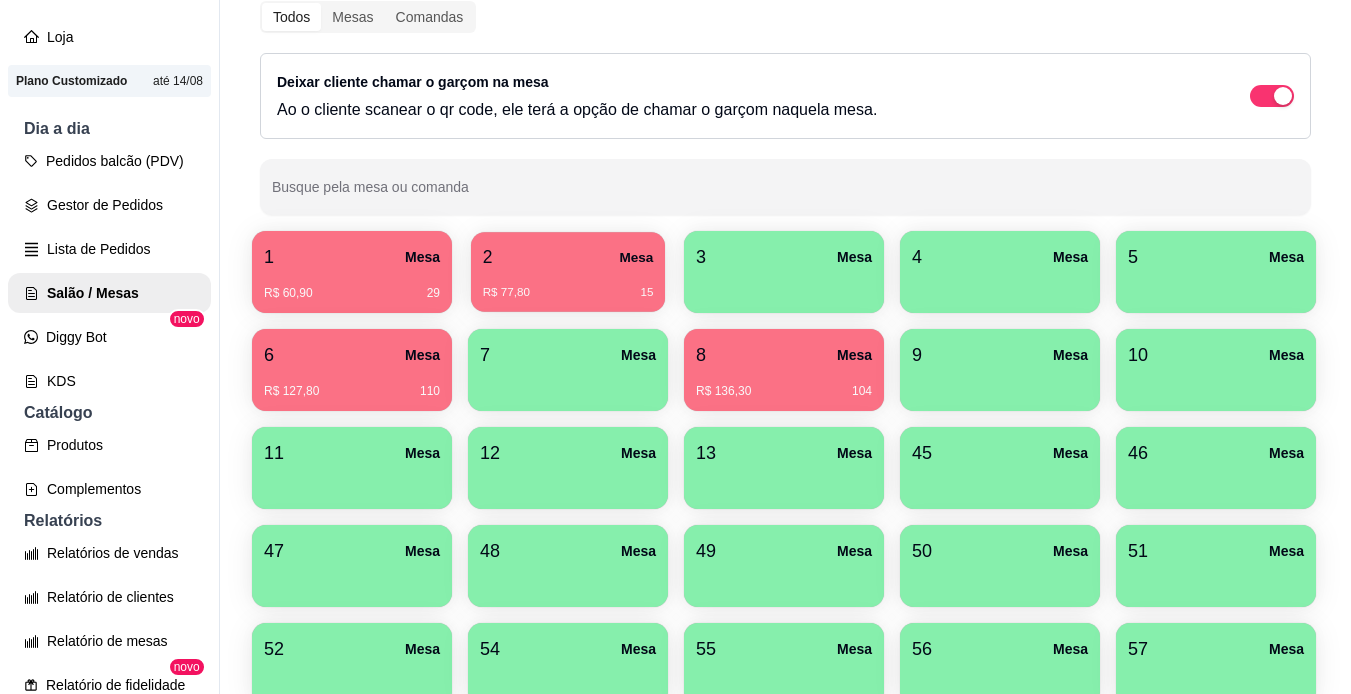 click on "R$ 77,80 15" at bounding box center (568, 285) 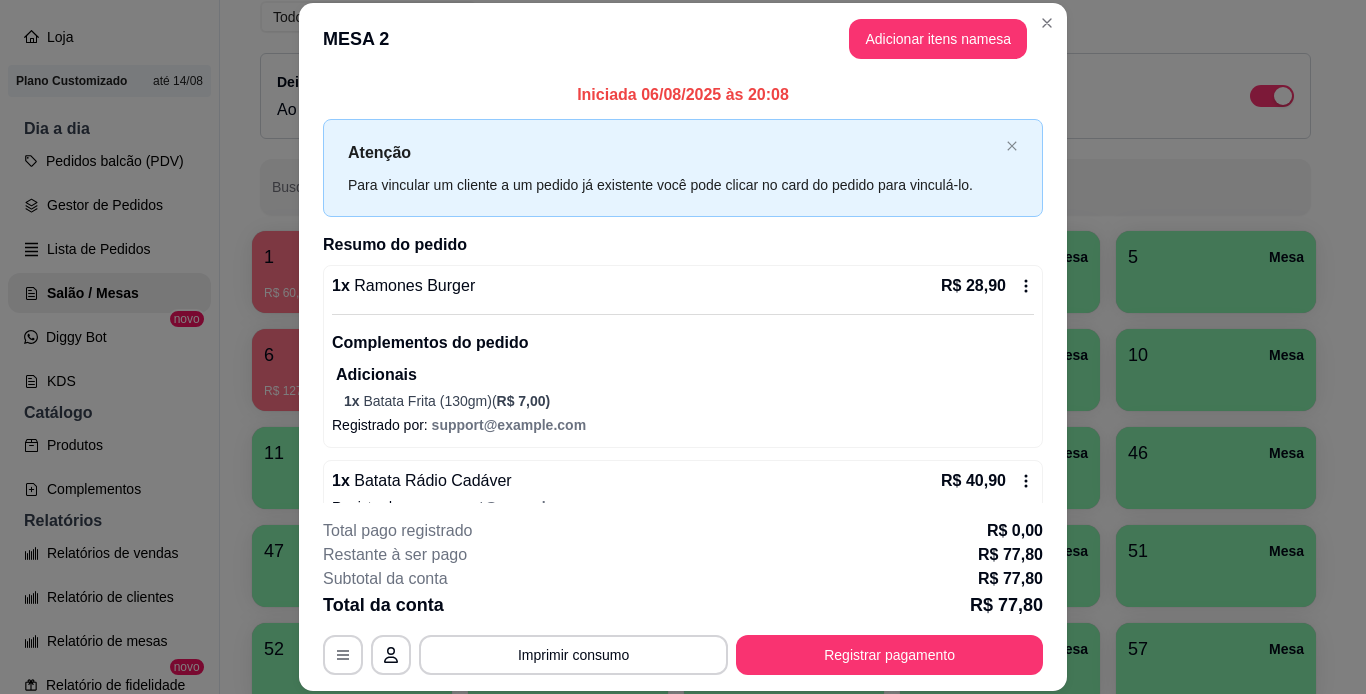 scroll, scrollTop: 117, scrollLeft: 0, axis: vertical 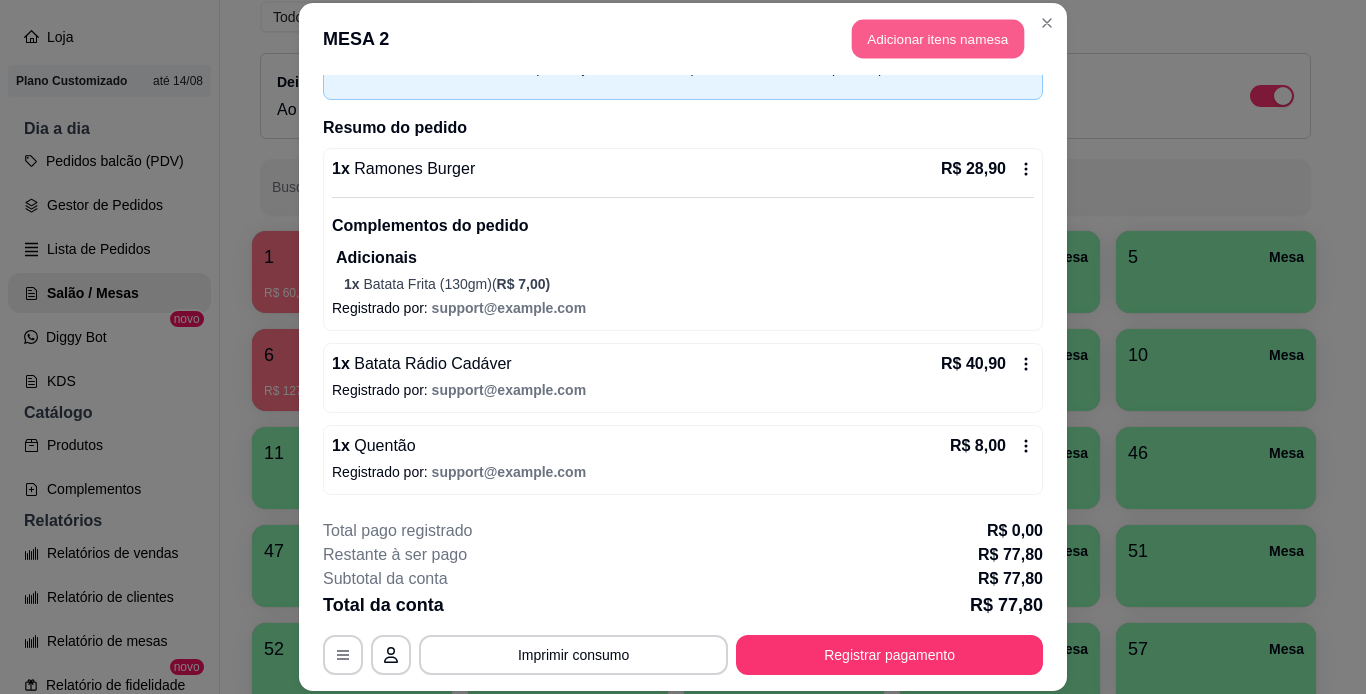 click on "Adicionar itens na  mesa" at bounding box center [938, 39] 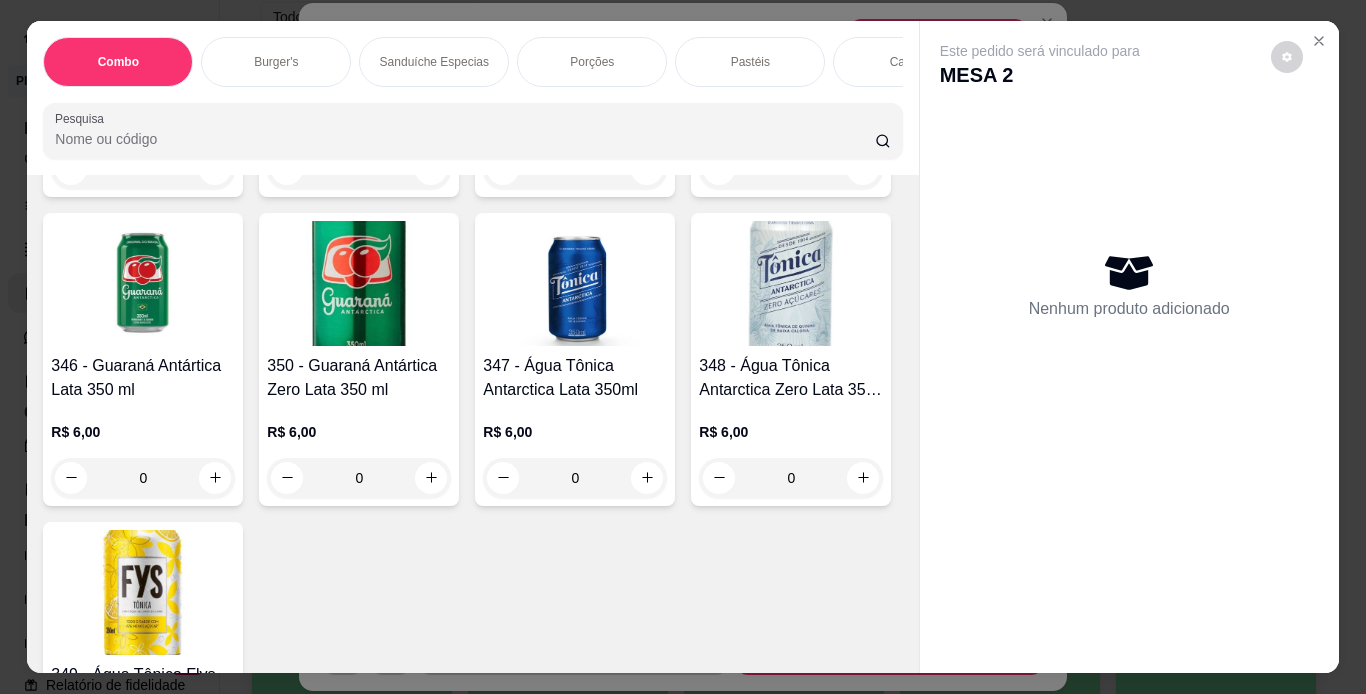 scroll, scrollTop: 9741, scrollLeft: 0, axis: vertical 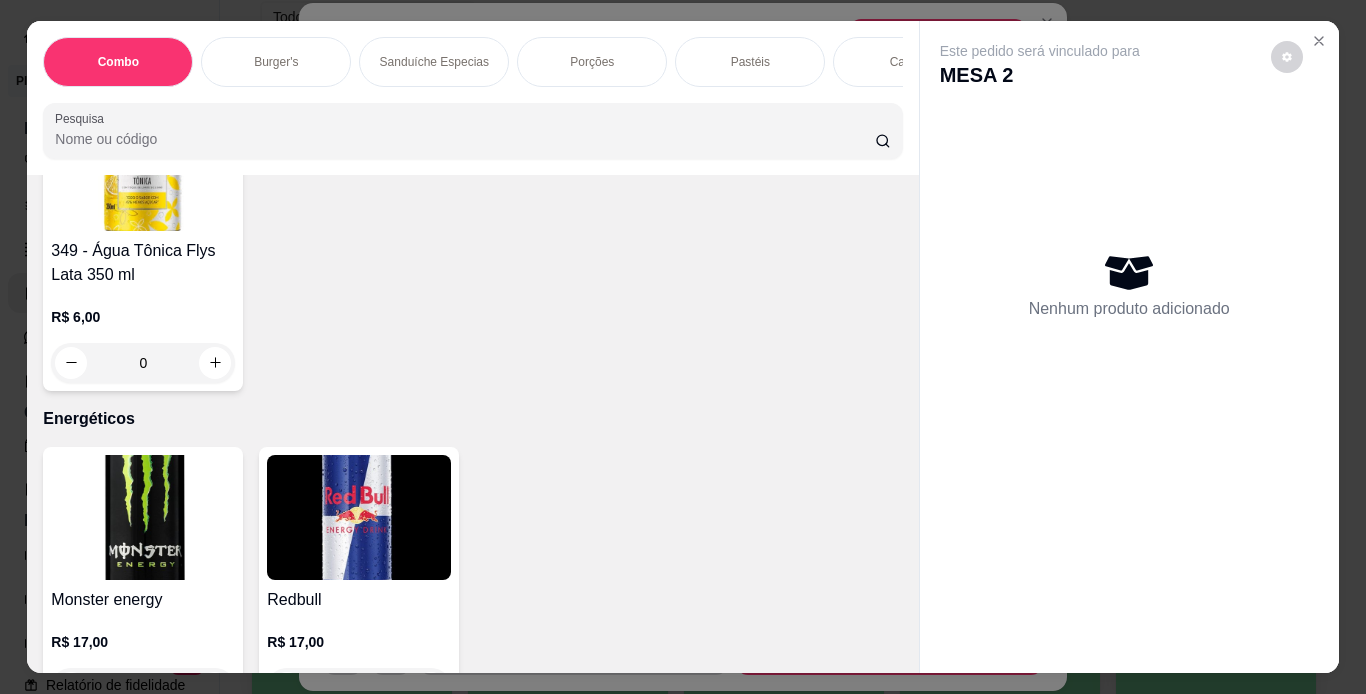 click on "R$ 6,00 0" at bounding box center [143, -1210] 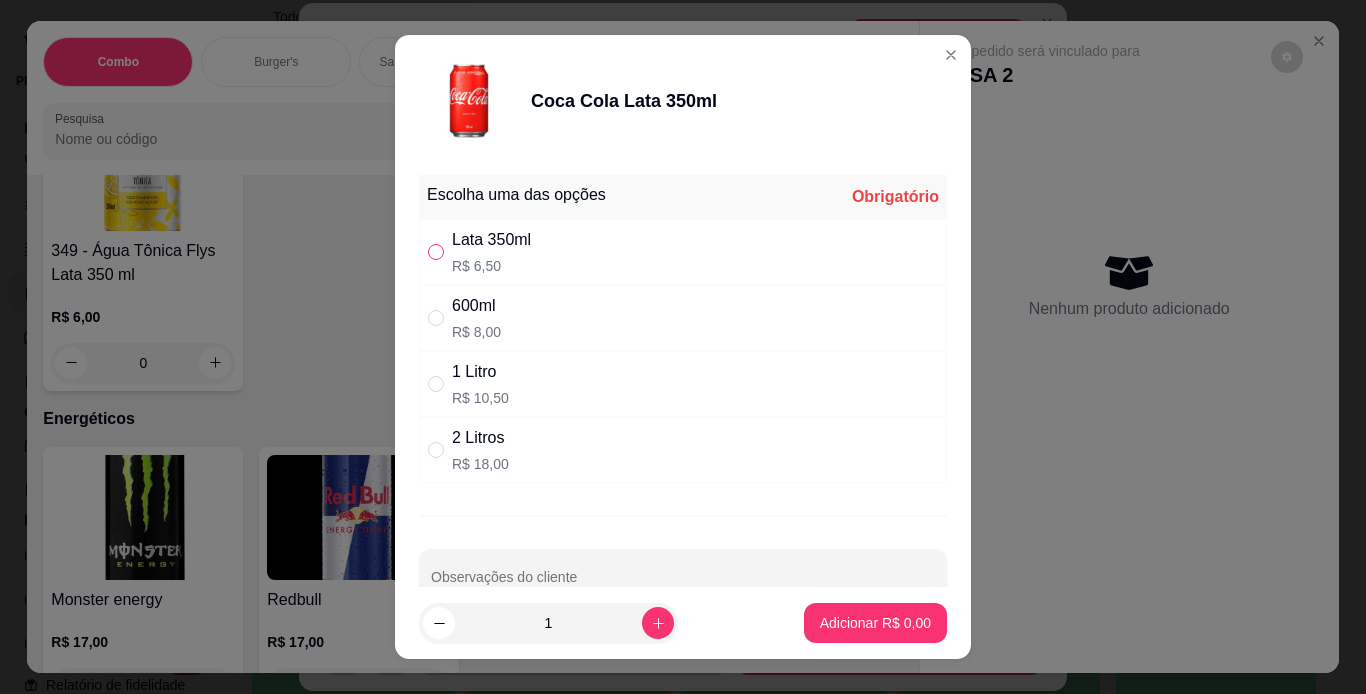click at bounding box center [436, 252] 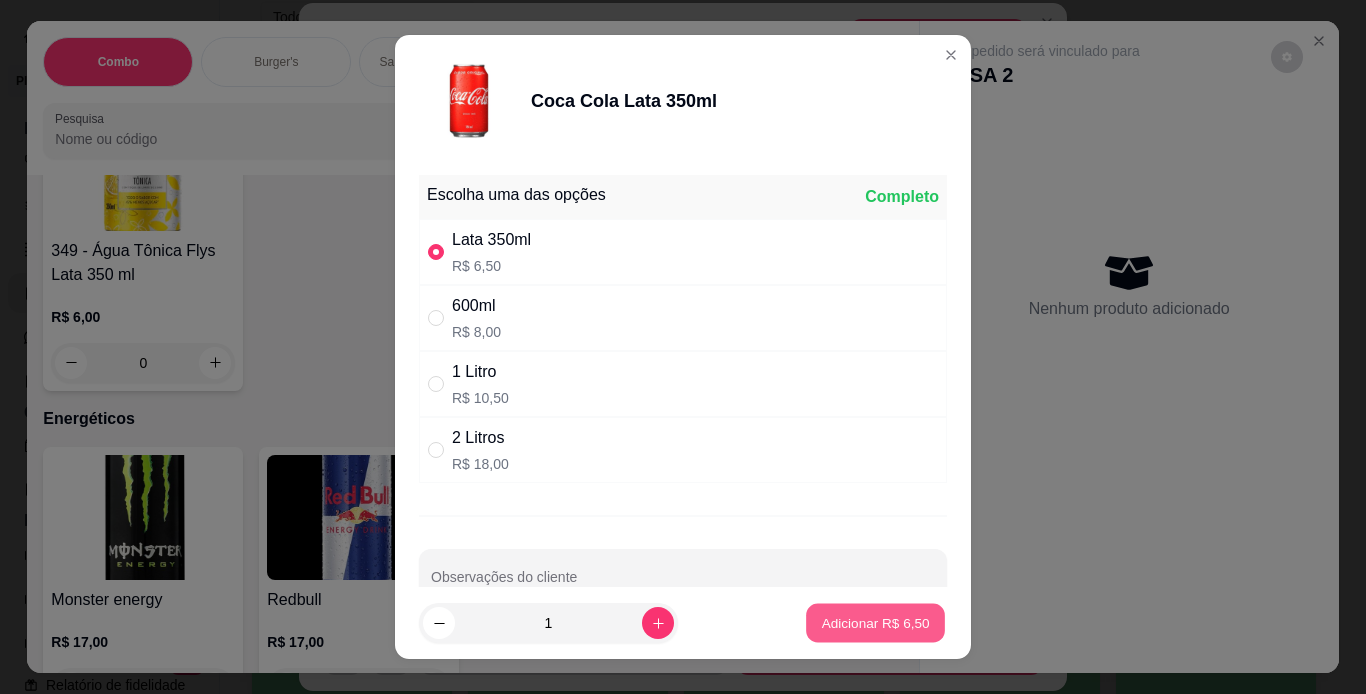 click on "Adicionar   R$ 6,50" at bounding box center (875, 623) 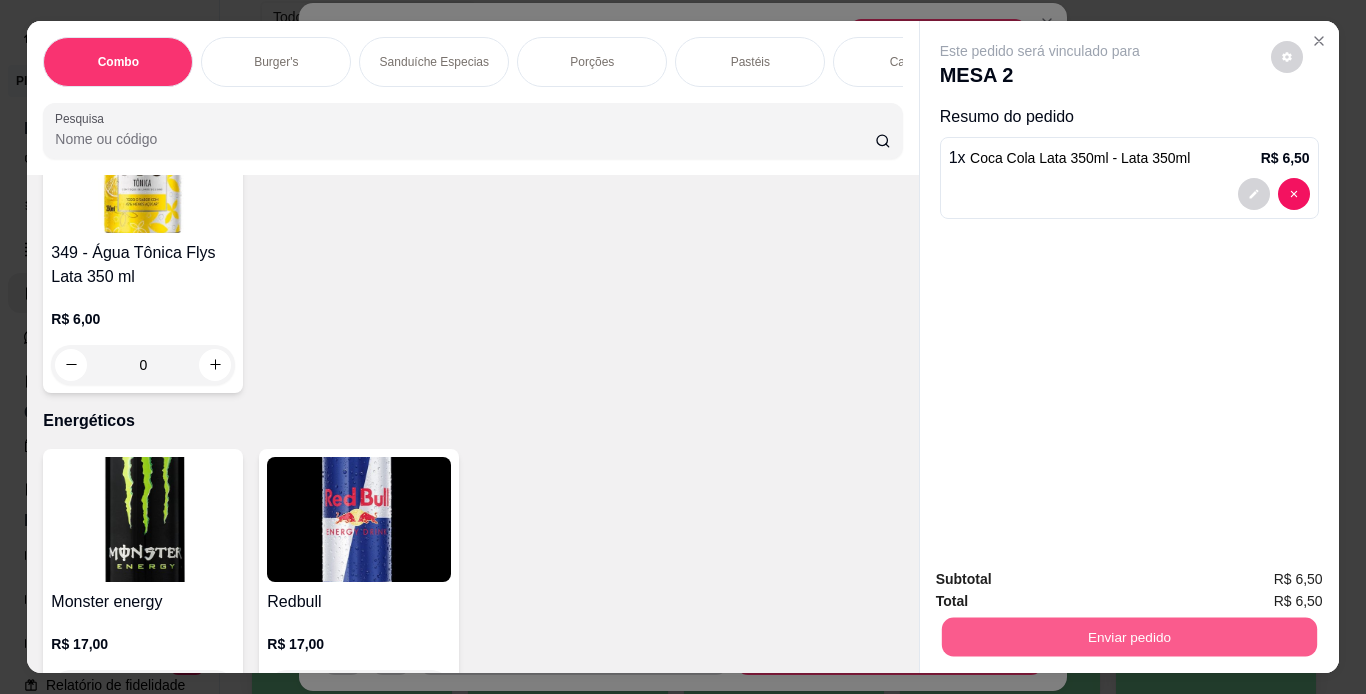 click on "Enviar pedido" at bounding box center [1128, 637] 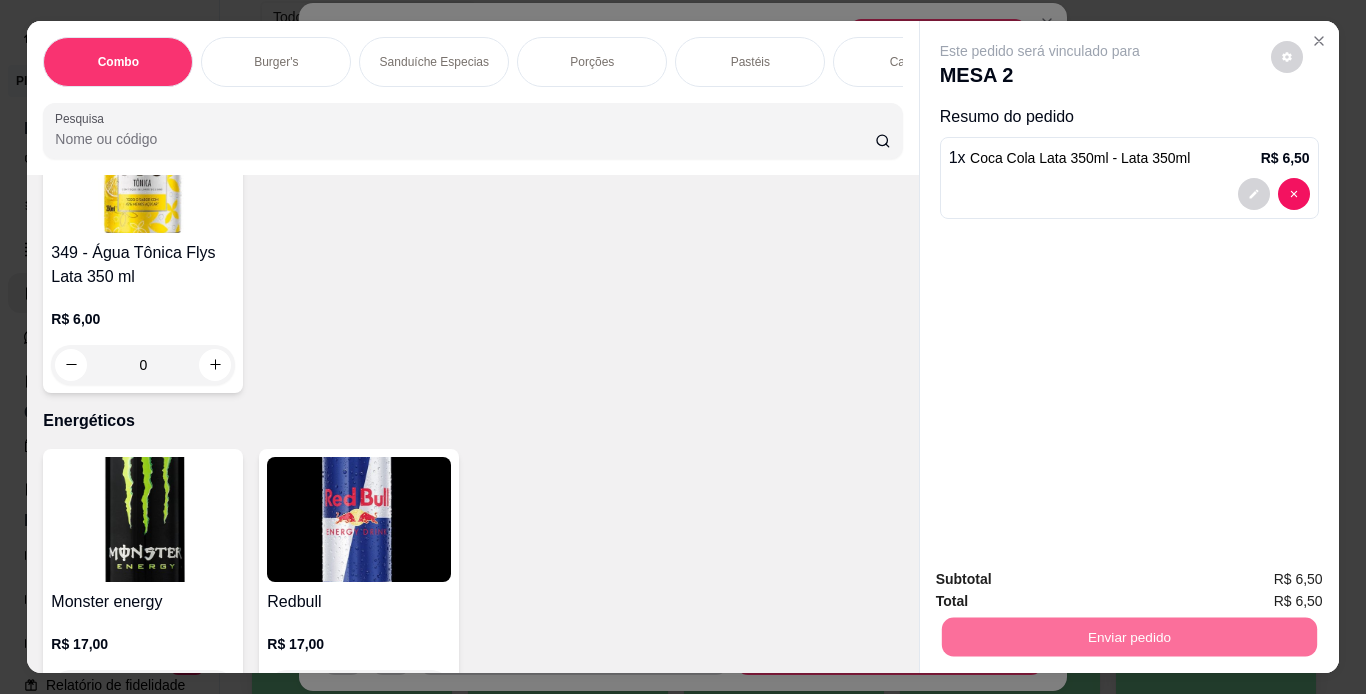 click on "Não registrar e enviar pedido" at bounding box center [1063, 580] 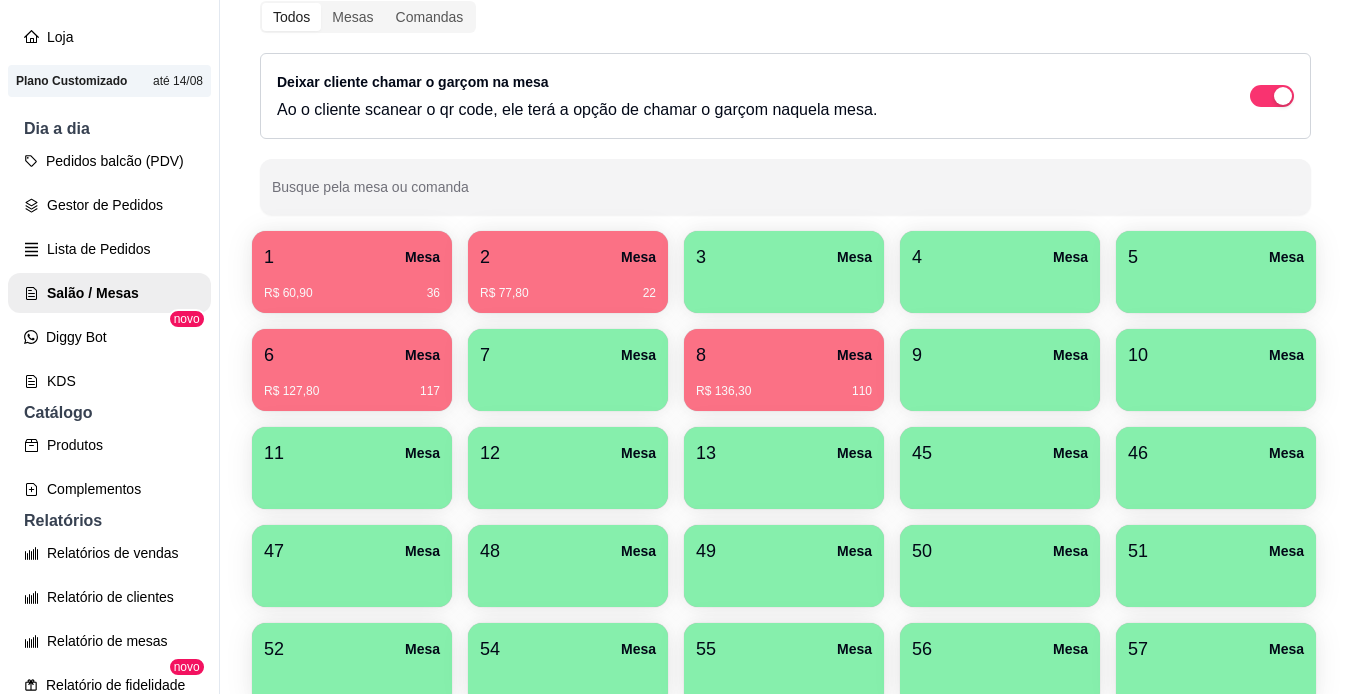 click on "1 Mesa R$ 60,90 36" at bounding box center [352, 272] 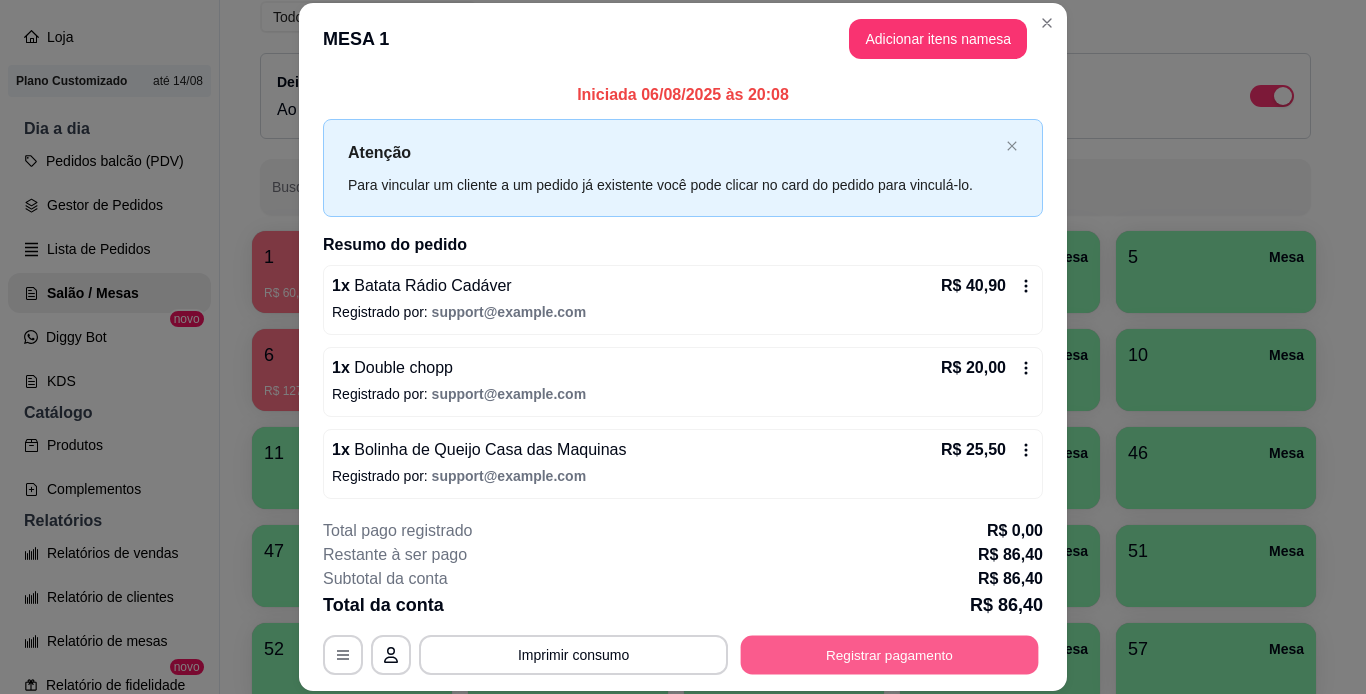 click on "Registrar pagamento" at bounding box center (890, 654) 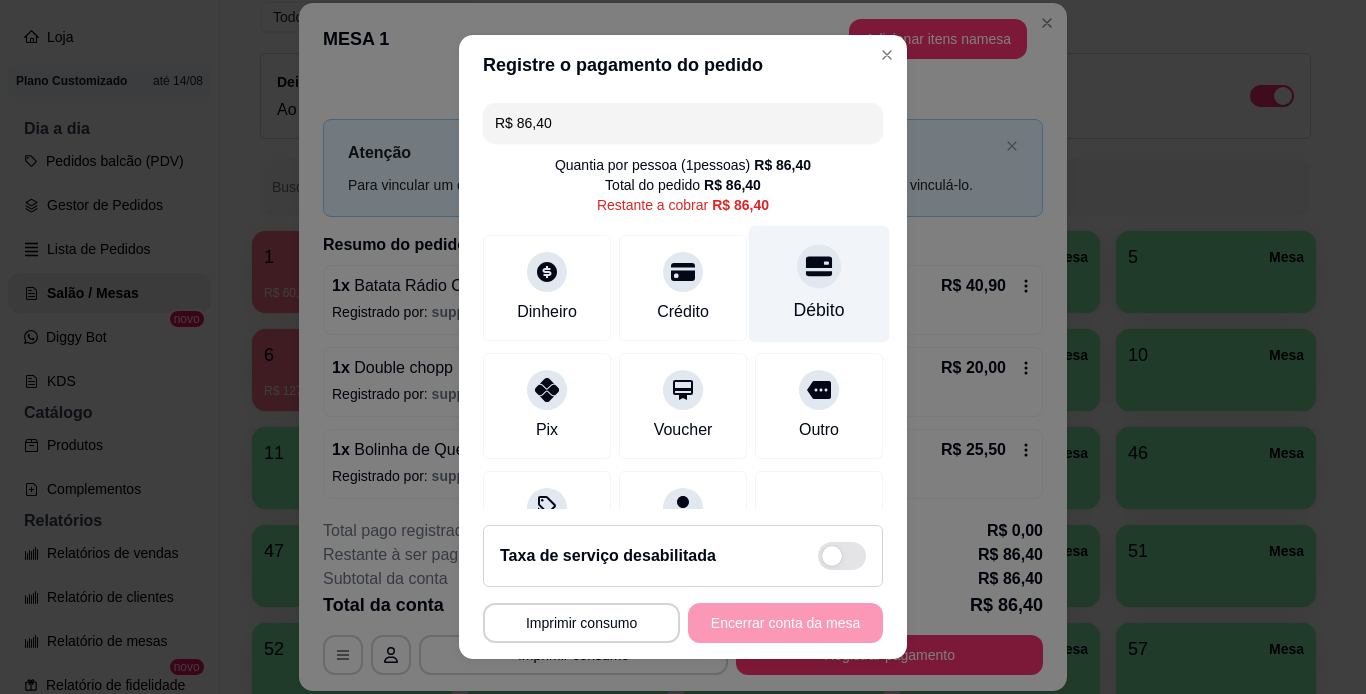 click on "Débito" at bounding box center [819, 283] 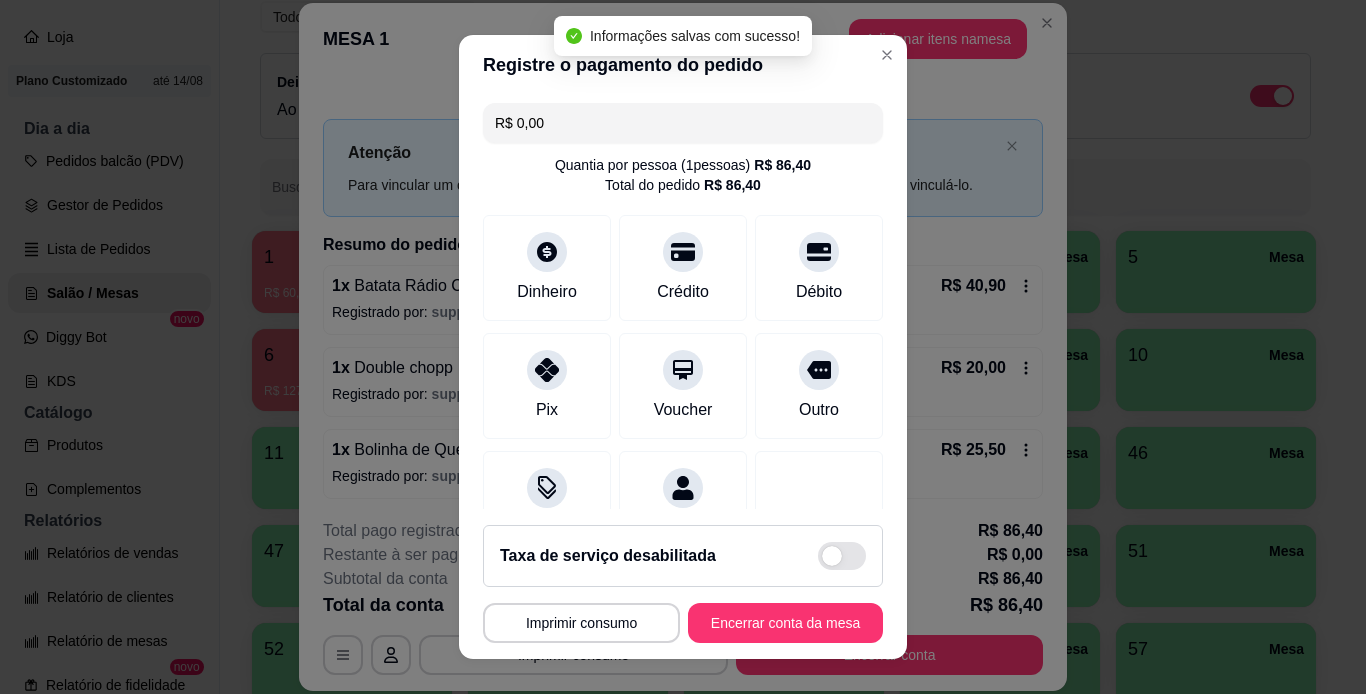 type on "R$ 0,00" 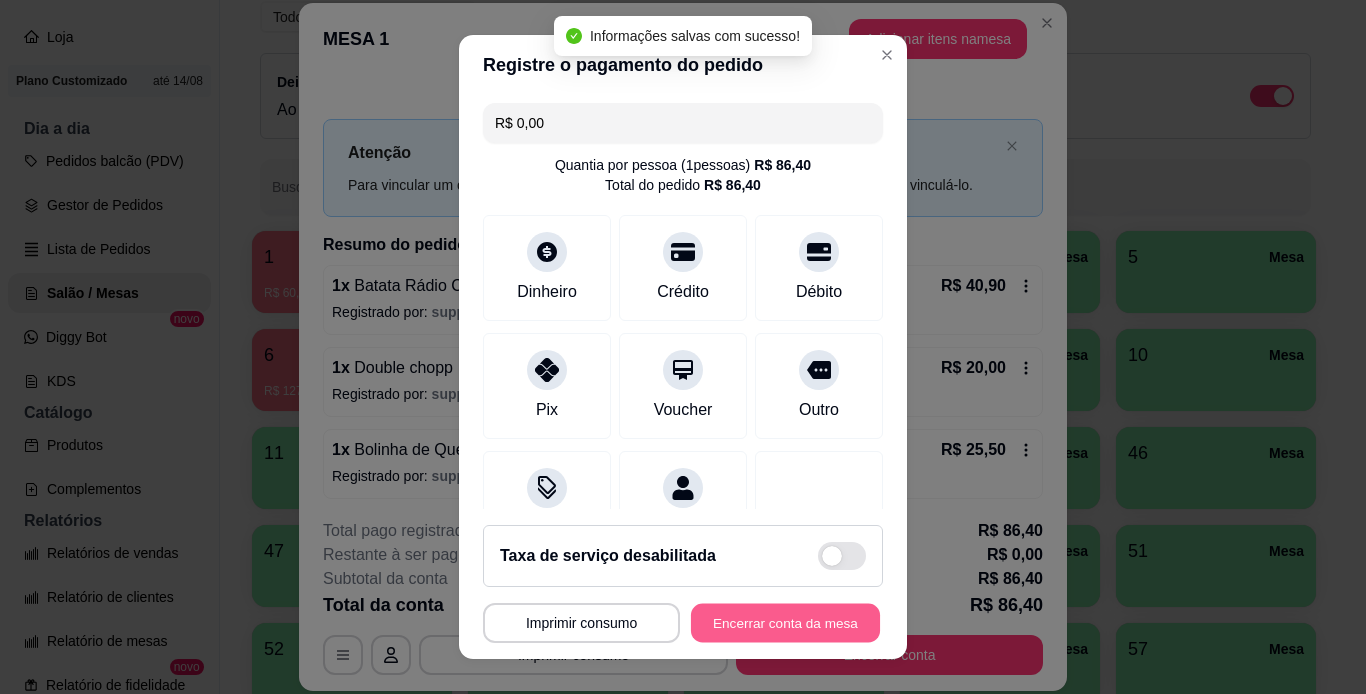 click on "Encerrar conta da mesa" at bounding box center (785, 623) 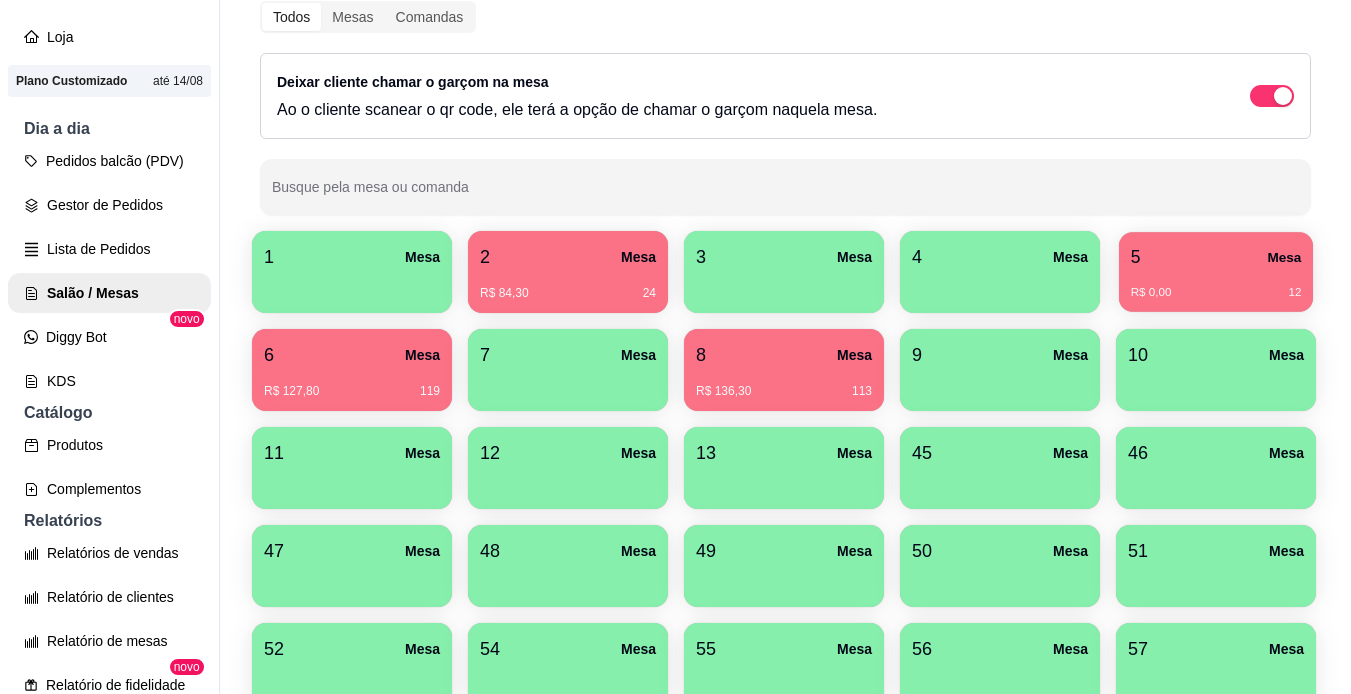 click on "5 Mesa" at bounding box center (1216, 257) 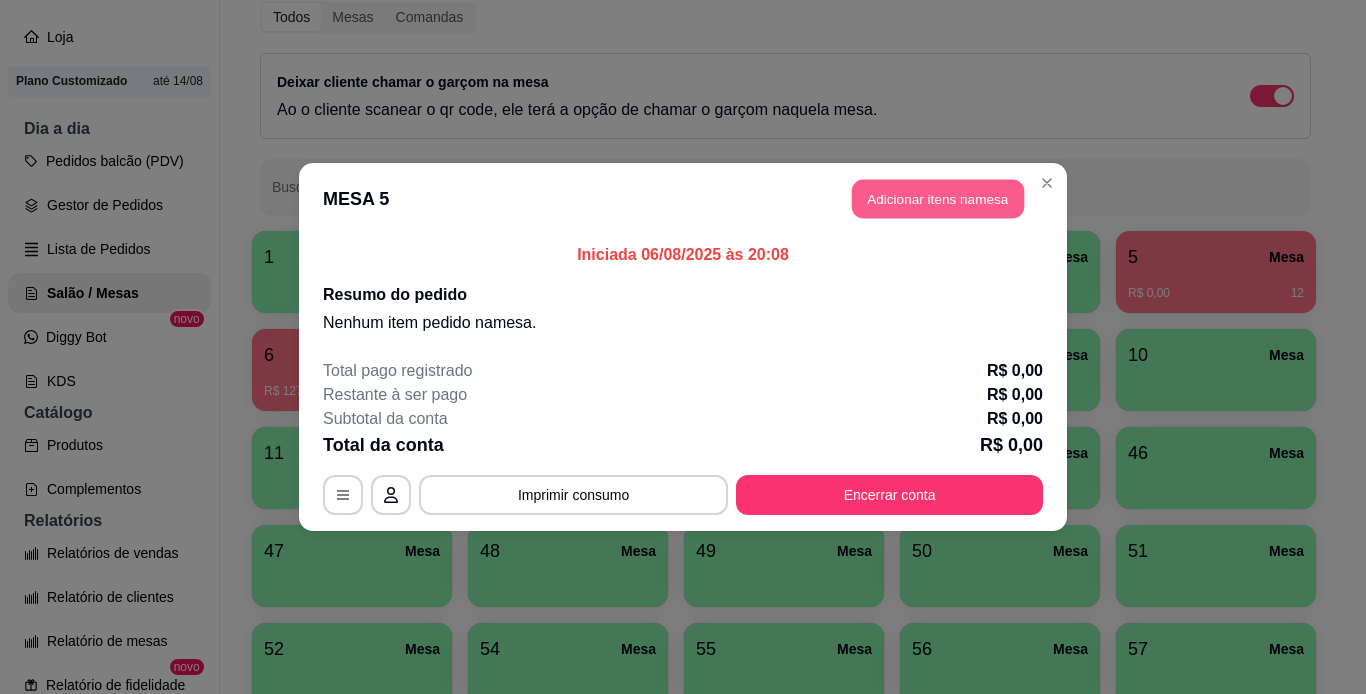 click on "Adicionar itens na  mesa" at bounding box center (938, 199) 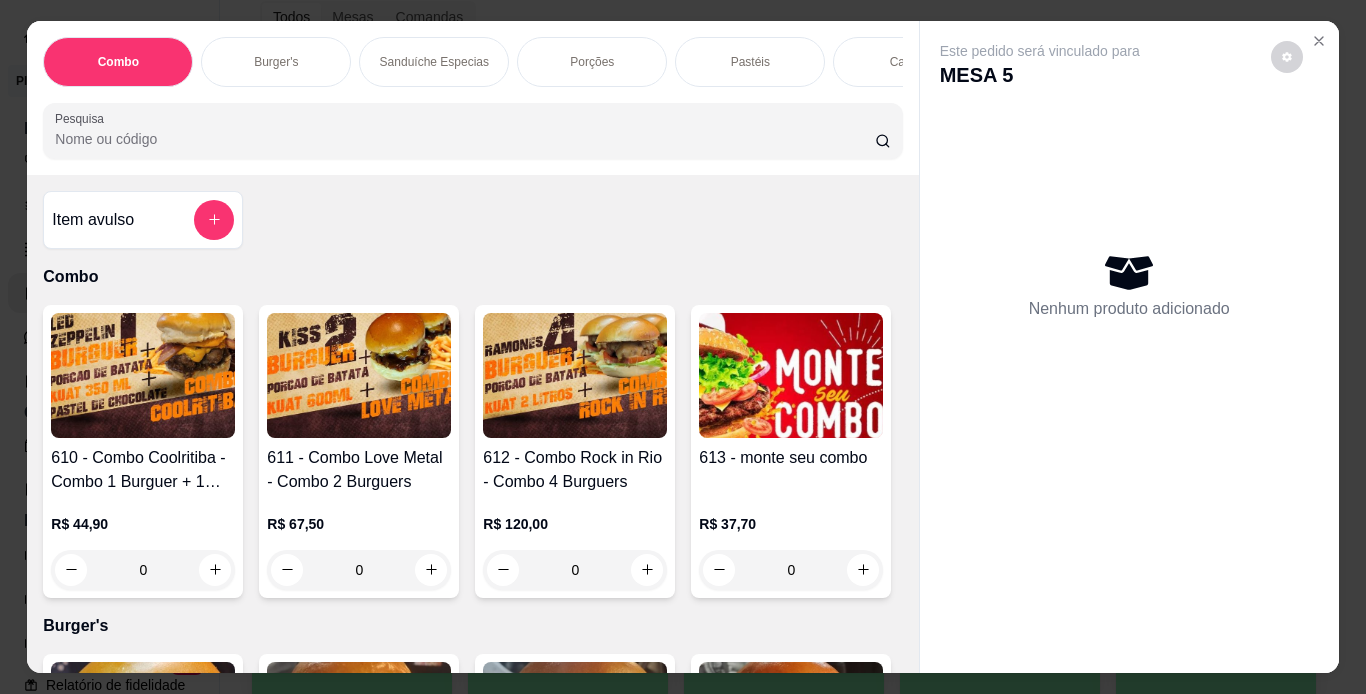 scroll, scrollTop: 0, scrollLeft: 752, axis: horizontal 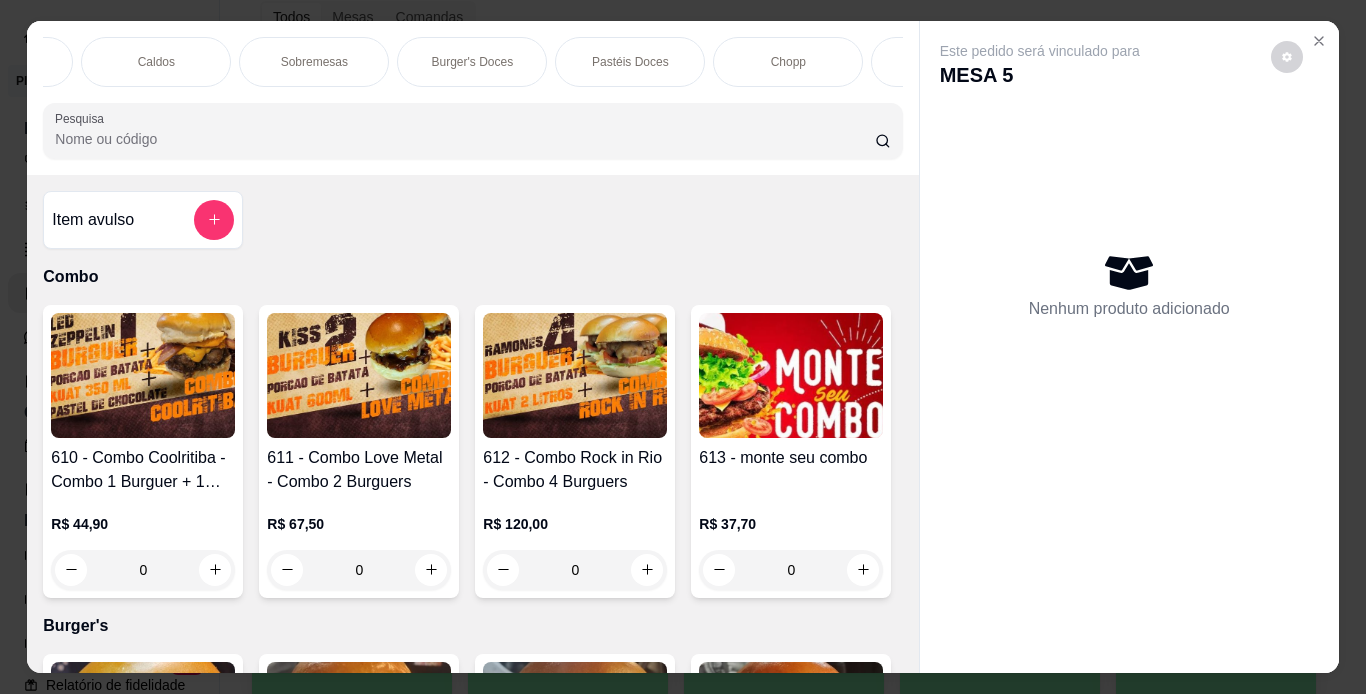 click on "Chopp" at bounding box center (788, 62) 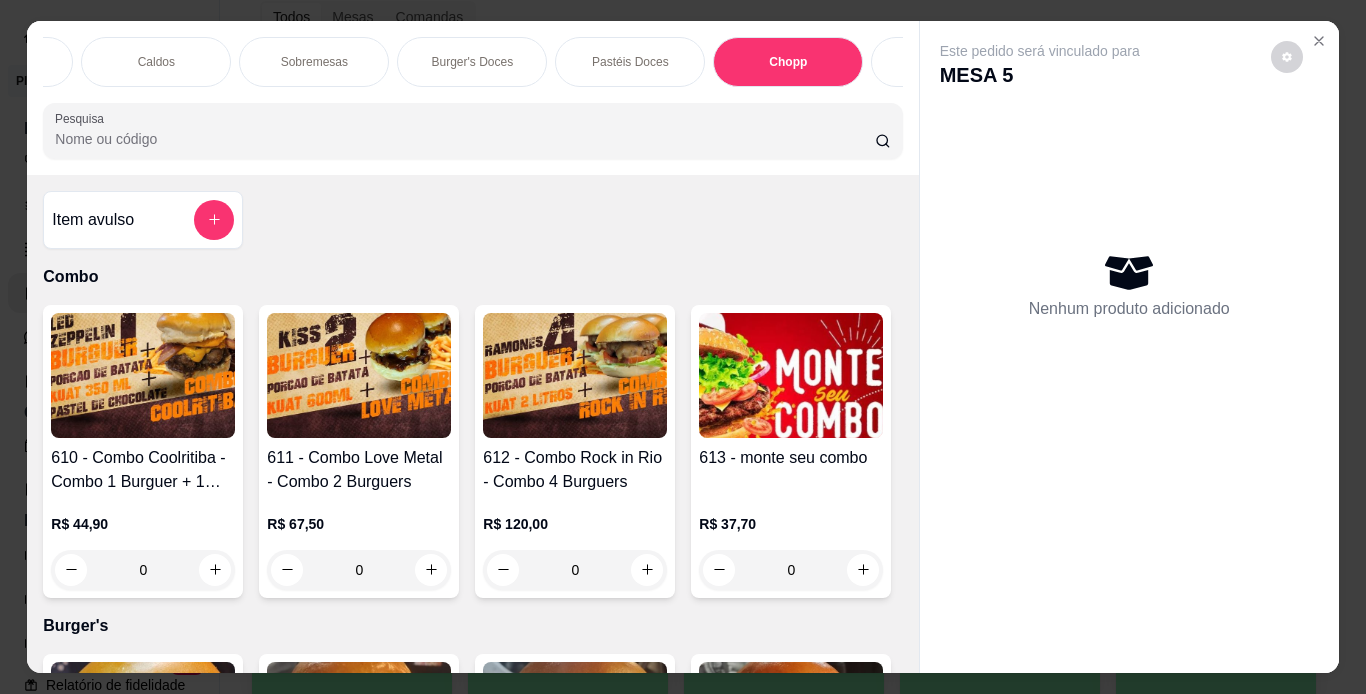 scroll, scrollTop: 7887, scrollLeft: 0, axis: vertical 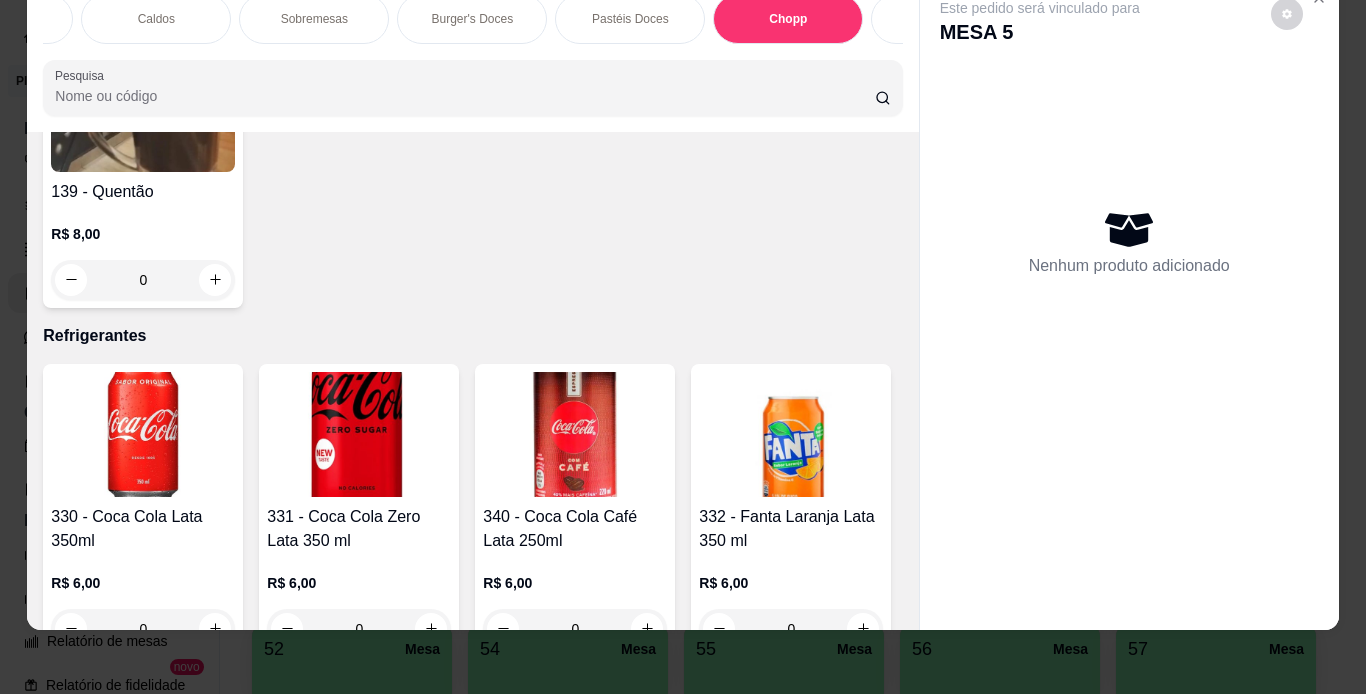 click at bounding box center [215, -965] 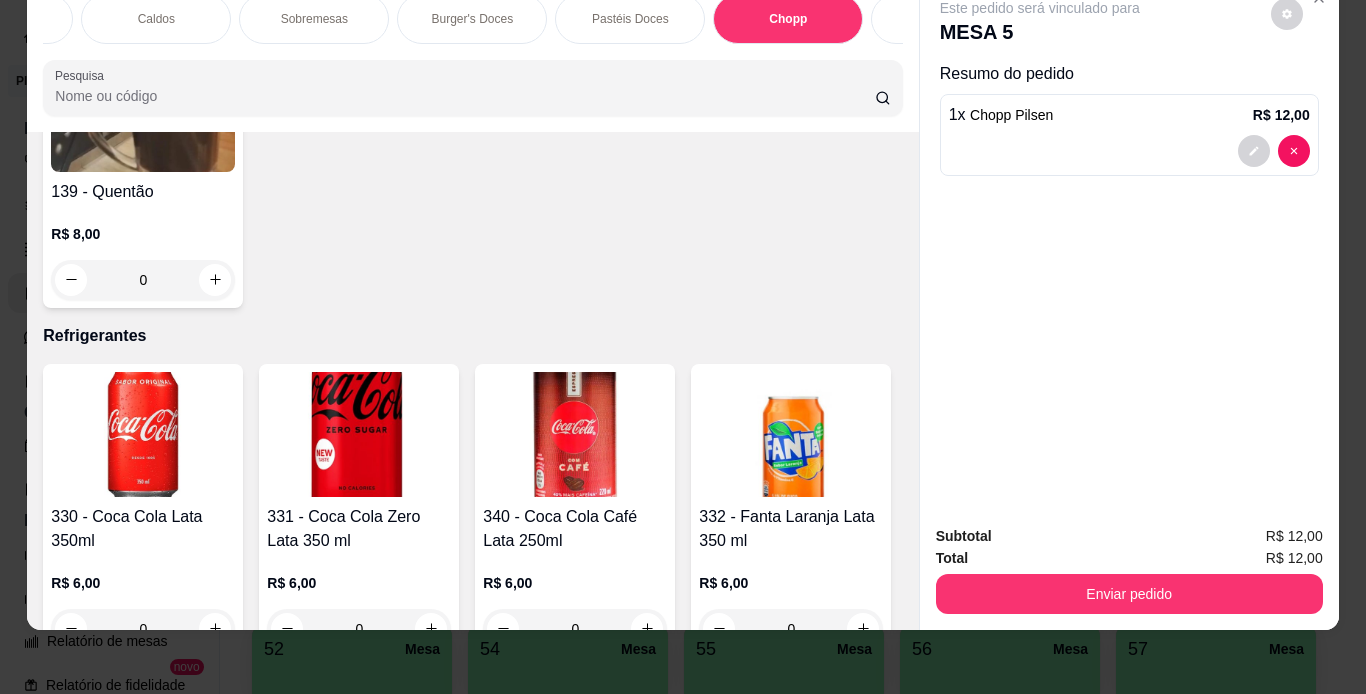 click at bounding box center [647, -964] 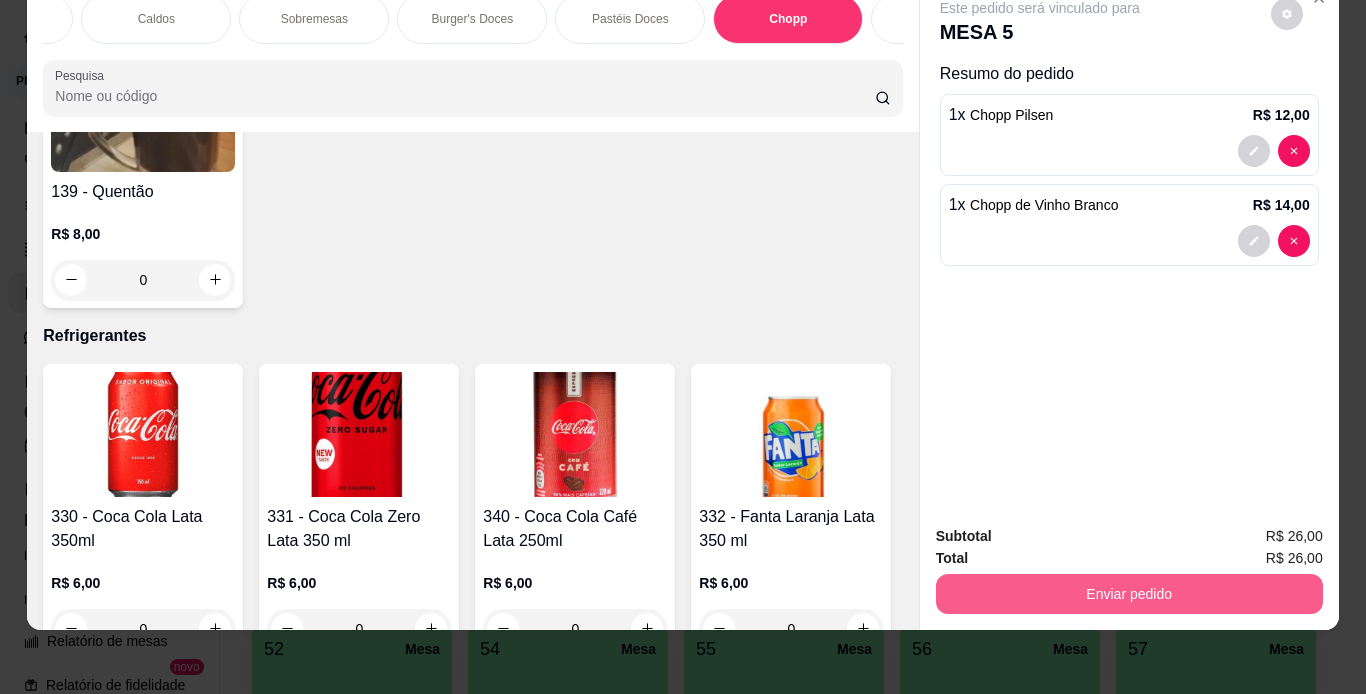 click on "Enviar pedido" at bounding box center [1129, 594] 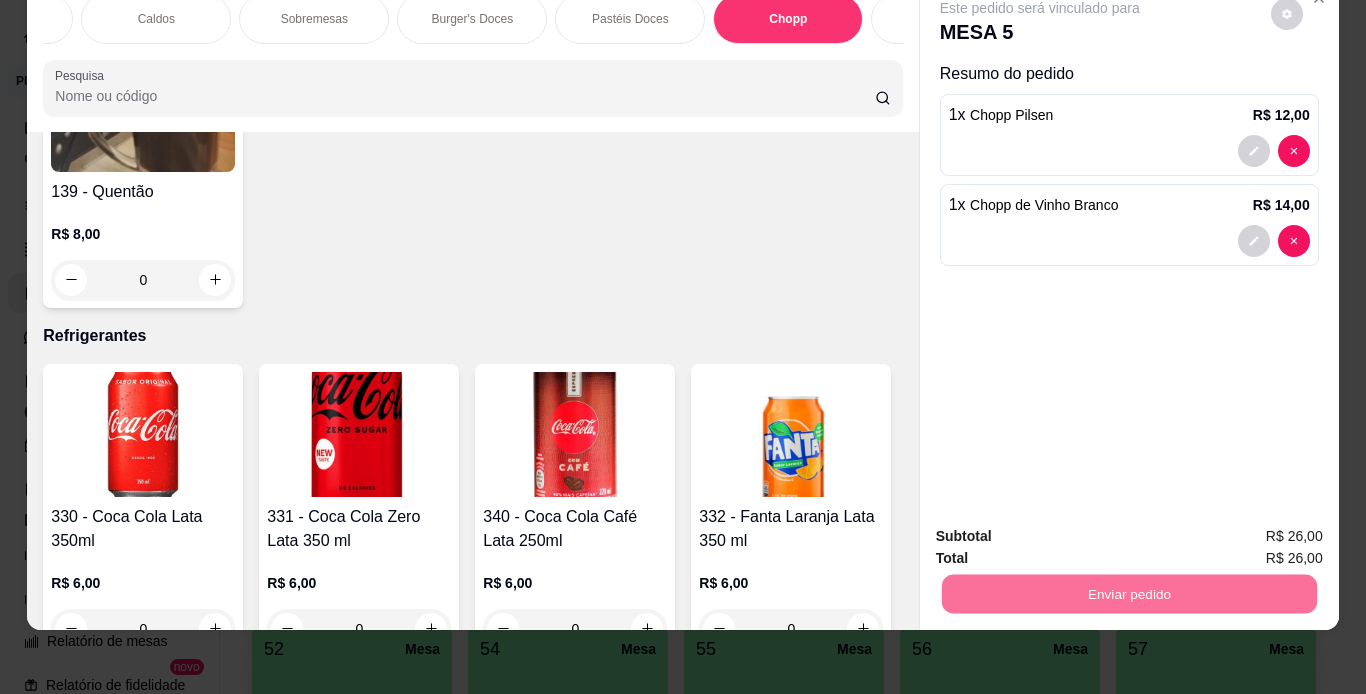 click on "Não registrar e enviar pedido" at bounding box center [1063, 529] 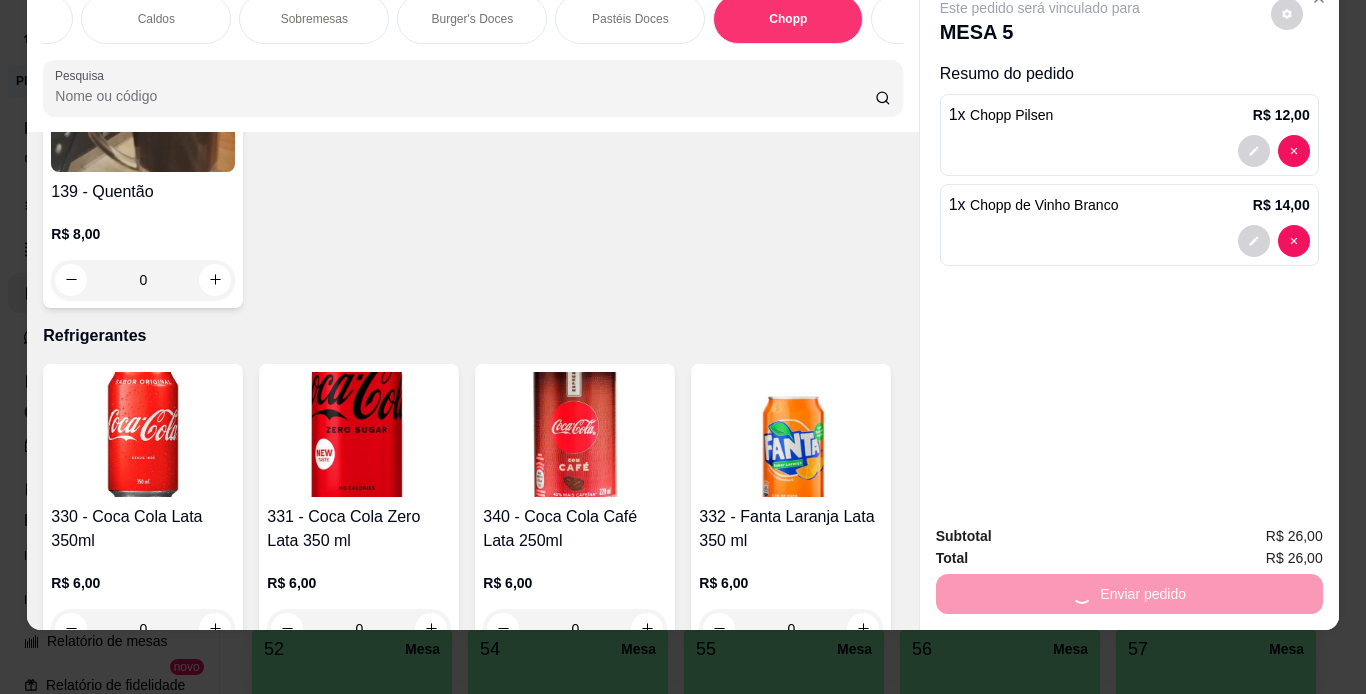 click on "Total R$ 26,00" at bounding box center (1129, 558) 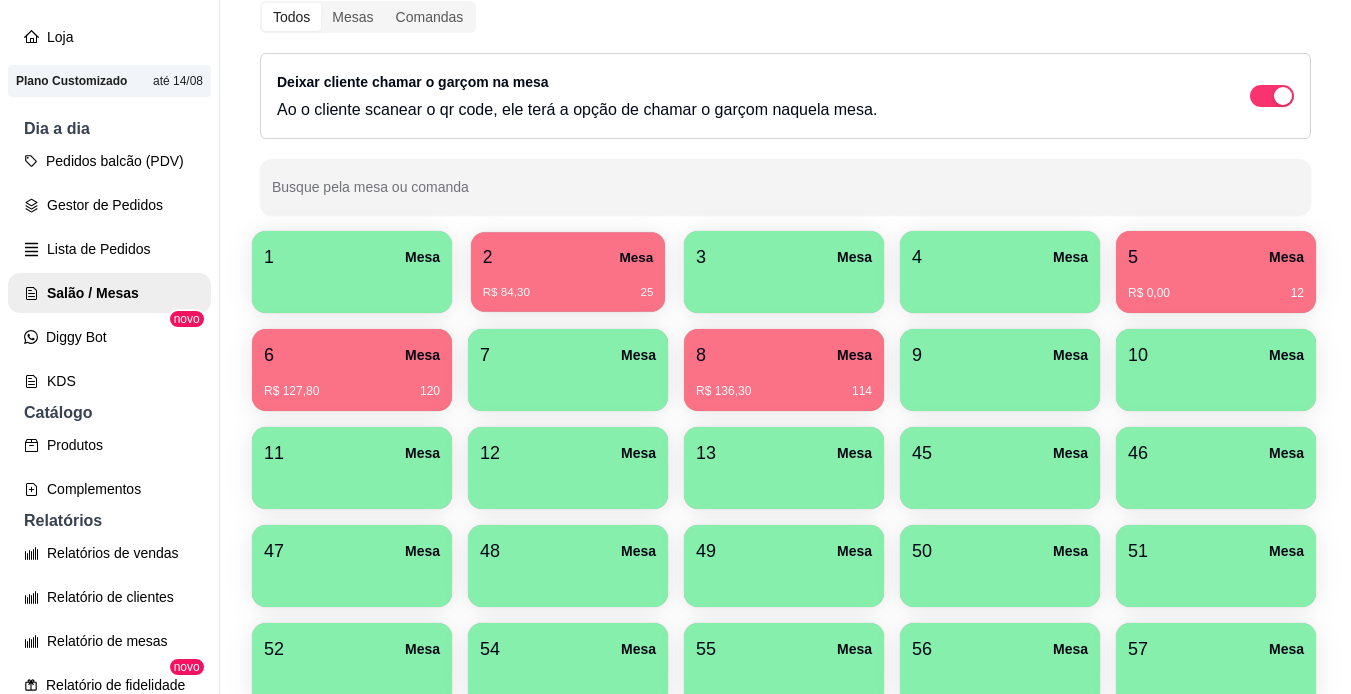 click on "2 Mesa R$ 84,30 25" at bounding box center (568, 272) 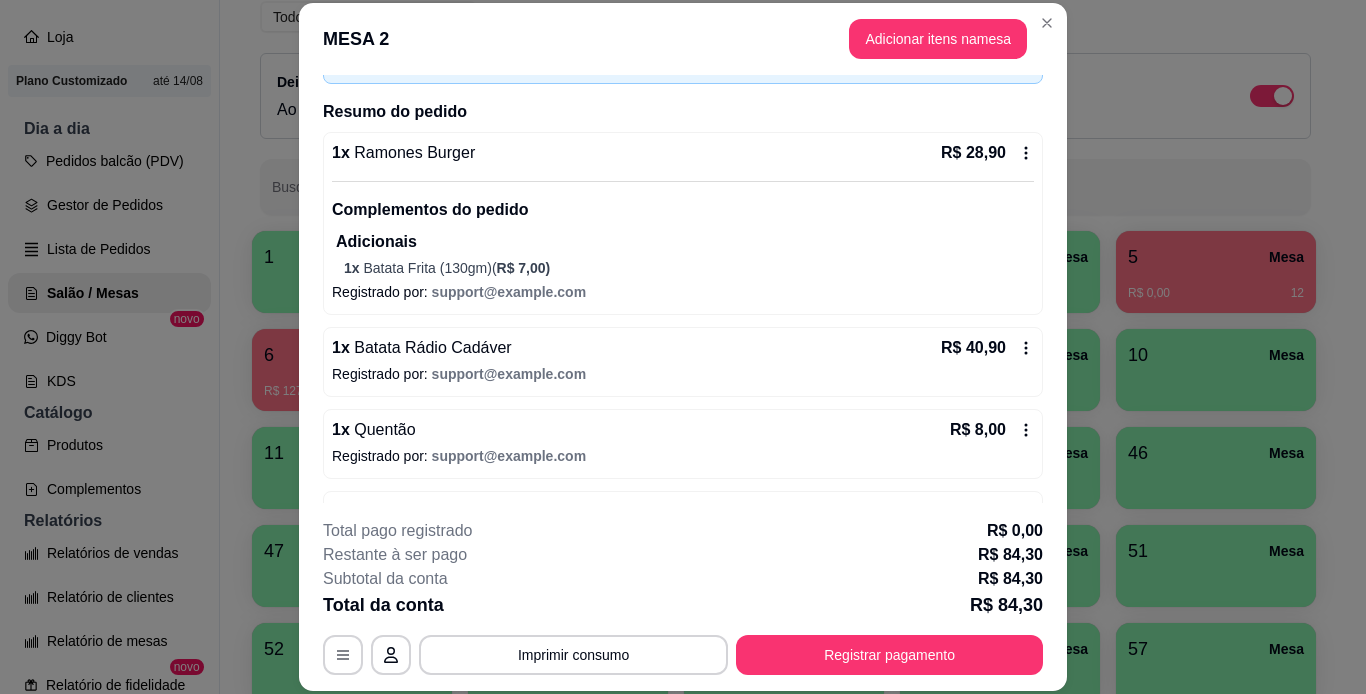 scroll, scrollTop: 199, scrollLeft: 0, axis: vertical 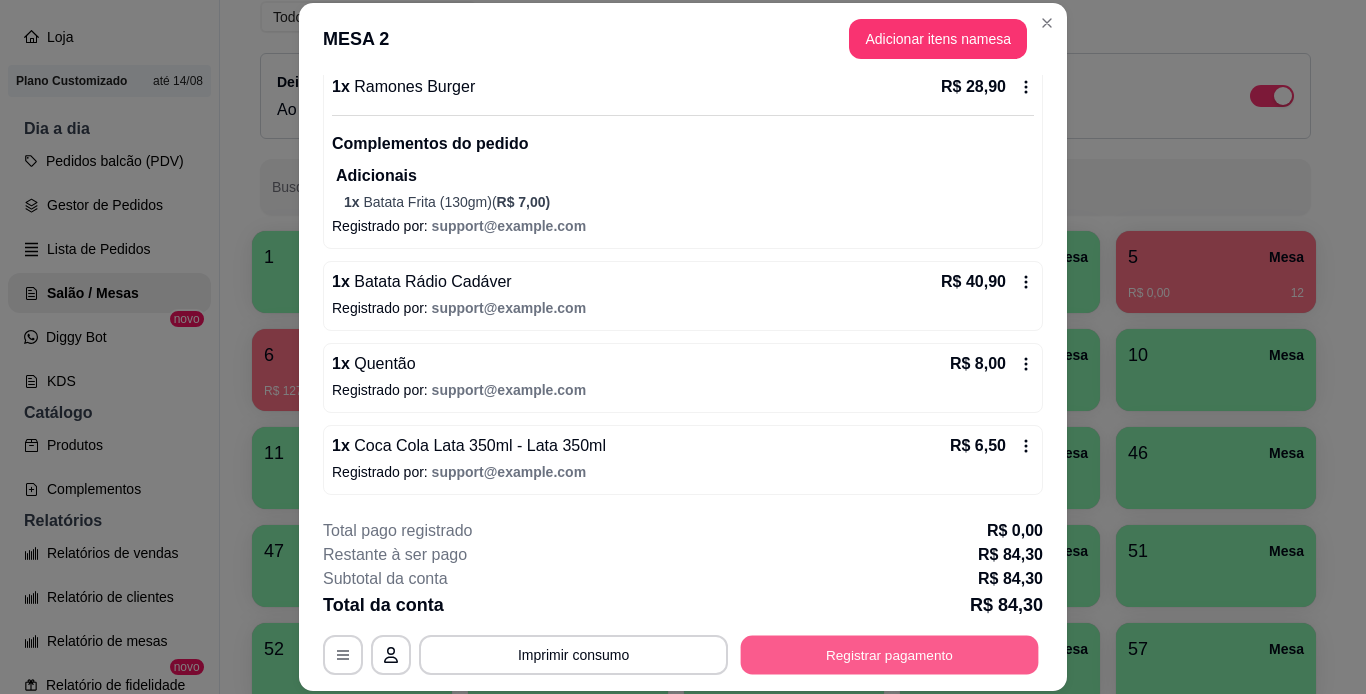 click on "Registrar pagamento" at bounding box center (890, 654) 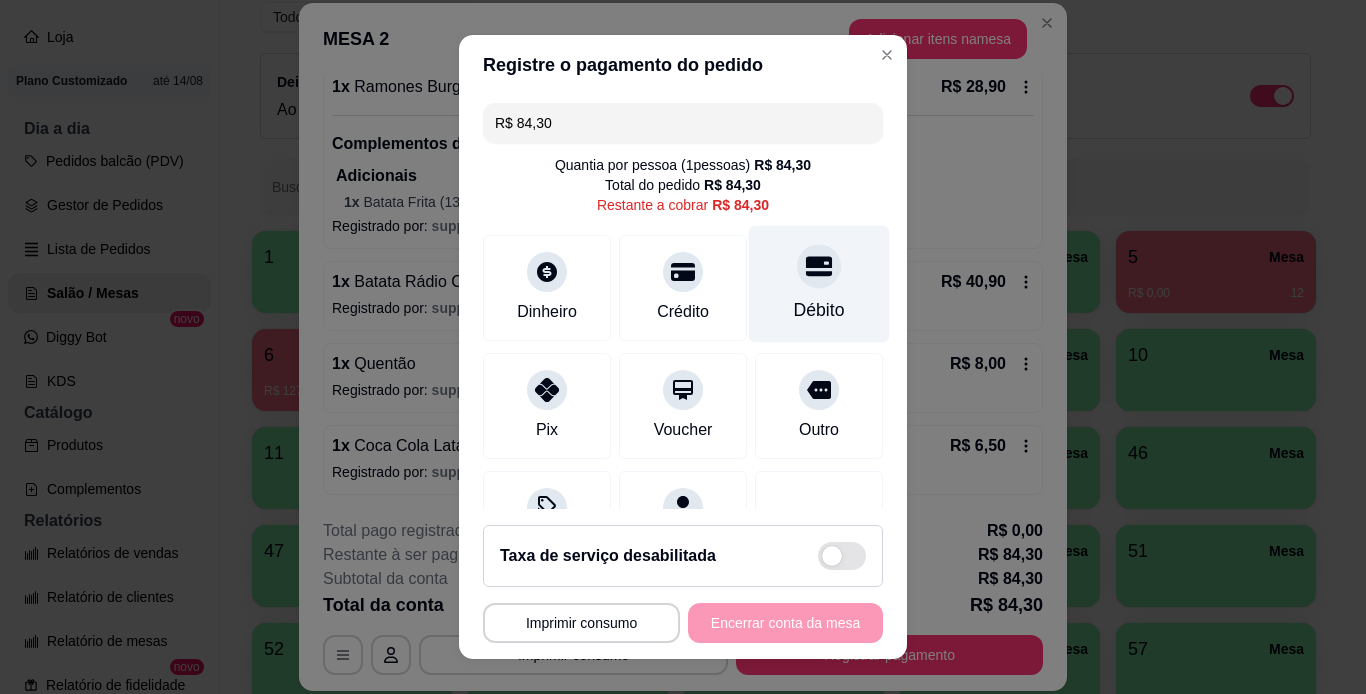 click 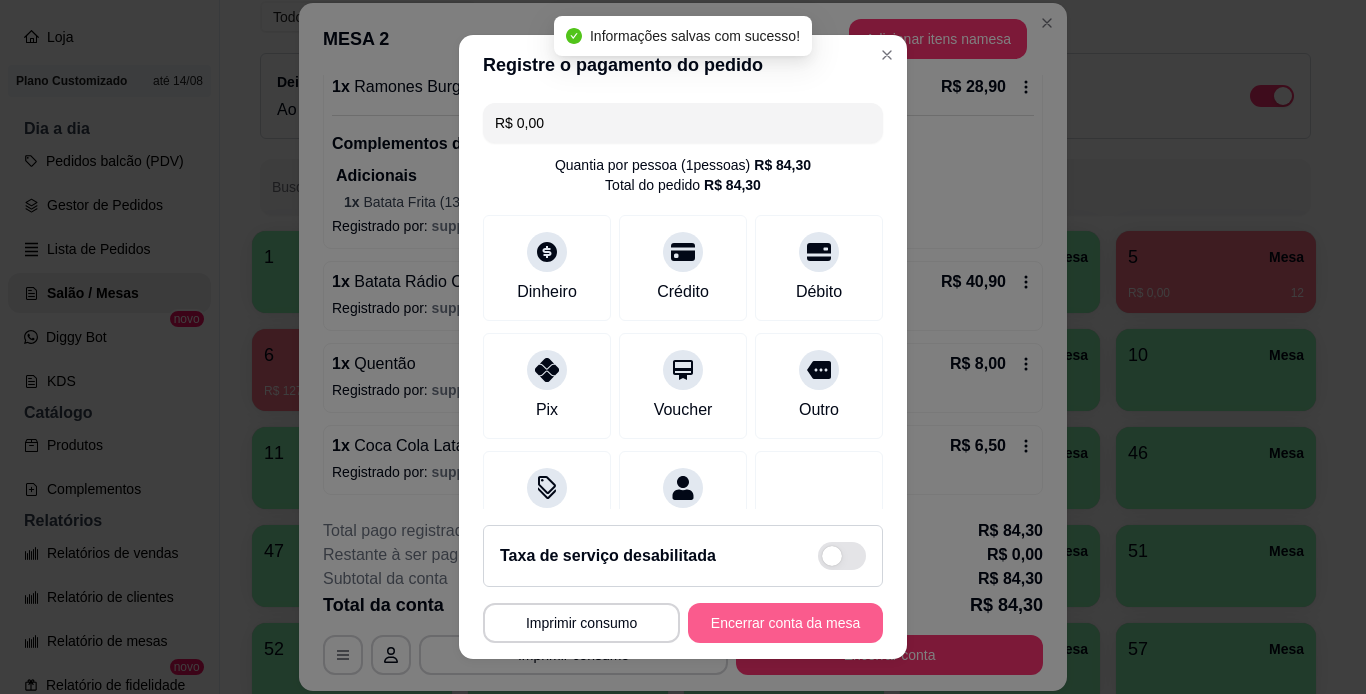 type on "R$ 0,00" 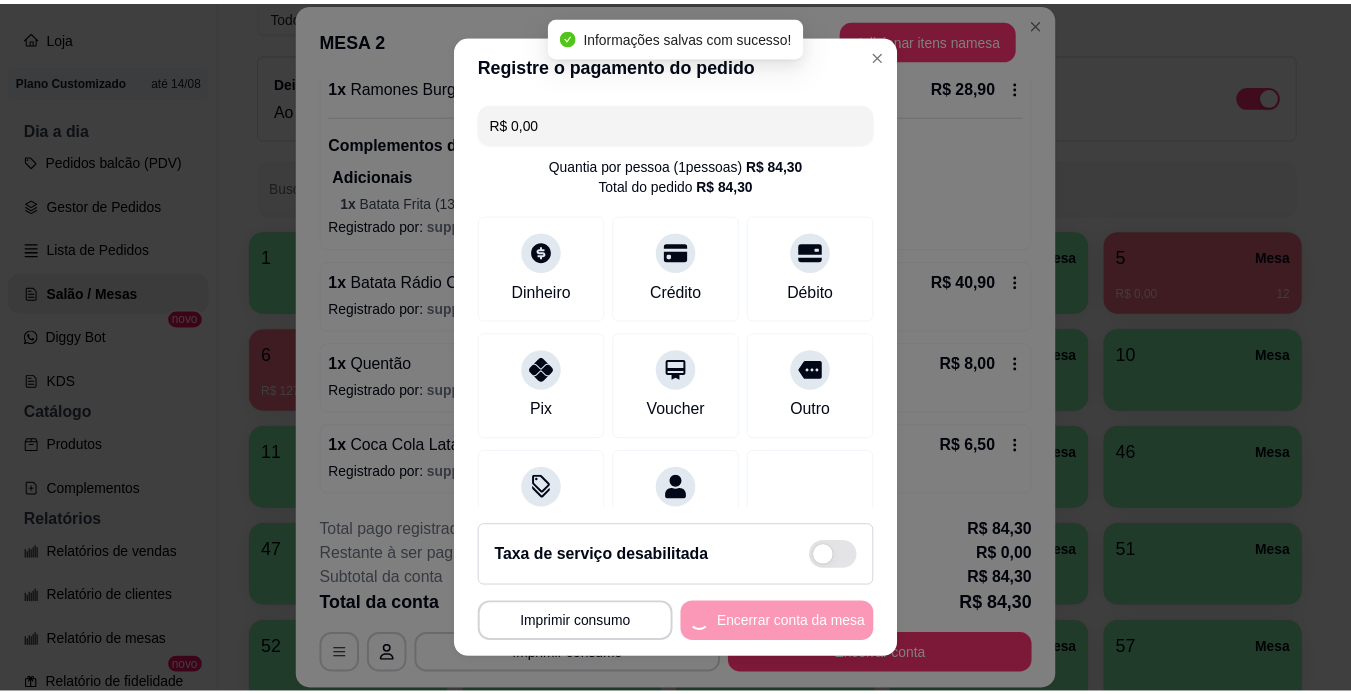 scroll, scrollTop: 0, scrollLeft: 0, axis: both 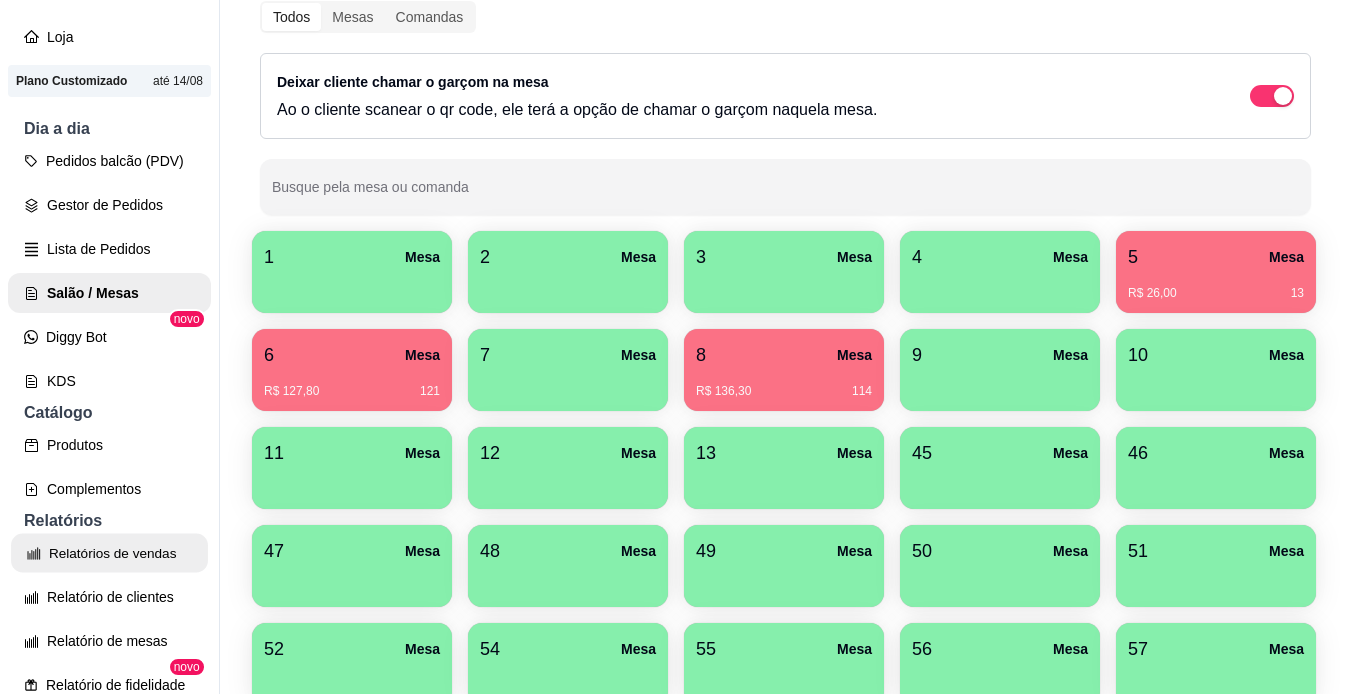 click on "Relatórios de vendas" at bounding box center [109, 553] 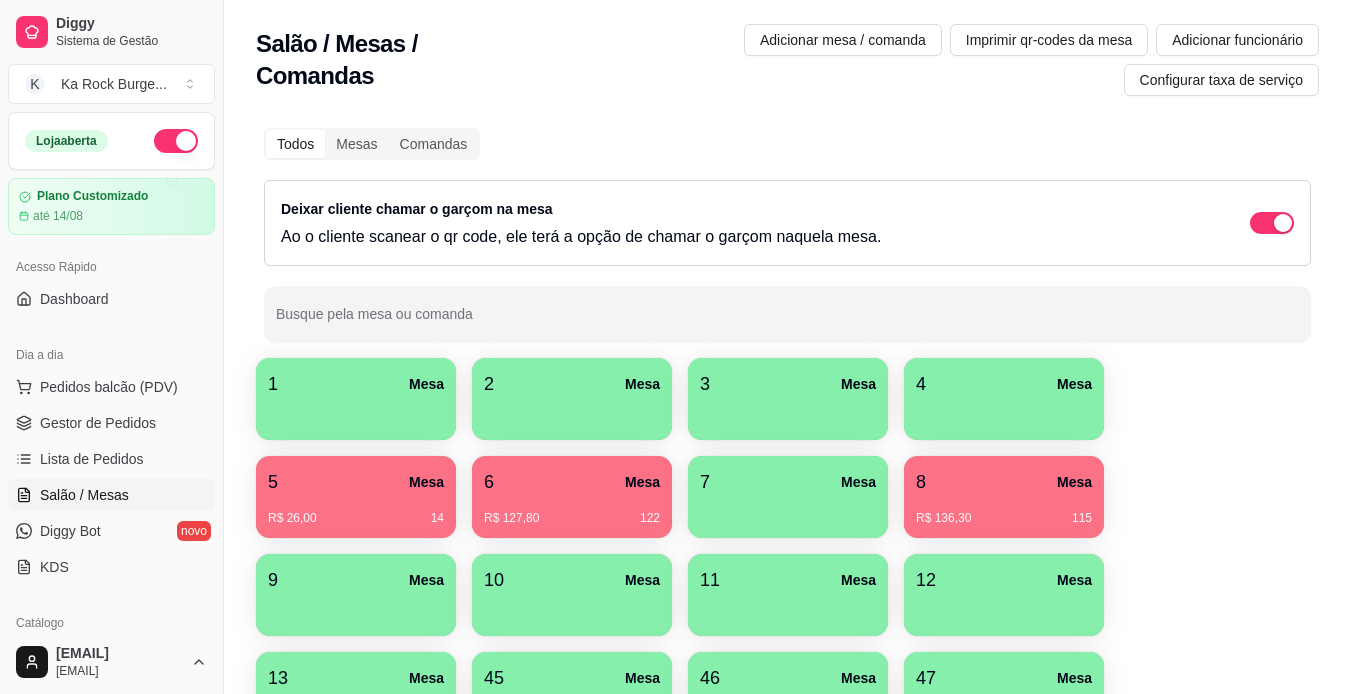 scroll, scrollTop: 0, scrollLeft: 0, axis: both 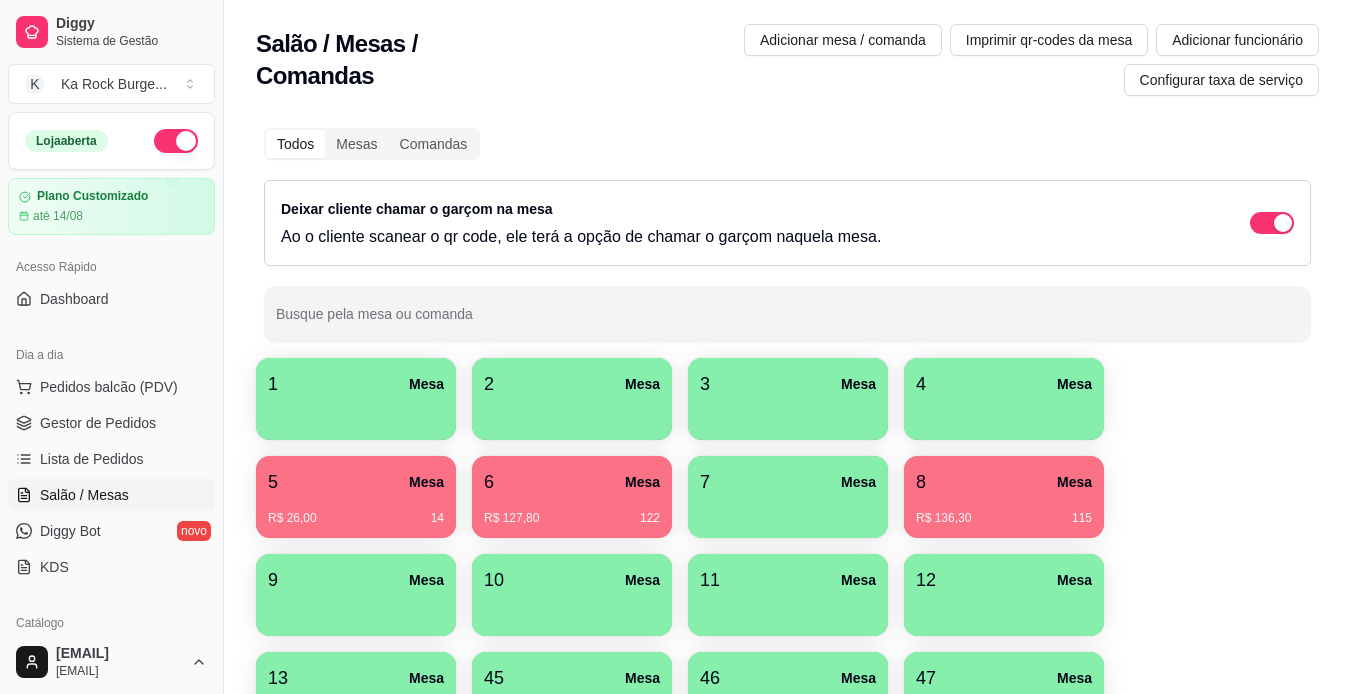 drag, startPoint x: 222, startPoint y: 246, endPoint x: 201, endPoint y: 251, distance: 21.587032 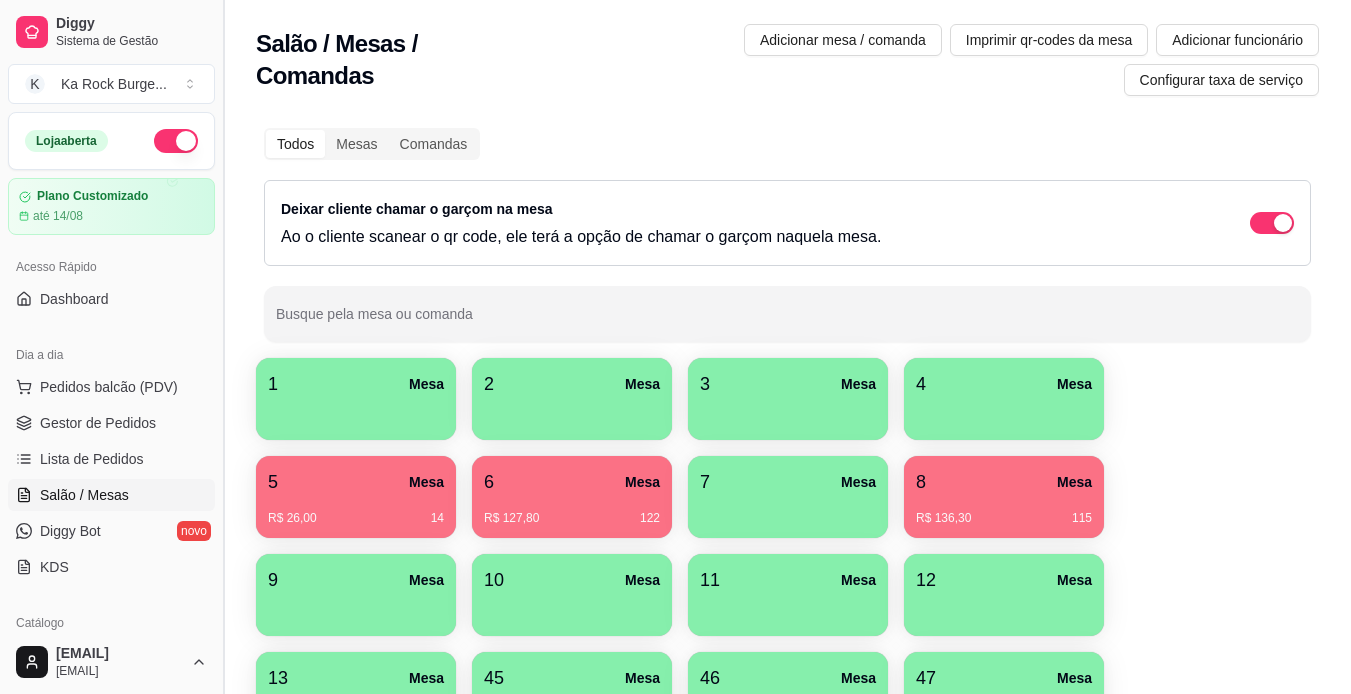 click at bounding box center (223, 347) 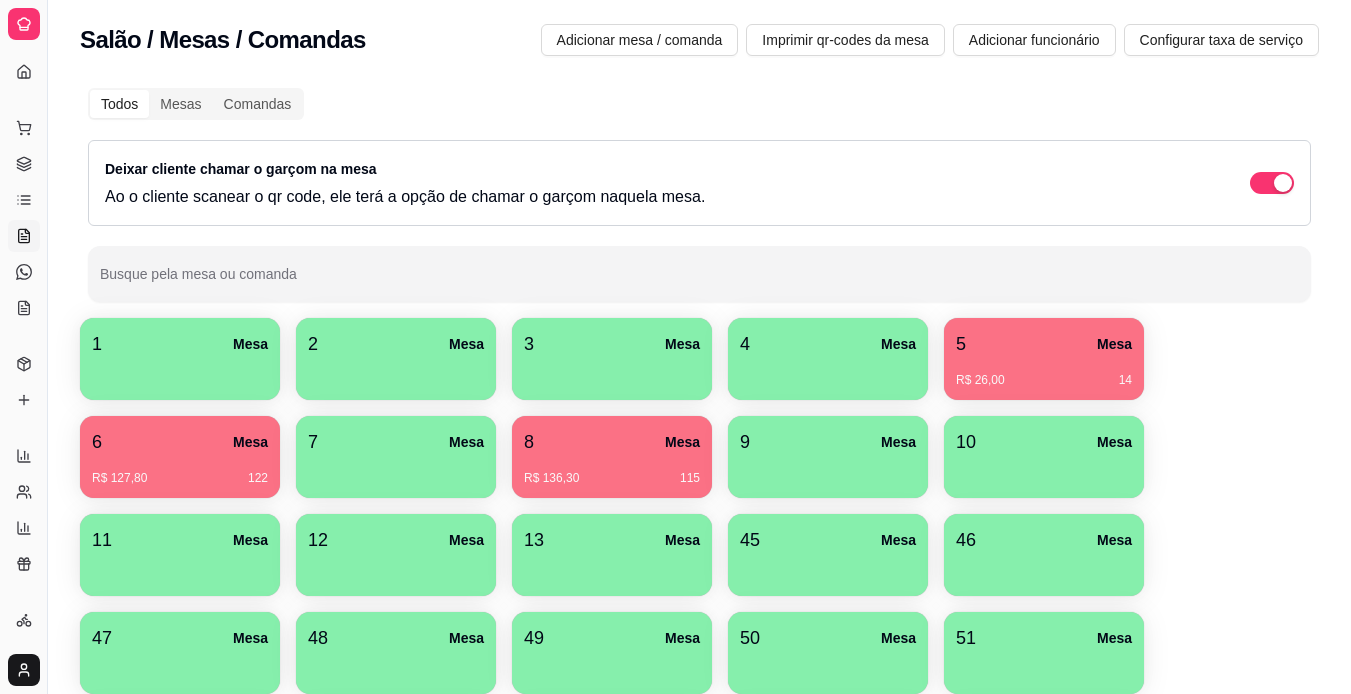 drag, startPoint x: 48, startPoint y: 197, endPoint x: 64, endPoint y: 196, distance: 16.03122 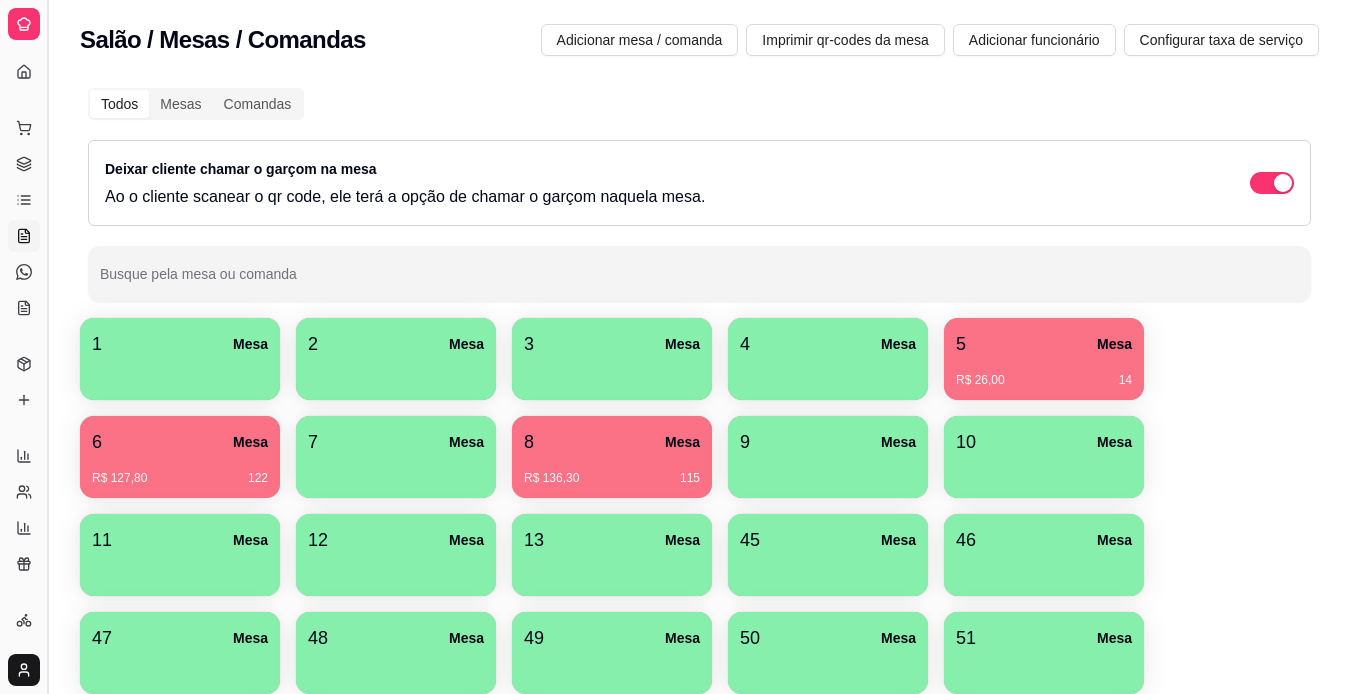 click at bounding box center [47, 347] 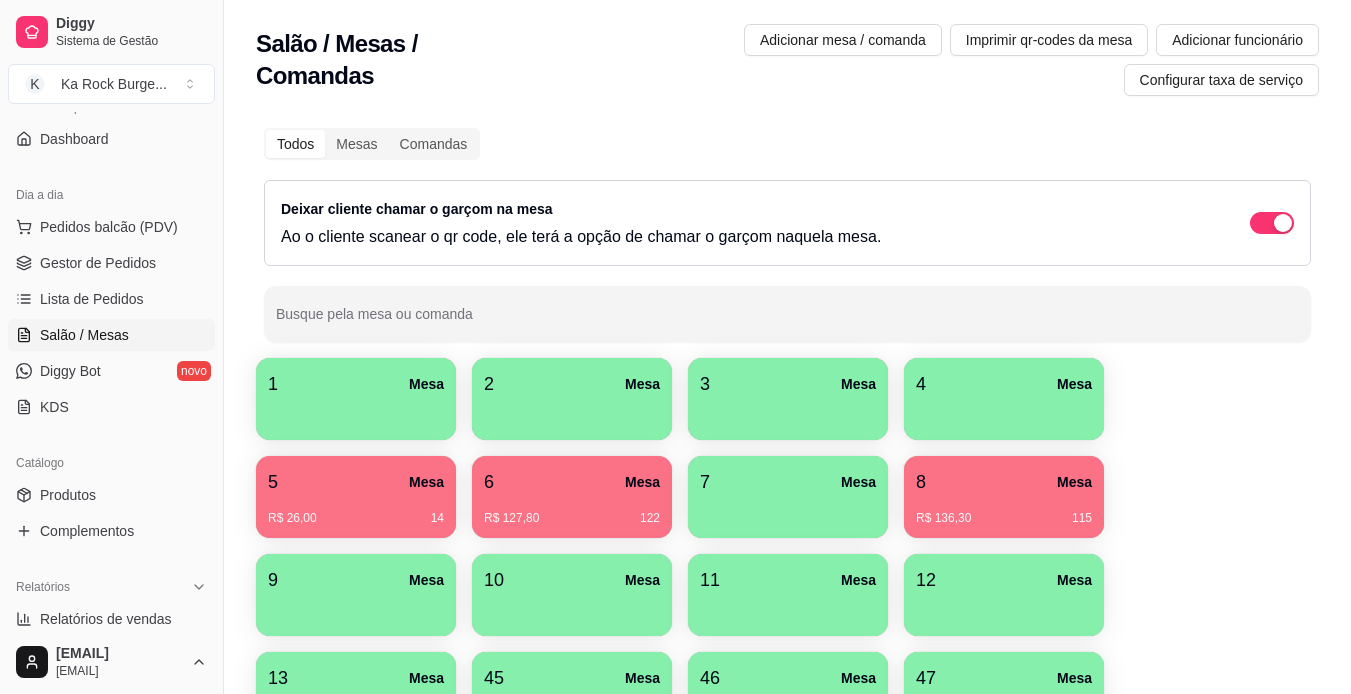 scroll, scrollTop: 168, scrollLeft: 0, axis: vertical 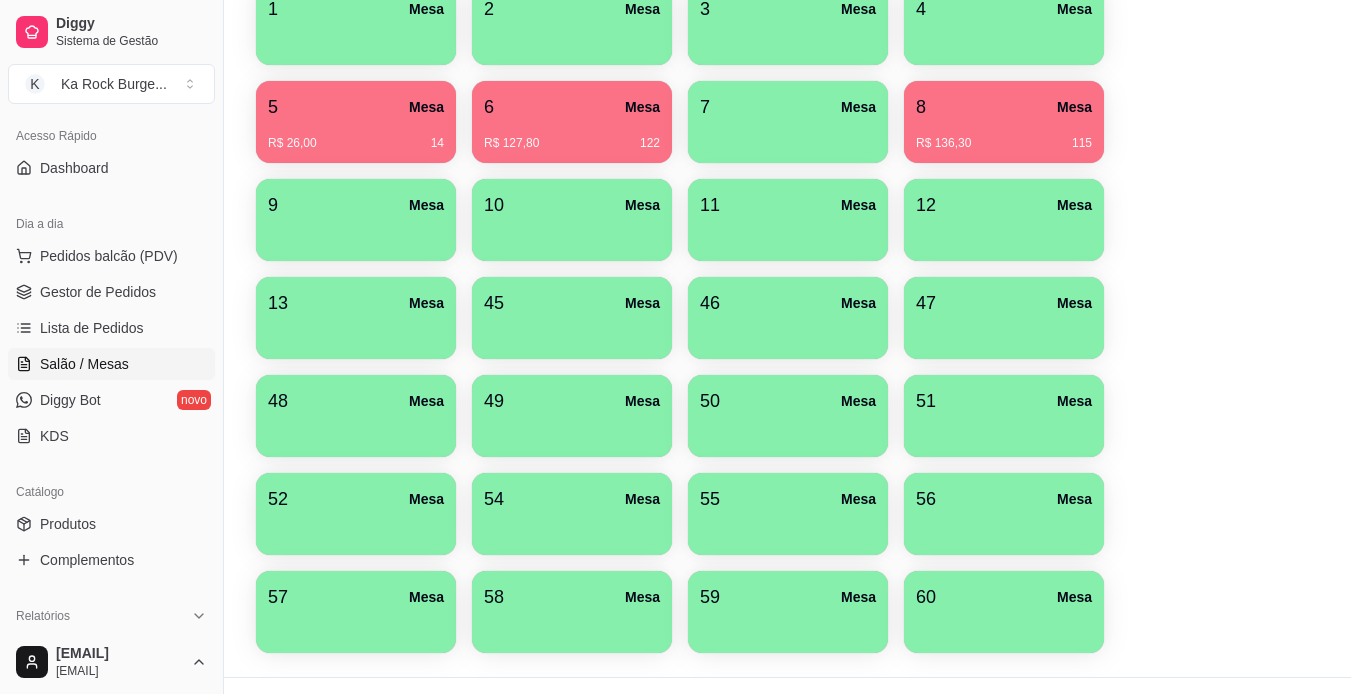 click at bounding box center (1004, 626) 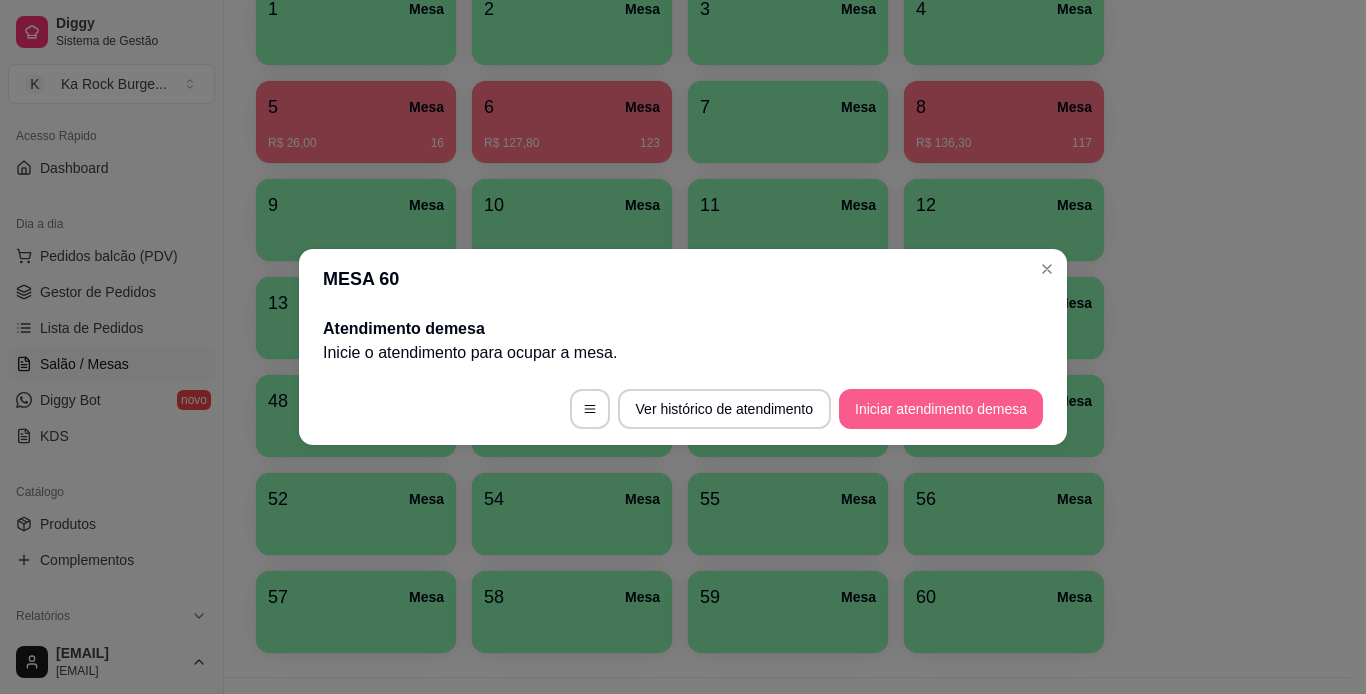 click on "Iniciar atendimento de  mesa" at bounding box center (941, 409) 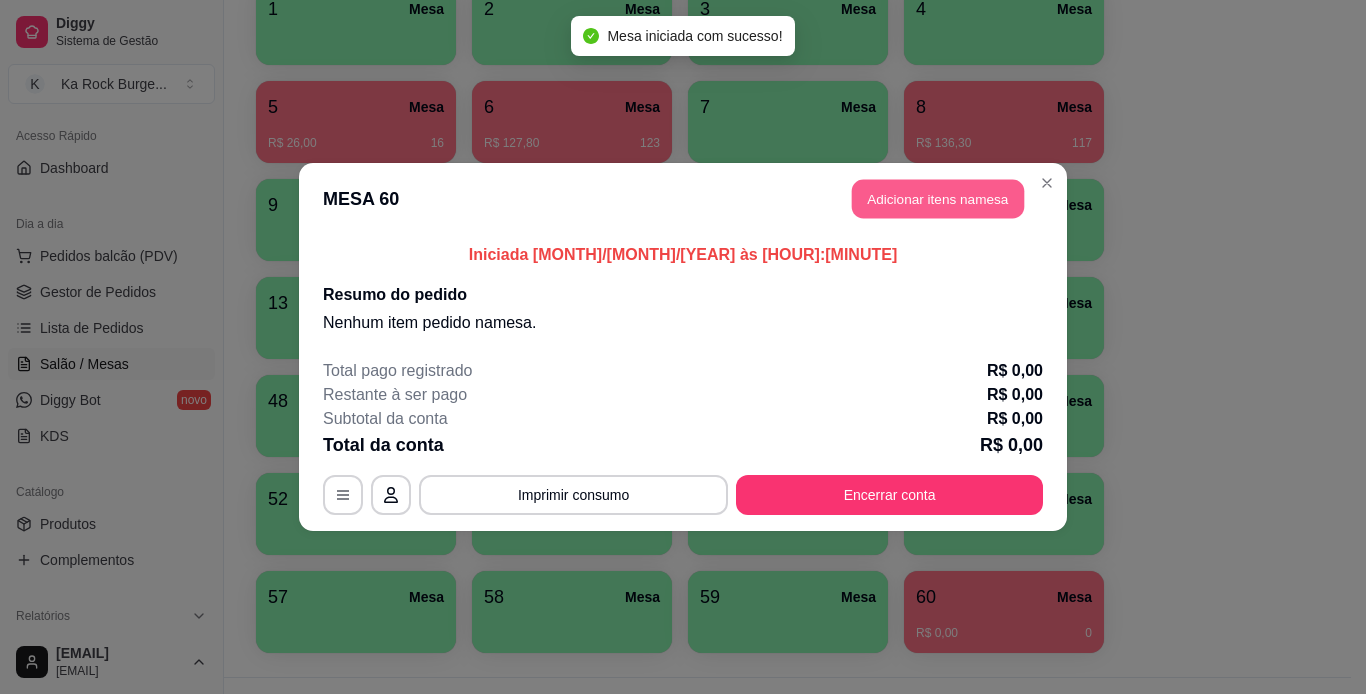 click on "Adicionar itens na  mesa" at bounding box center [938, 199] 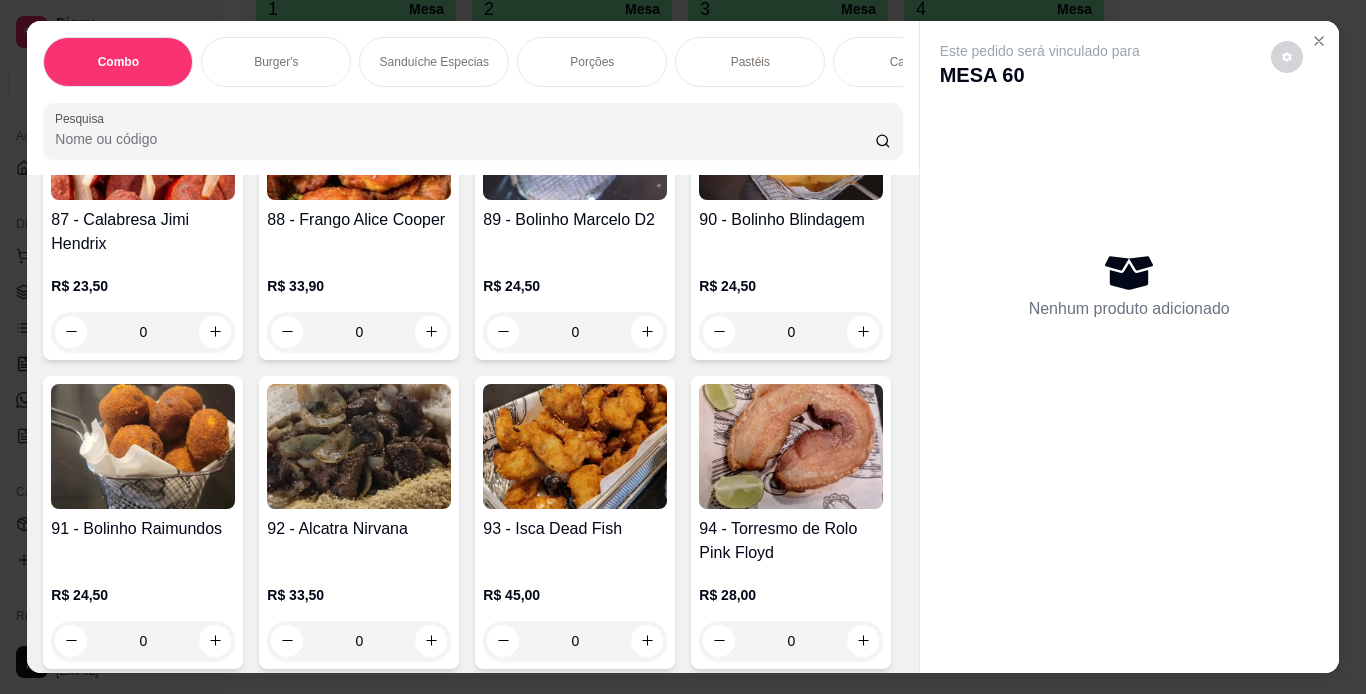 scroll, scrollTop: 0, scrollLeft: 0, axis: both 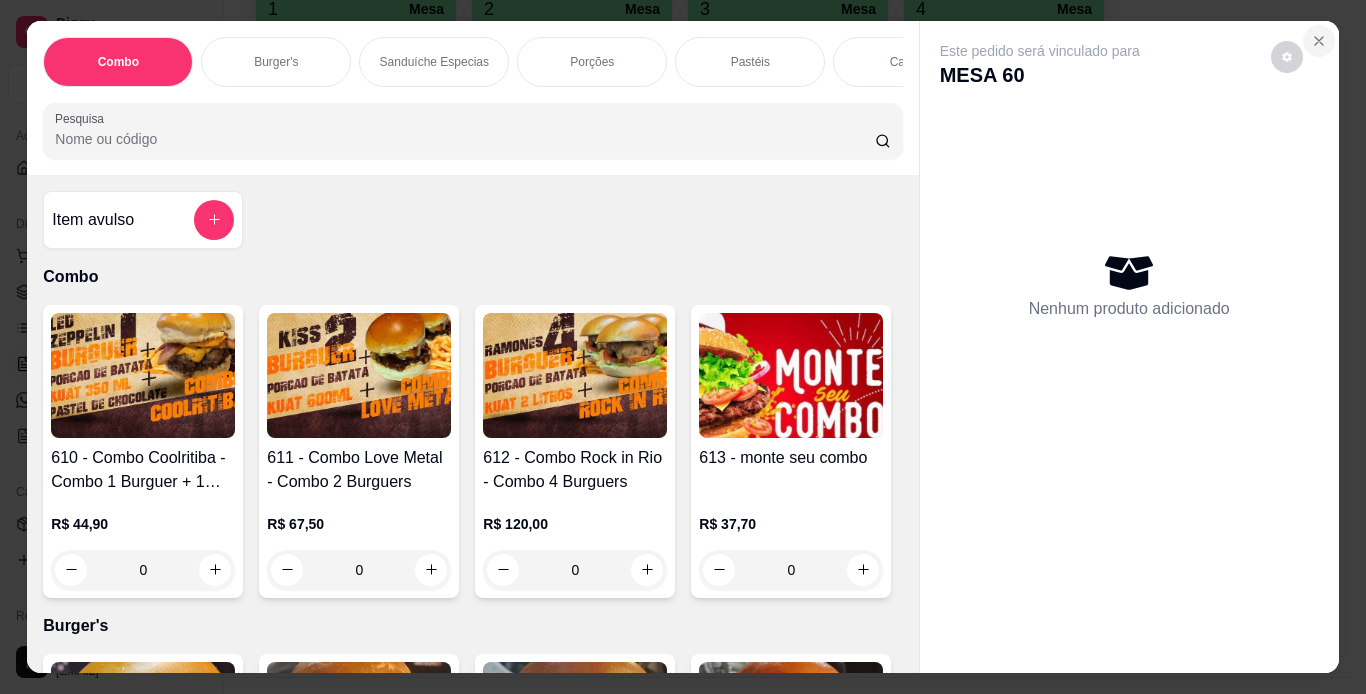 click at bounding box center (1319, 41) 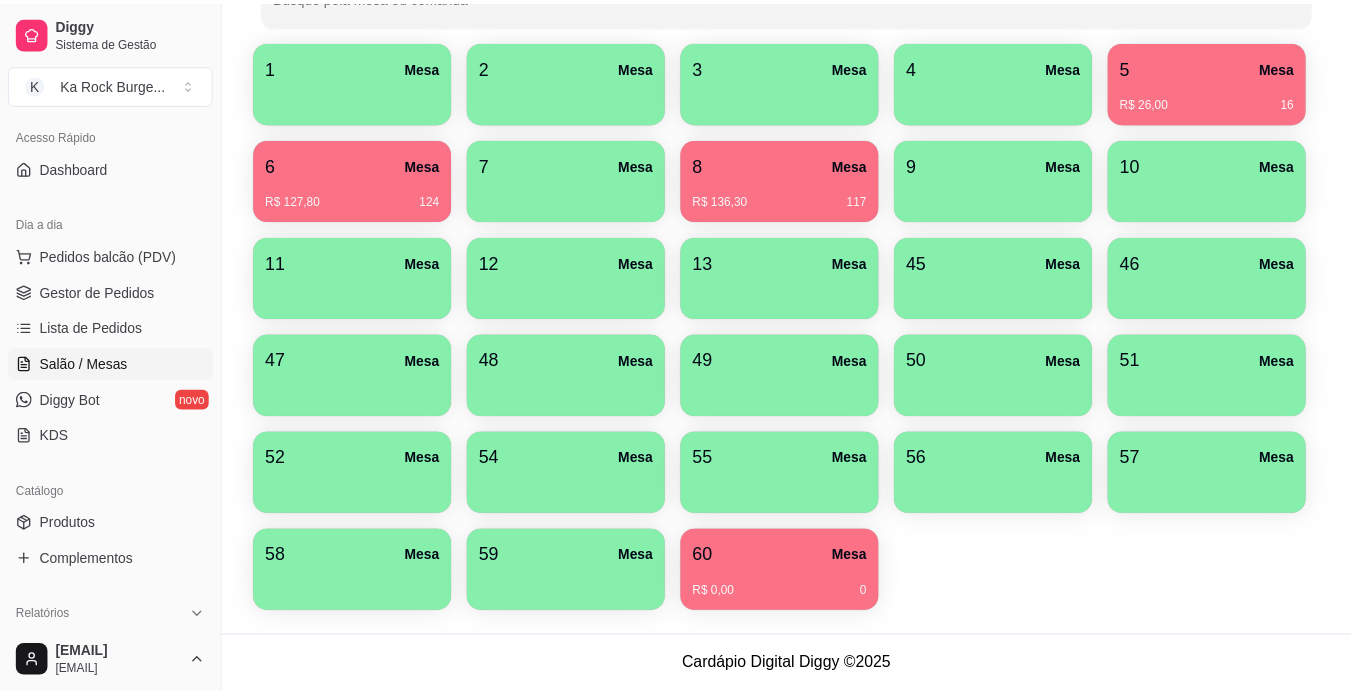 scroll, scrollTop: 277, scrollLeft: 0, axis: vertical 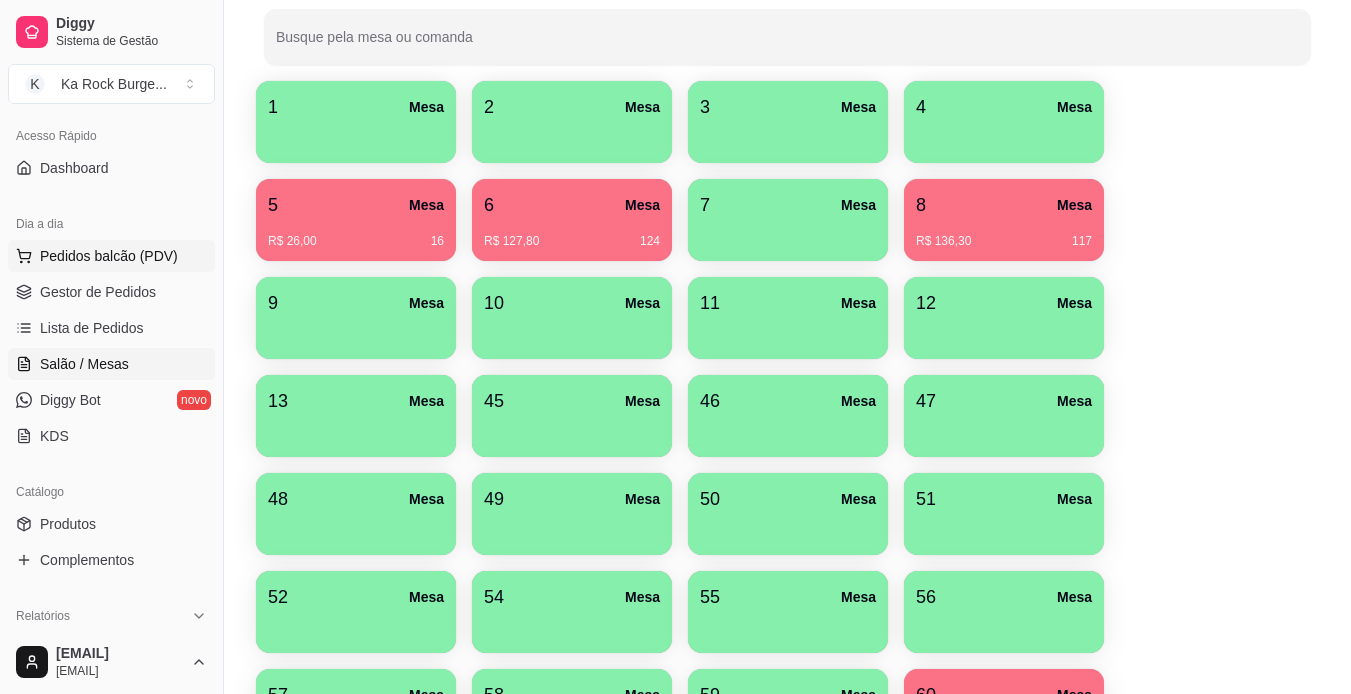 click on "Pedidos balcão (PDV)" at bounding box center [111, 256] 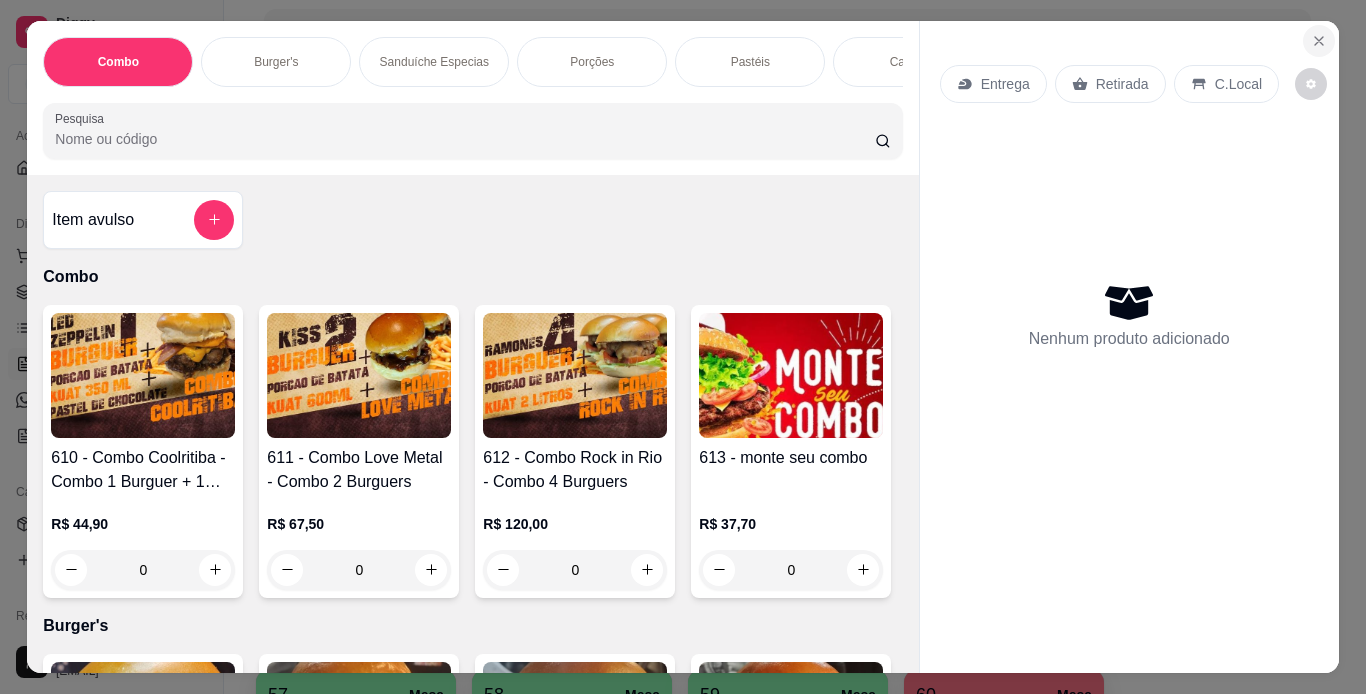 click 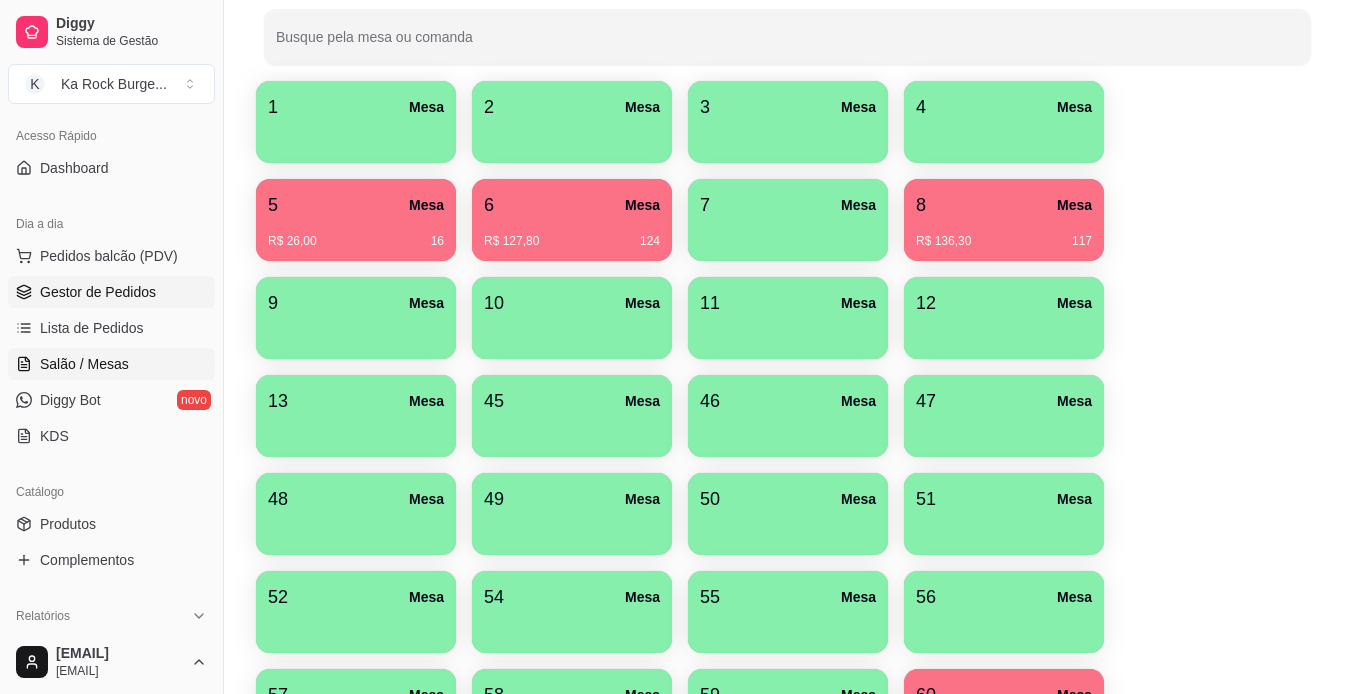click on "Gestor de Pedidos" at bounding box center (111, 292) 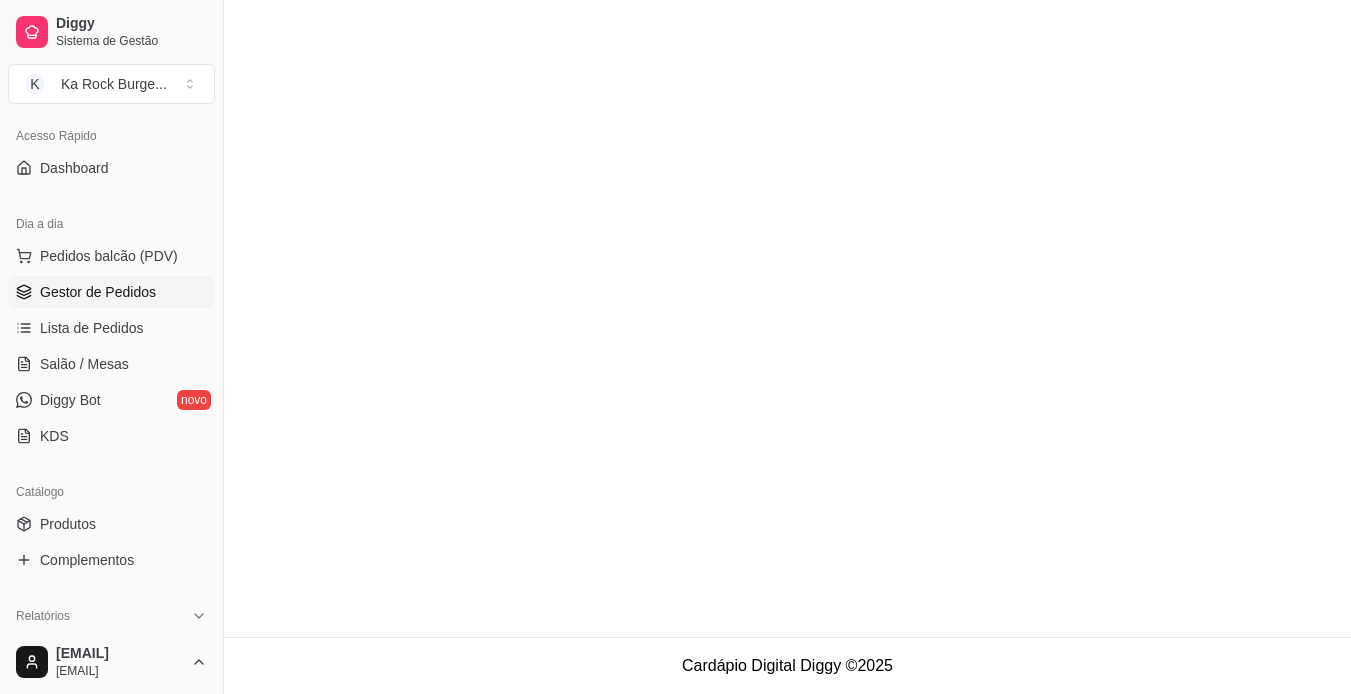 scroll, scrollTop: 0, scrollLeft: 0, axis: both 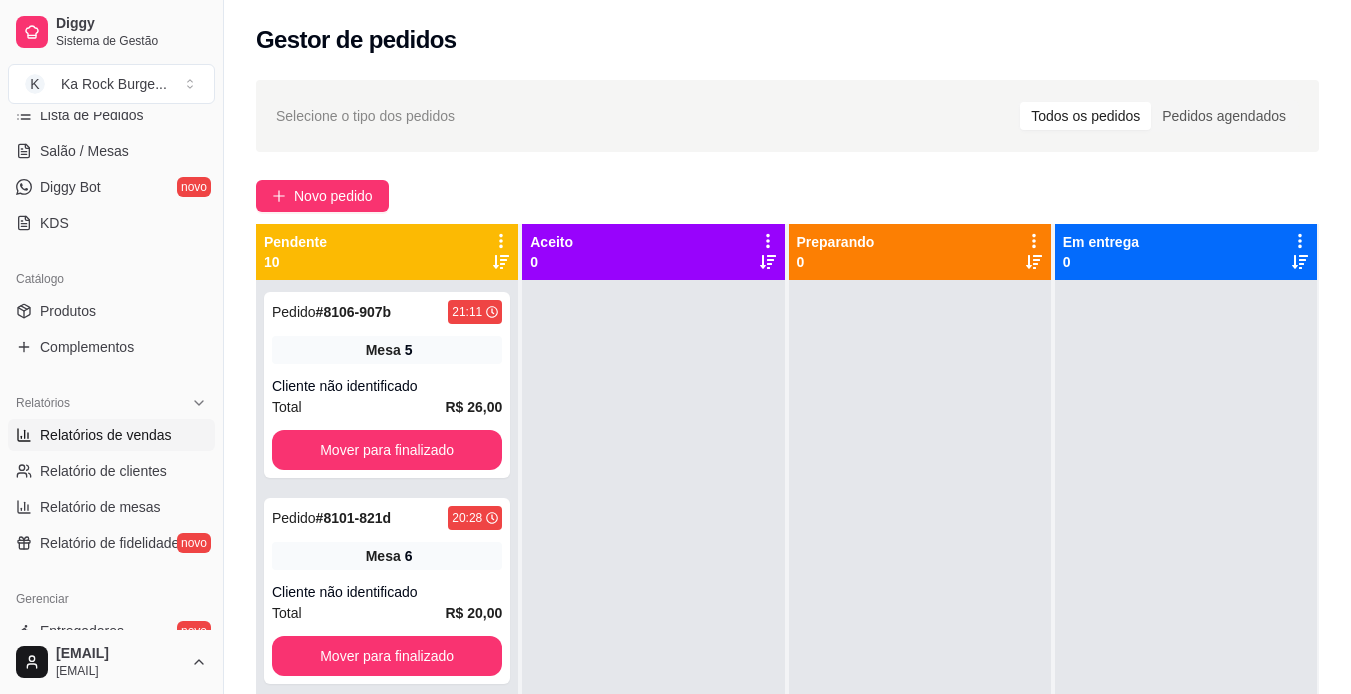 click on "Relatórios de vendas" at bounding box center [106, 435] 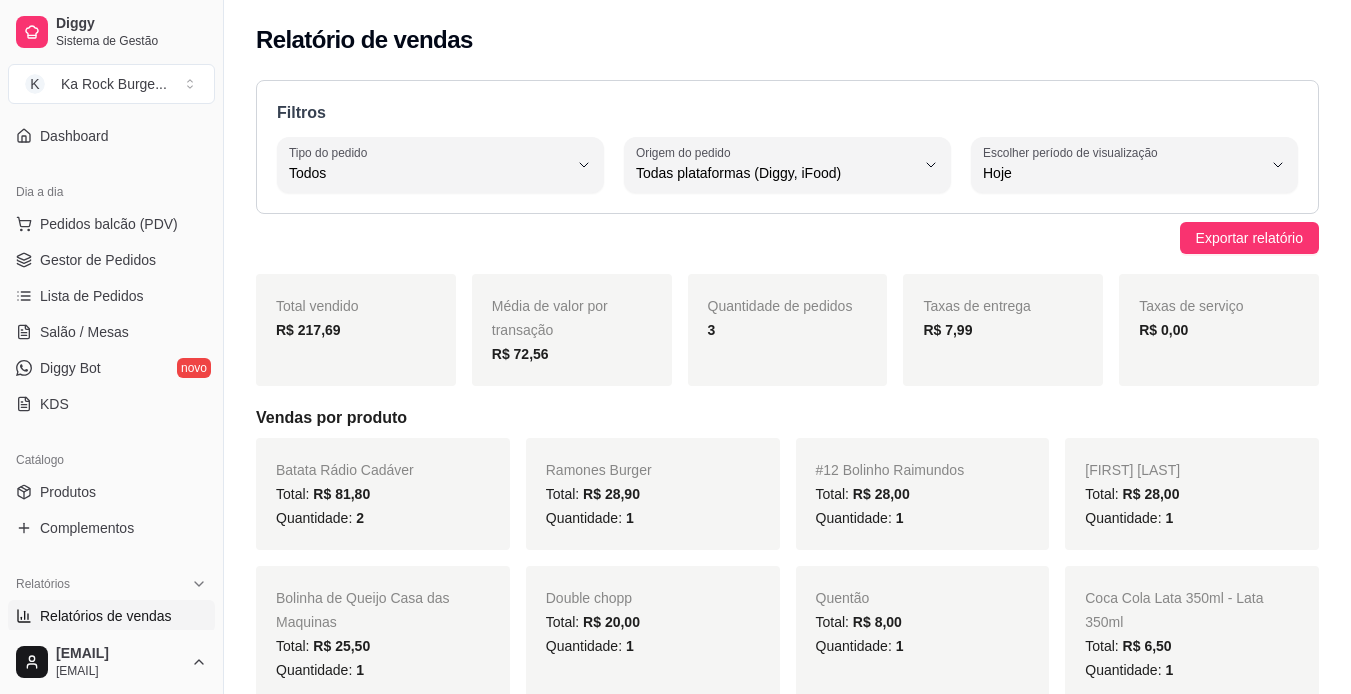scroll, scrollTop: 0, scrollLeft: 0, axis: both 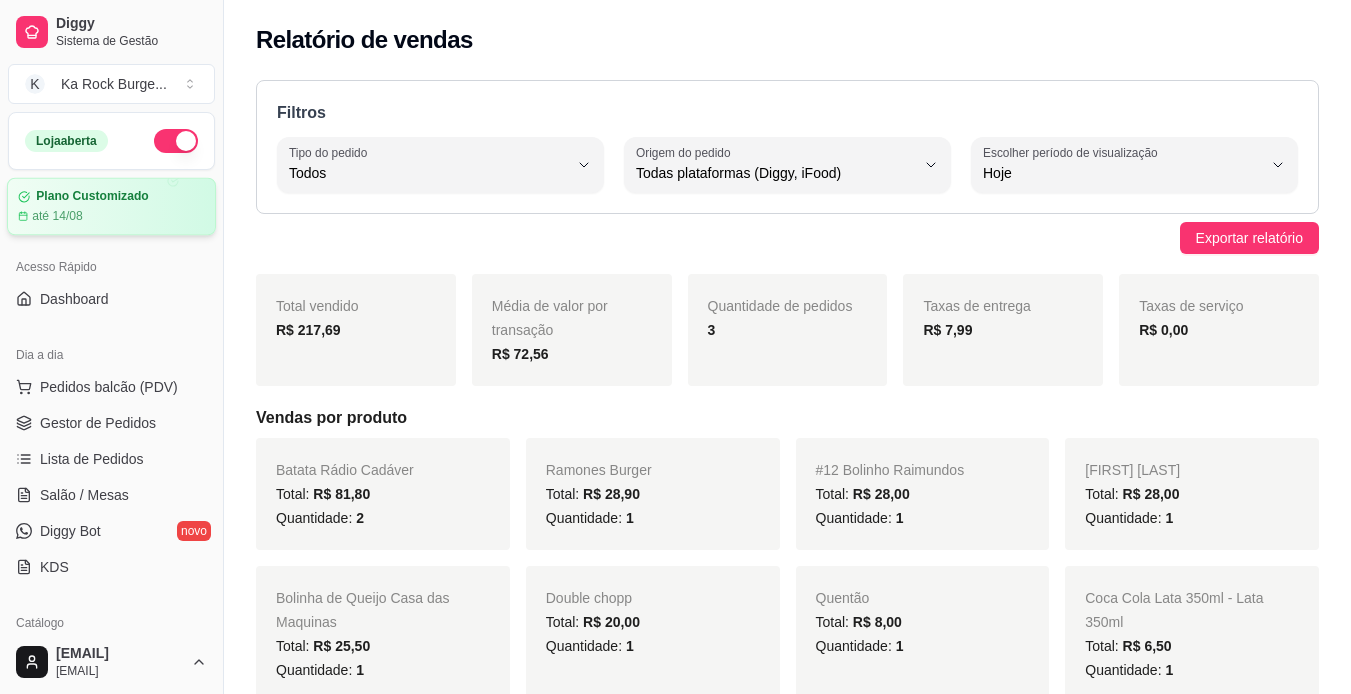 click on "até 14/08" at bounding box center (57, 216) 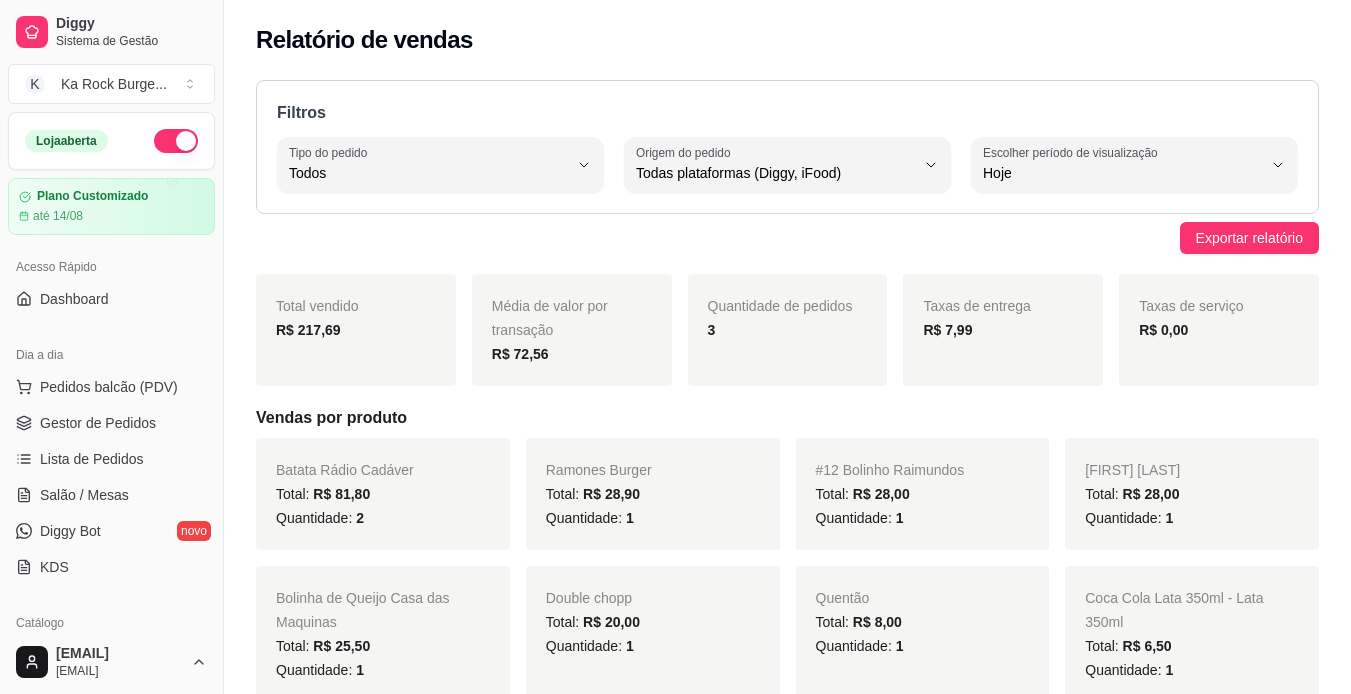 click on "Filtros ALL Tipo do pedido Todos Entrega Retirada Mesa Consumo local Tipo do pedido Todos ALL Origem do pedido Todas plataformas (Diggy, iFood) Diggy iFood Origem do pedido Todas plataformas (Diggy, iFood) 0 Escolher período de visualização Hoje Ontem 7 dias 15 dias 30 dias 45 dias Customizado Escolher período de visualização Hoje Exportar relatório Total vendido R$ 217,69 Média de valor por transação R$ 72,56 Quantidade de pedidos 3 Taxas de entrega R$ 7,99 Taxas de serviço R$ 0,00 Vendas por produto Batata Rádio Cadáver Total: R$ 81,80 Quantidade: 2 Ramones Burger Total: R$ 28,90 Quantidade: 1 #12 Bolinho Raimundos Total: R$ 28,00 Quantidade: 1 Marcelo D2 Total: R$ 28,00 Quantidade: 1 Bolinha de Queijo Casa das Maquinas Total: R$ 25,50 Quantidade: 1 Double chopp Total: R$ 20,00 Quantidade: 1 Quentão Total: R$ 8,00 Quantidade: 1 Coca Cola Lata 350ml - Lata 350ml Total: R$ 6,50 Quantidade: 1 Vendas por meio de pagamento Cartão de débito -" at bounding box center [787, 689] 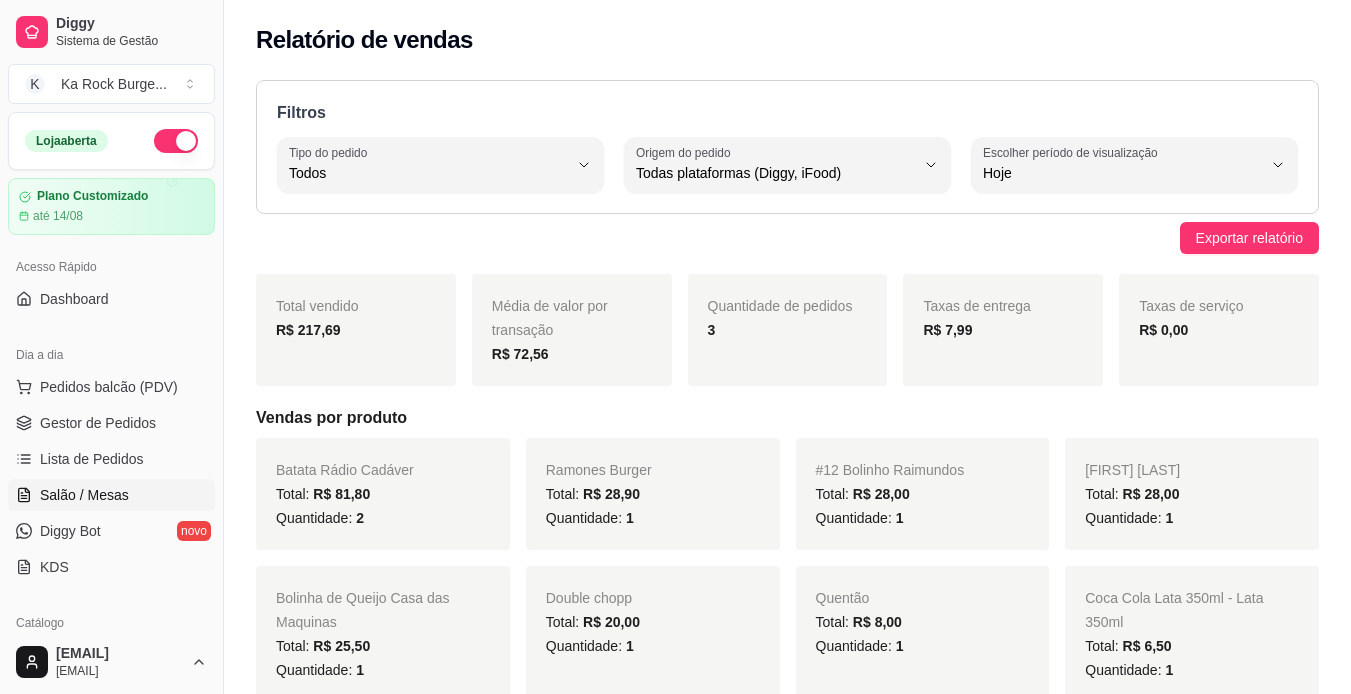 click on "Salão / Mesas" at bounding box center [84, 495] 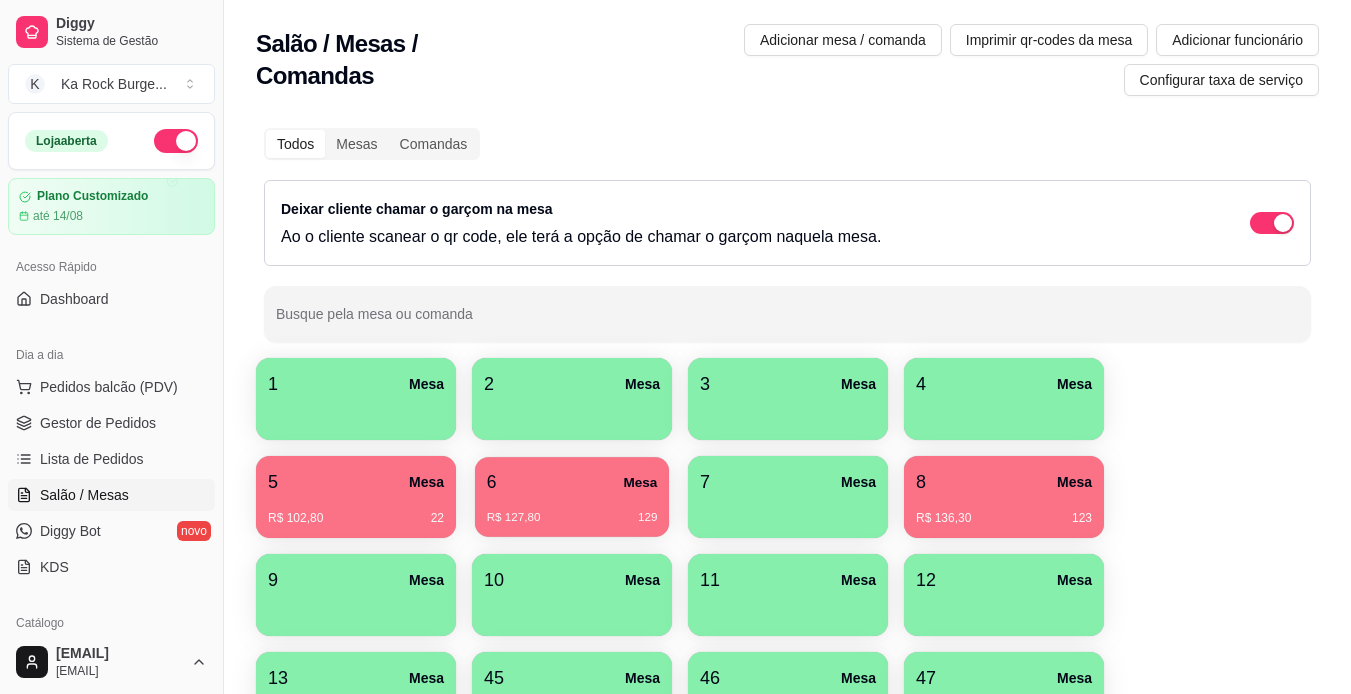 click on "R$ 127,80 129" at bounding box center [572, 510] 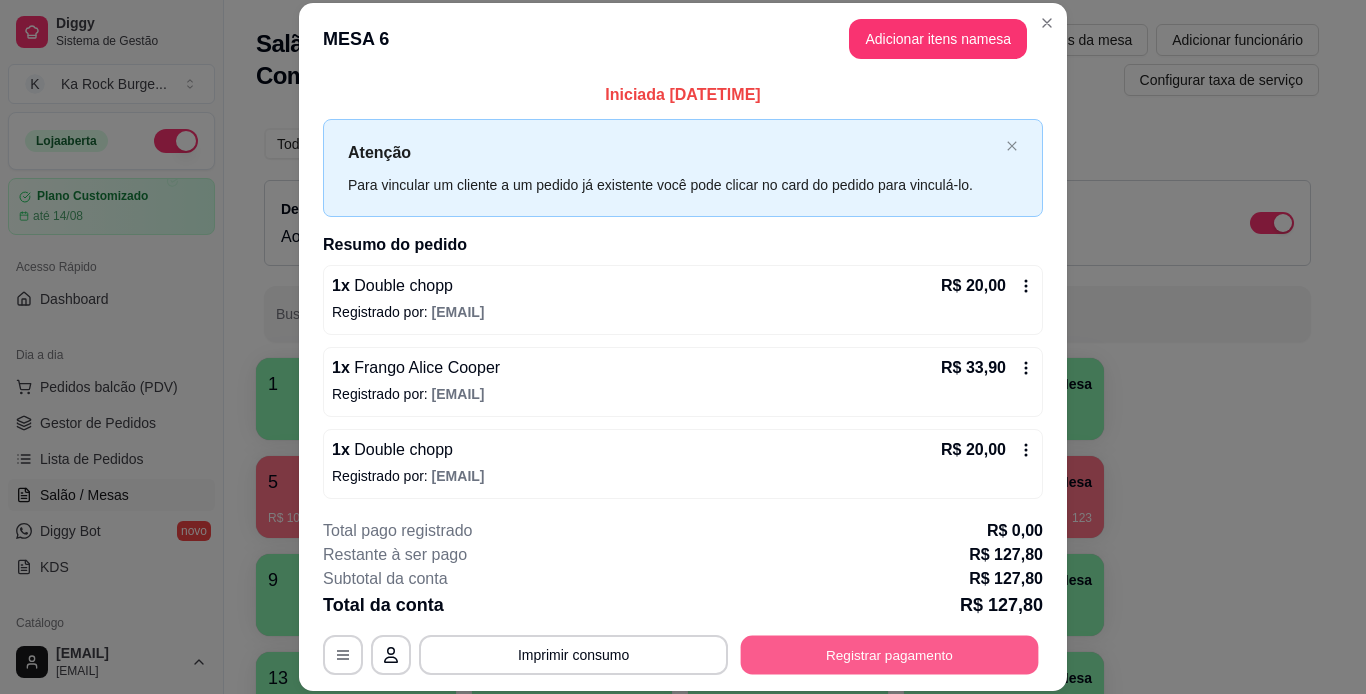 click on "Registrar pagamento" at bounding box center (890, 654) 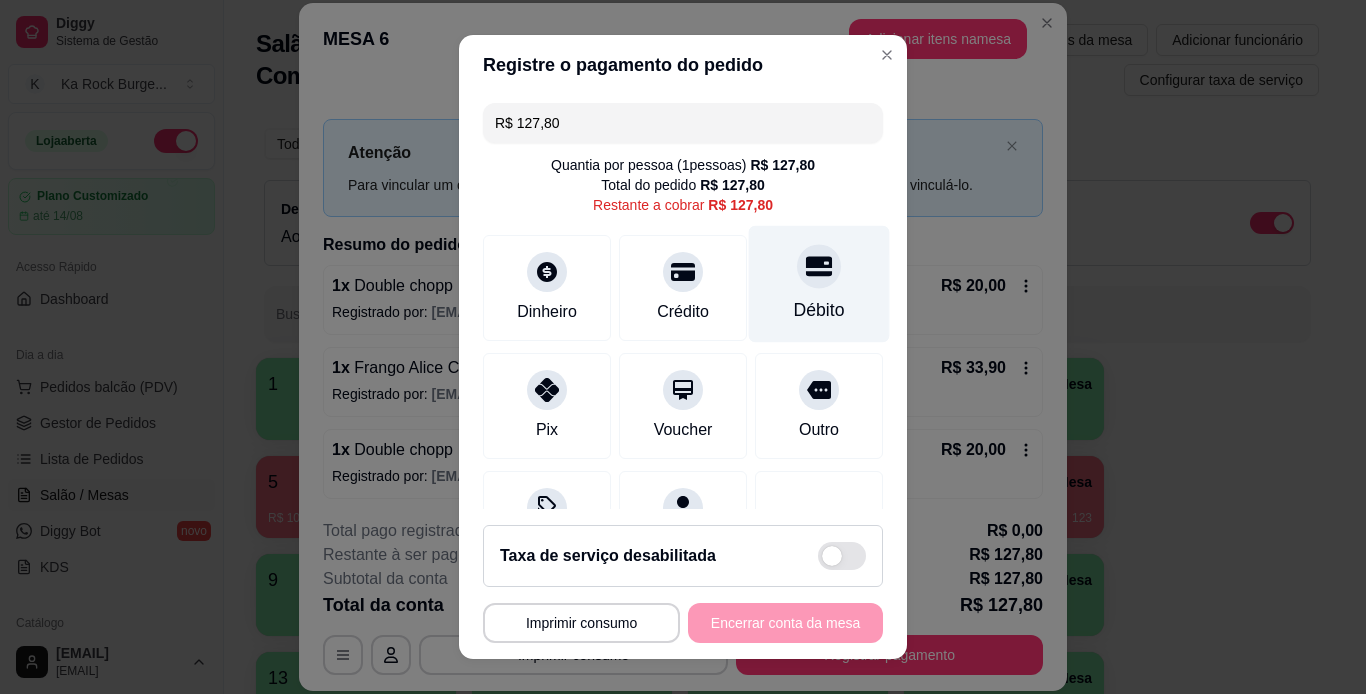click on "Débito" at bounding box center (819, 283) 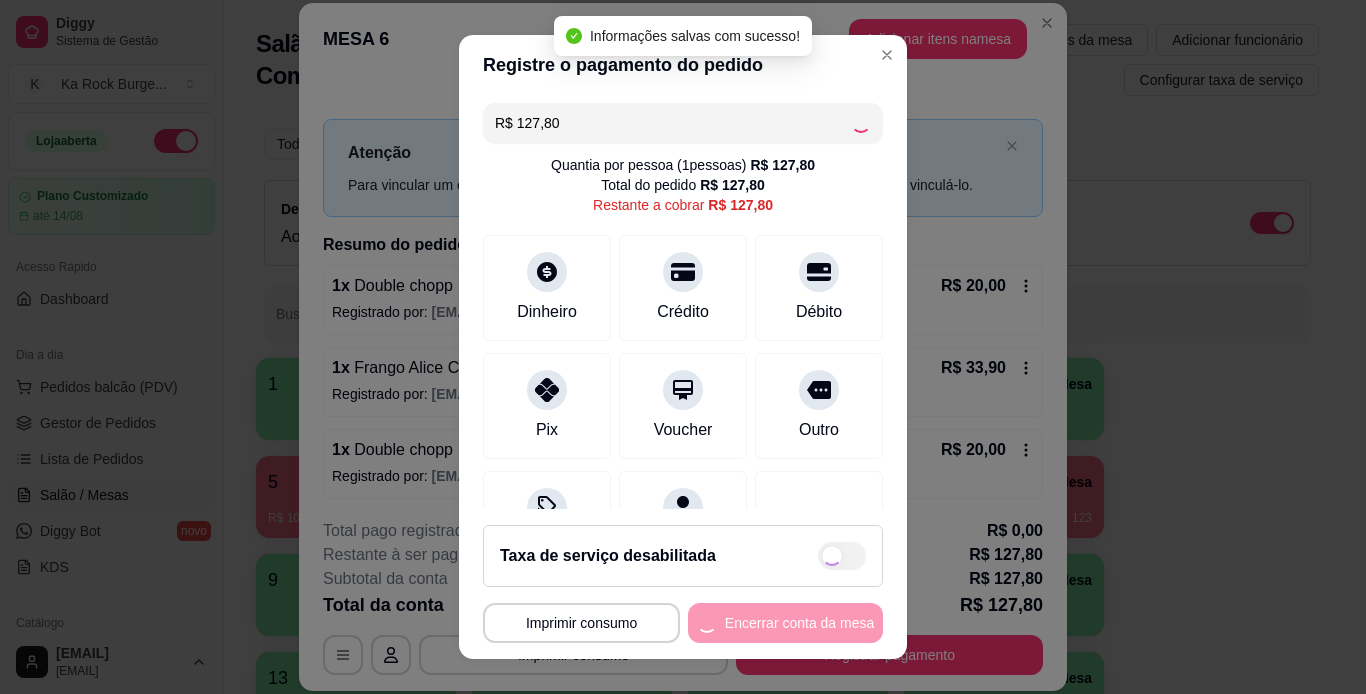 type on "R$ 0,00" 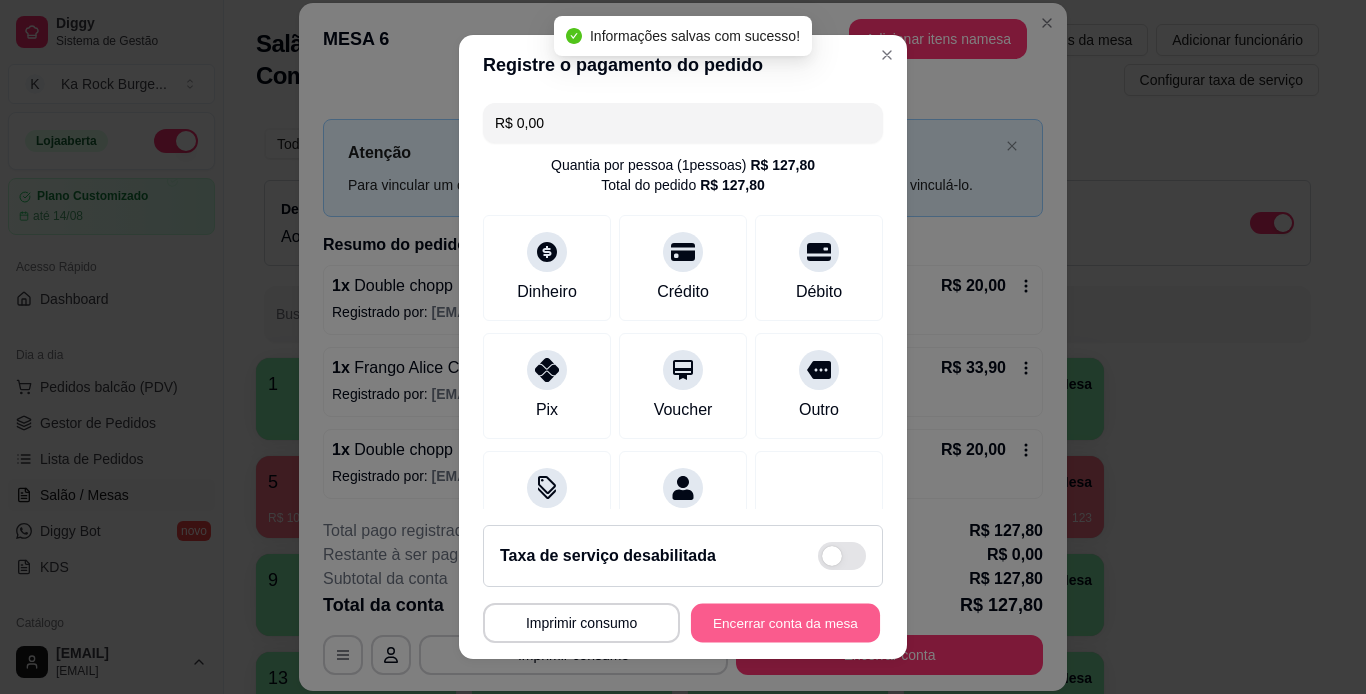 click on "Encerrar conta da mesa" at bounding box center (785, 623) 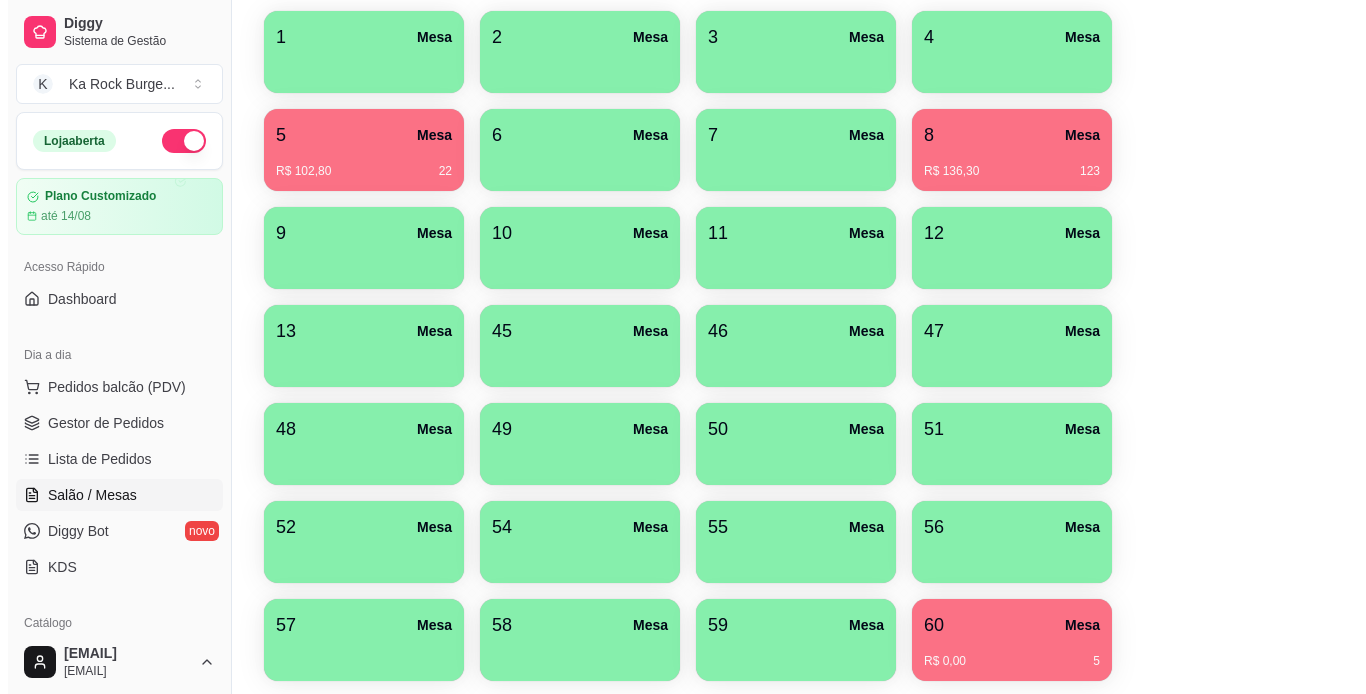 scroll, scrollTop: 415, scrollLeft: 0, axis: vertical 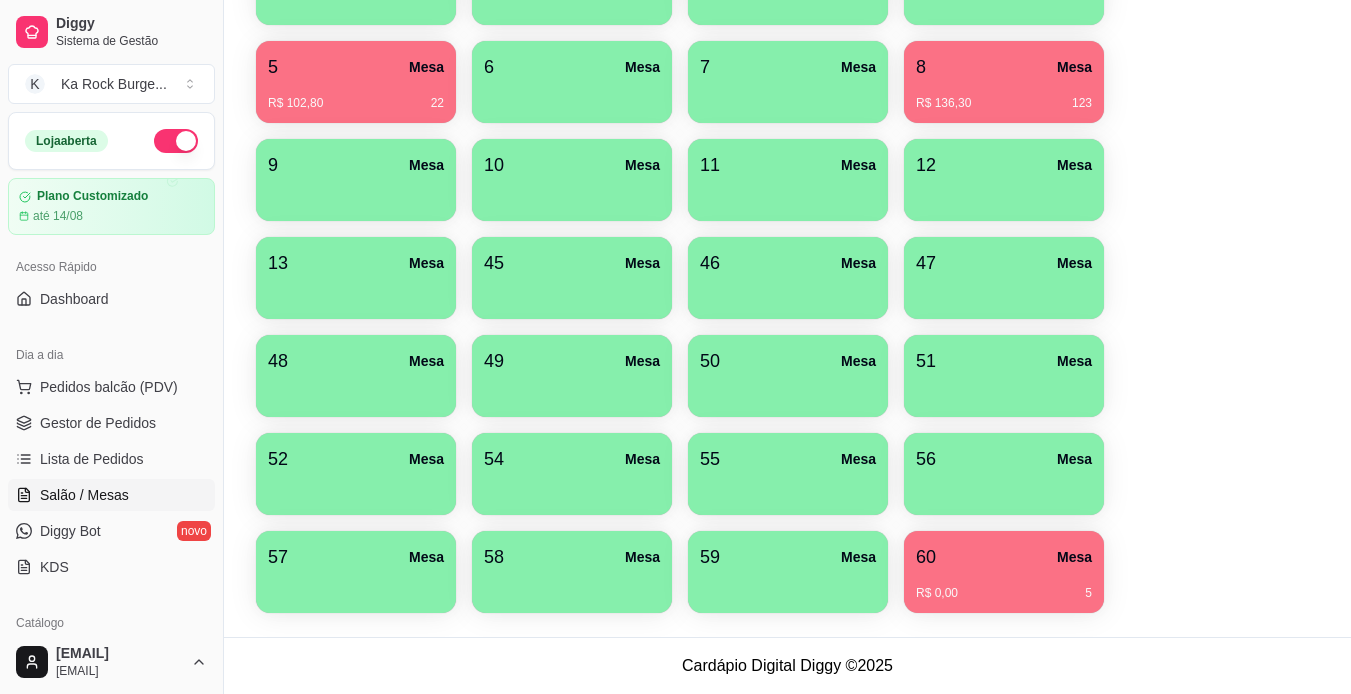 click on "R$ 0,00 5" at bounding box center (1004, 586) 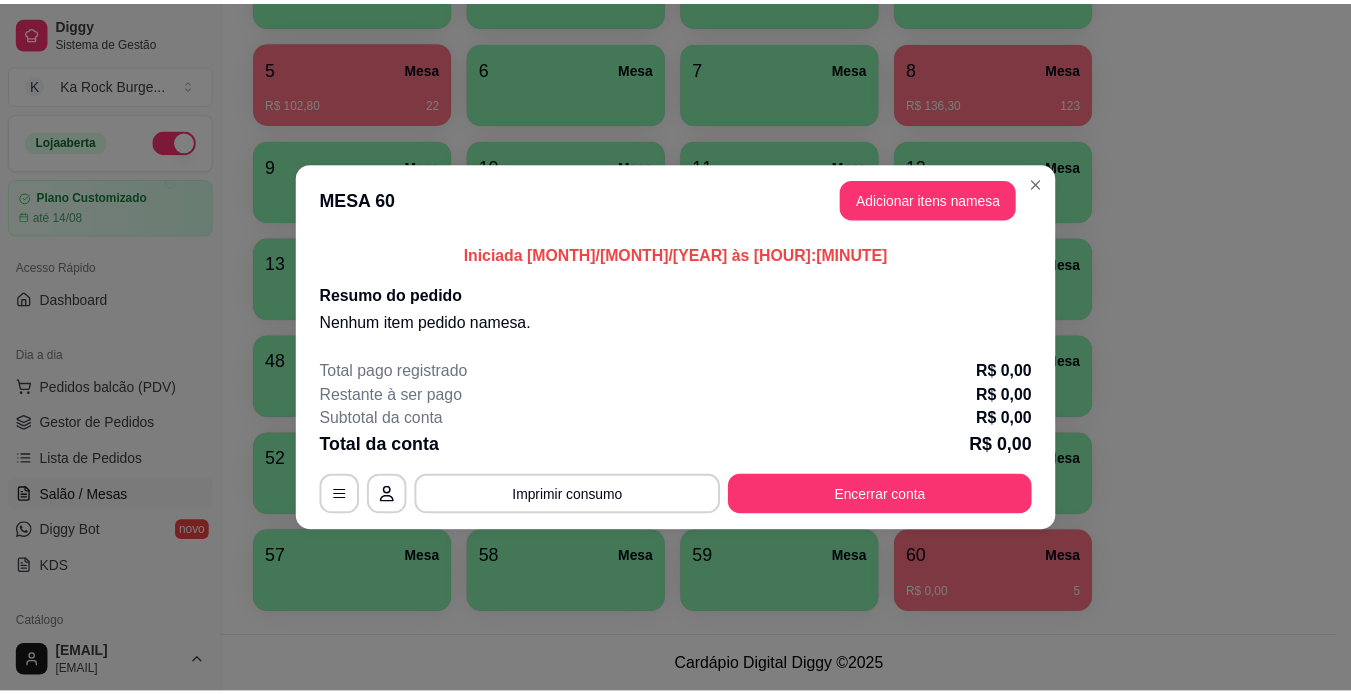 scroll, scrollTop: 277, scrollLeft: 0, axis: vertical 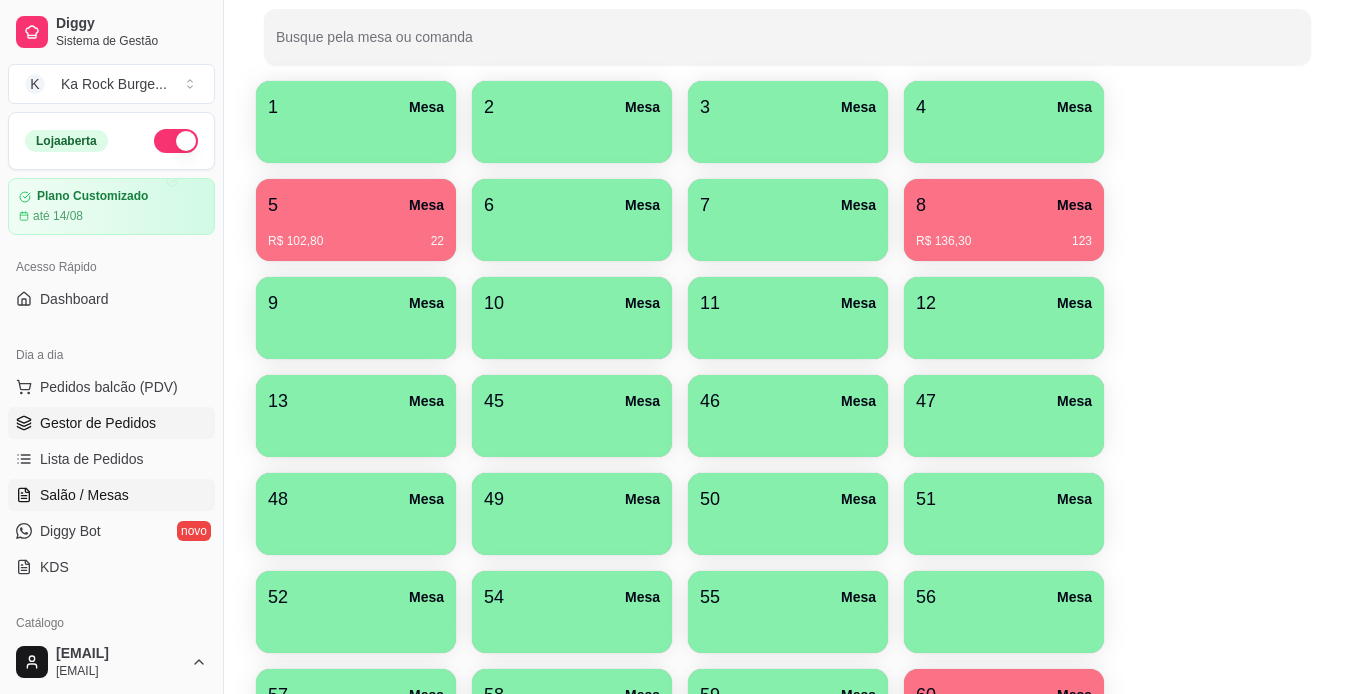 click on "Gestor de Pedidos" at bounding box center [98, 423] 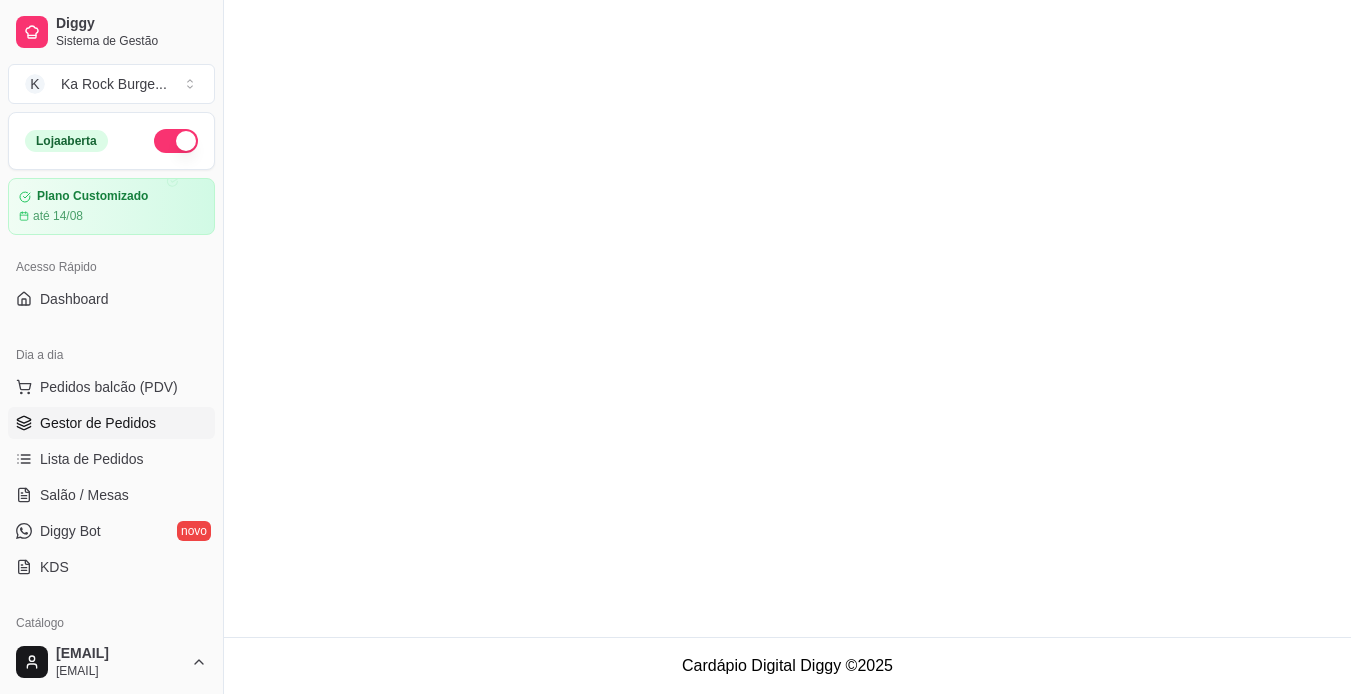 scroll, scrollTop: 0, scrollLeft: 0, axis: both 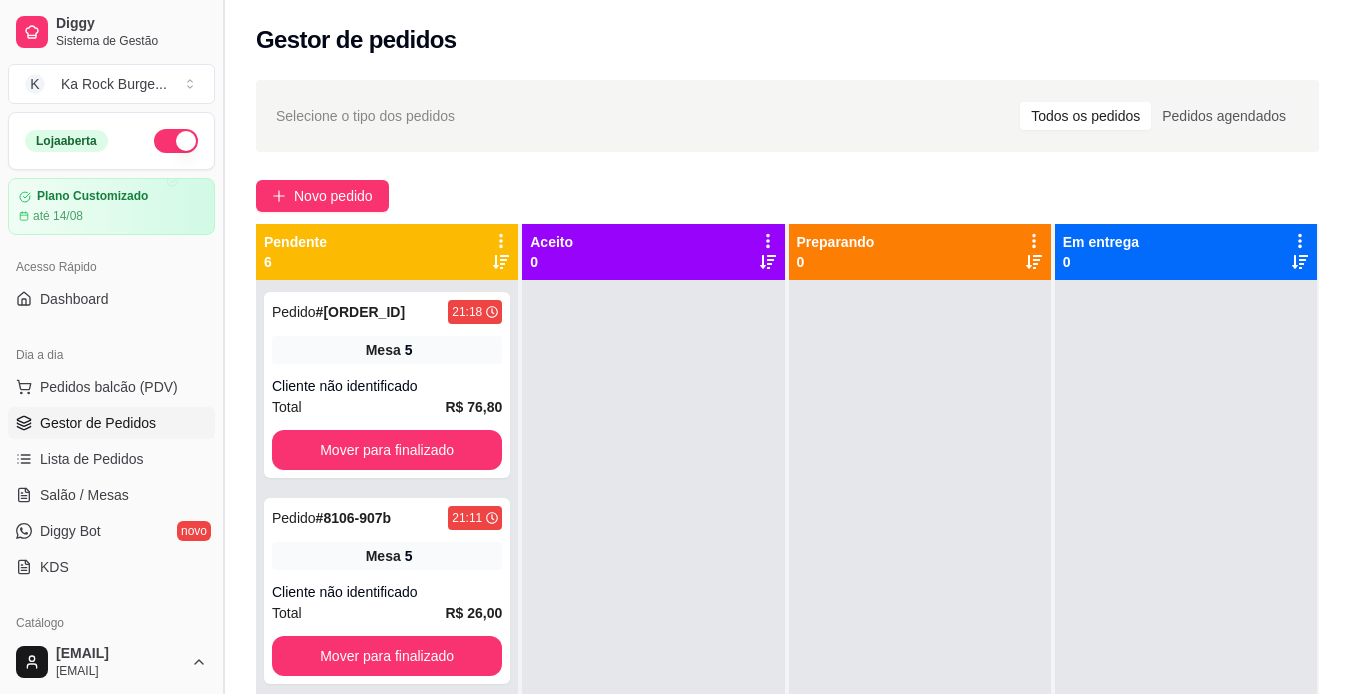 click at bounding box center (223, 347) 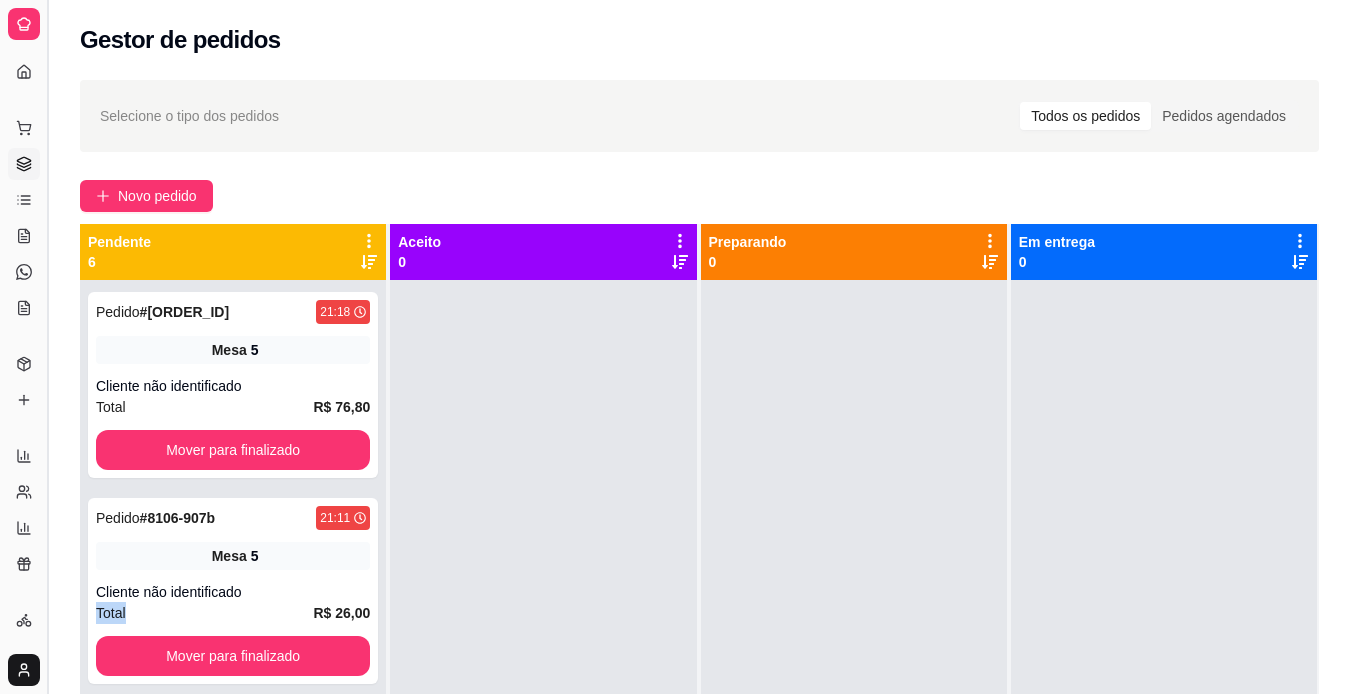 click on "Total R$ 26,00" at bounding box center [233, 613] 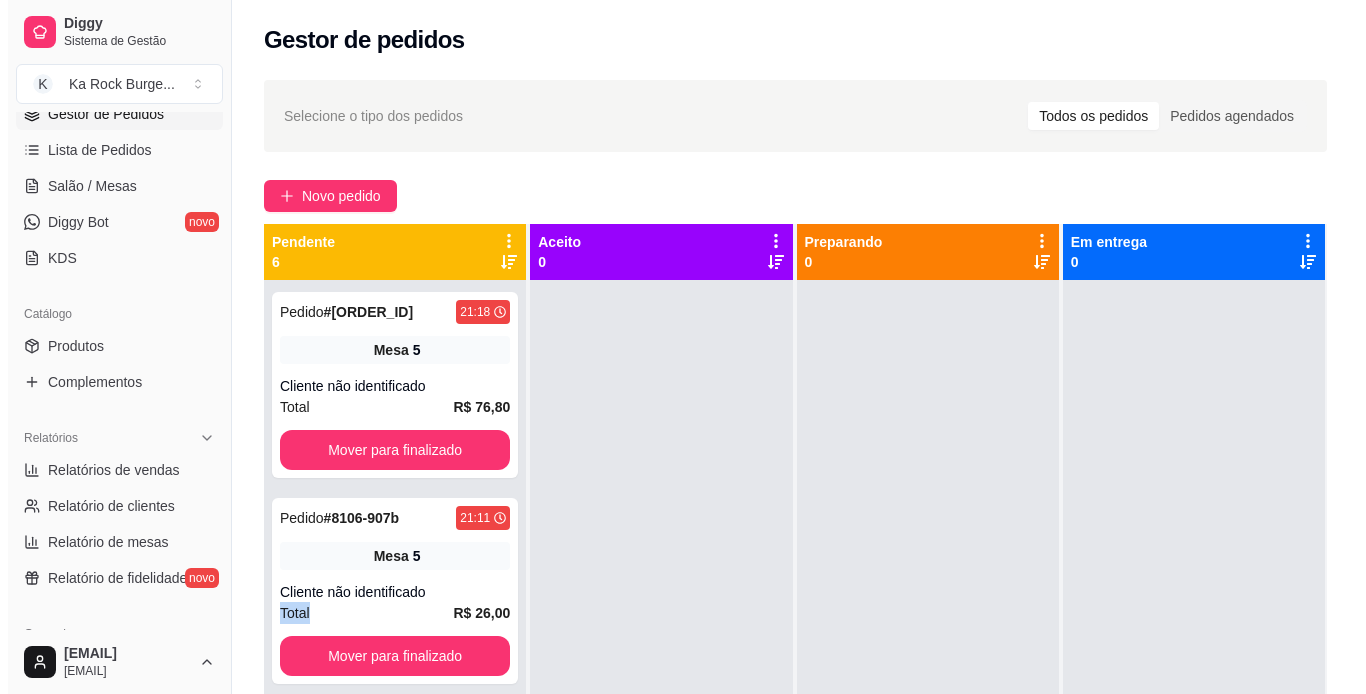 scroll, scrollTop: 320, scrollLeft: 0, axis: vertical 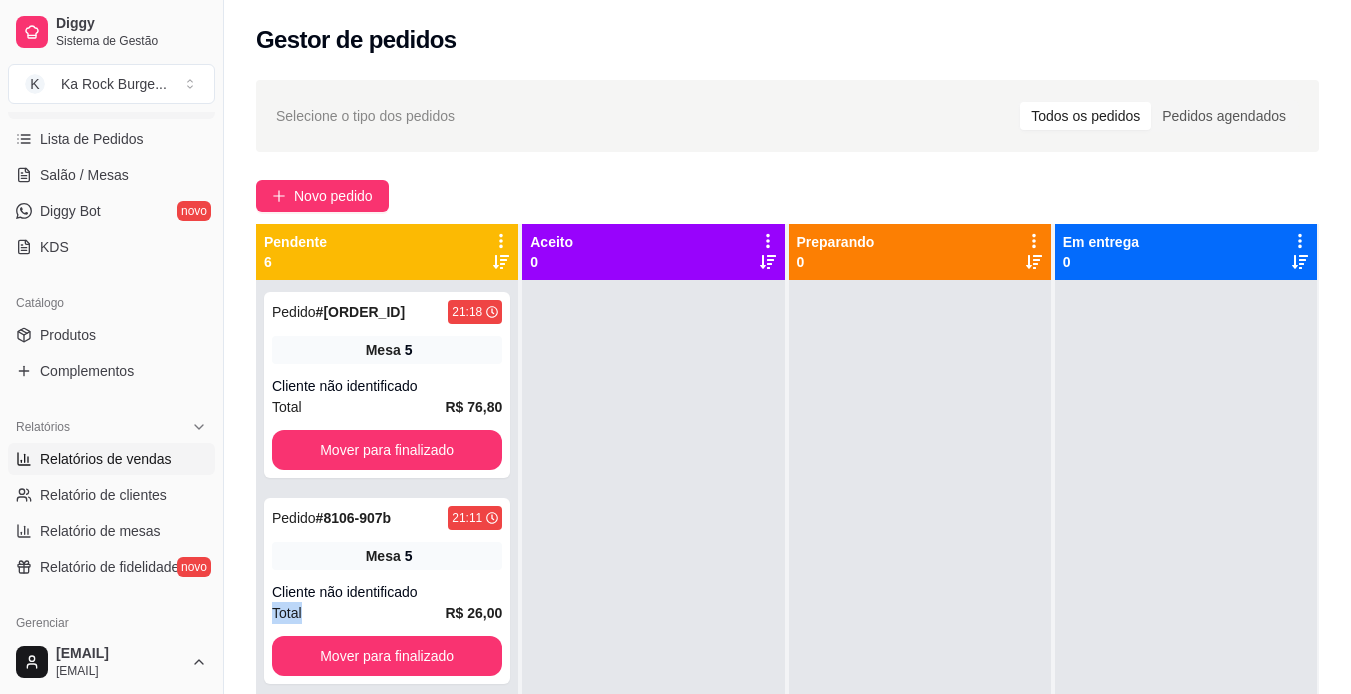 click on "Relatórios de vendas" at bounding box center (106, 459) 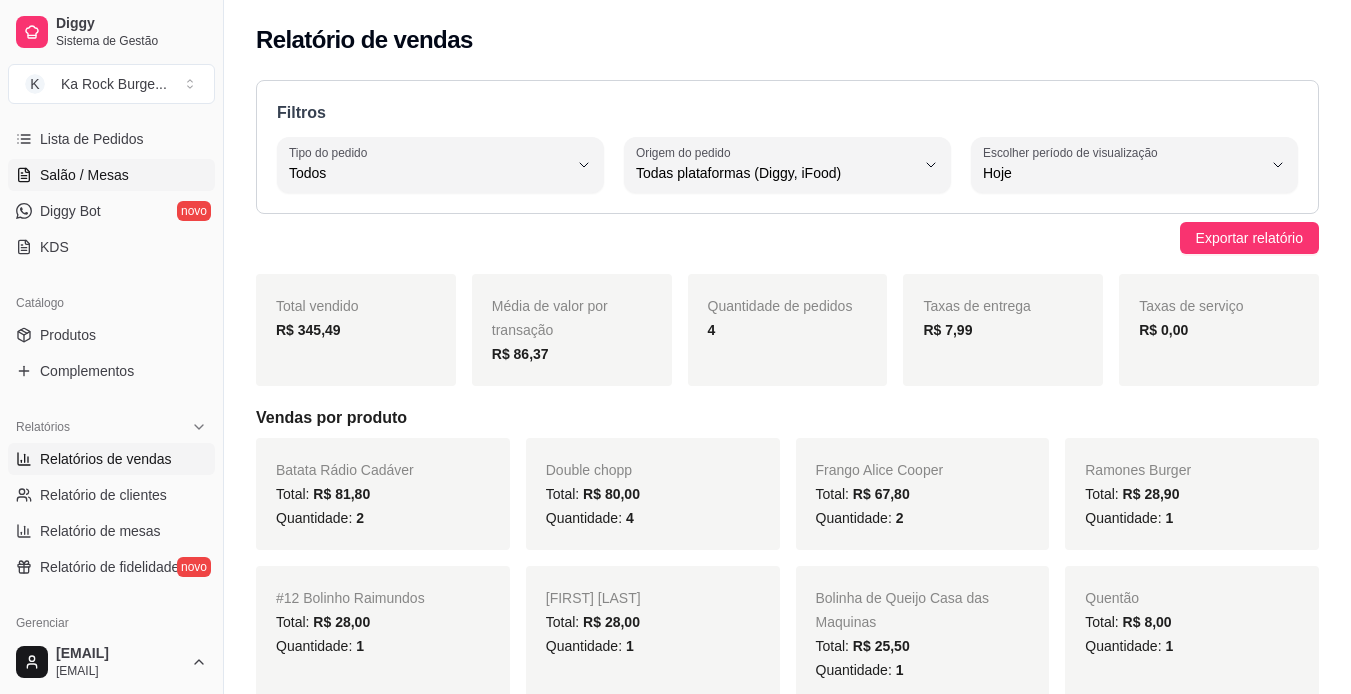 click on "Salão / Mesas" at bounding box center (84, 175) 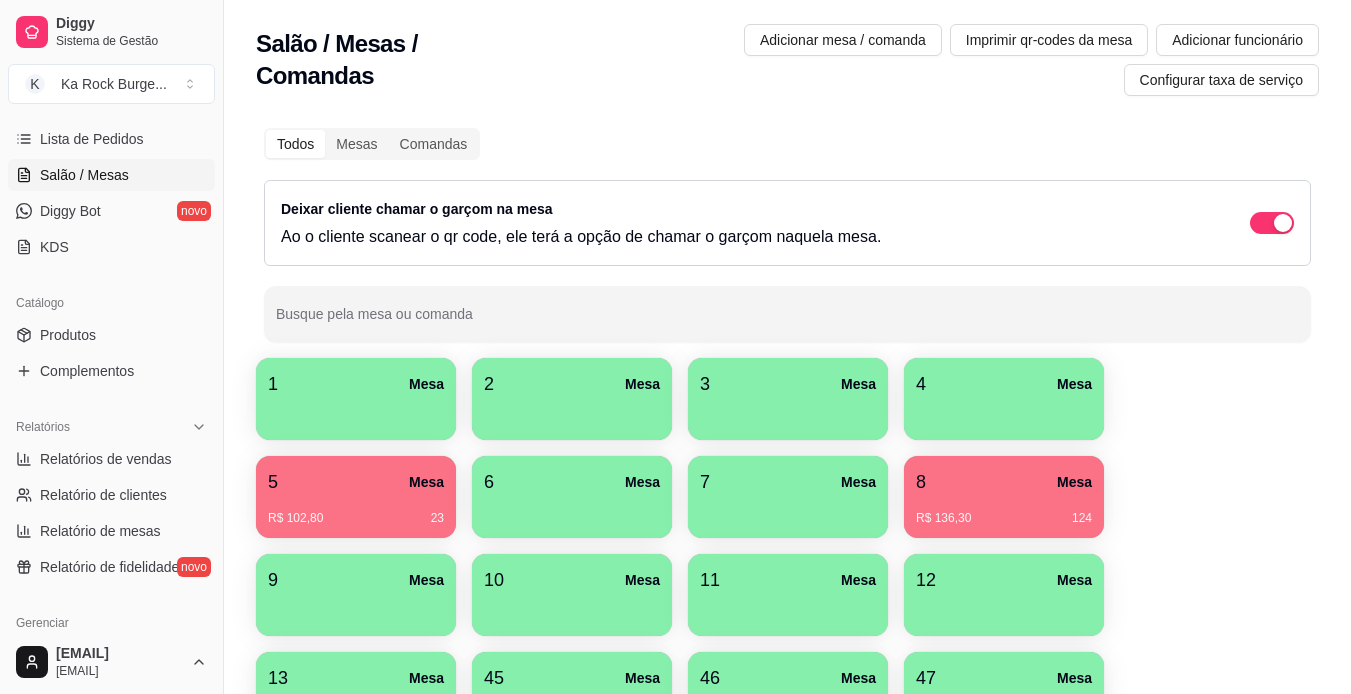 click on "8 Mesa R$ 136,30 124" at bounding box center [1004, 497] 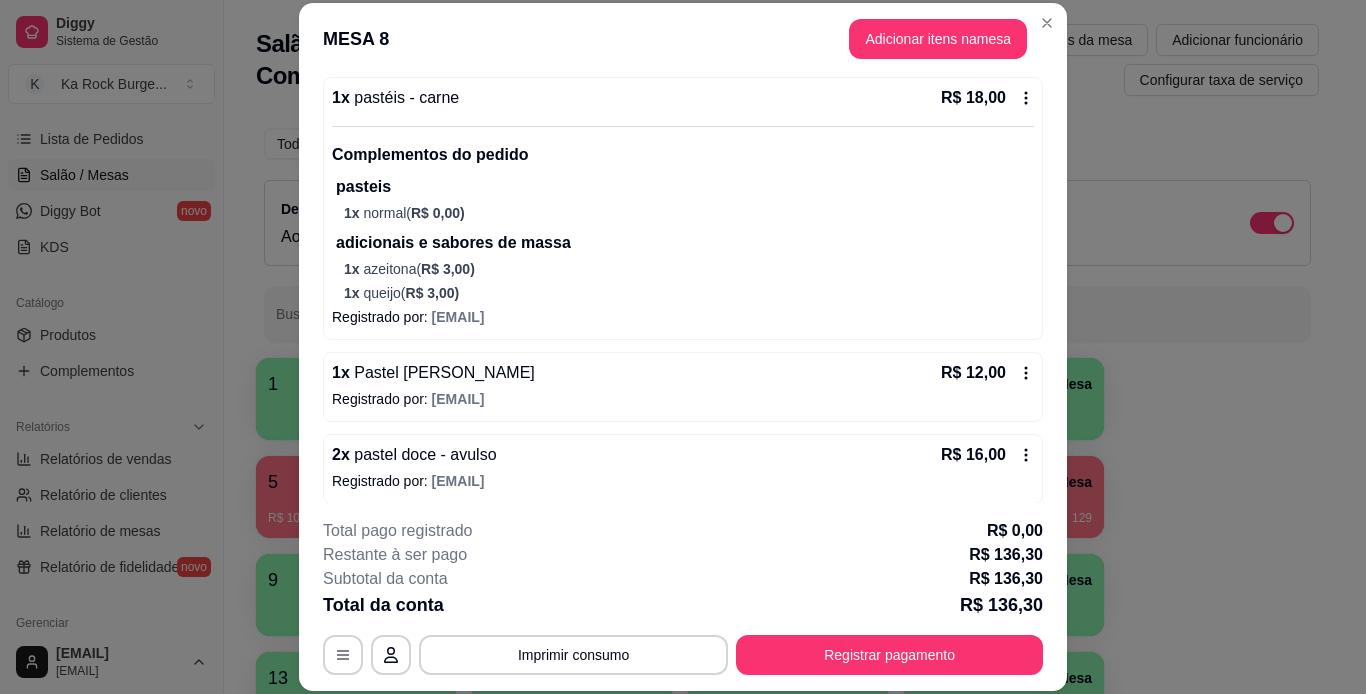 scroll, scrollTop: 995, scrollLeft: 0, axis: vertical 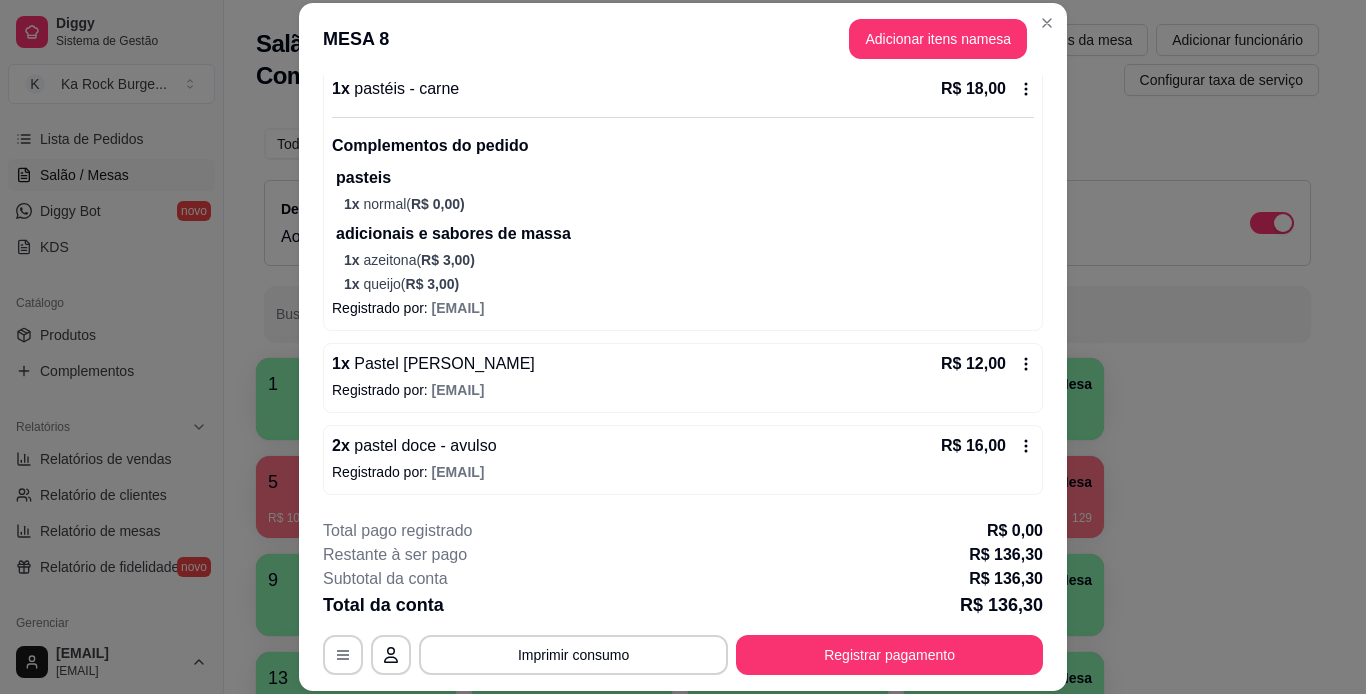 click on "Iniciada   [DATETIME] Atenção Para vincular um cliente a um pedido já existente você pode clicar no card do pedido para vinculá-lo. Resumo do pedido 1 x   The Beatles Burguer  [PRICE] Registrado por:   [EMAIL] 1 x   Agua Mineral 500ml C/Gás  [PRICE] Registrado por:   [EMAIL] 1 x   pastéis - carne [PRICE] Complementos do pedido pasteis  1 x   pimenta   ( [PRICE] ) adicionais e sabores de massa  1 x   queijo  ( [PRICE] ) 1 x   azeitona  ( [PRICE] ) Registrado por:   [EMAIL] 1 x   Chopp Pilsen  [PRICE] Registrado por:   [EMAIL] 1 x   Sucos  - Suco com Leite  [PRICE] Complementos do pedido Sabores  1 x   Coco   ( [PRICE] ) Registrado por:   [EMAIL] 1 x   Batata  Janis Joplin  [PRICE] Registrado por:   [EMAIL] 1 x   pastéis - carne [PRICE] Complementos do pedido pasteis  1 x   normal   ( [PRICE] ) adicionais e sabores de massa  1 x   azeitona  ( [PRICE] ) 1 x   queijo  ( [PRICE] ) Registrado por:   1" at bounding box center (683, 288) 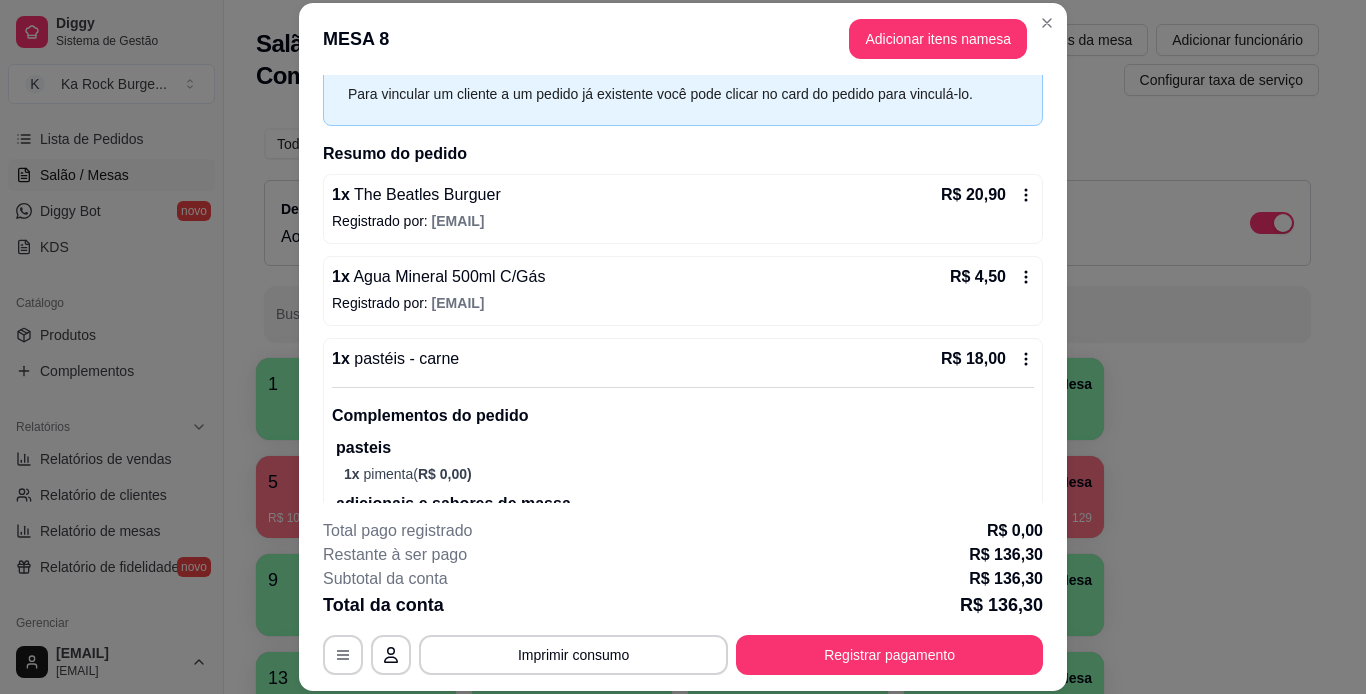 scroll, scrollTop: 69, scrollLeft: 0, axis: vertical 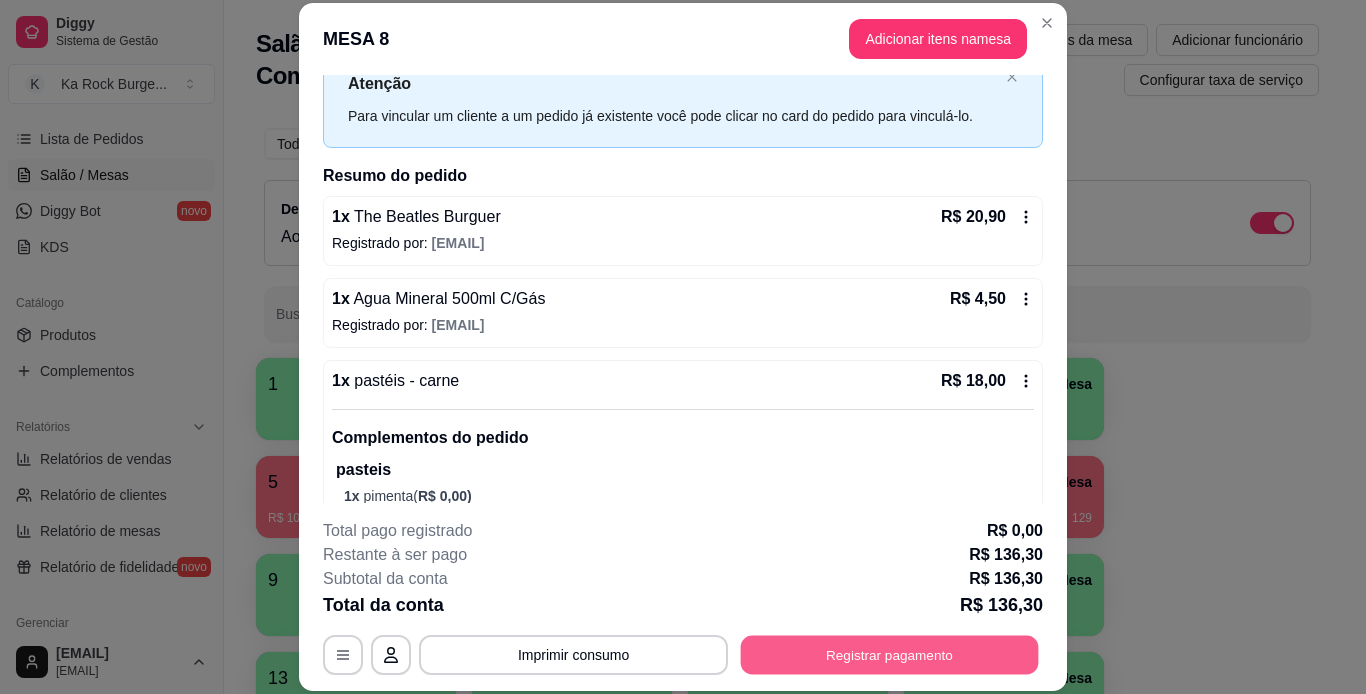 click on "Registrar pagamento" at bounding box center (890, 654) 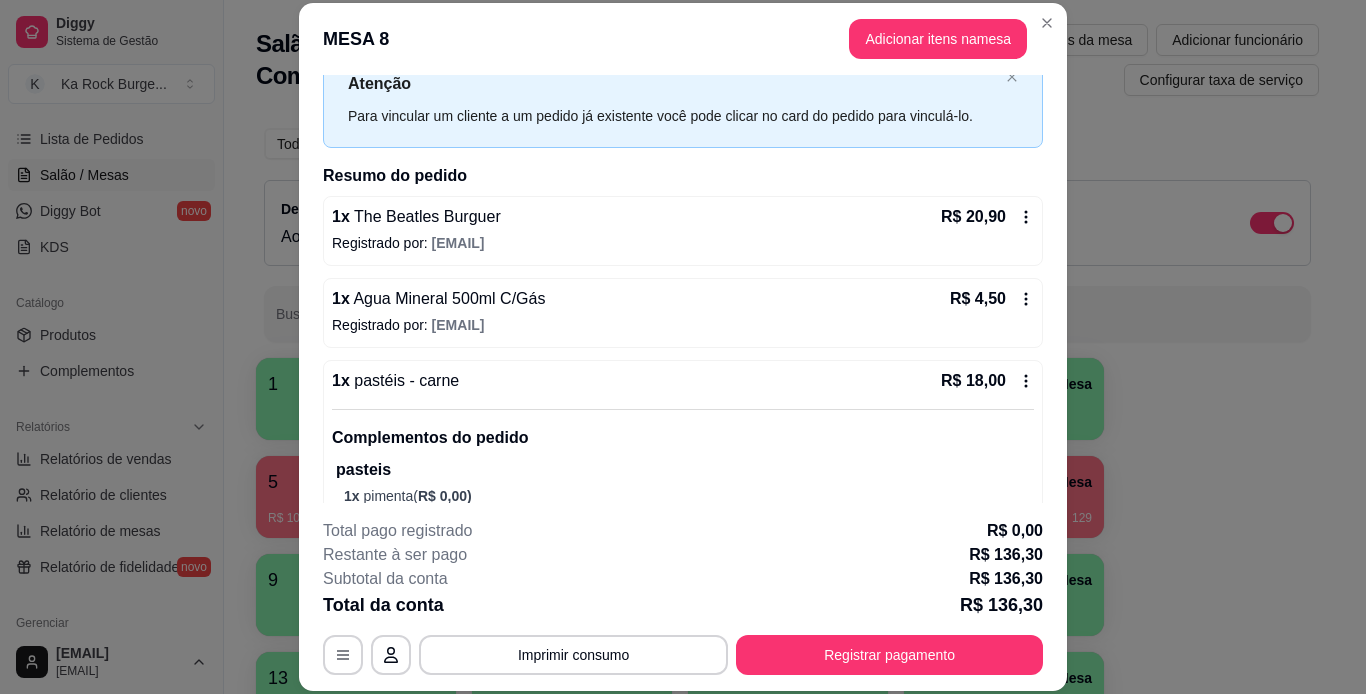 scroll, scrollTop: 124, scrollLeft: 0, axis: vertical 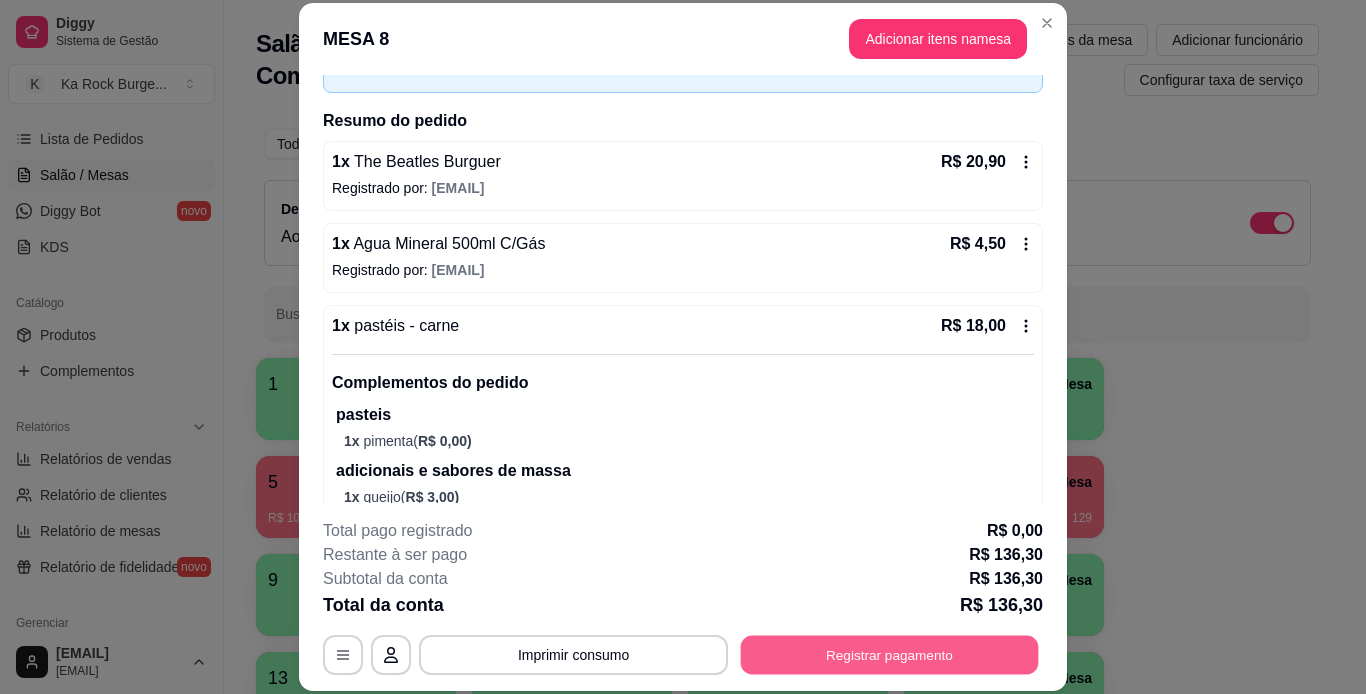 click on "Registrar pagamento" at bounding box center (890, 654) 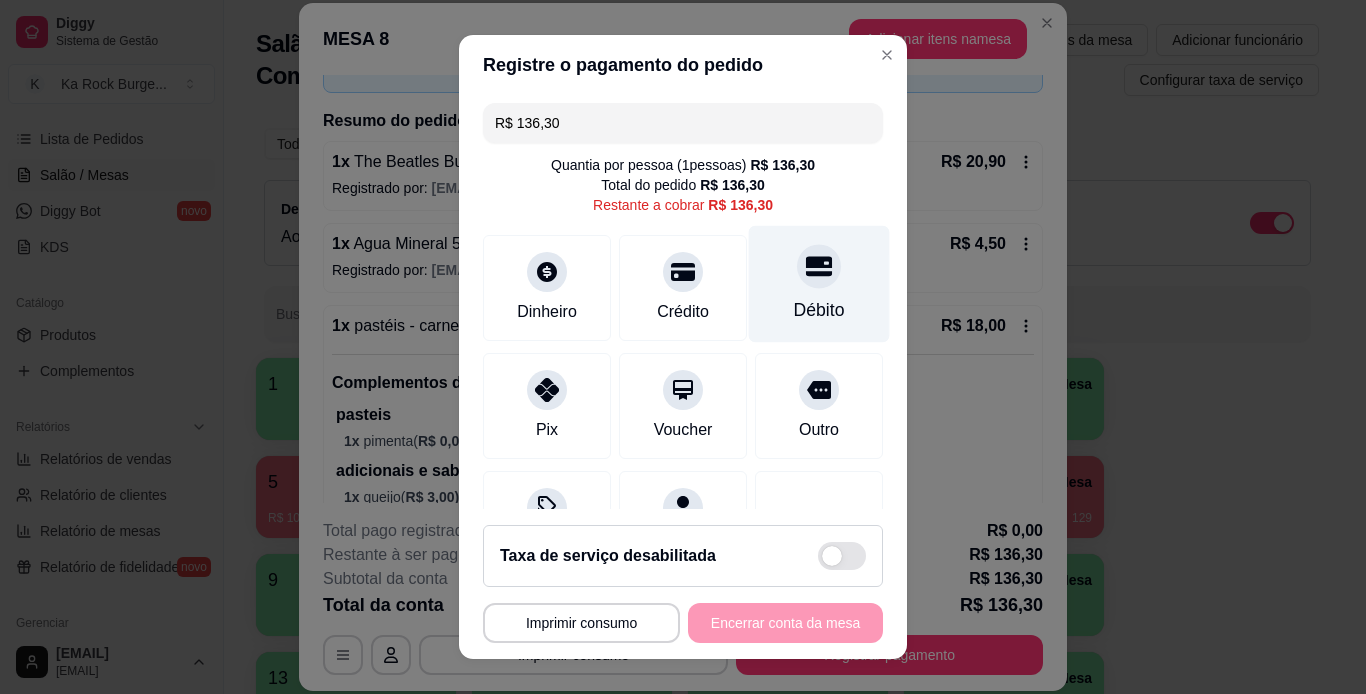click 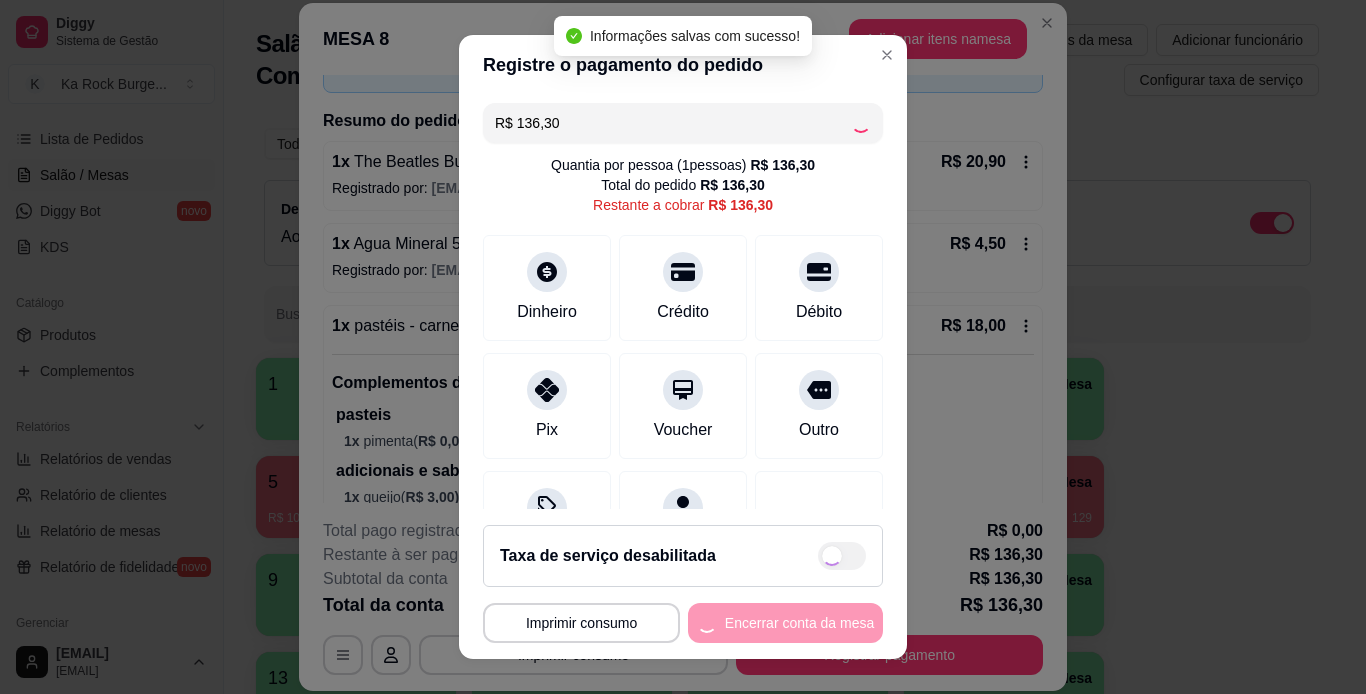 type on "R$ 0,00" 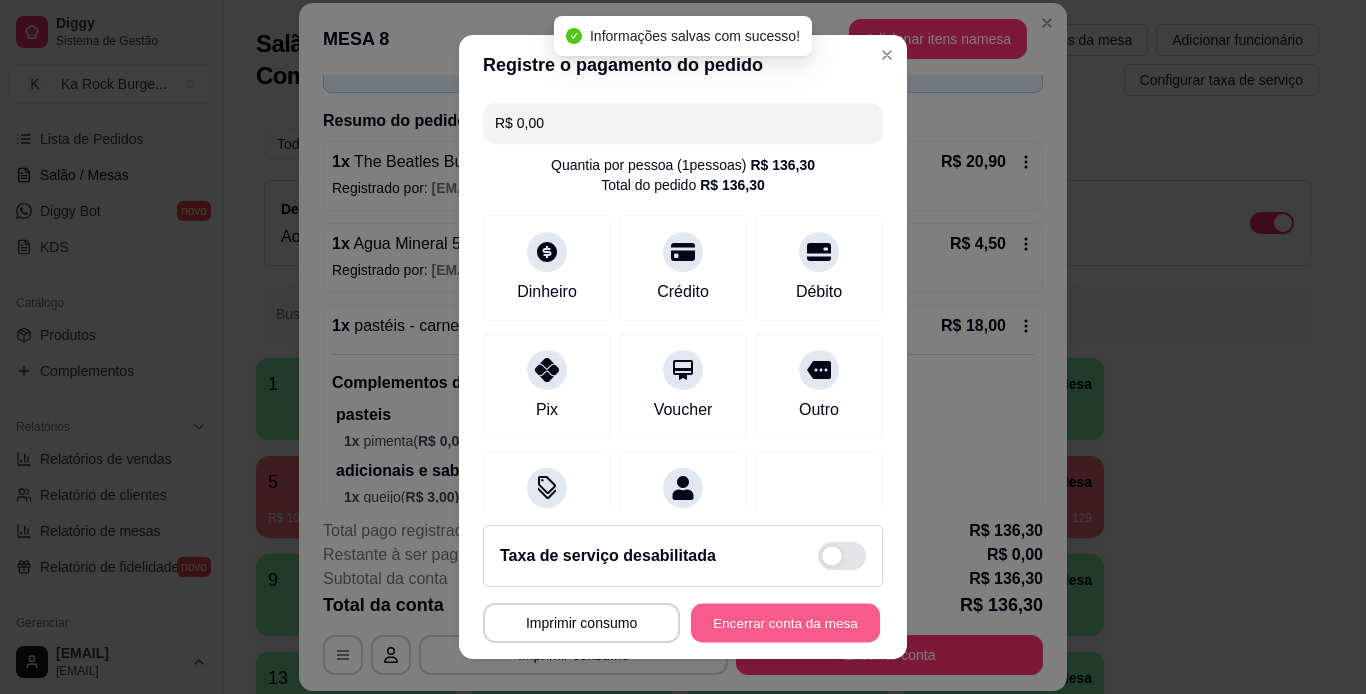 click on "Encerrar conta da mesa" at bounding box center (785, 623) 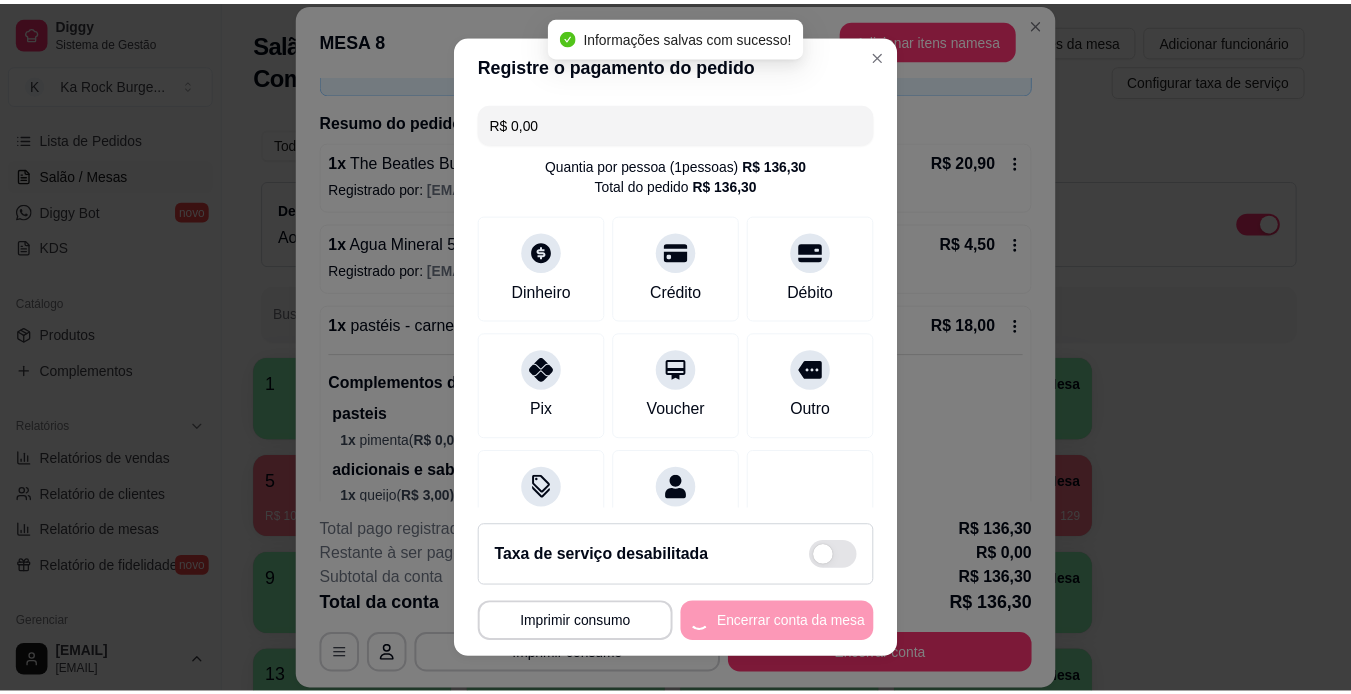 scroll, scrollTop: 0, scrollLeft: 0, axis: both 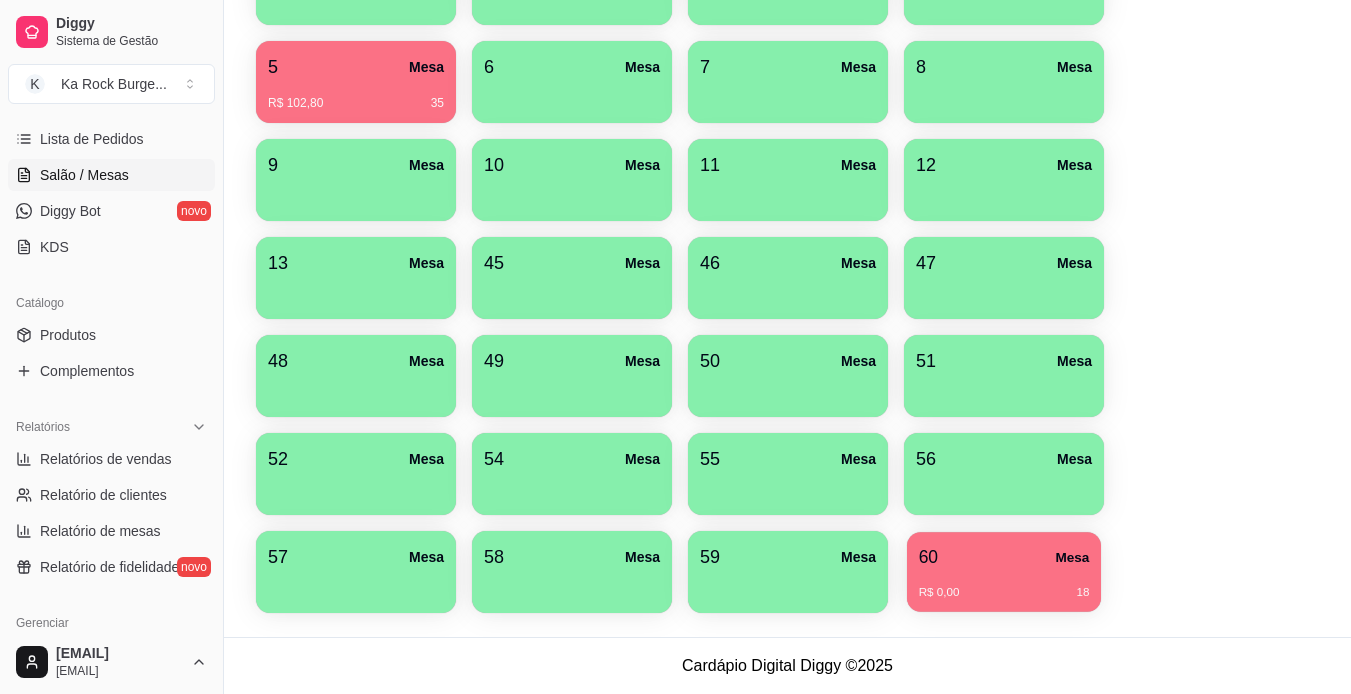 click on "60 Mesa R$ 0,00 18" at bounding box center [1004, 572] 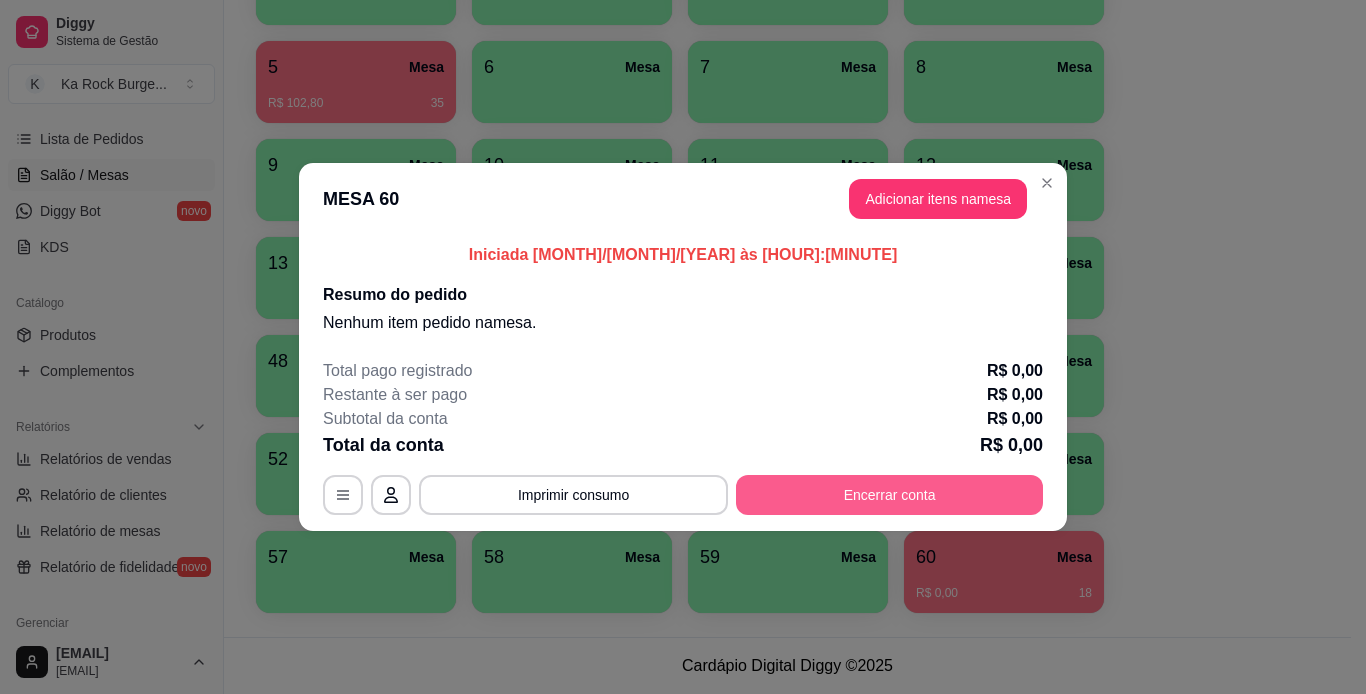 click on "Encerrar conta" at bounding box center [889, 495] 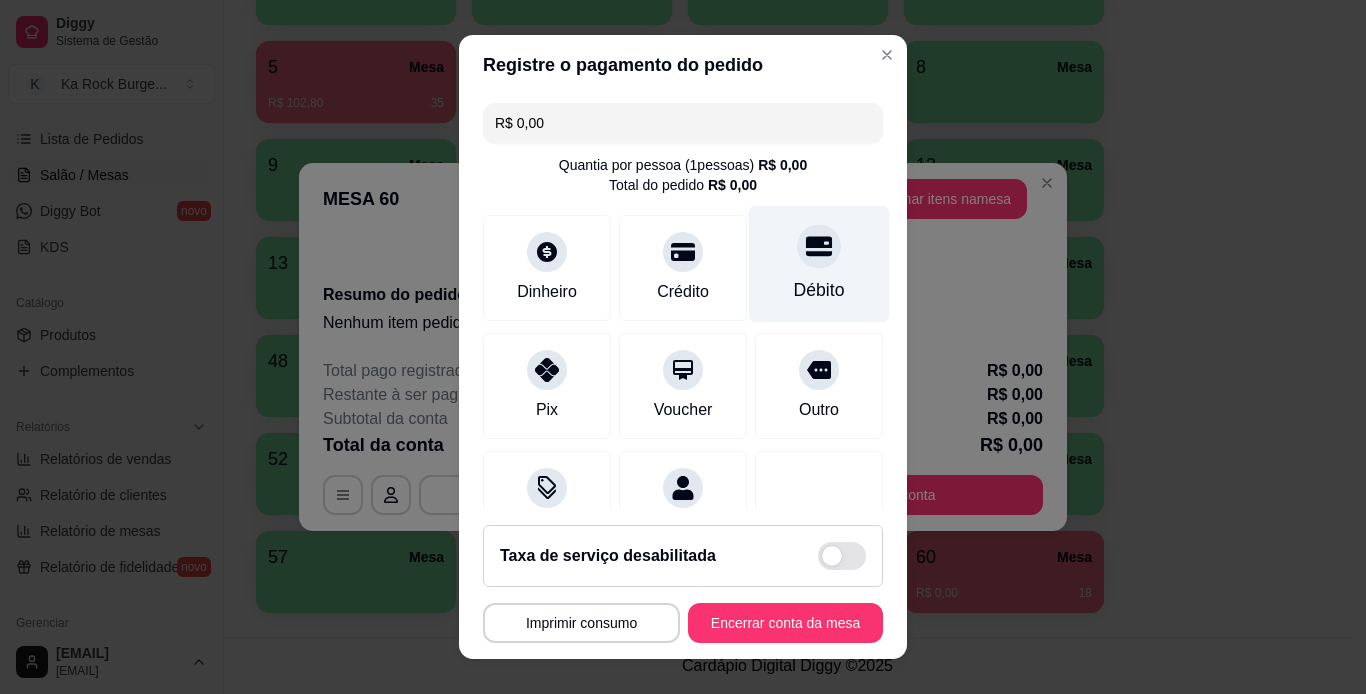 click 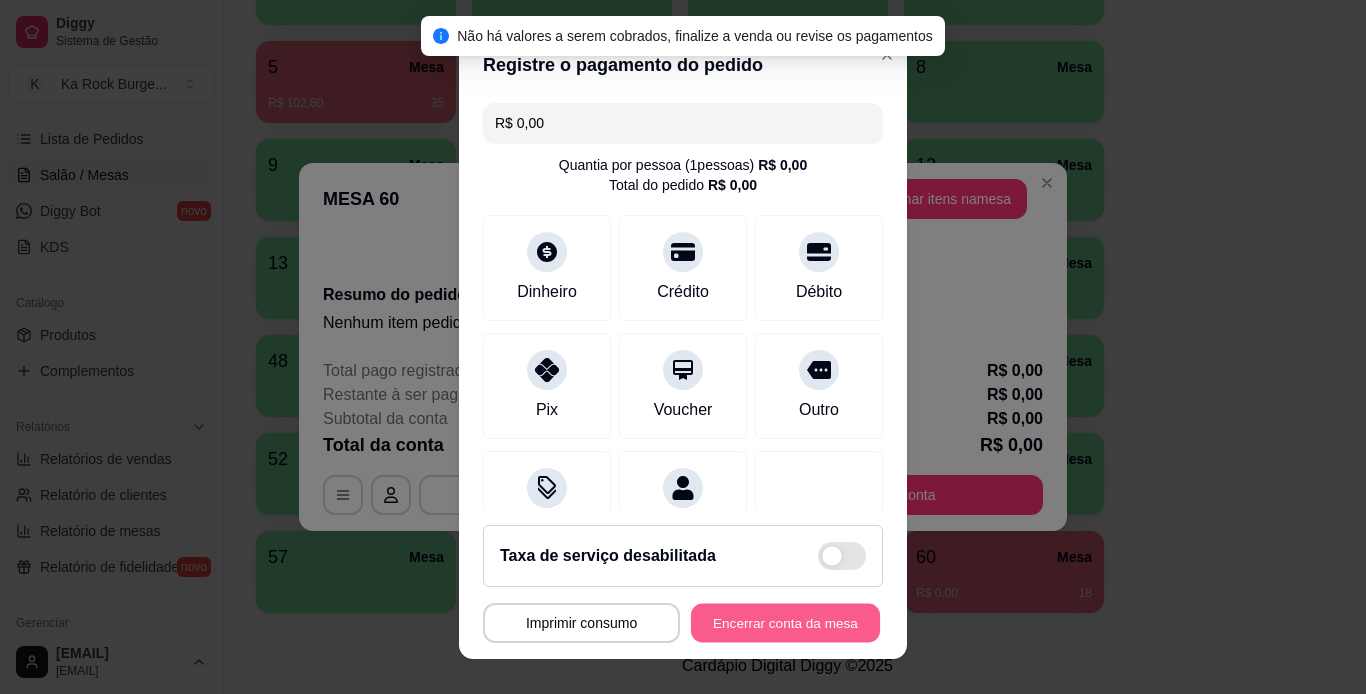 click on "Encerrar conta da mesa" at bounding box center [785, 623] 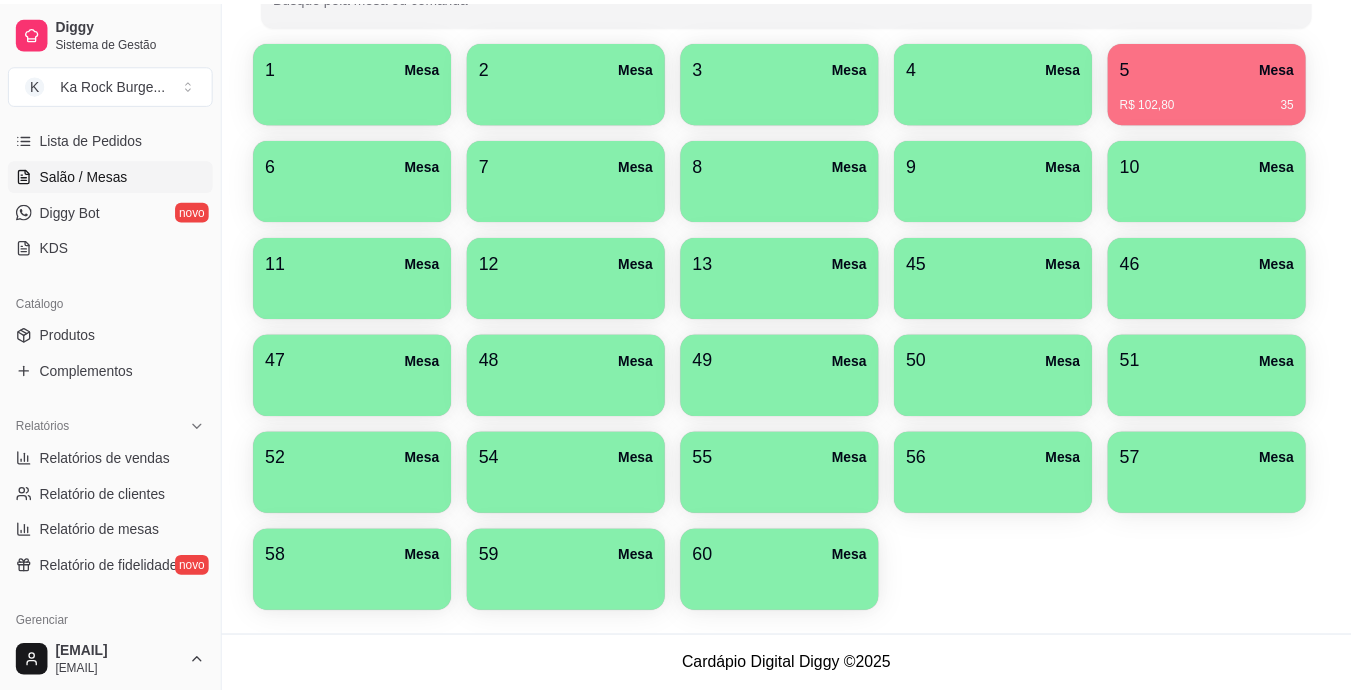 scroll, scrollTop: 277, scrollLeft: 0, axis: vertical 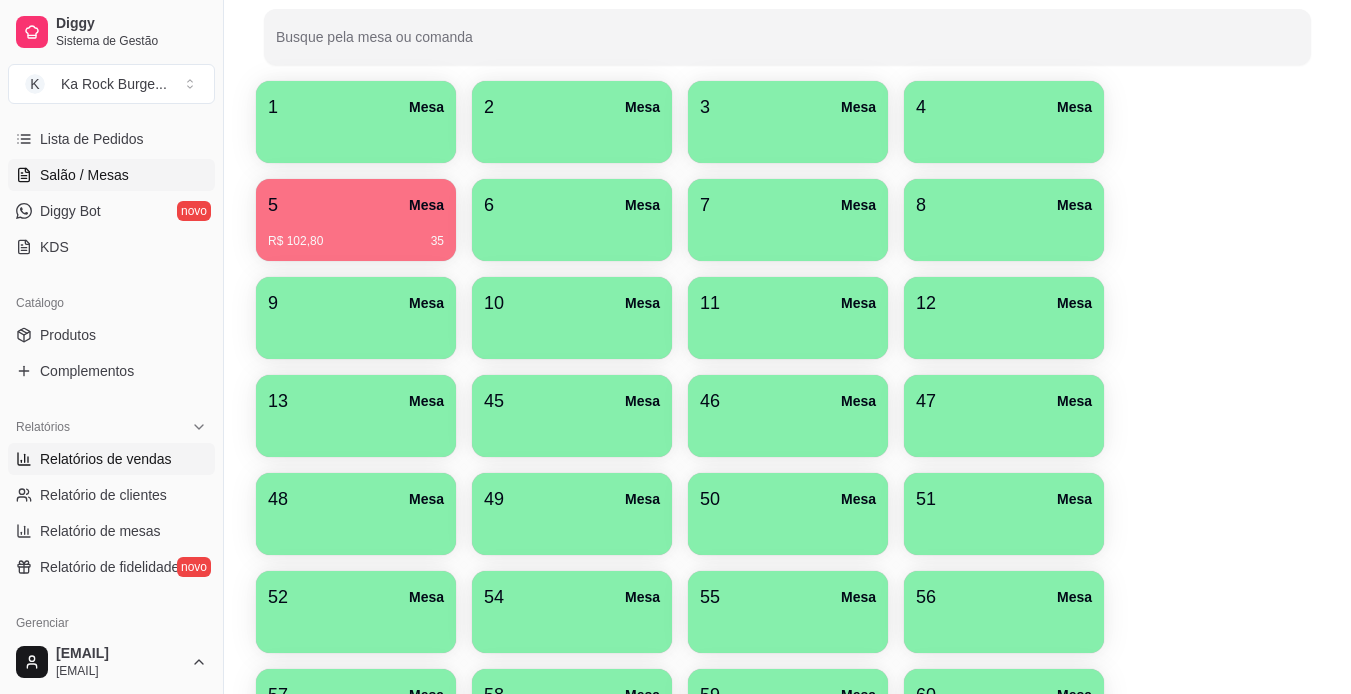 click on "Relatórios de vendas" at bounding box center [106, 459] 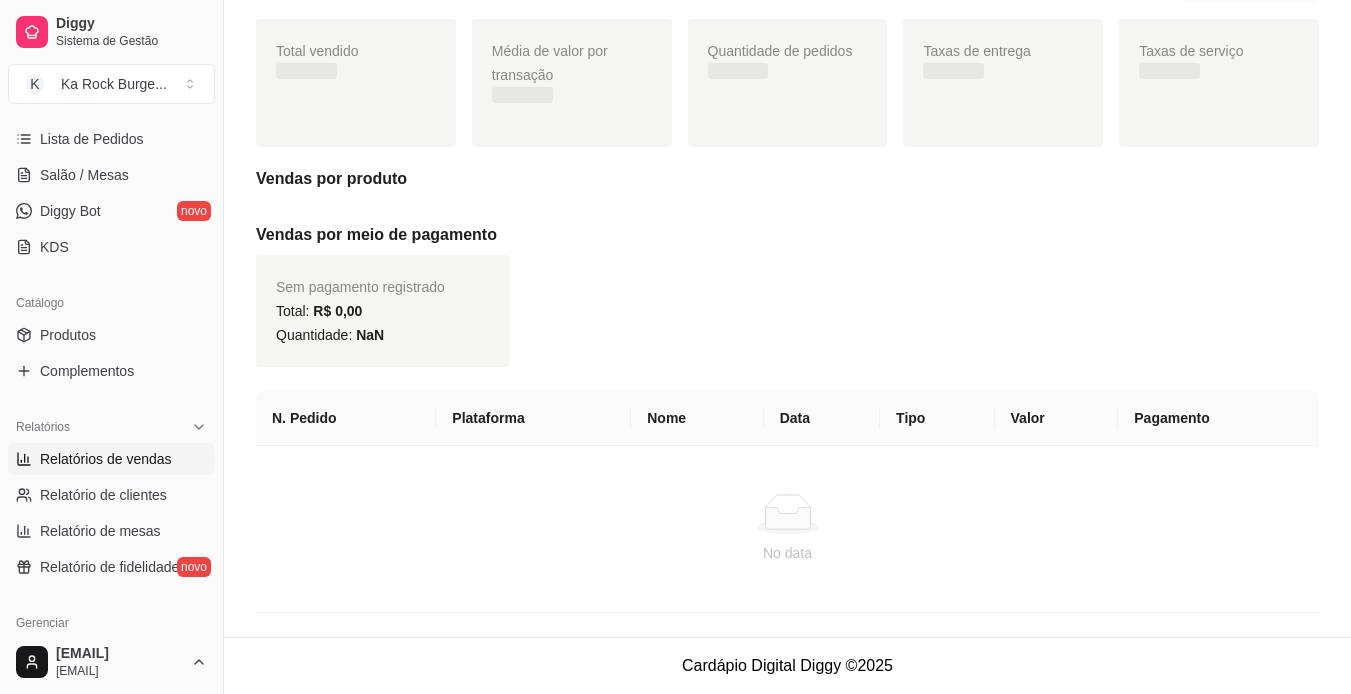scroll, scrollTop: 0, scrollLeft: 0, axis: both 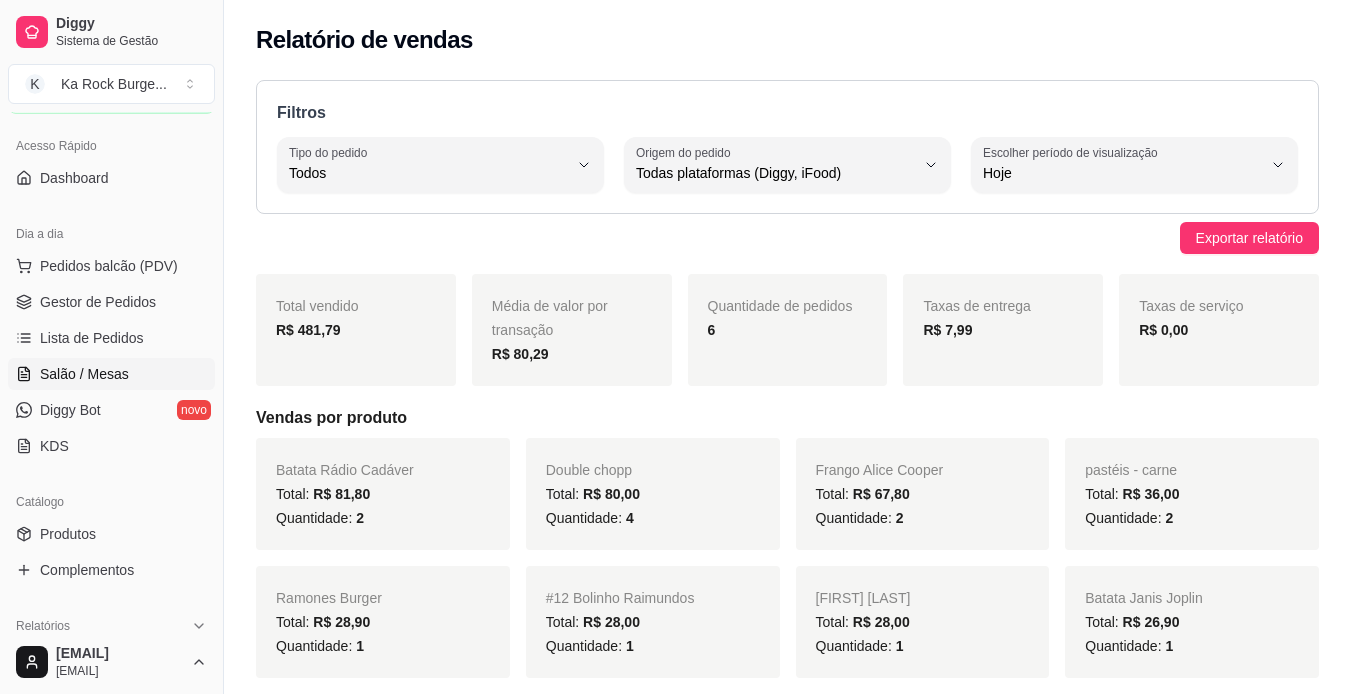 click on "Salão / Mesas" at bounding box center [84, 374] 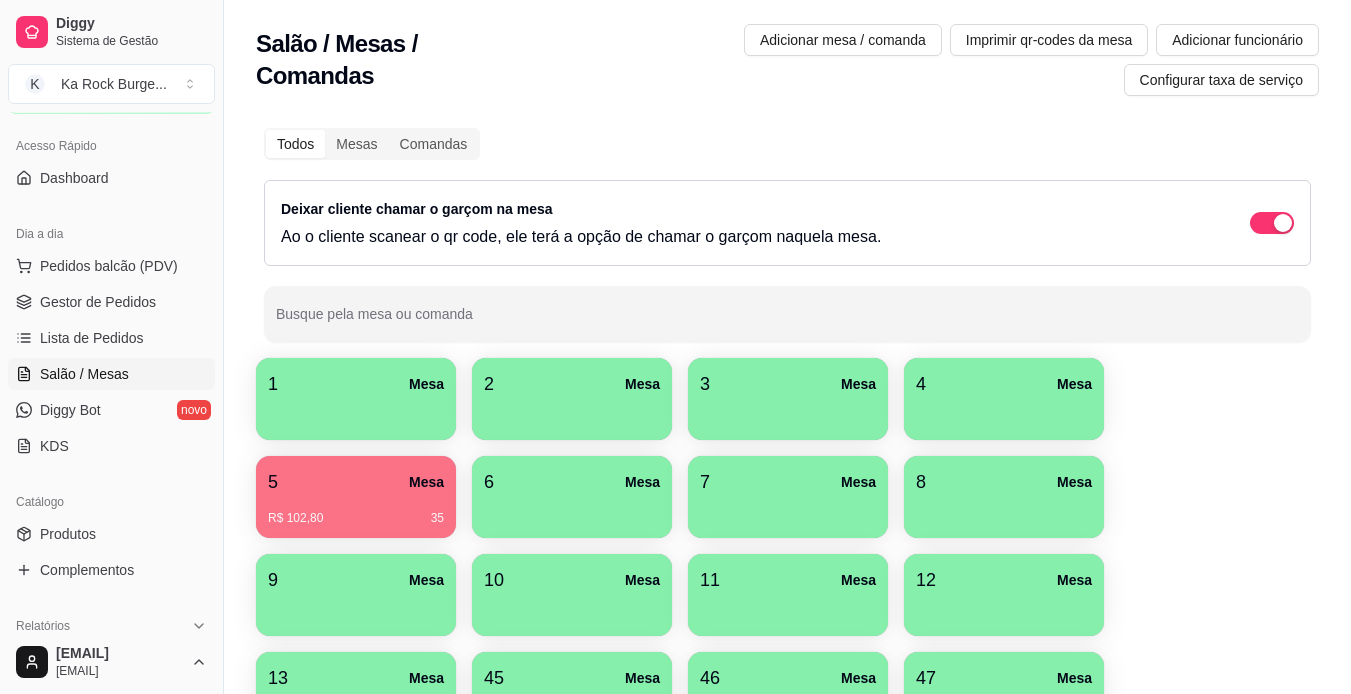 click on "R$ 102,80" at bounding box center [295, 518] 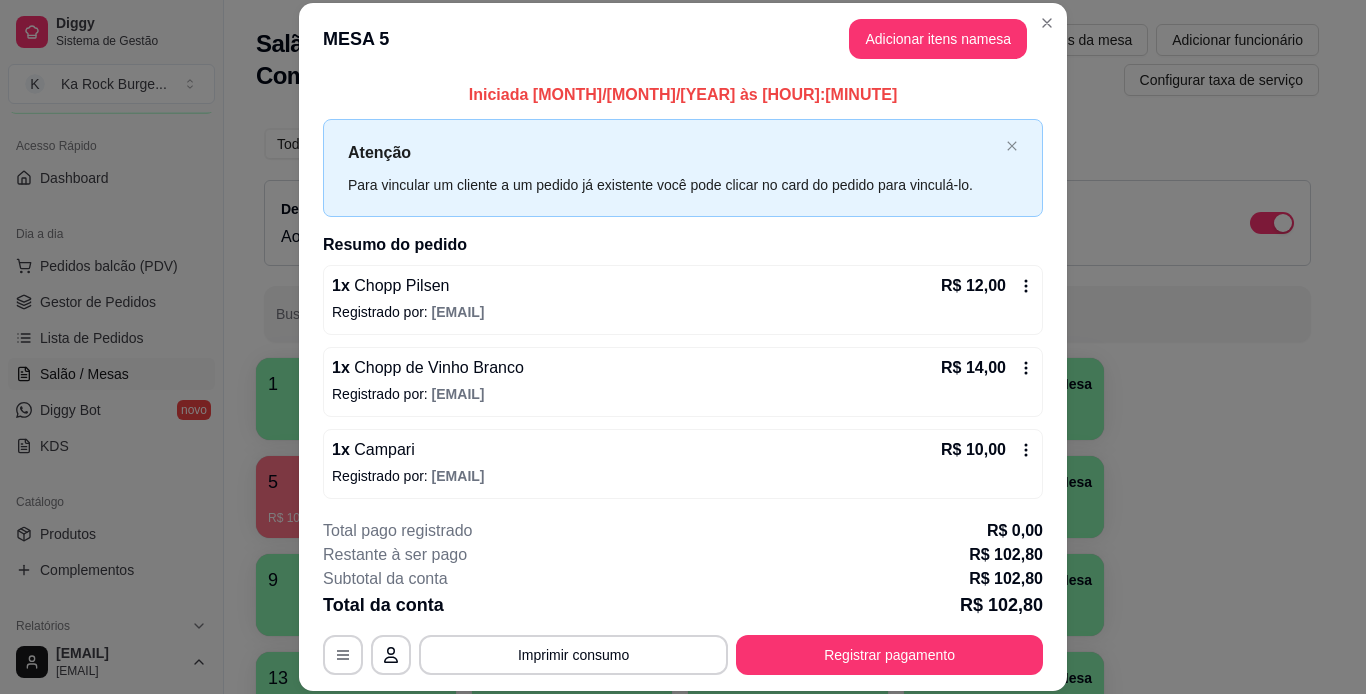 scroll, scrollTop: 40, scrollLeft: 0, axis: vertical 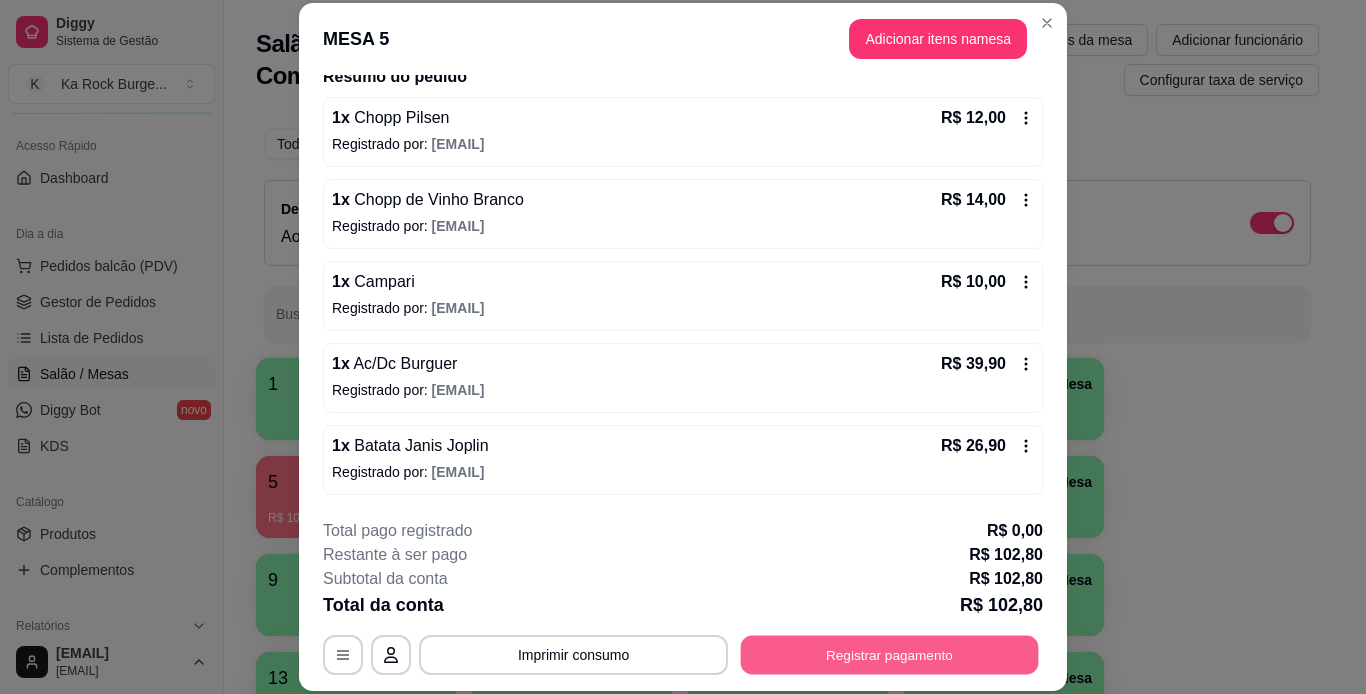 click on "Registrar pagamento" at bounding box center (890, 654) 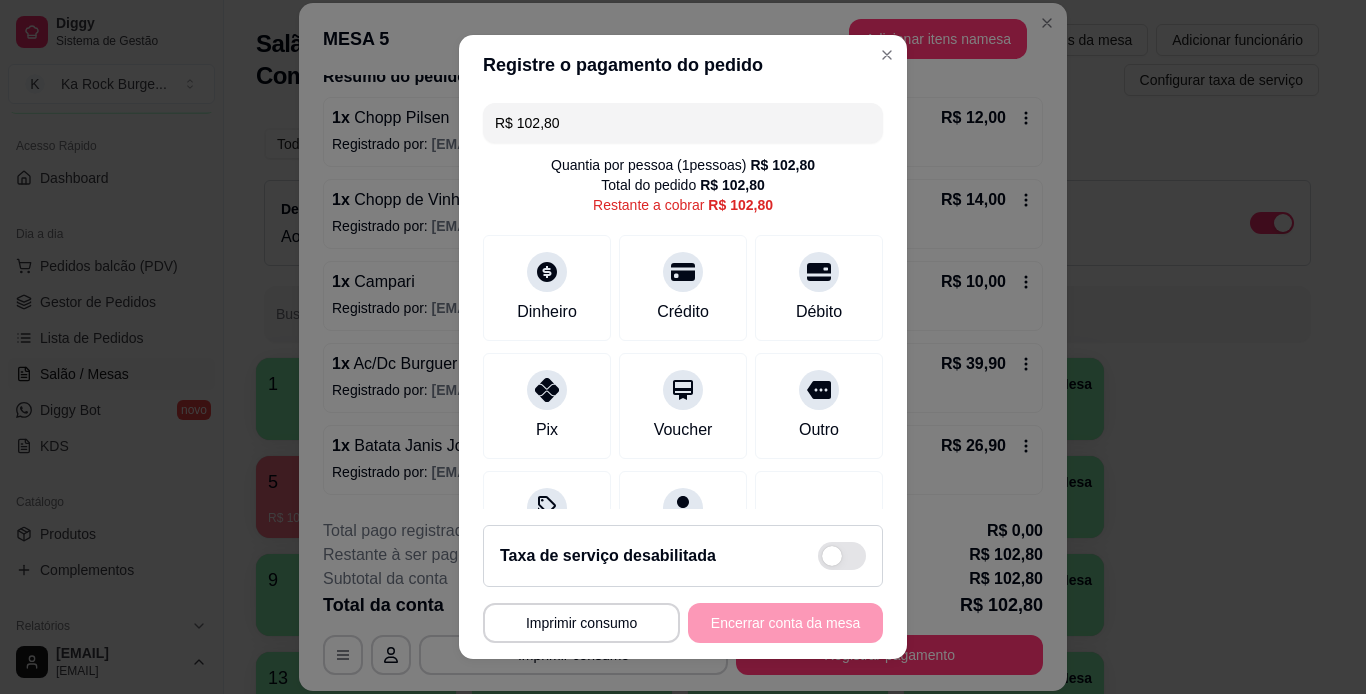 scroll, scrollTop: 99, scrollLeft: 0, axis: vertical 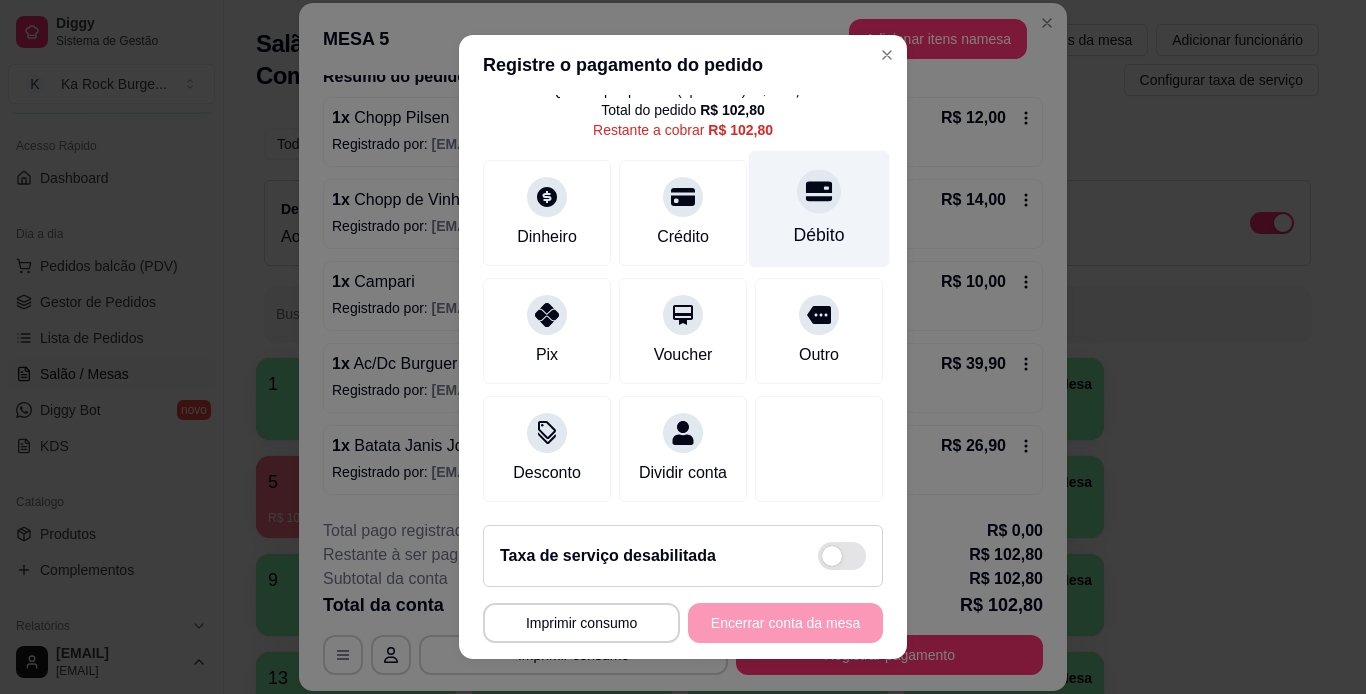 click on "Débito" at bounding box center [819, 235] 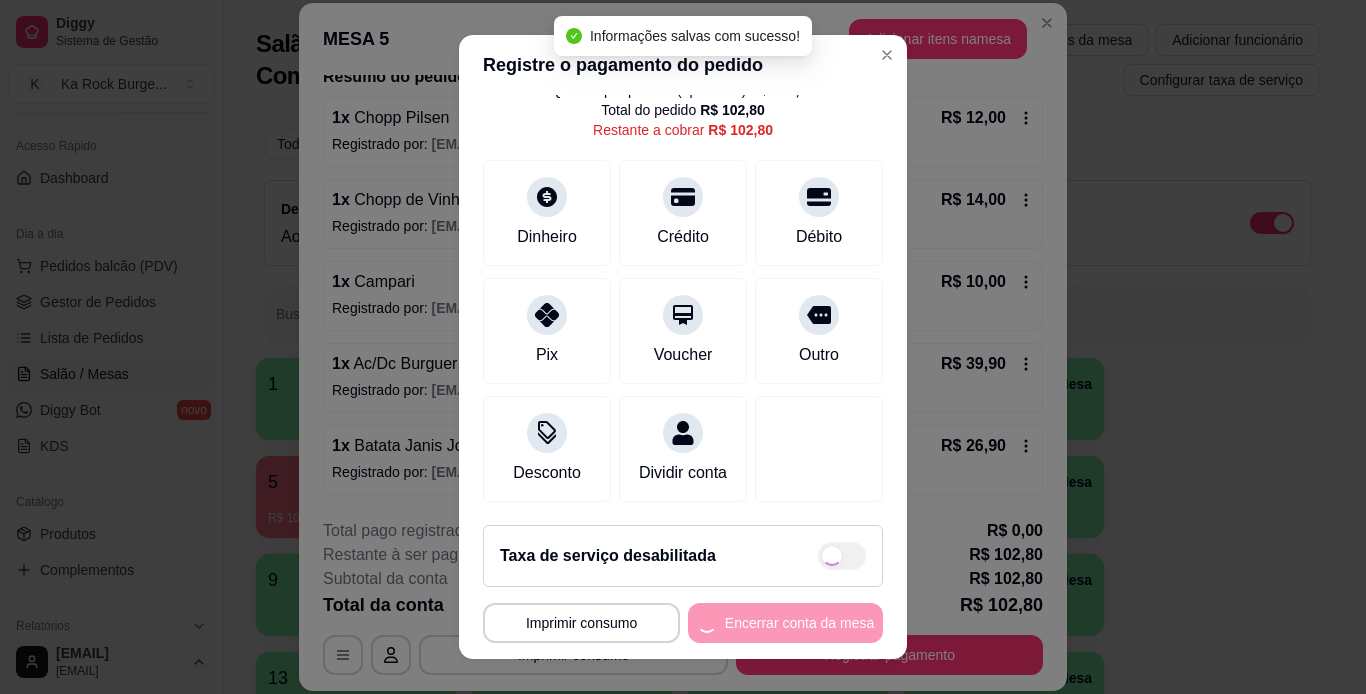 type on "R$ 0,00" 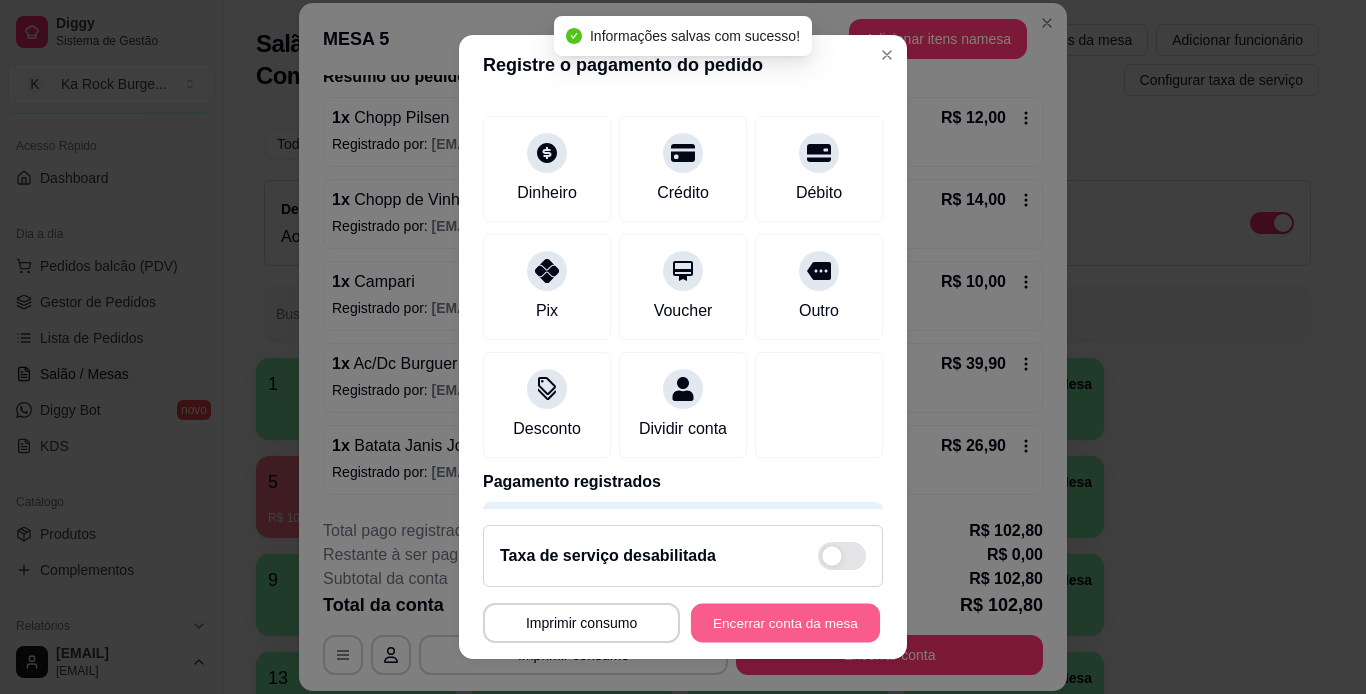 click on "Encerrar conta da mesa" at bounding box center (785, 623) 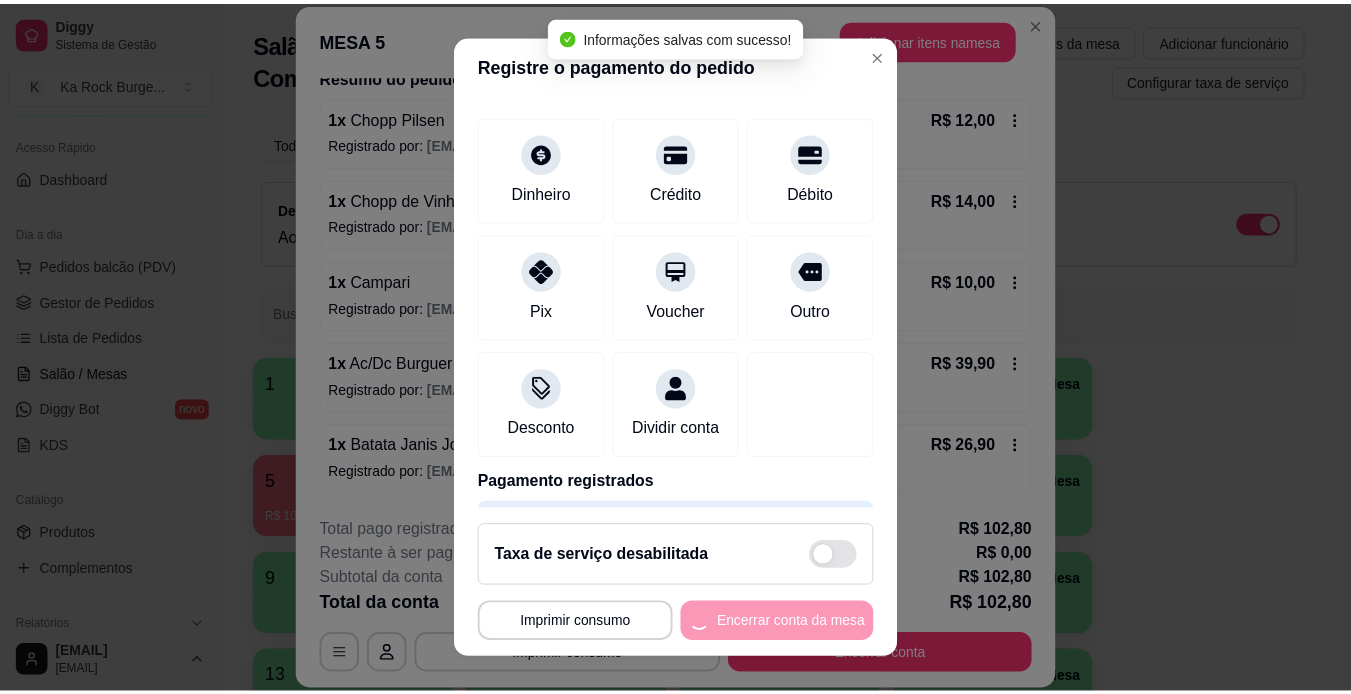 scroll, scrollTop: 0, scrollLeft: 0, axis: both 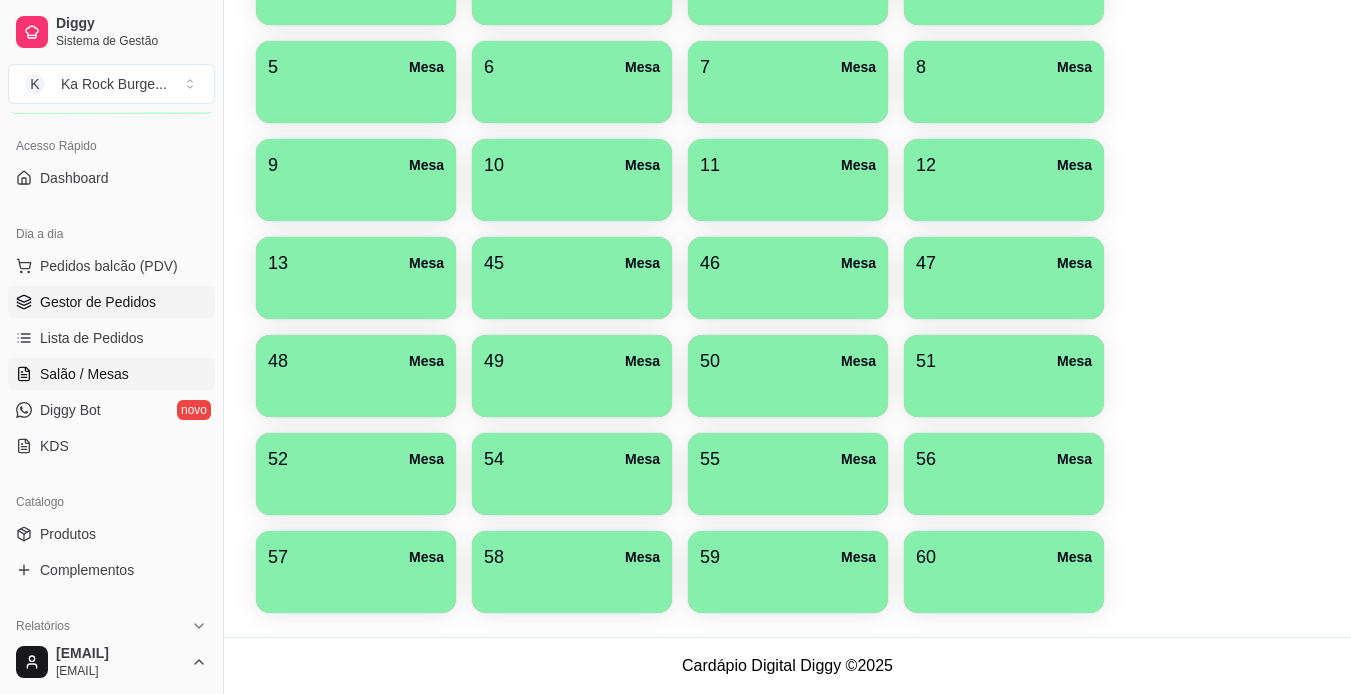 click on "Gestor de Pedidos" at bounding box center [98, 302] 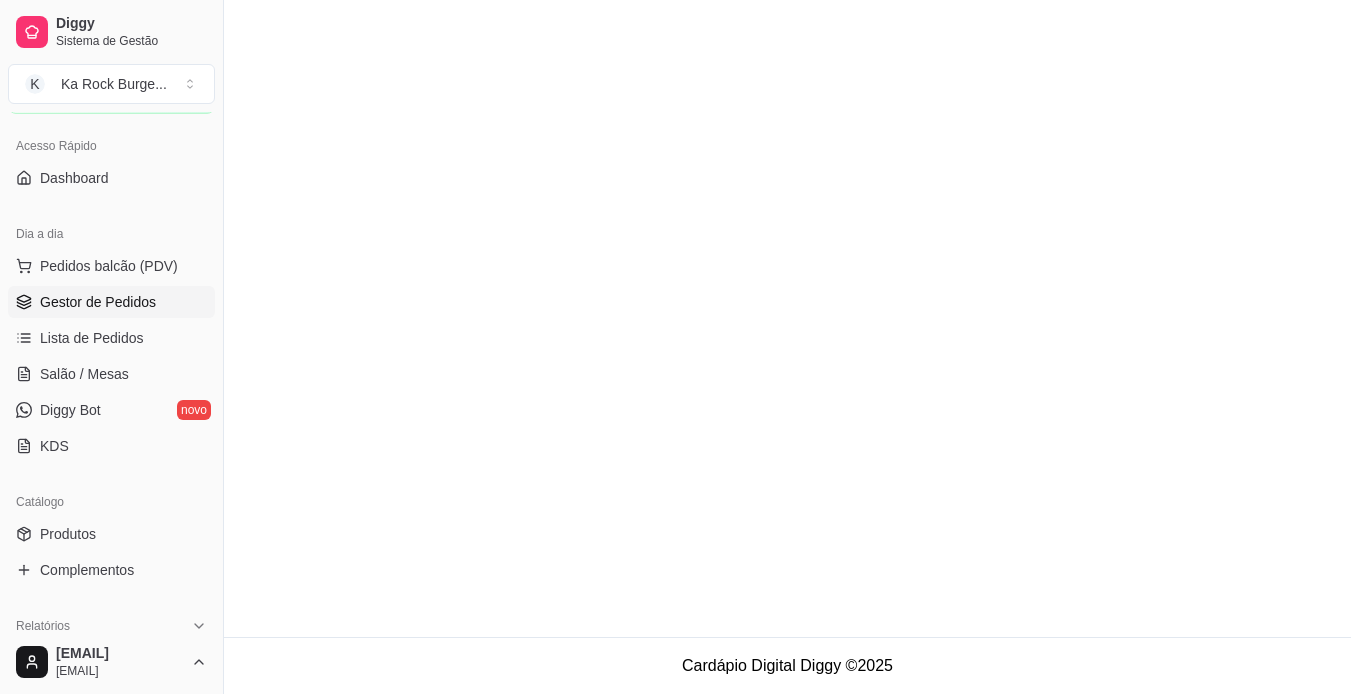 scroll, scrollTop: 0, scrollLeft: 0, axis: both 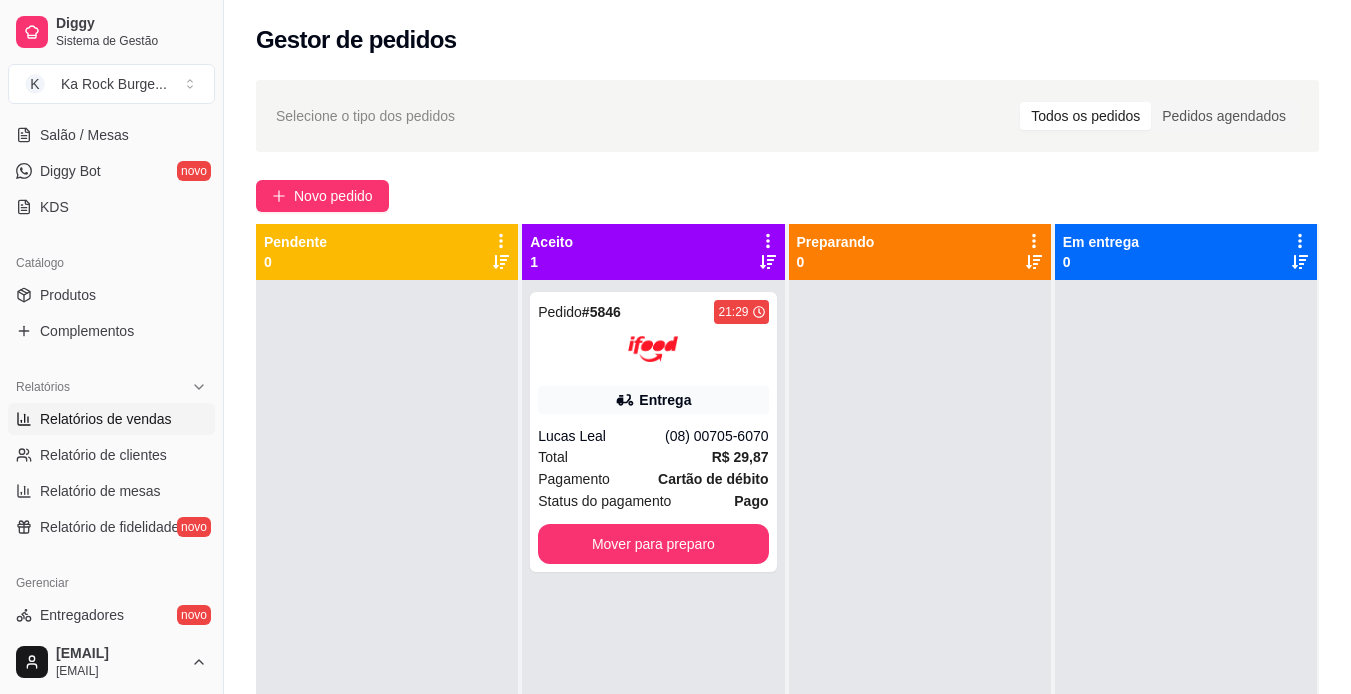 click on "Relatórios de vendas" at bounding box center [106, 419] 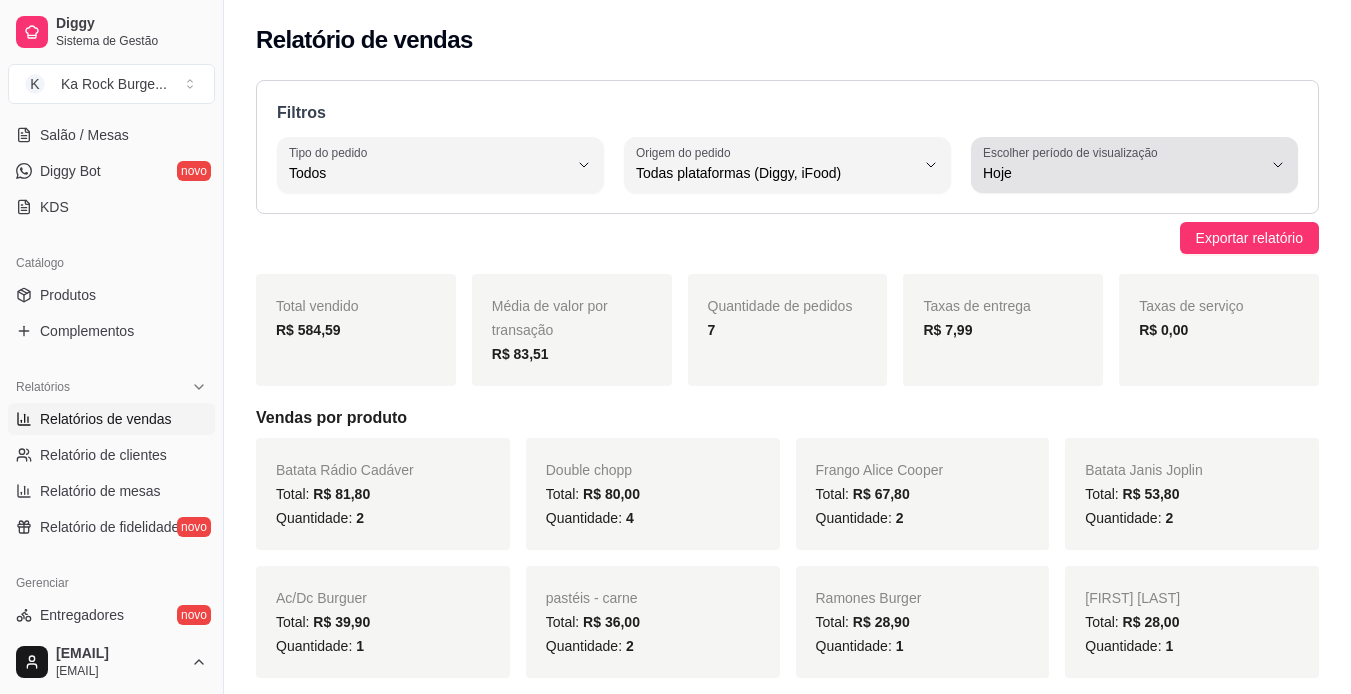 click on "Hoje" at bounding box center (1122, 173) 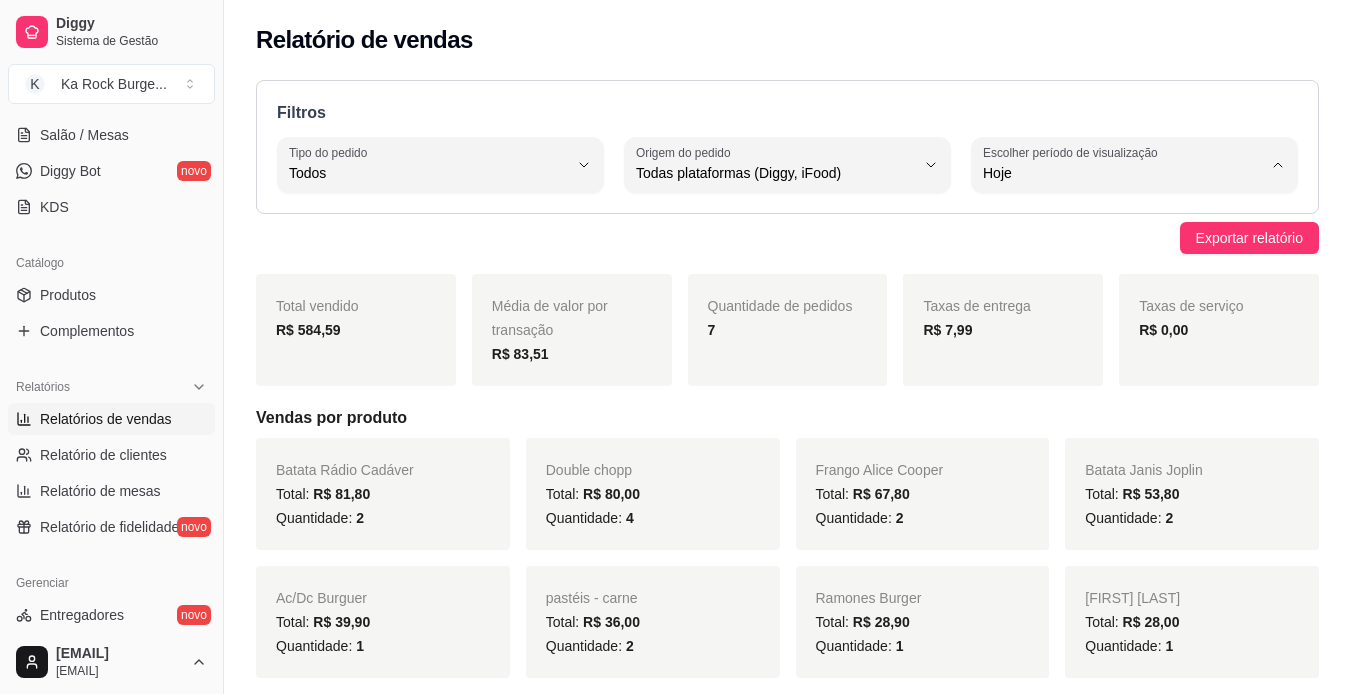 click on "Customizado" at bounding box center [1125, 416] 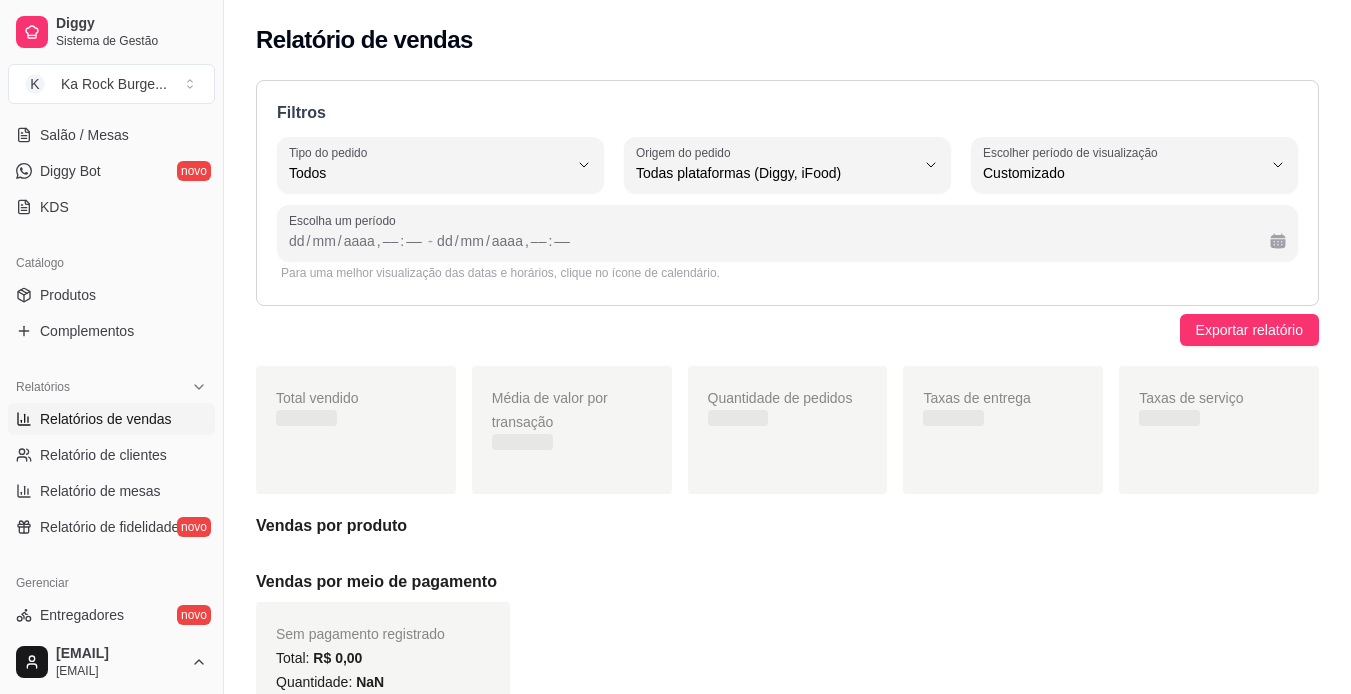 type on "-1" 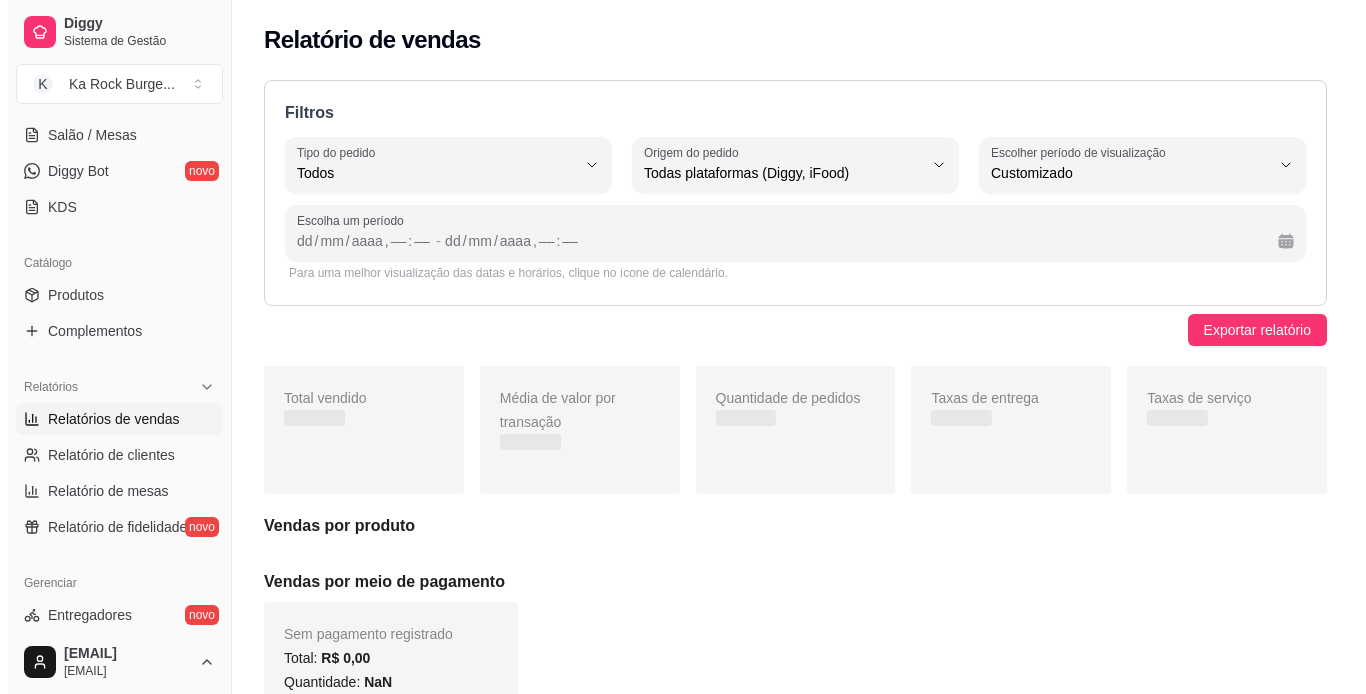 scroll, scrollTop: 19, scrollLeft: 0, axis: vertical 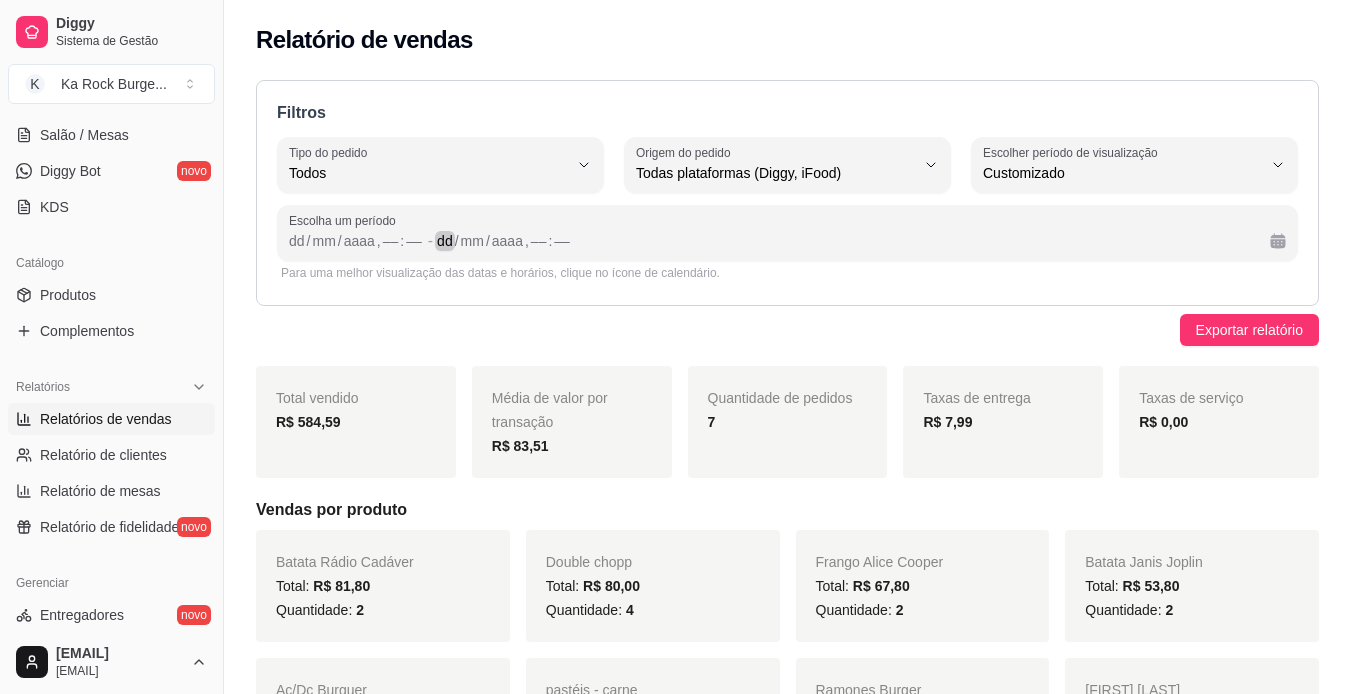 click on "dd / mm / aaaa ,  –– : ––" at bounding box center (845, 241) 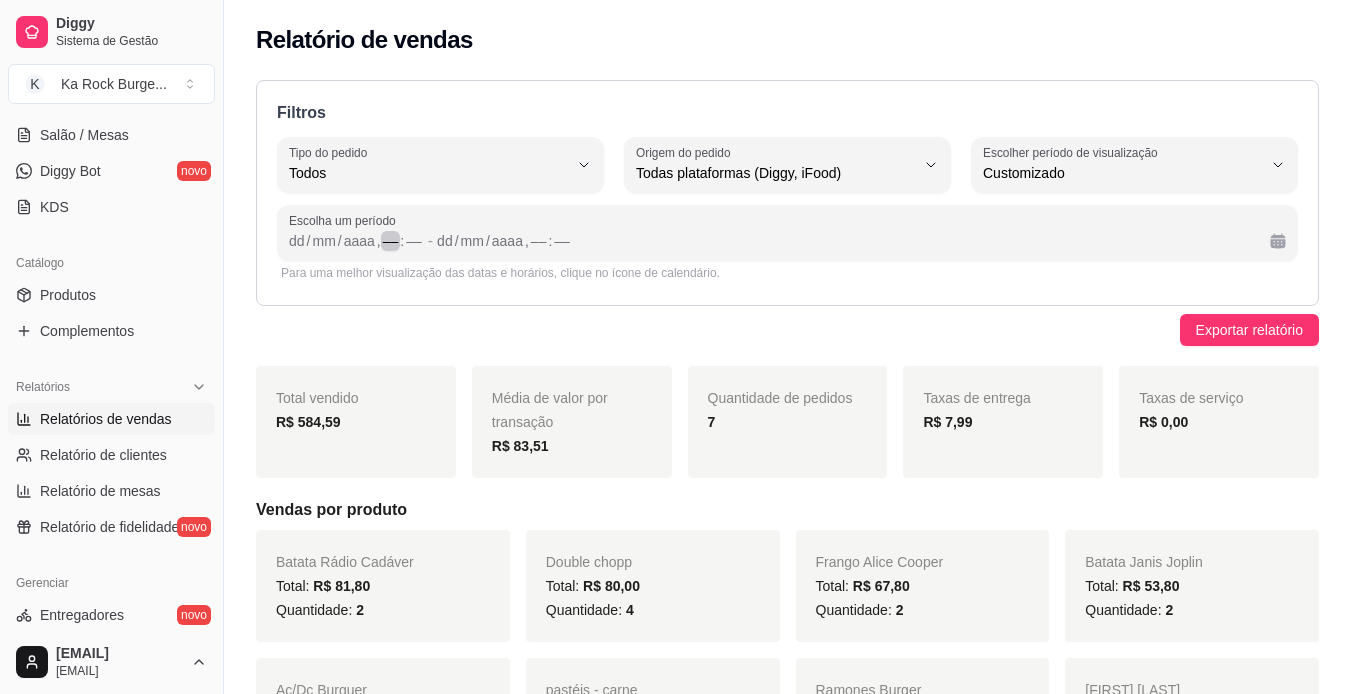 click on "––" at bounding box center (391, 241) 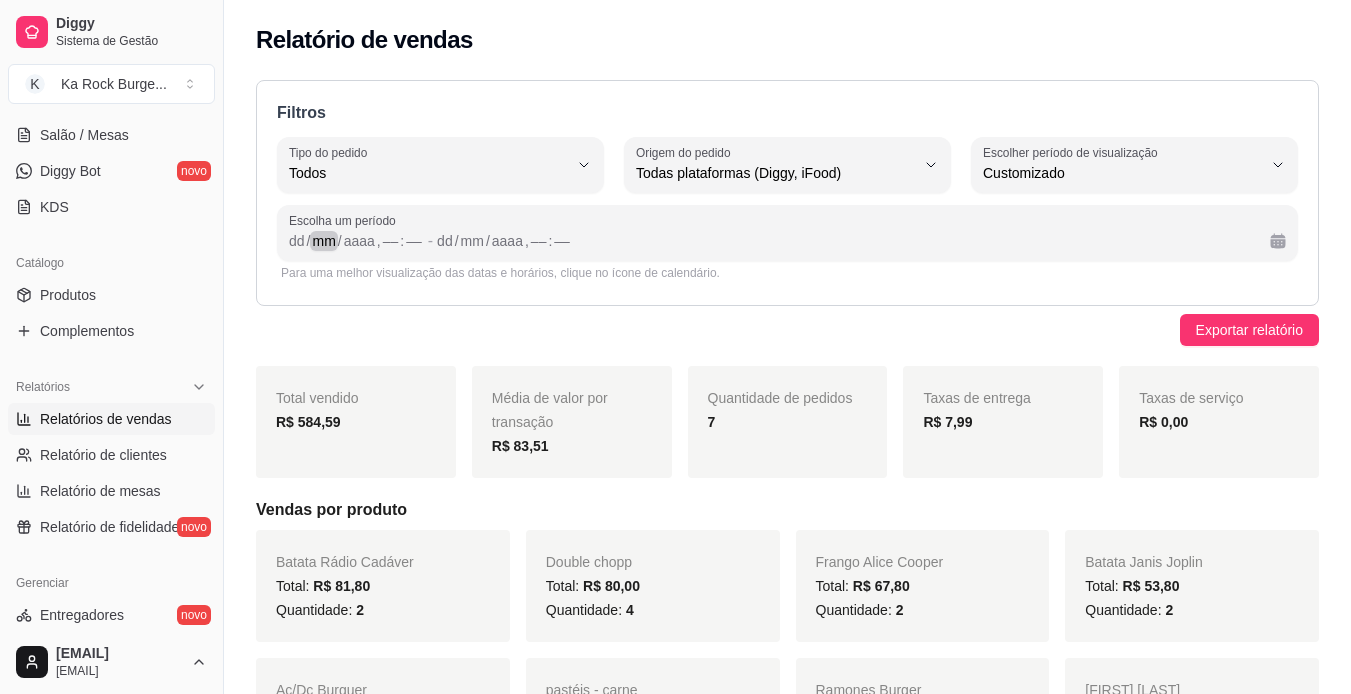 click on "mm" at bounding box center (323, 241) 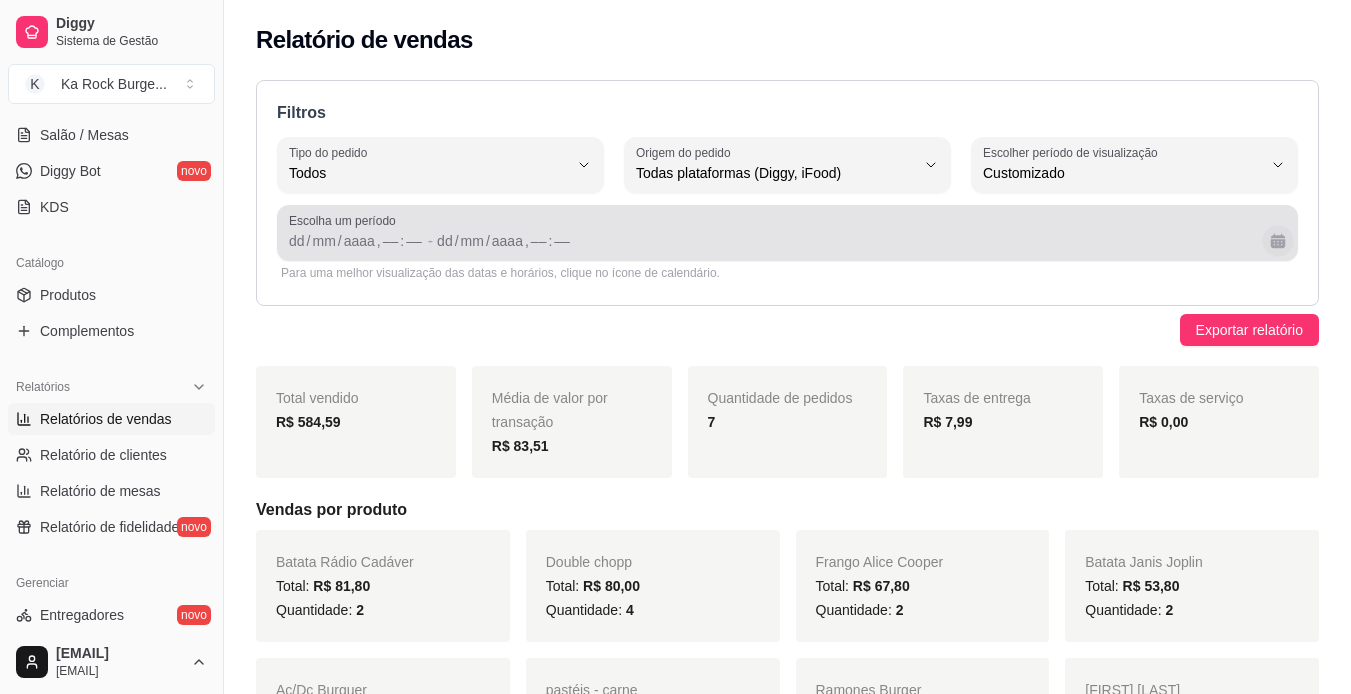 click at bounding box center (1277, 240) 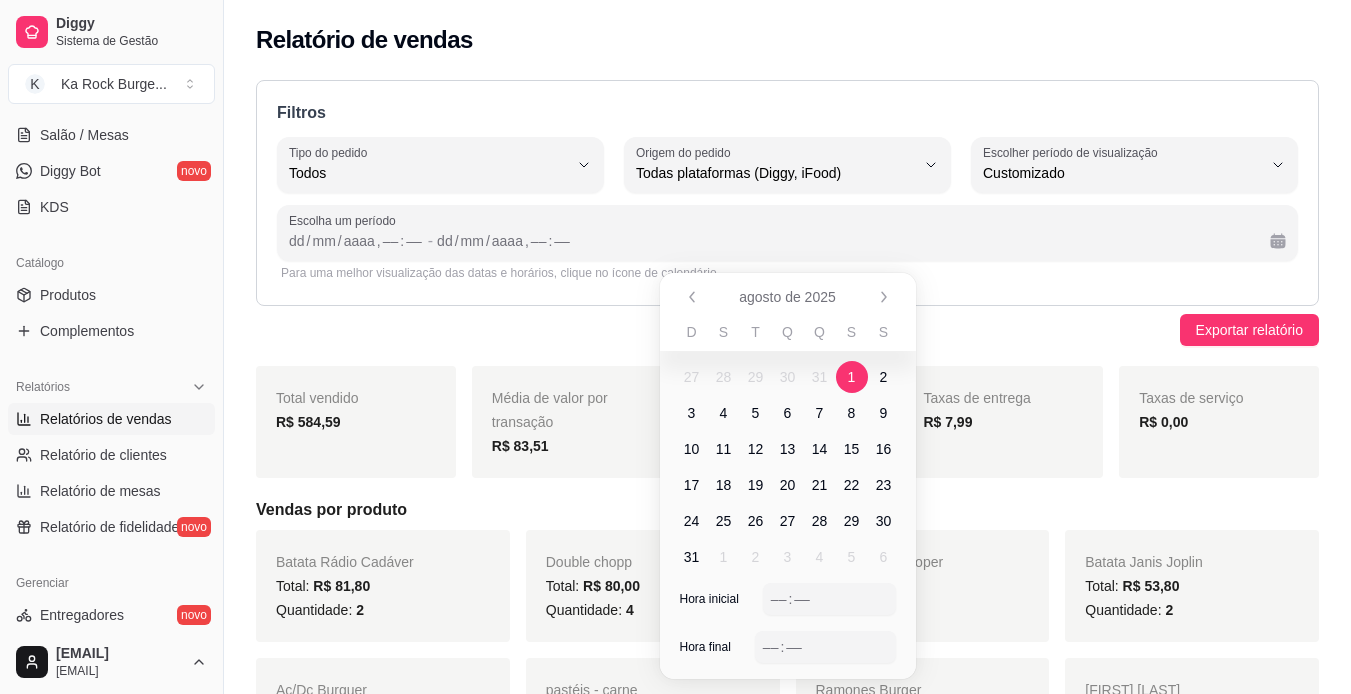 click on "1" at bounding box center (852, 377) 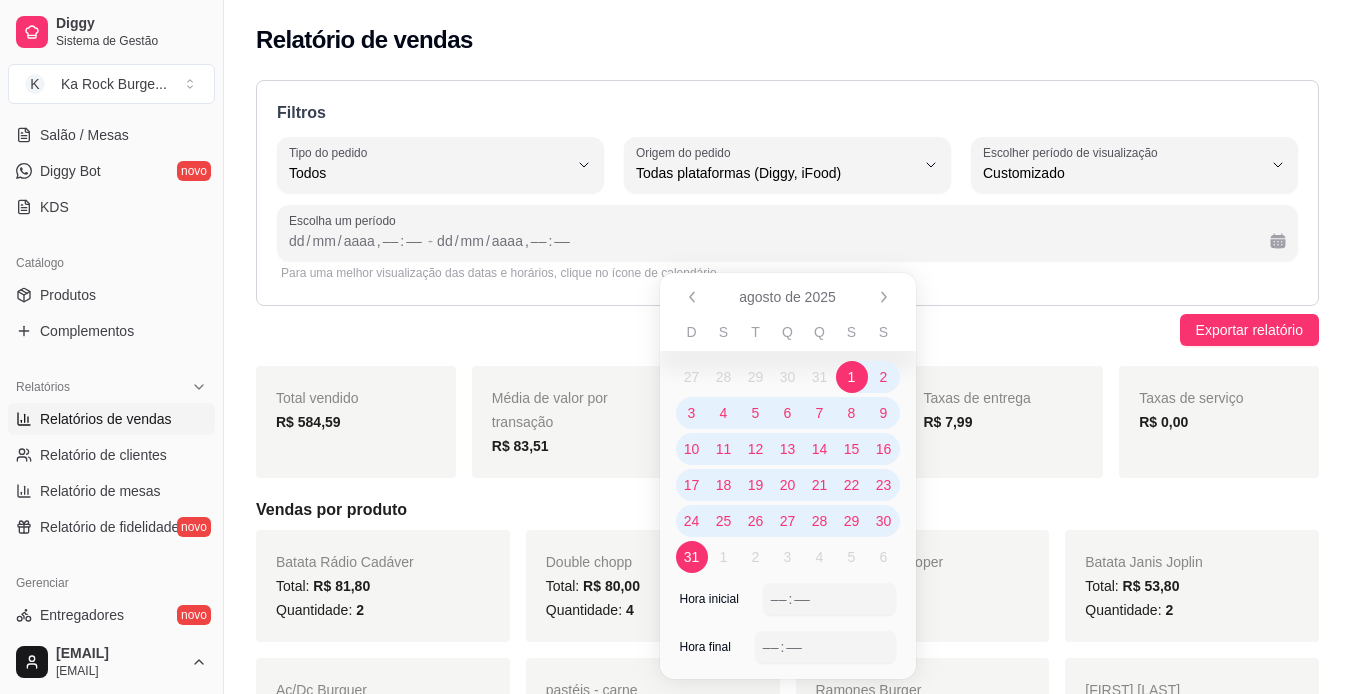 click on "31" at bounding box center [692, 557] 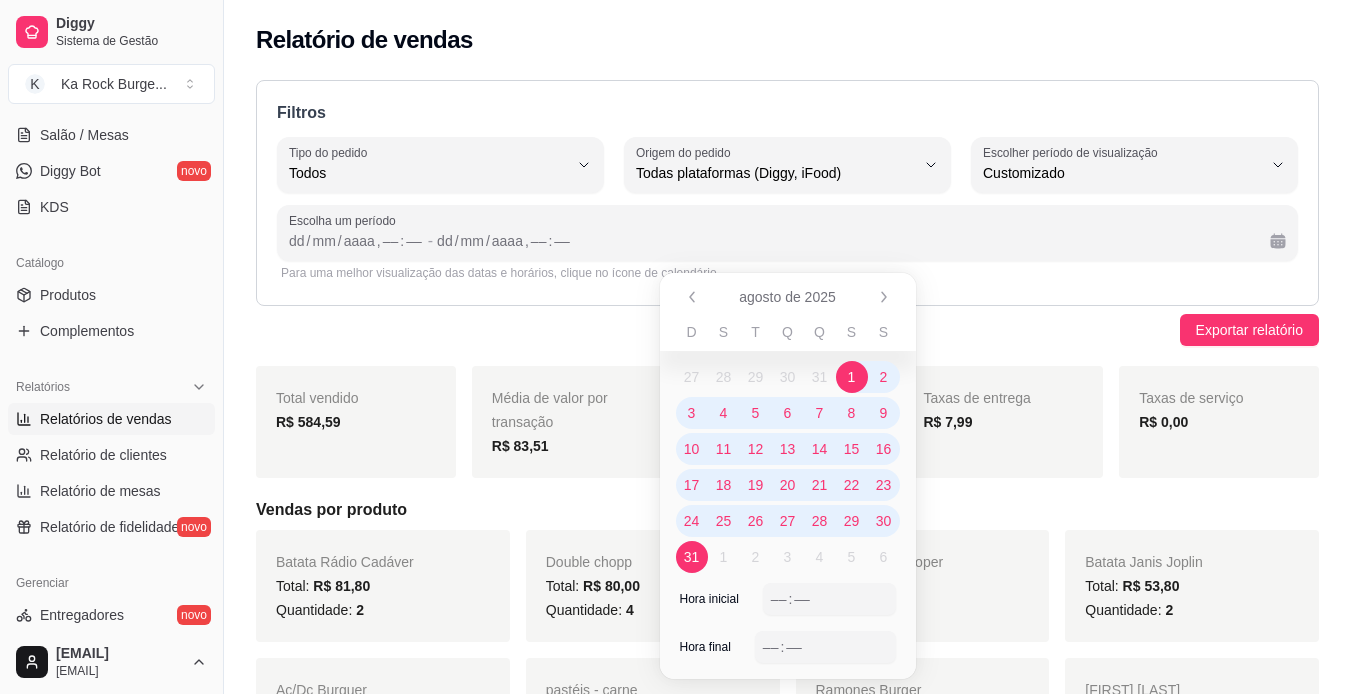 click on "Média de valor por transação R$ 83,51" at bounding box center (572, 422) 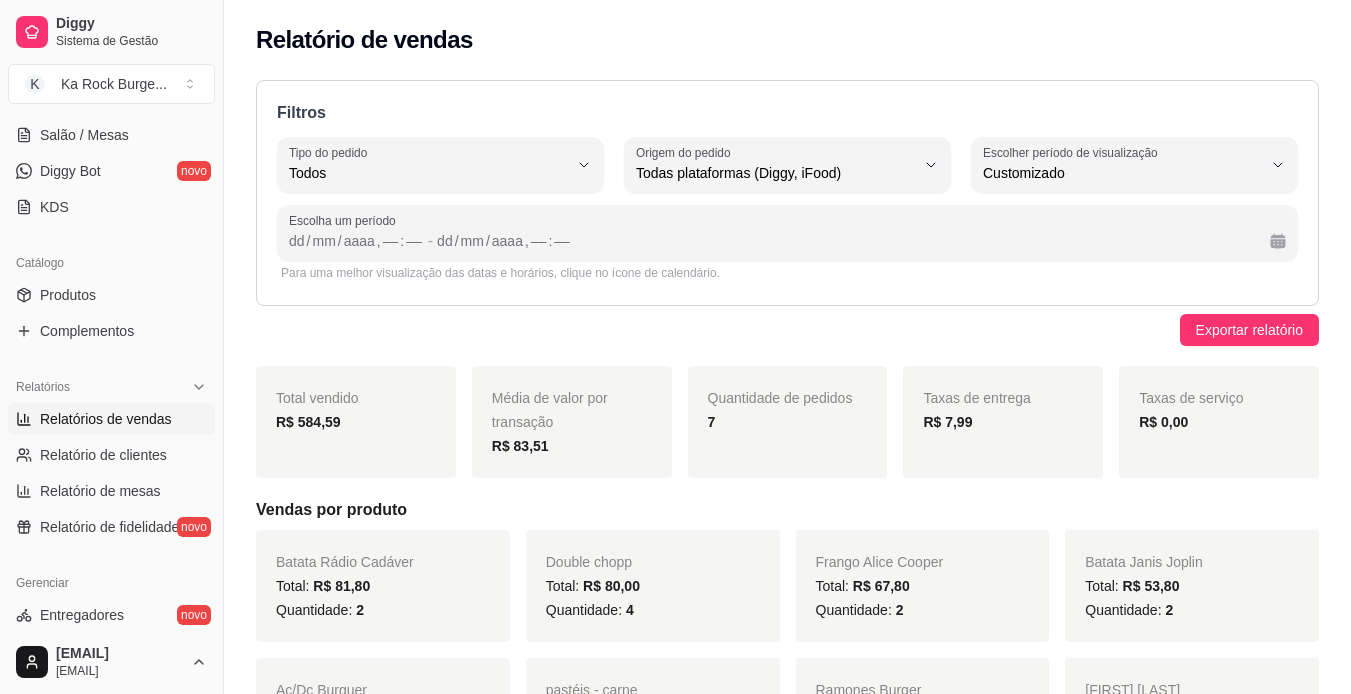 click on "dd / mm / aaaa ,  –– : –– - dd / mm / aaaa ,  –– : ––" at bounding box center [787, 241] 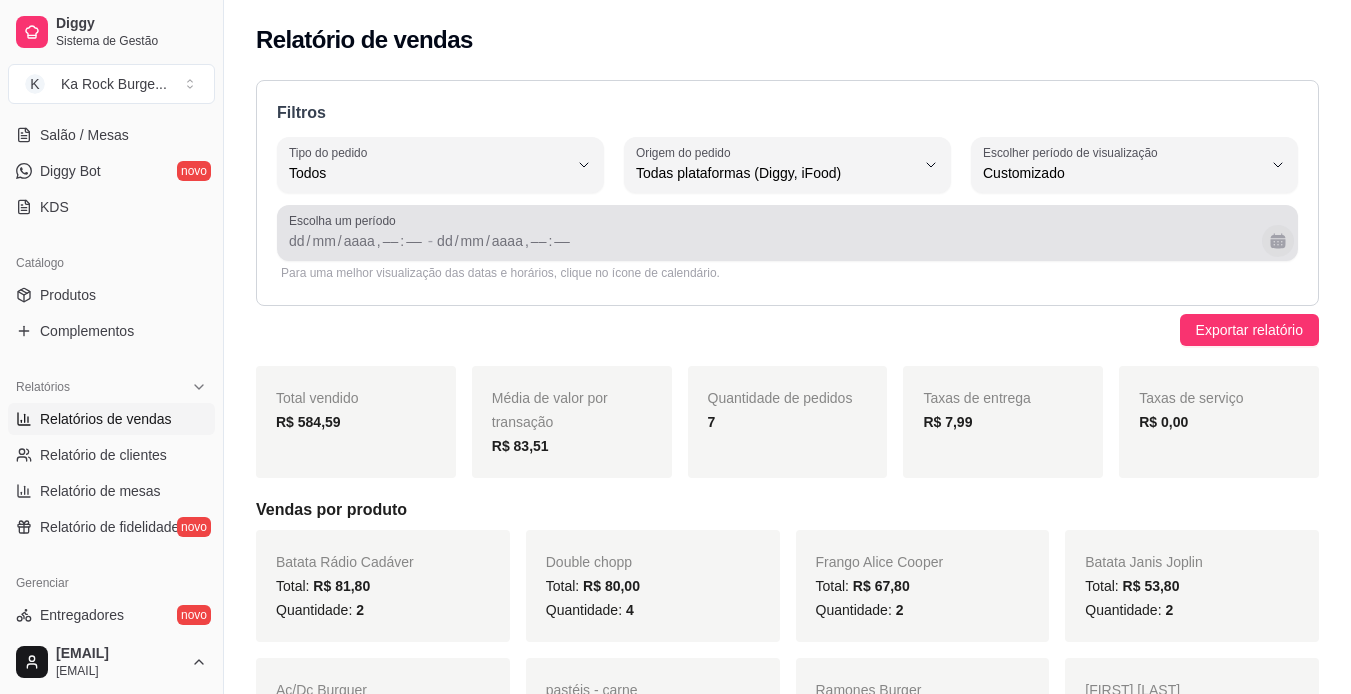click at bounding box center [1278, 241] 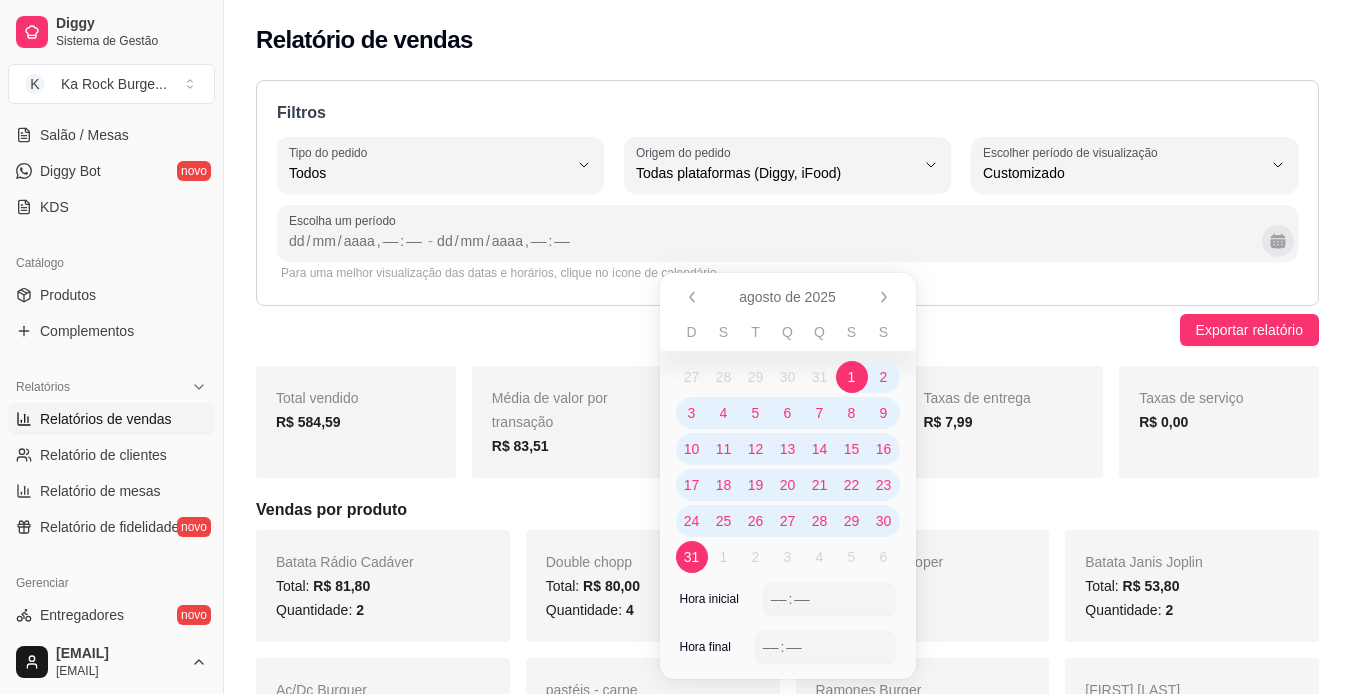 click at bounding box center [1278, 241] 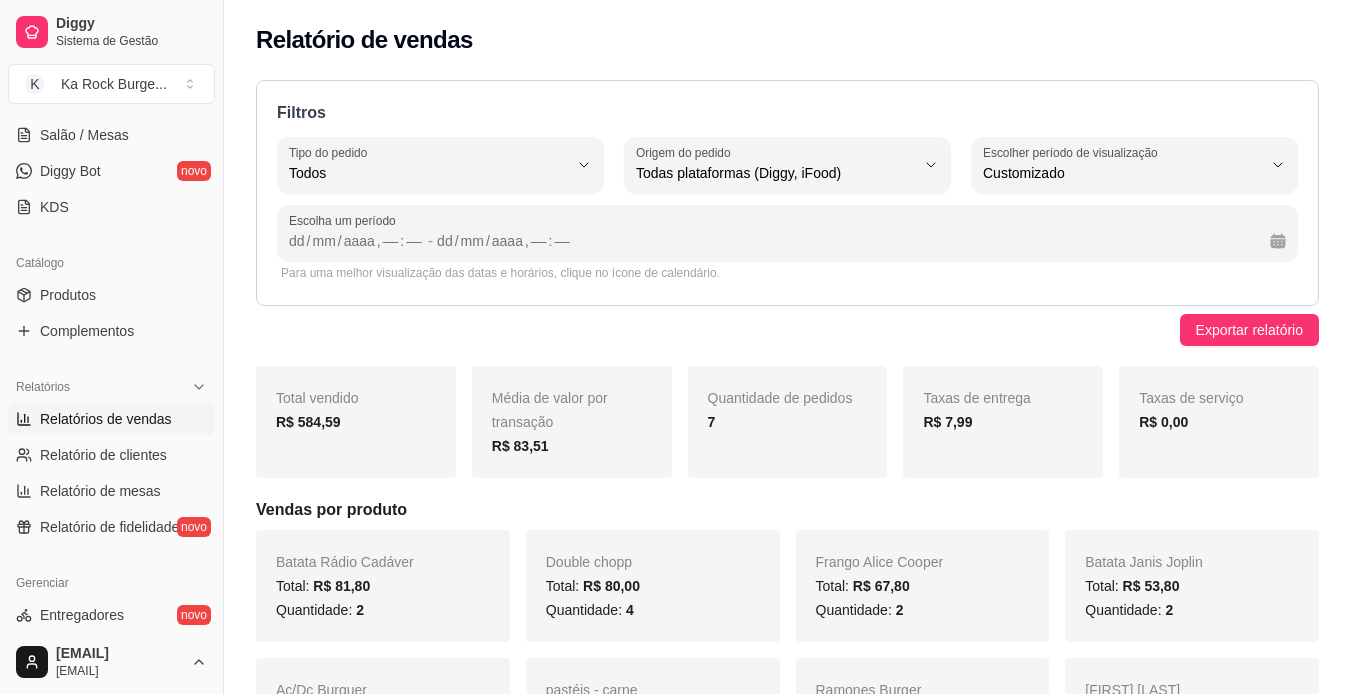 click on "Taxas de entrega [PRICE]" at bounding box center [1003, 422] 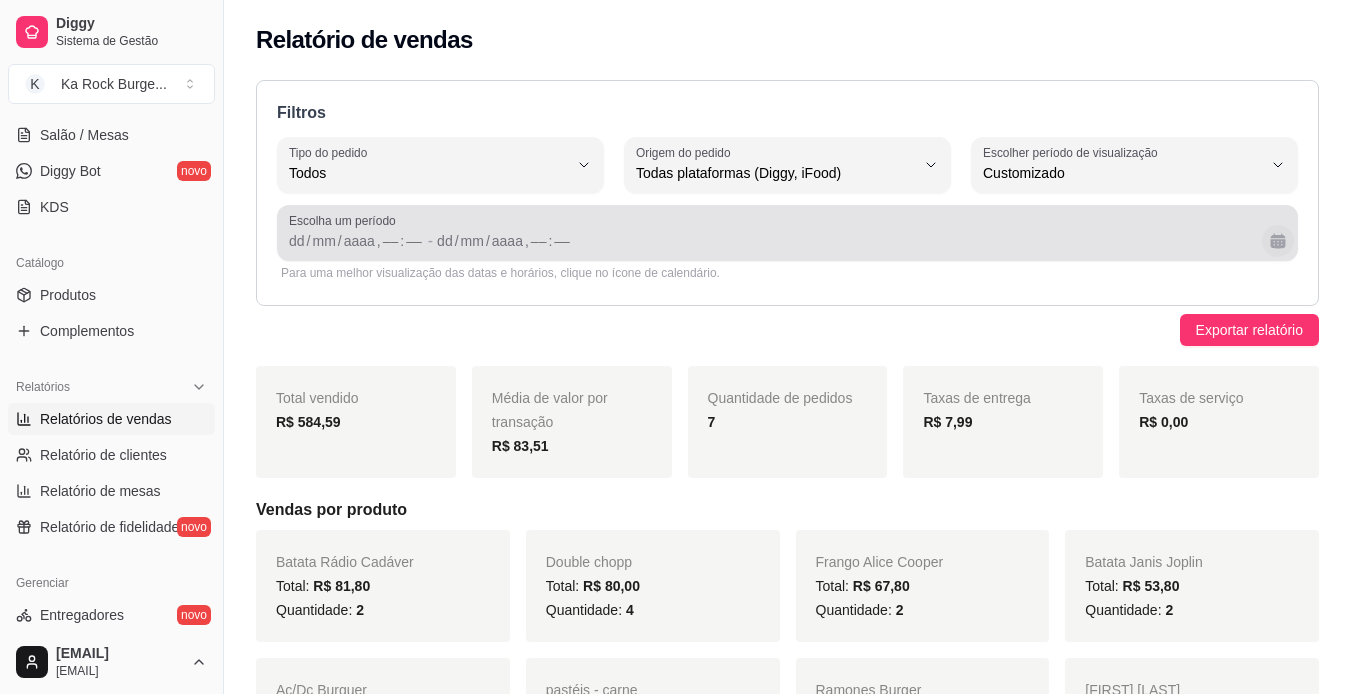click at bounding box center [1278, 241] 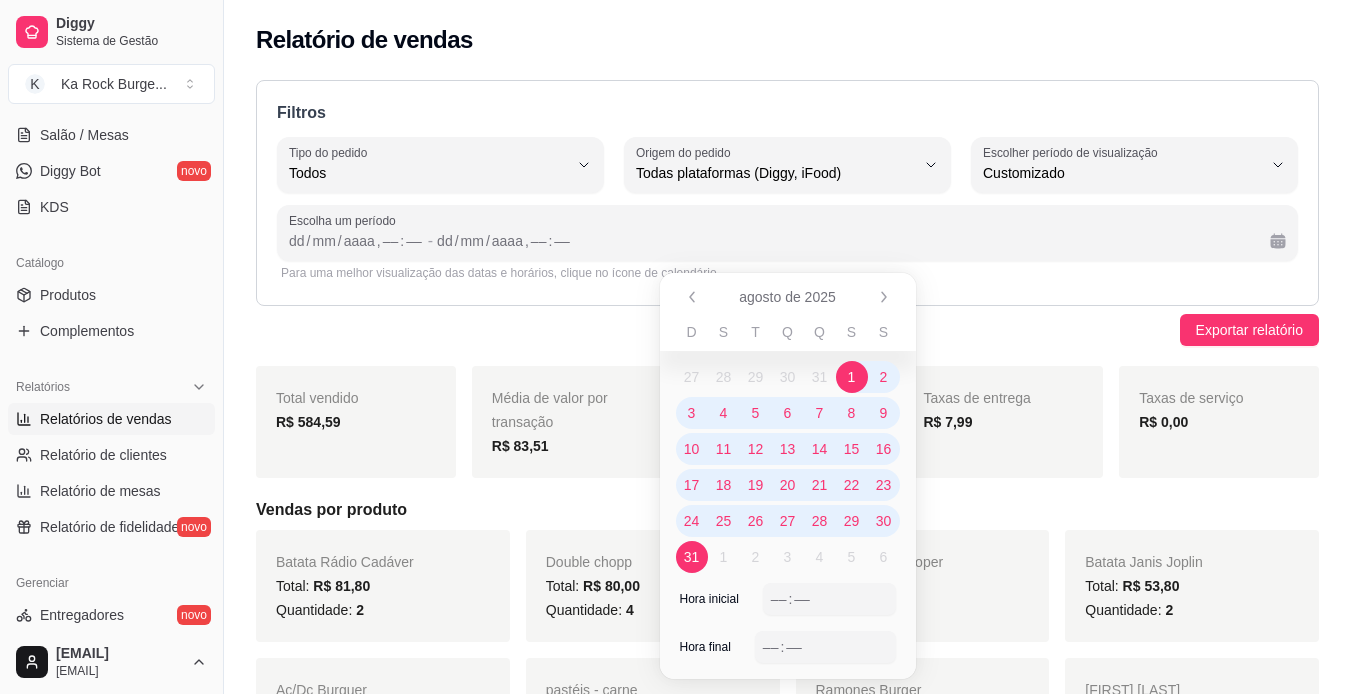 click on "1" at bounding box center (852, 377) 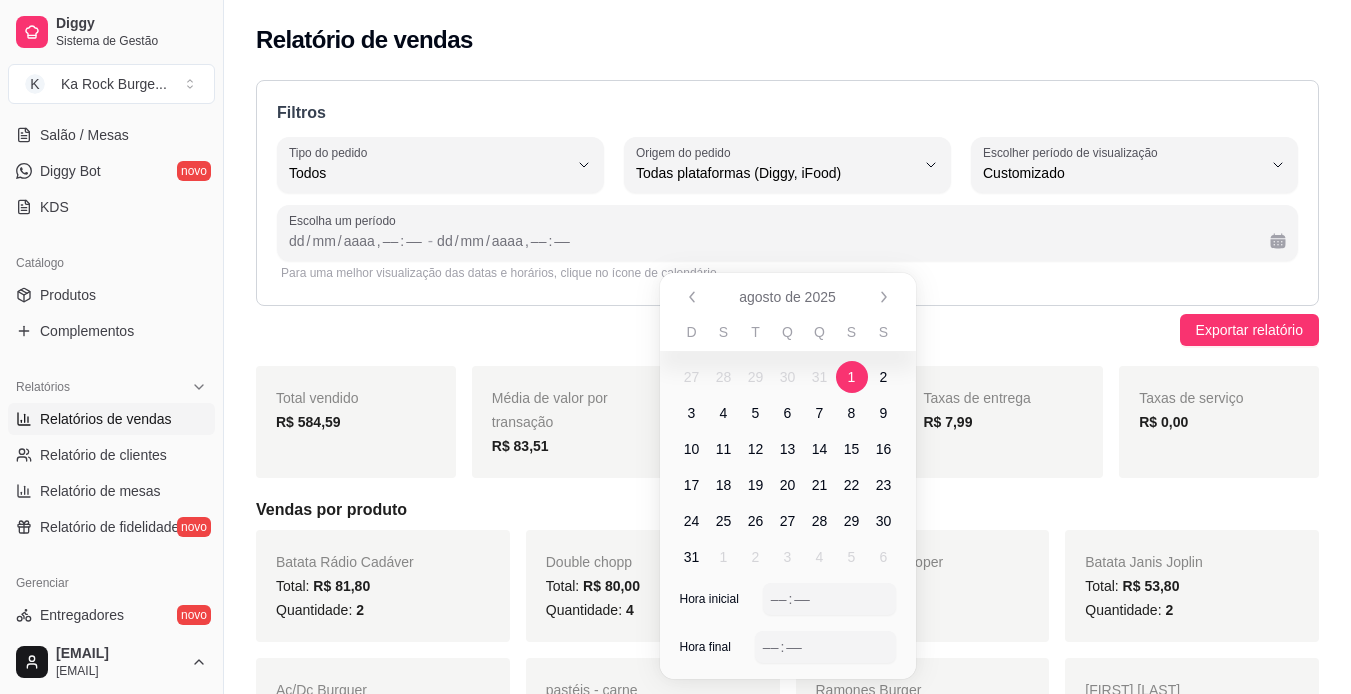 click on "1" at bounding box center [852, 377] 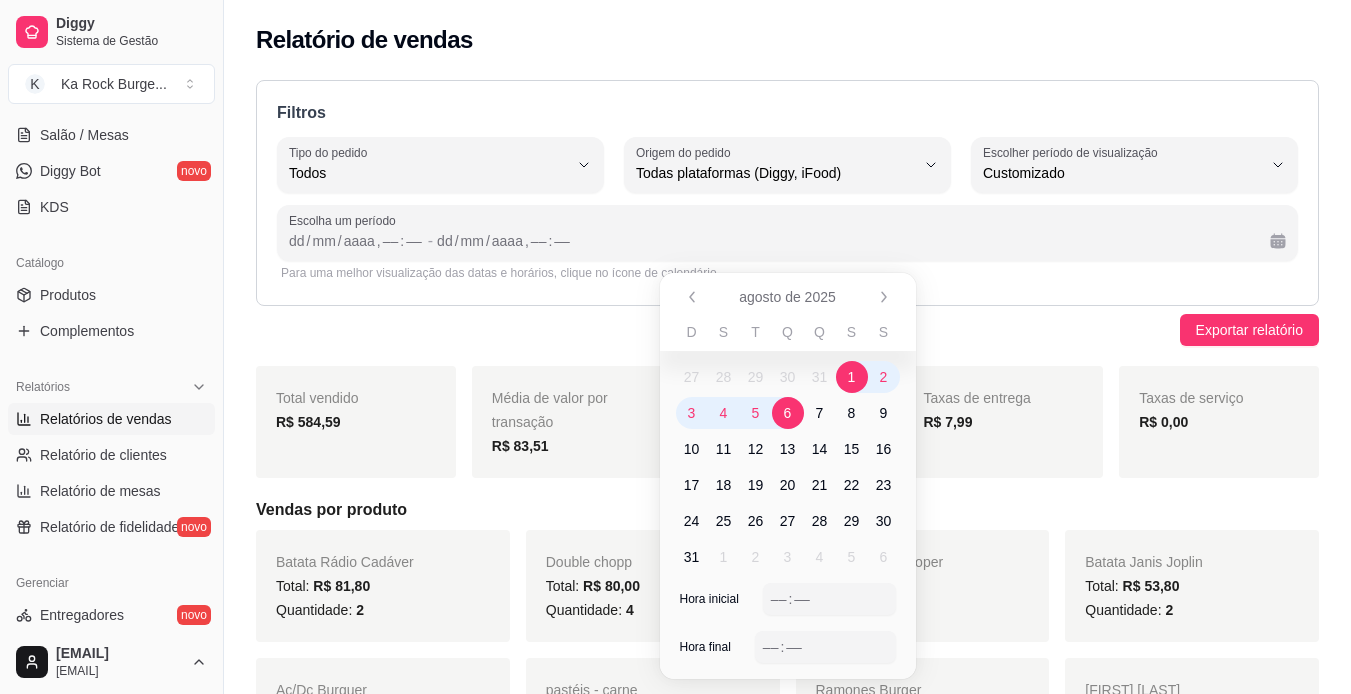 click on "1" at bounding box center [852, 377] 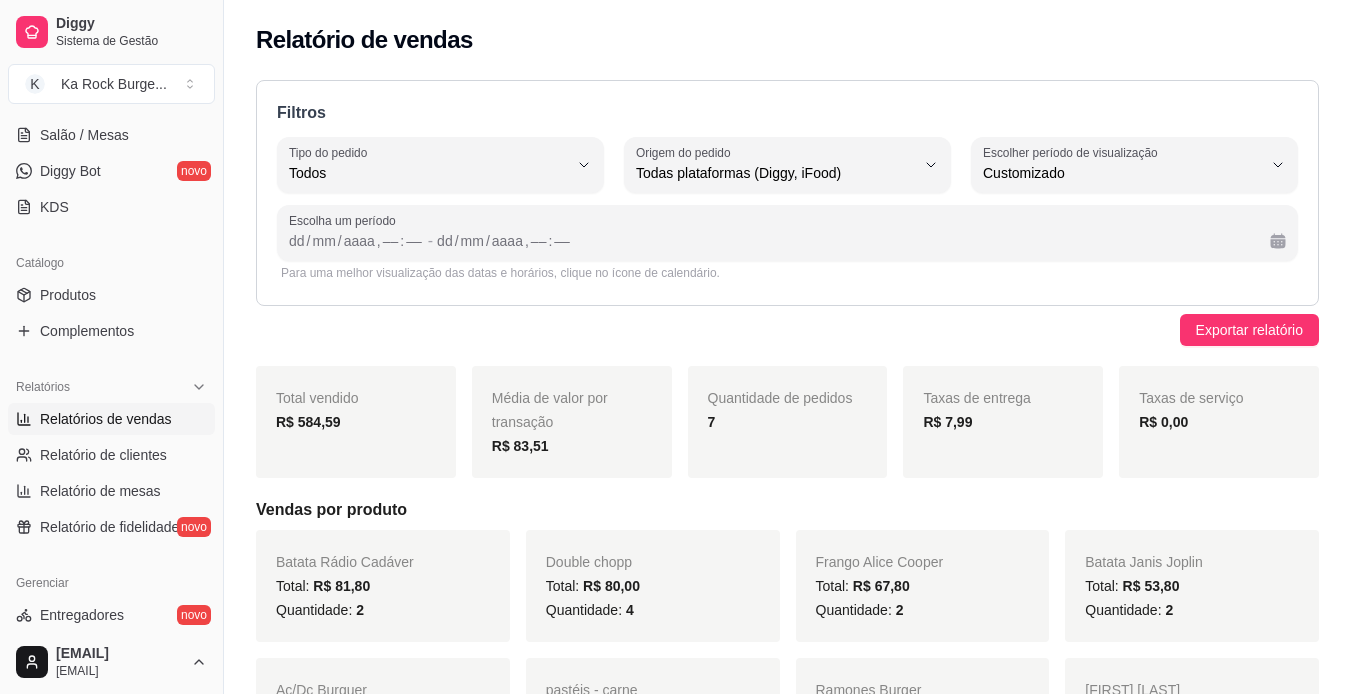 click on "Taxas de entrega [PRICE]" at bounding box center (1003, 422) 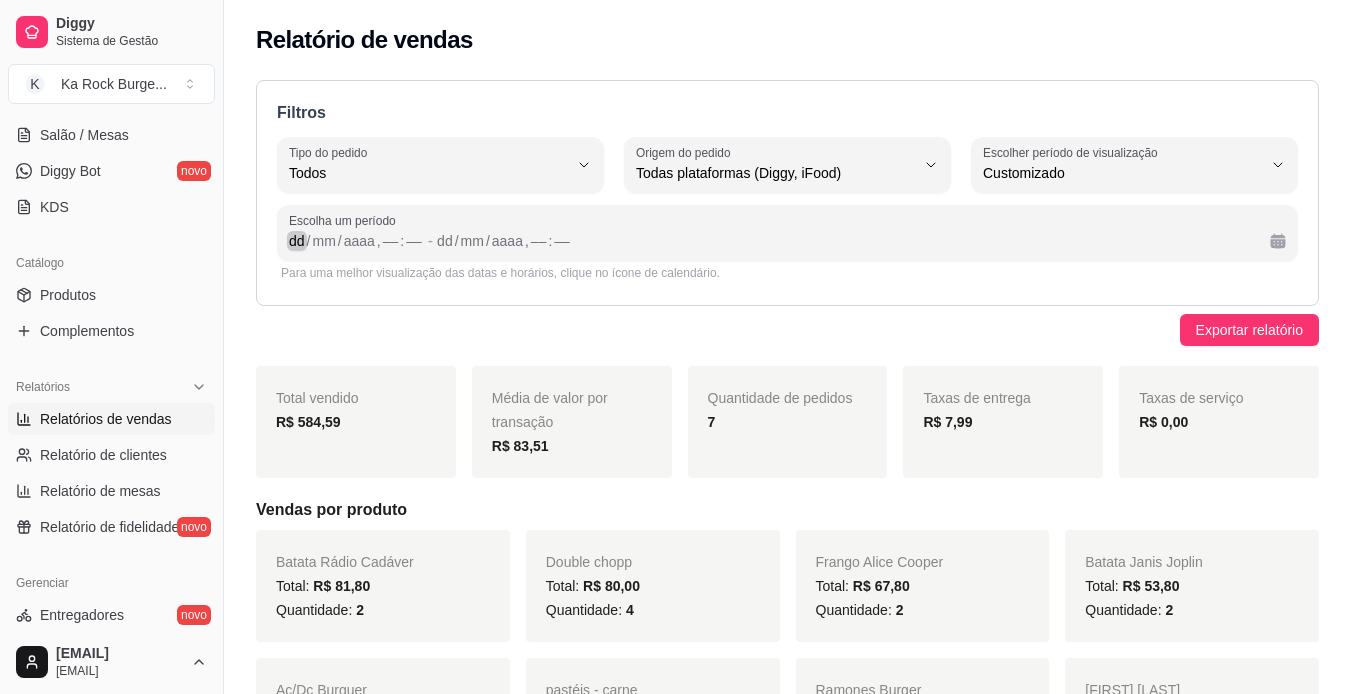 click on "/" at bounding box center (309, 241) 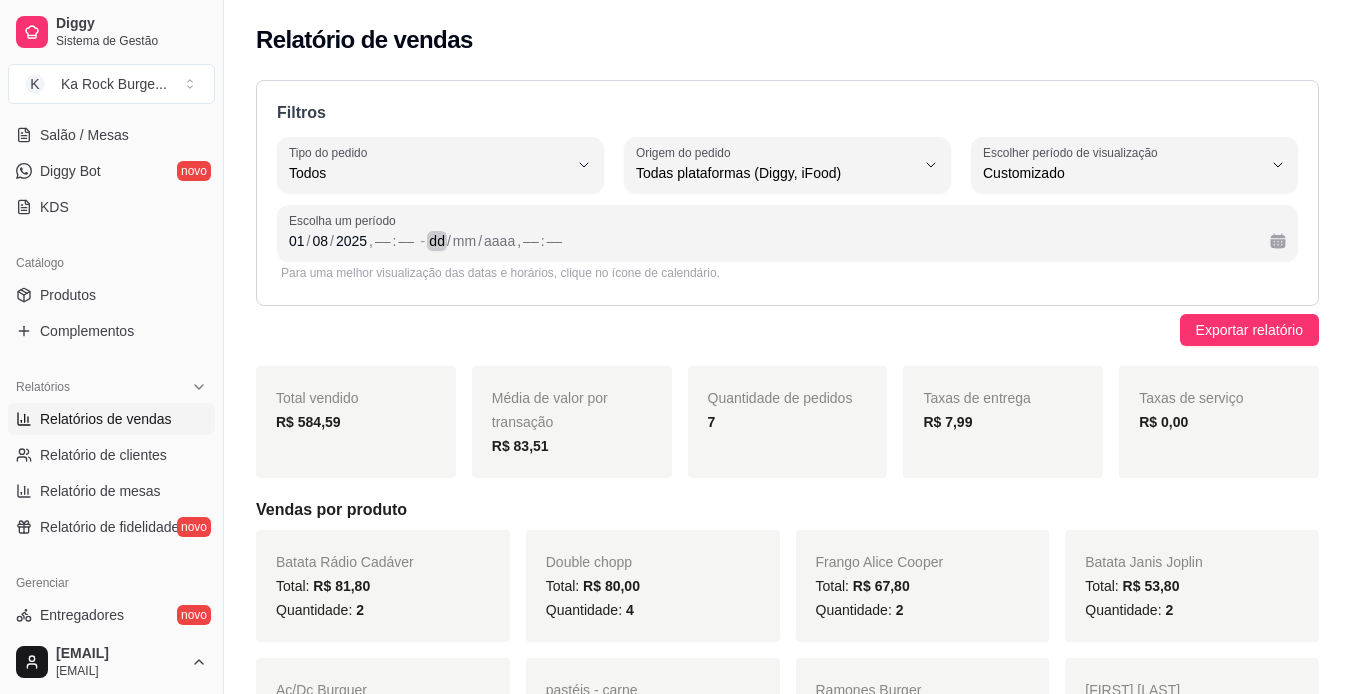 click on "dd" at bounding box center [437, 241] 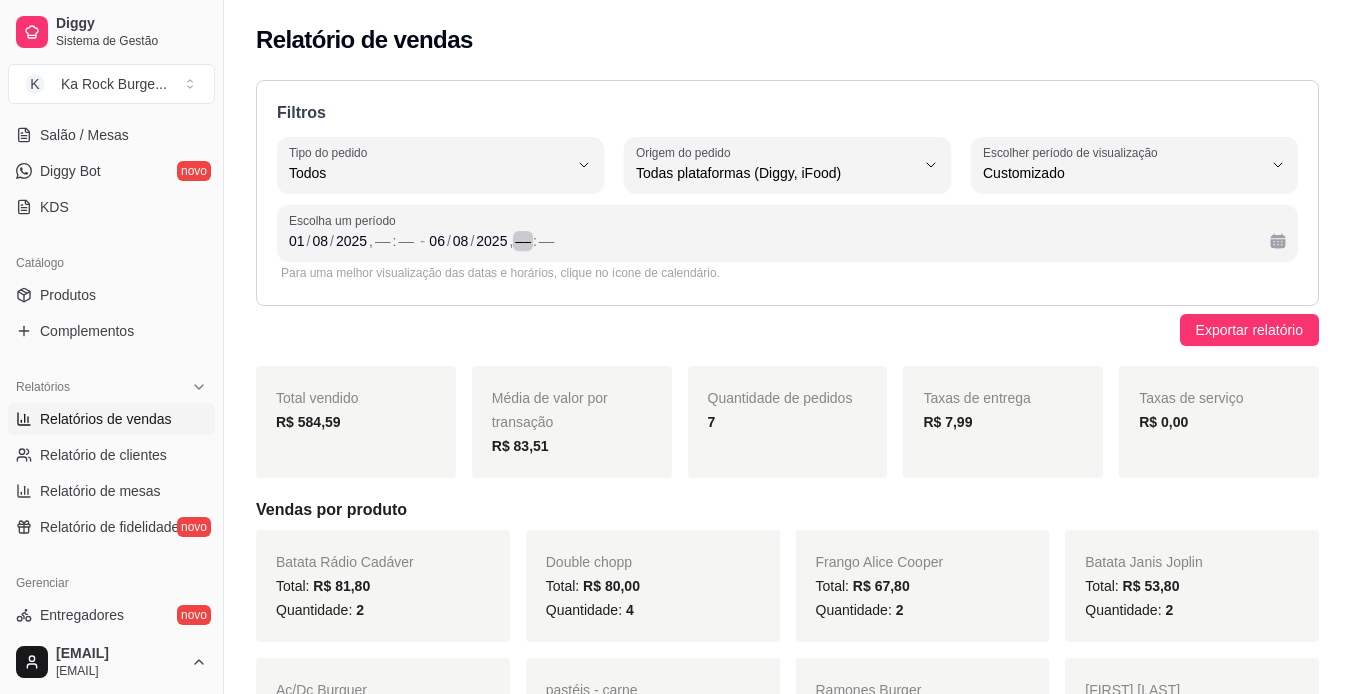 click on "[MONTH] / [MONTH] / [YEAR] ,  –– : ––" at bounding box center [841, 241] 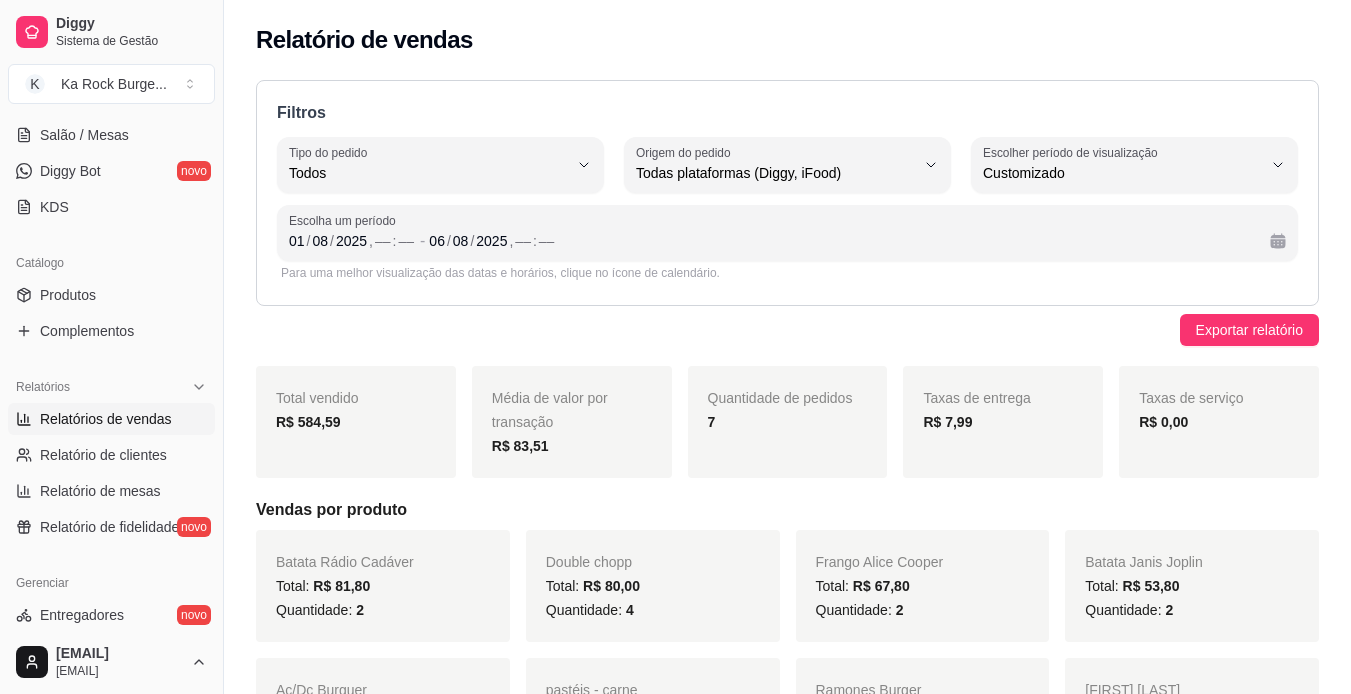 click on "Para uma melhor visualização das datas e horários, clique no ícone de calendário." at bounding box center [787, 273] 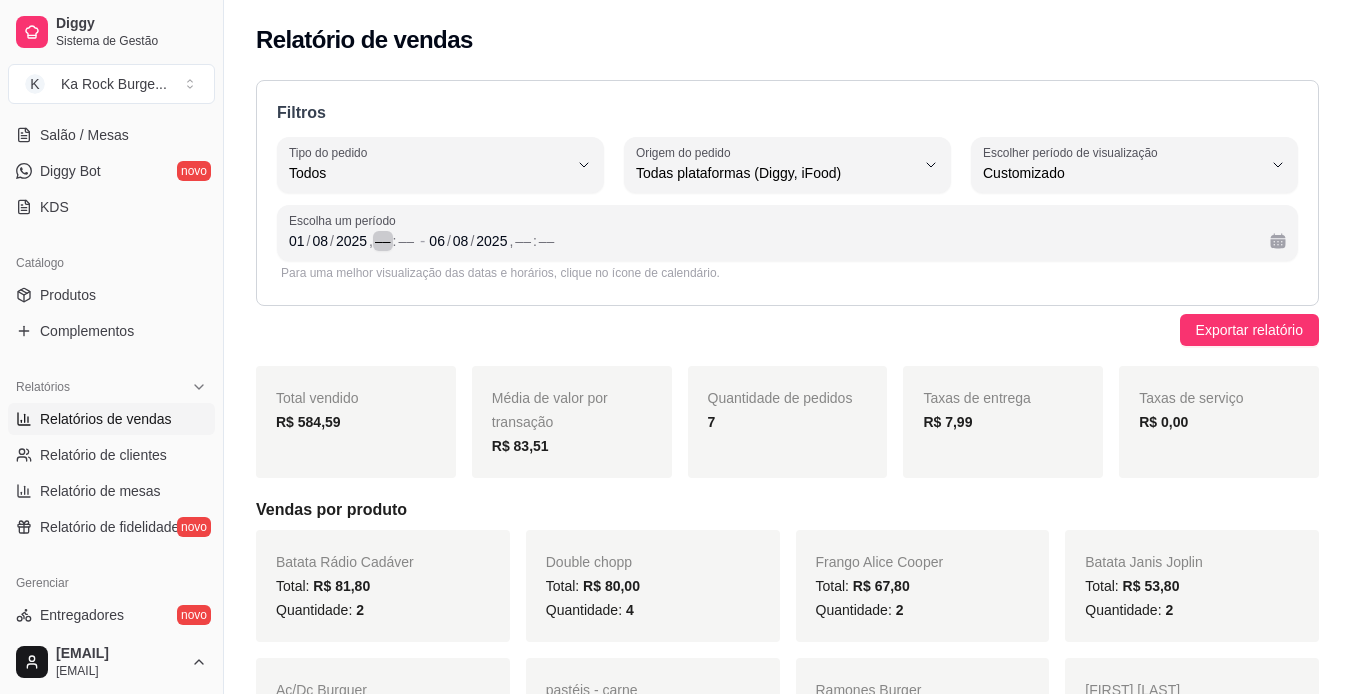 click on "––" at bounding box center [383, 241] 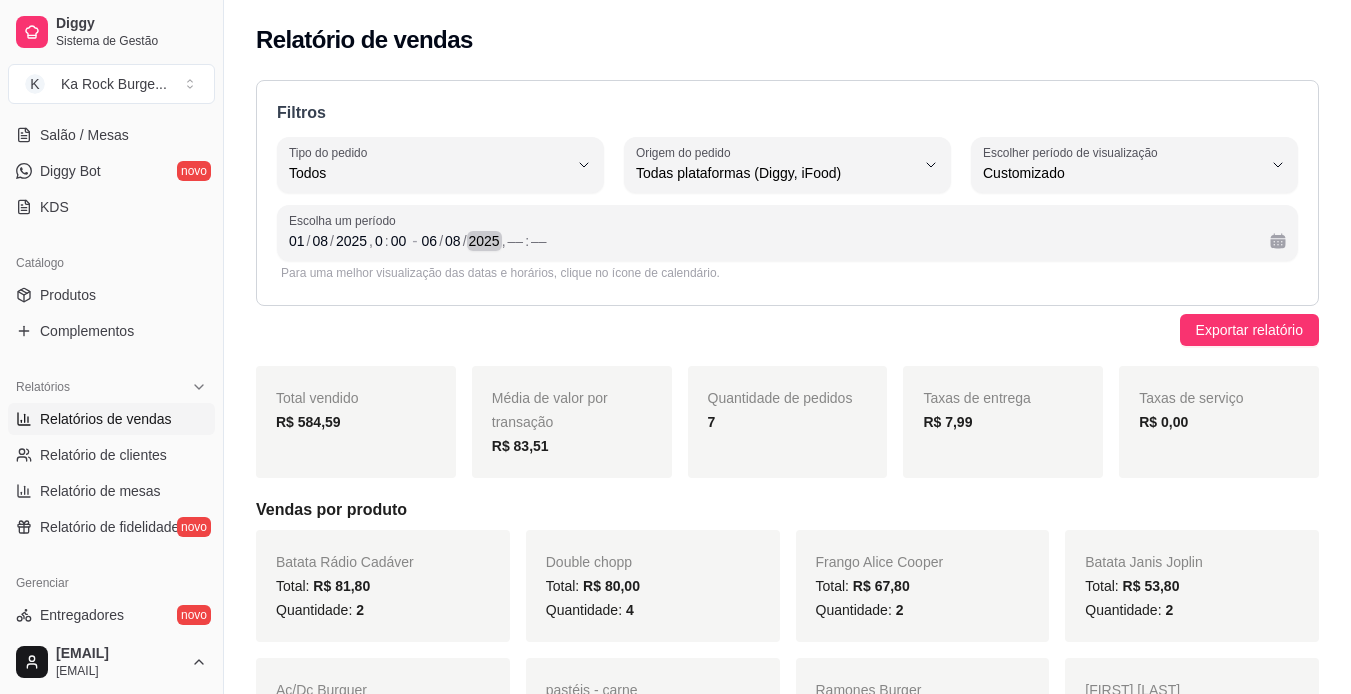 click on "," at bounding box center [504, 241] 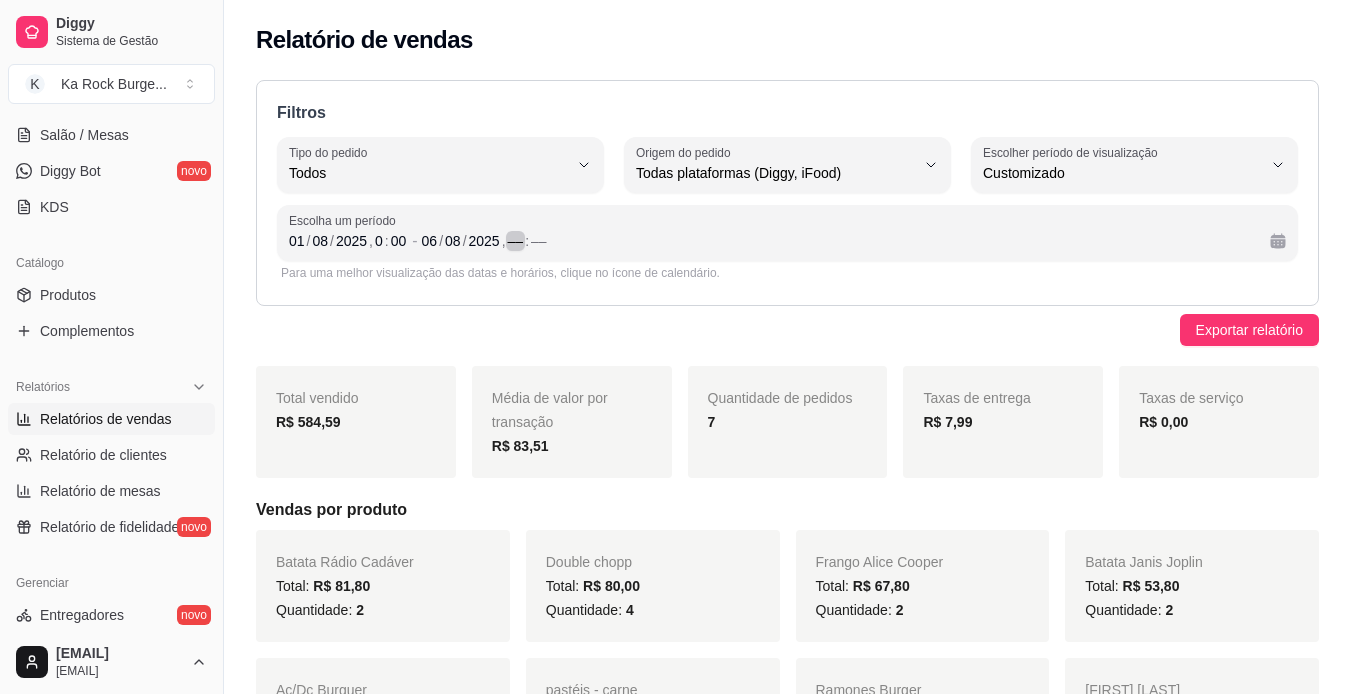 click on "––" at bounding box center [516, 241] 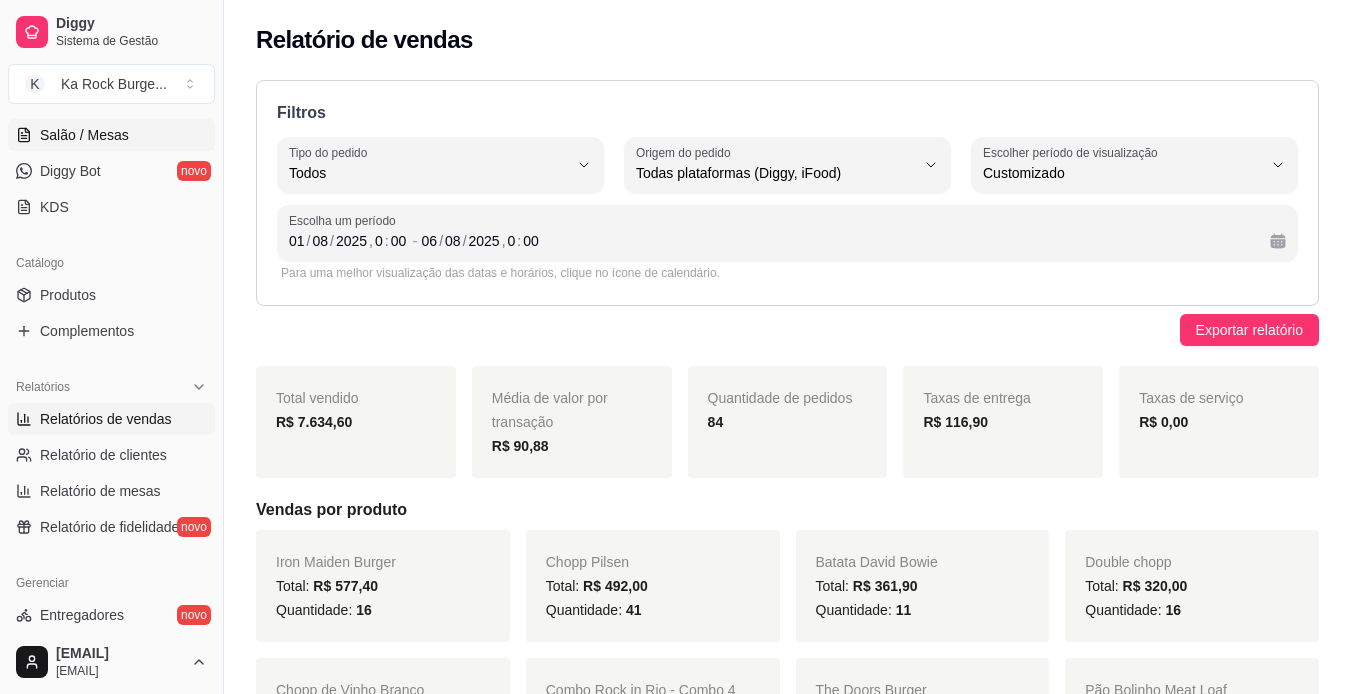 click on "Salão / Mesas" at bounding box center (84, 135) 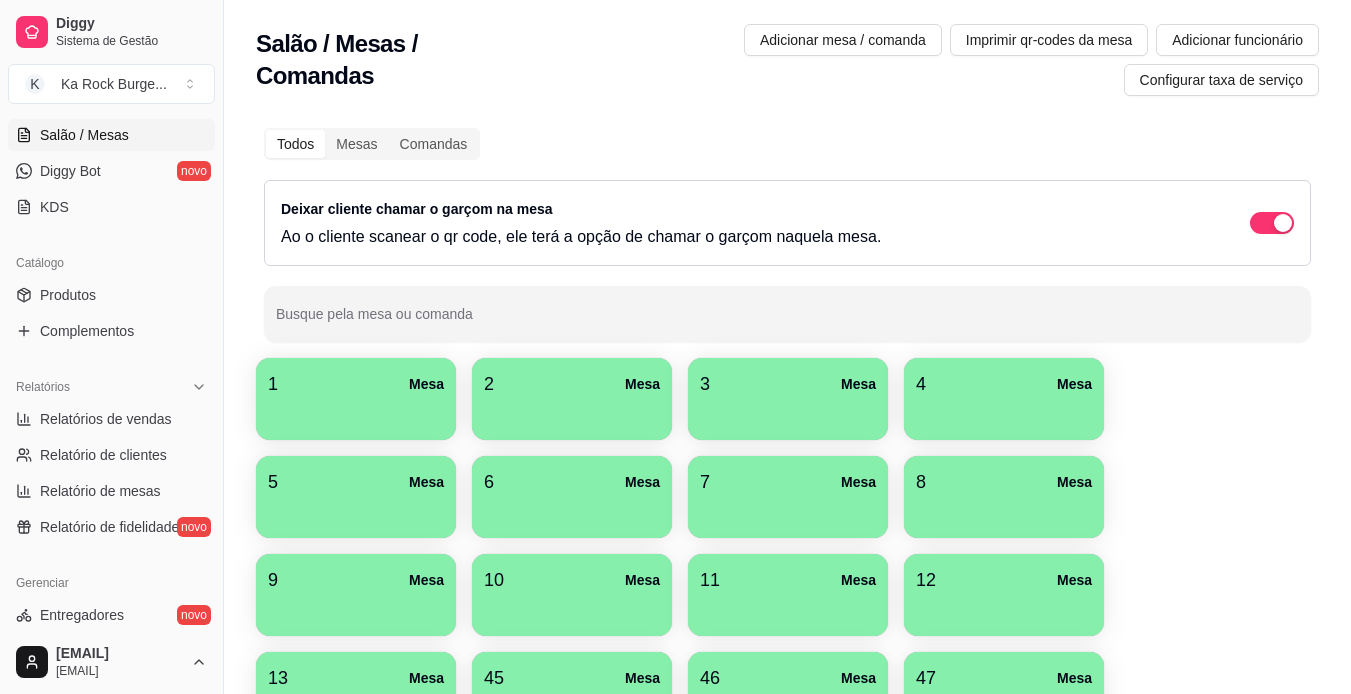 click at bounding box center [356, 413] 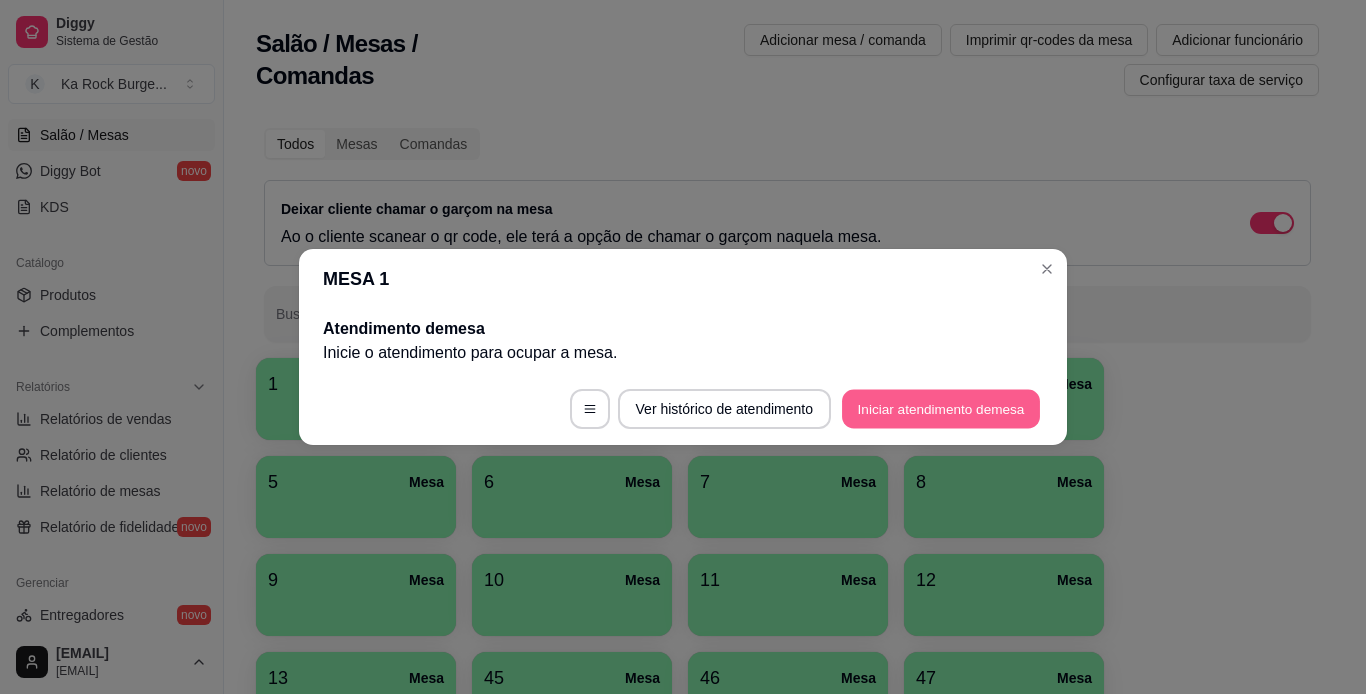 click on "Iniciar atendimento de  mesa" at bounding box center [941, 409] 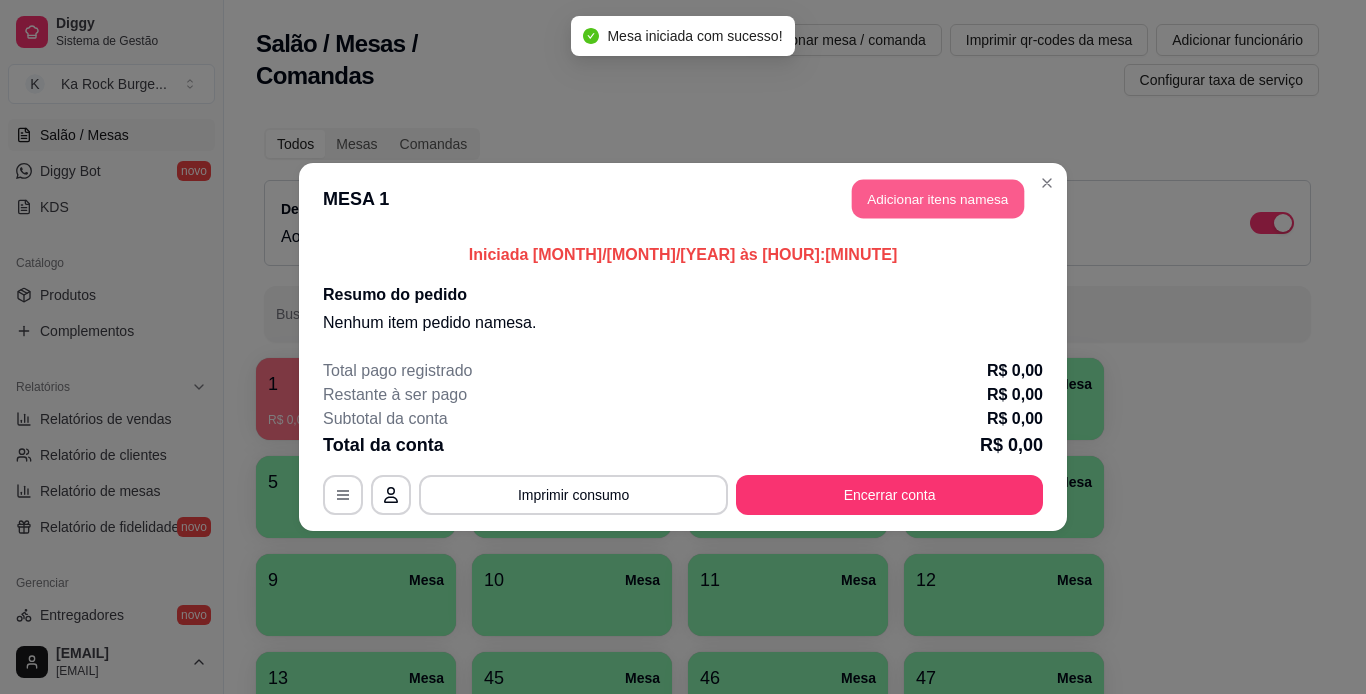 click on "Adicionar itens na  mesa" at bounding box center [938, 199] 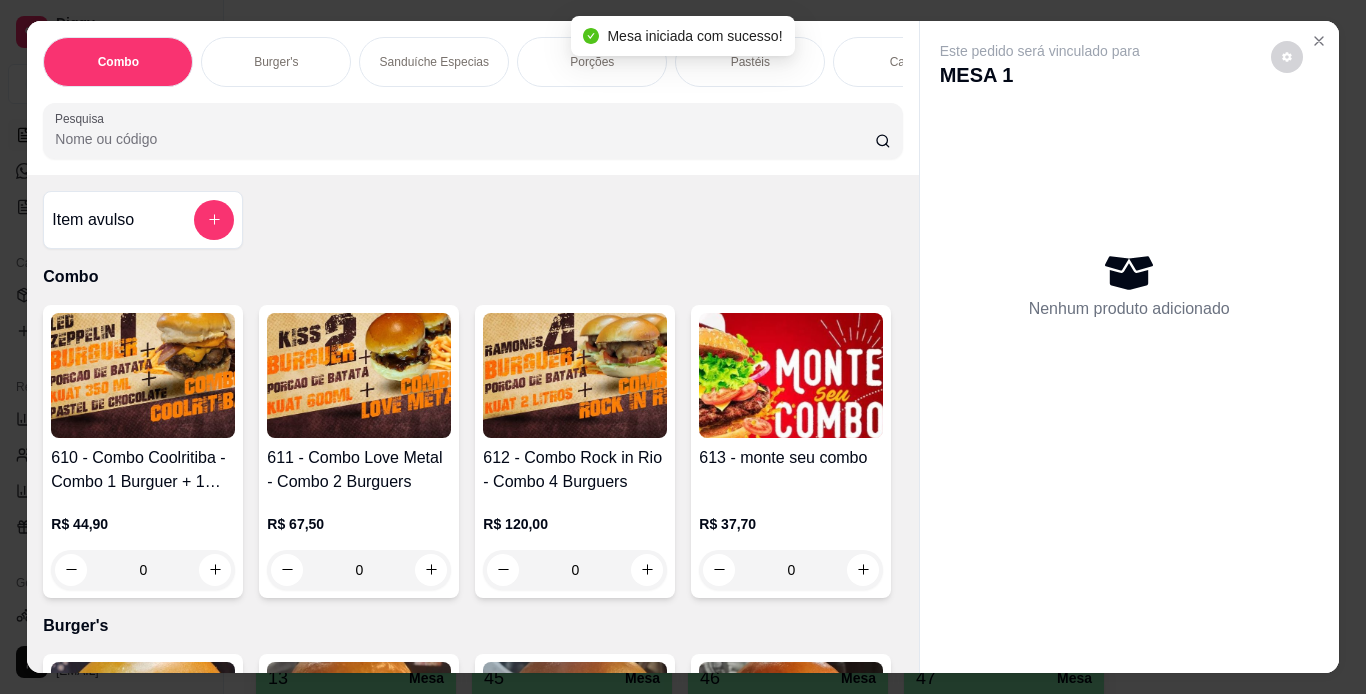 click on "Burger's" at bounding box center (276, 62) 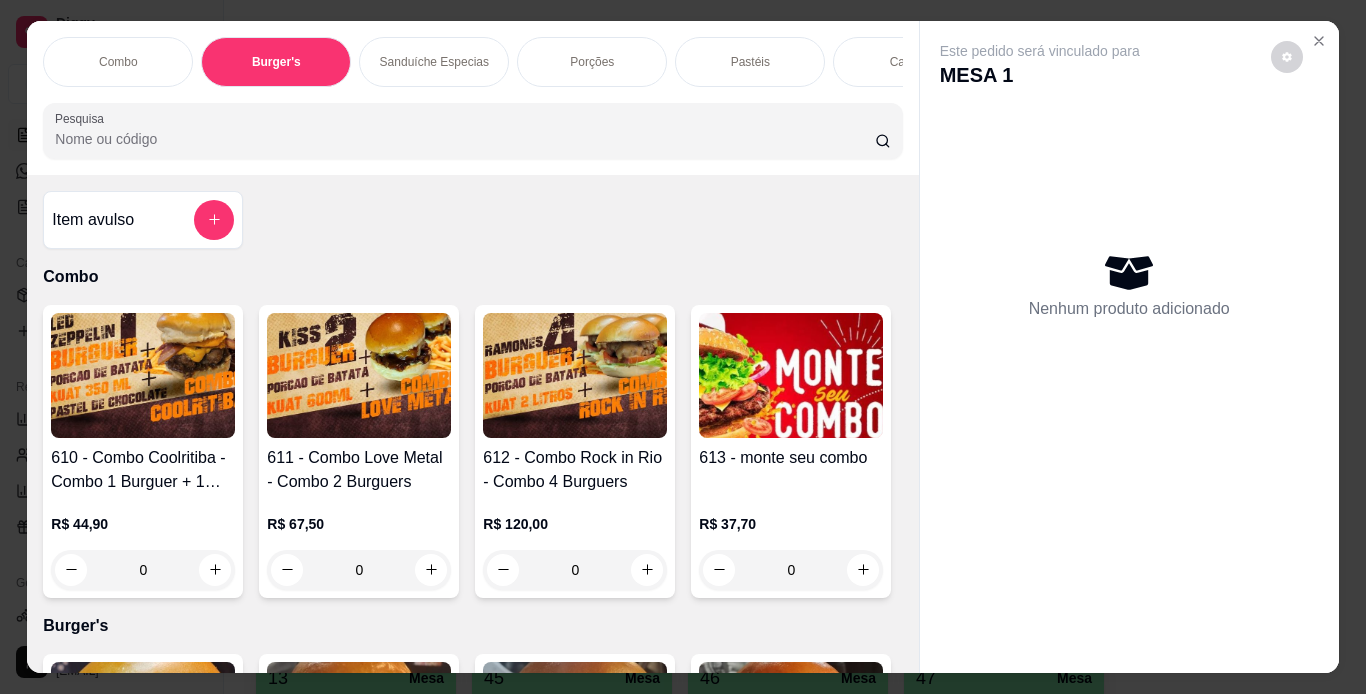 scroll, scrollTop: 724, scrollLeft: 0, axis: vertical 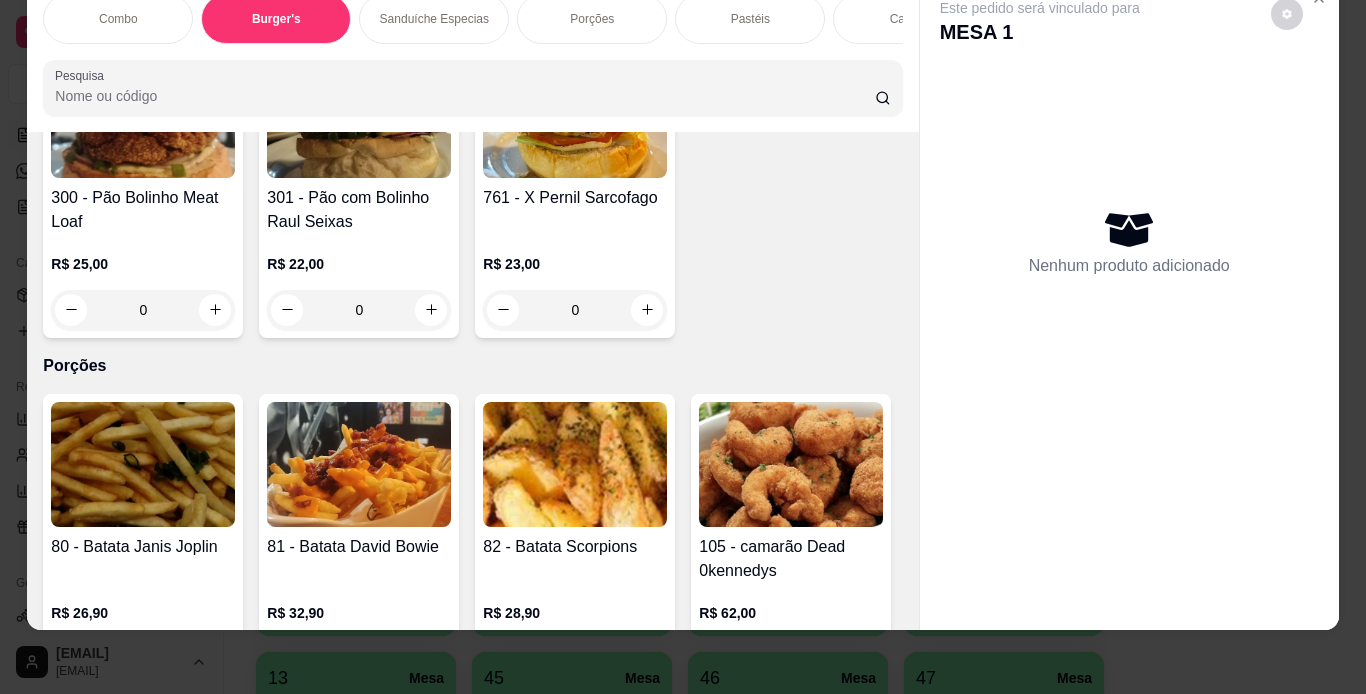 click at bounding box center (791, -495) 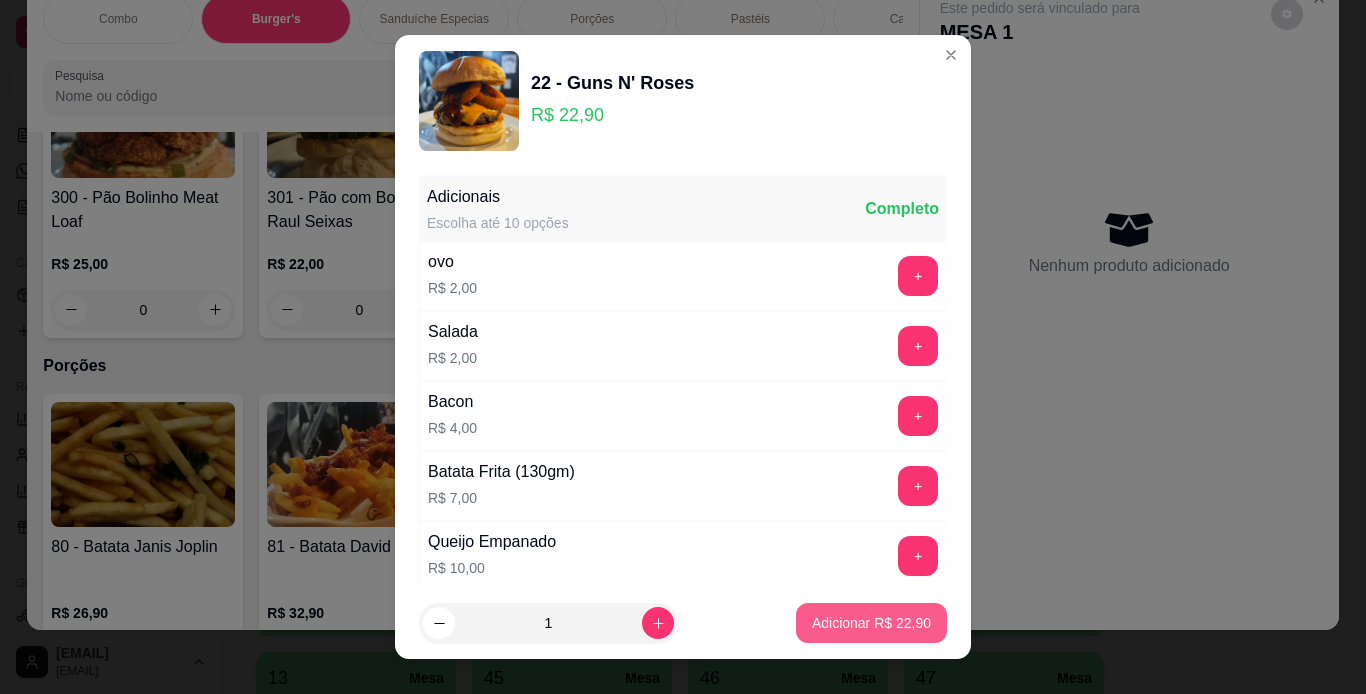 click on "Adicionar   R$ 22,90" at bounding box center (871, 623) 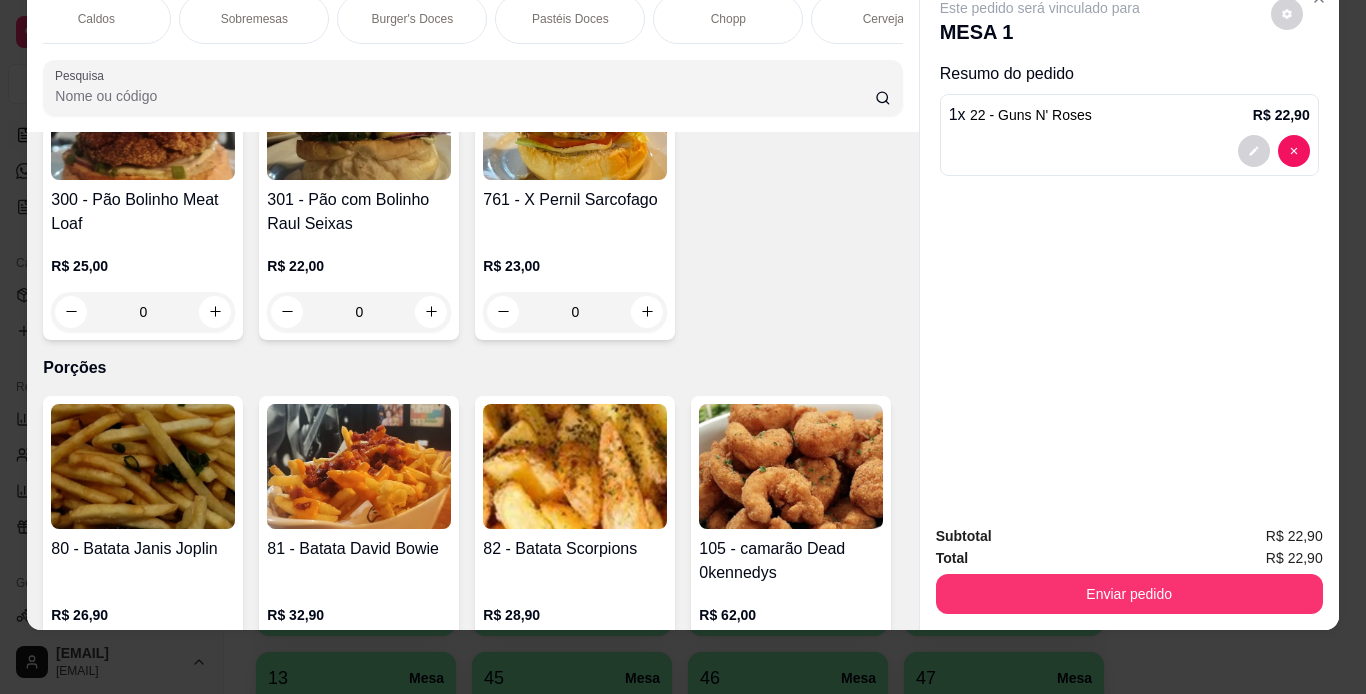 scroll, scrollTop: 0, scrollLeft: 840, axis: horizontal 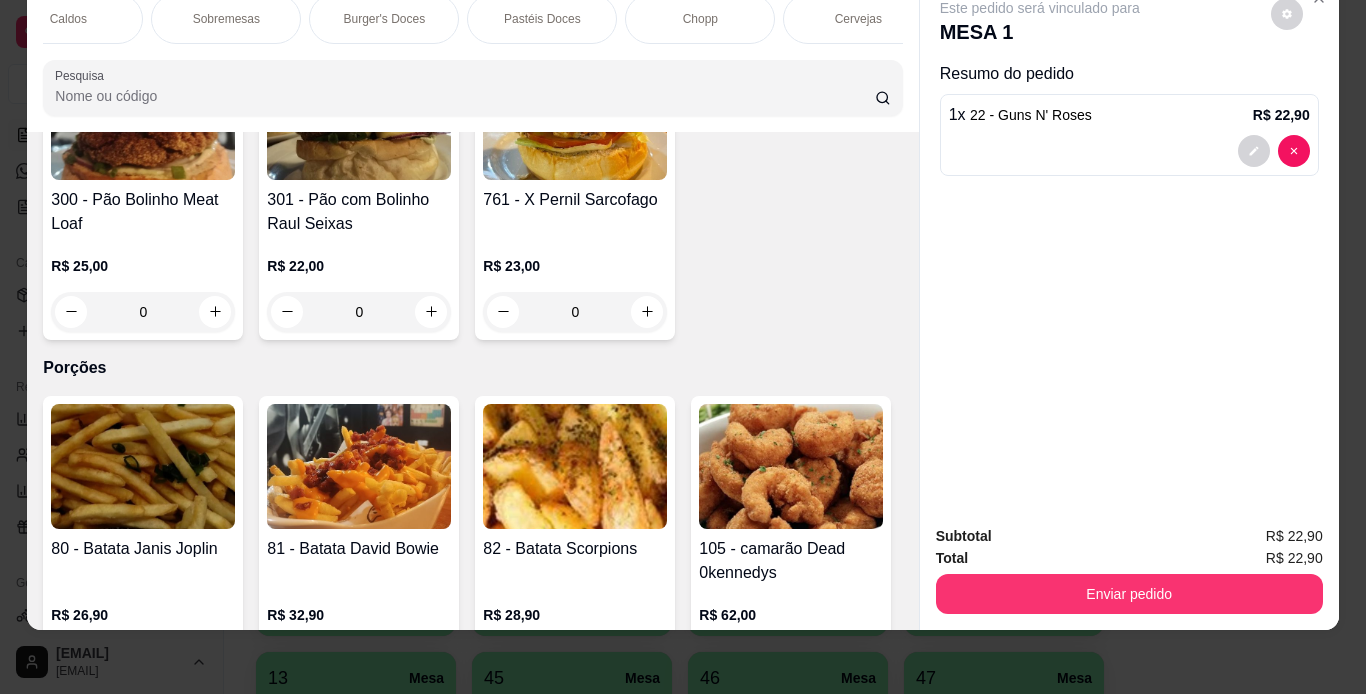 click on "Chopp" at bounding box center [700, 19] 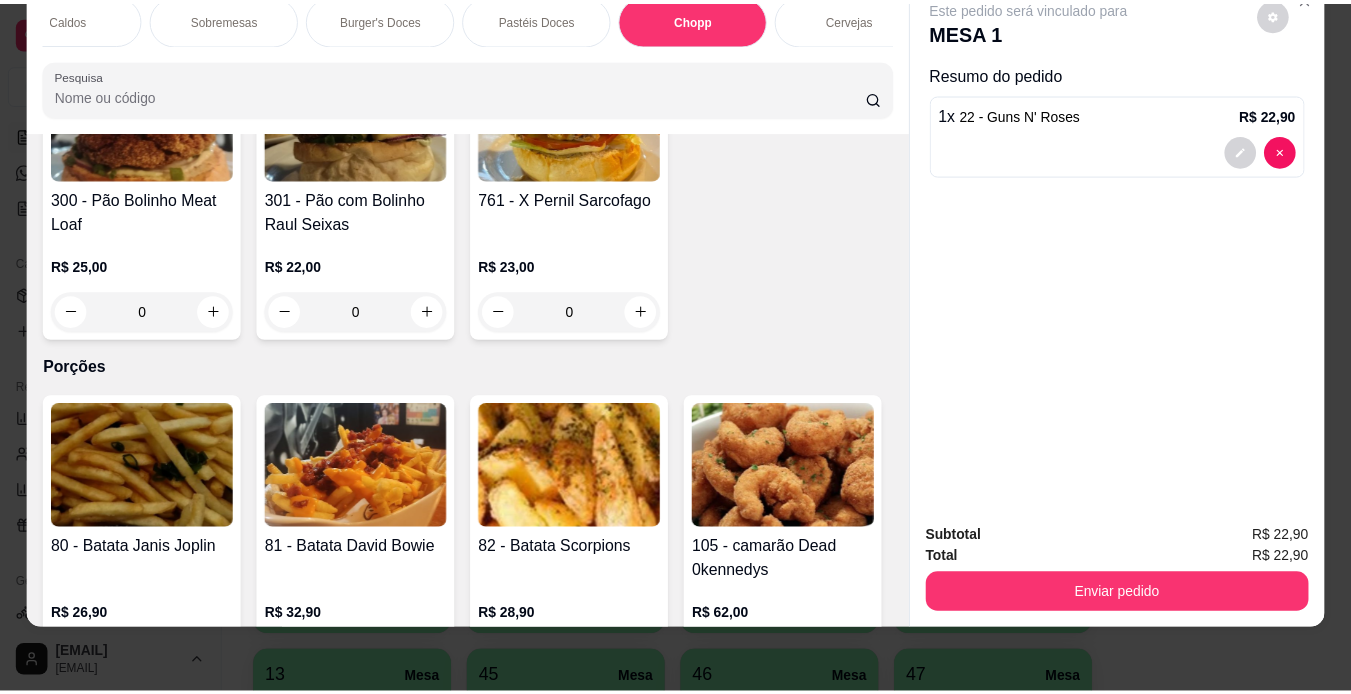 scroll, scrollTop: 7889, scrollLeft: 0, axis: vertical 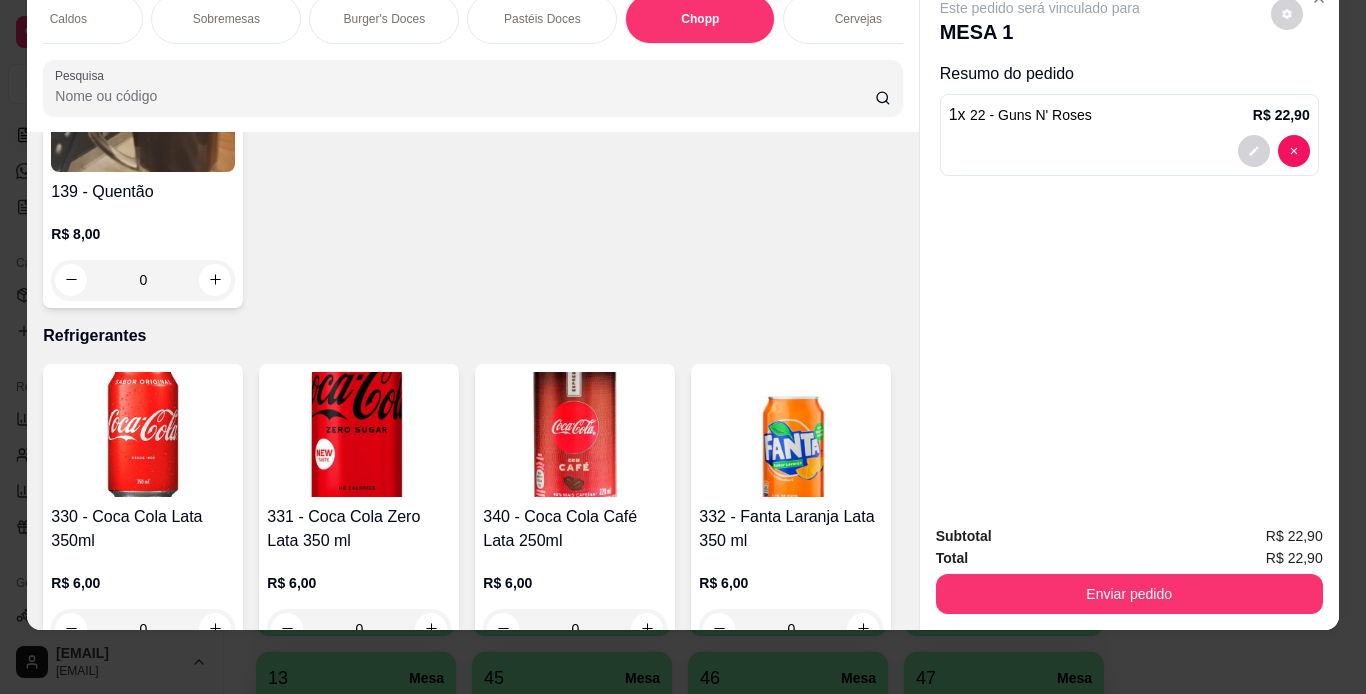click on "130 - Chopp Pilsen" at bounding box center (143, -1076) 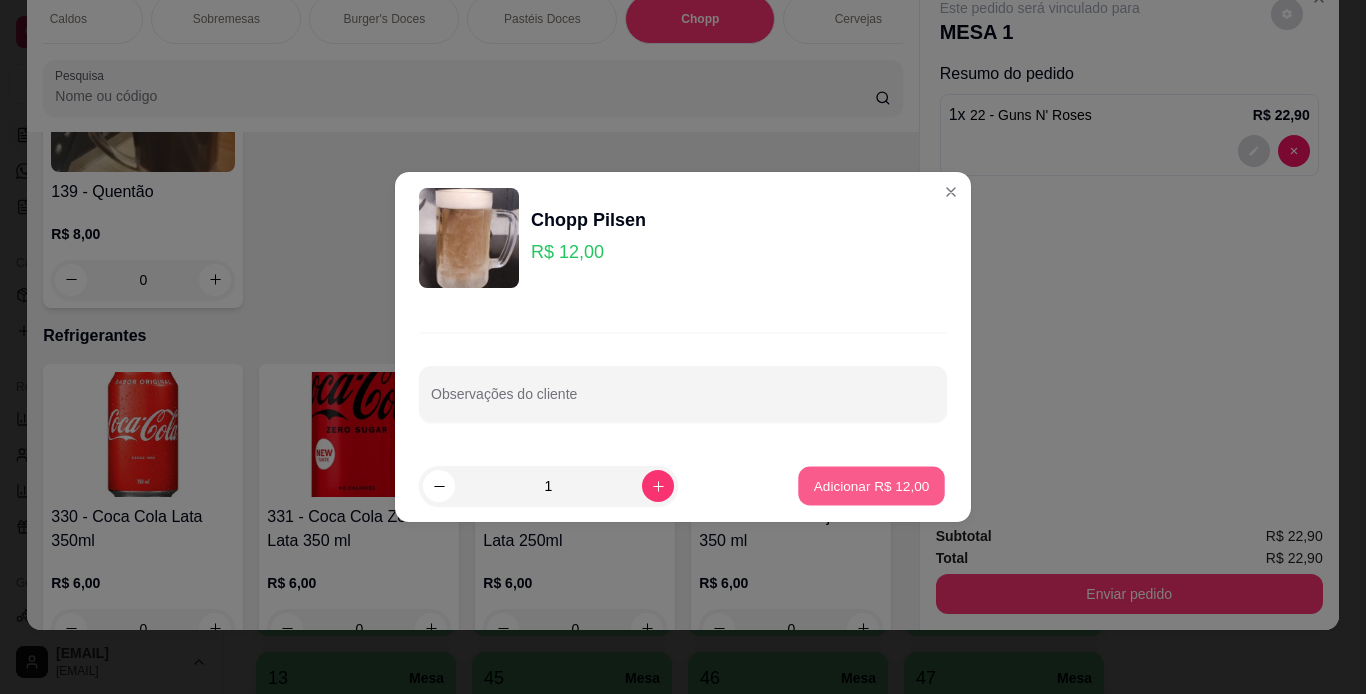 click on "Adicionar   R$ 12,00" at bounding box center (872, 485) 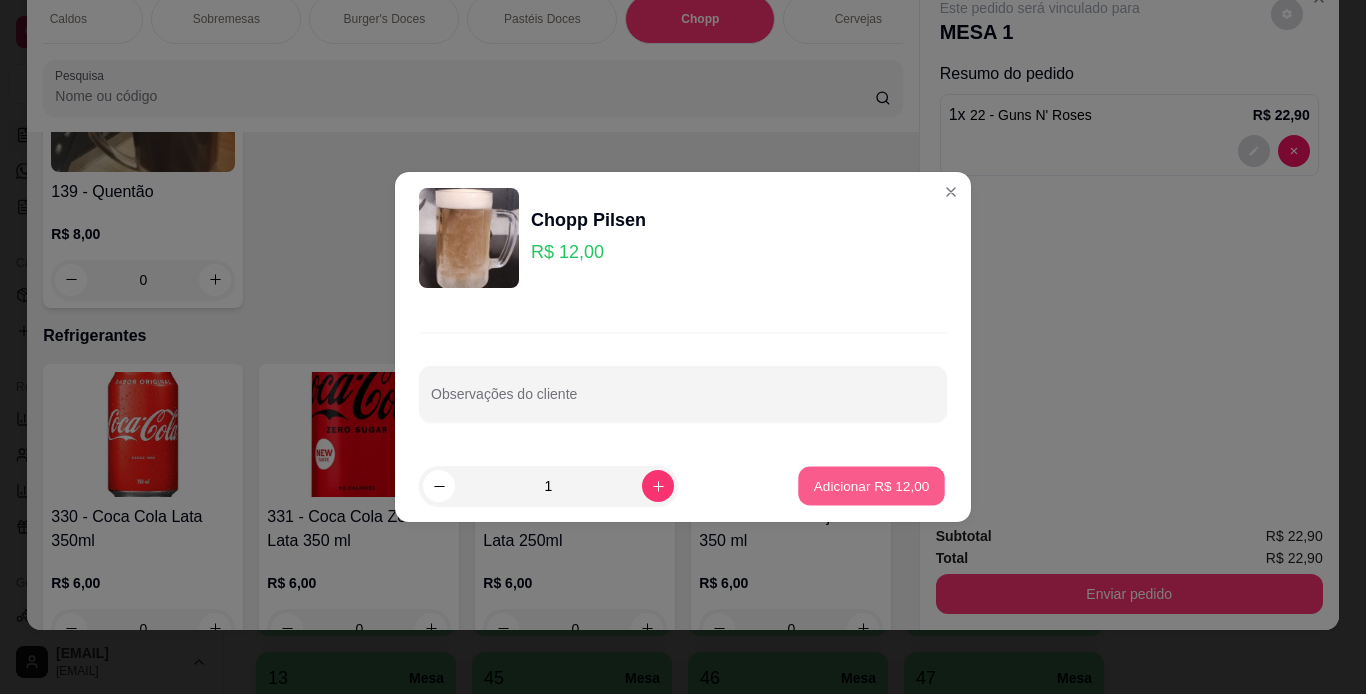 type on "1" 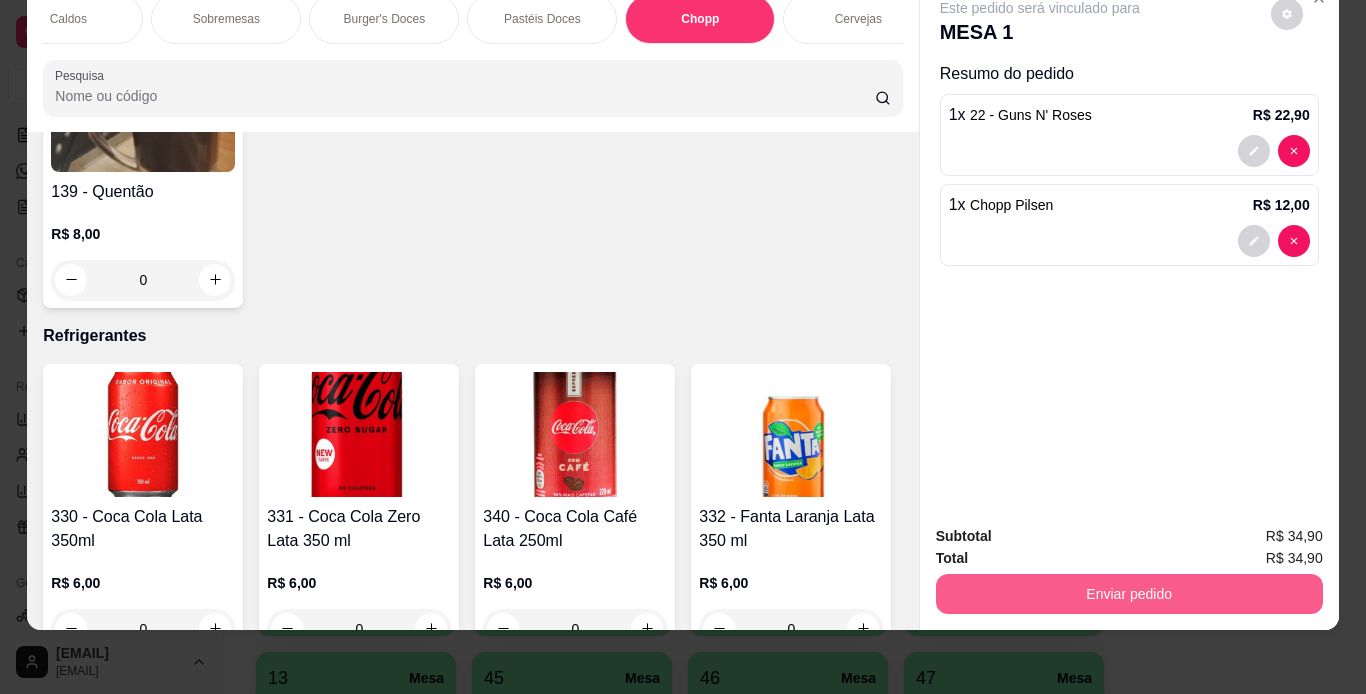 click on "Enviar pedido" at bounding box center (1129, 594) 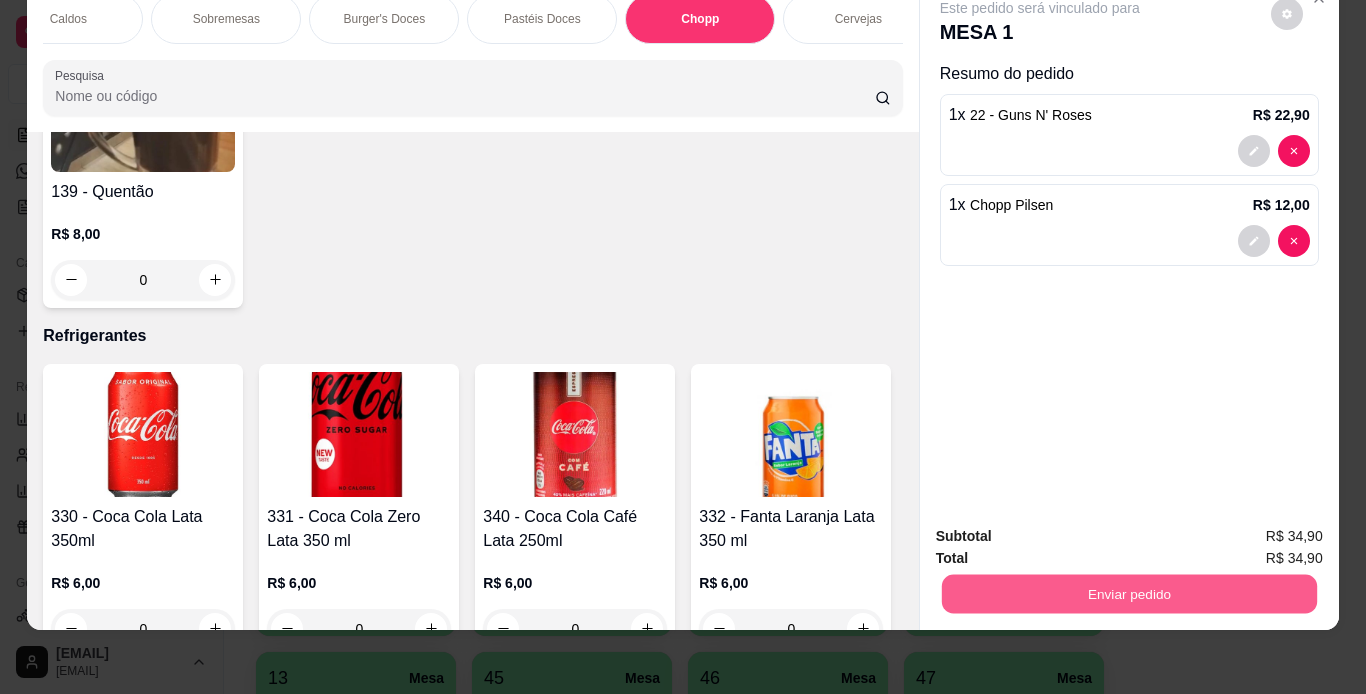 click on "Enviar pedido" at bounding box center (1128, 594) 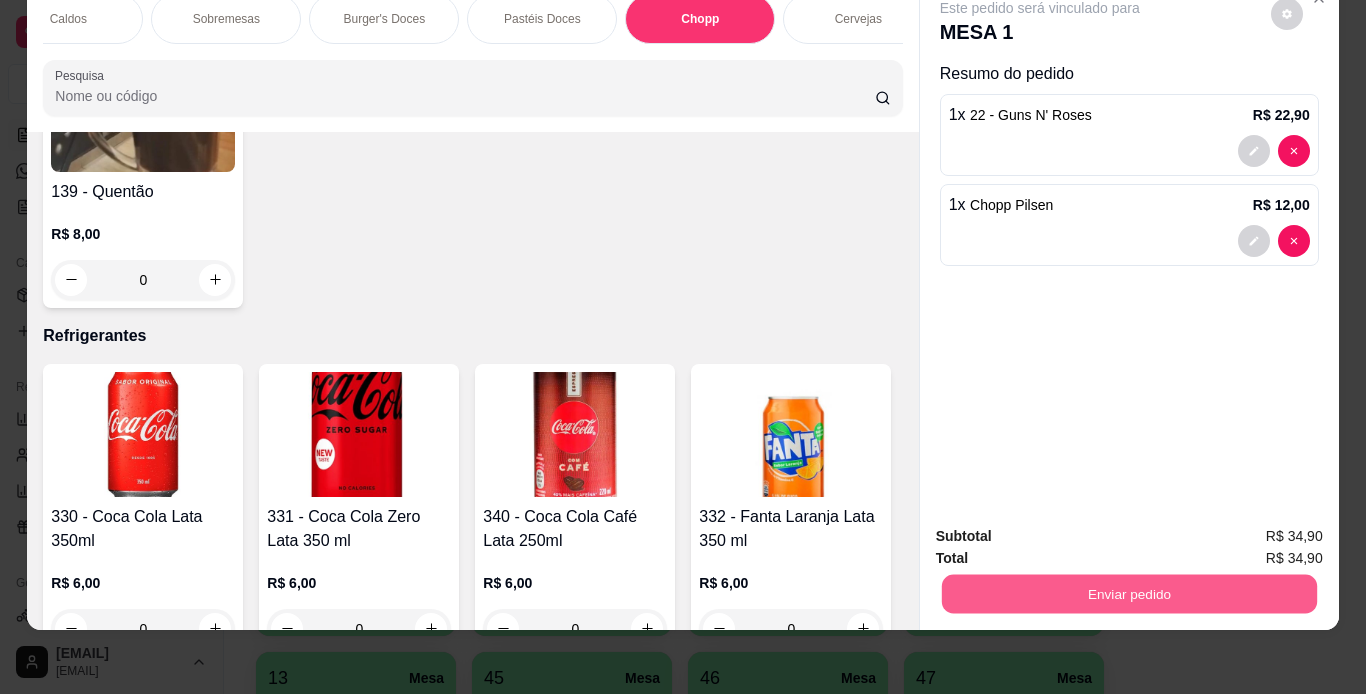 click on "Enviar pedido" at bounding box center [1128, 594] 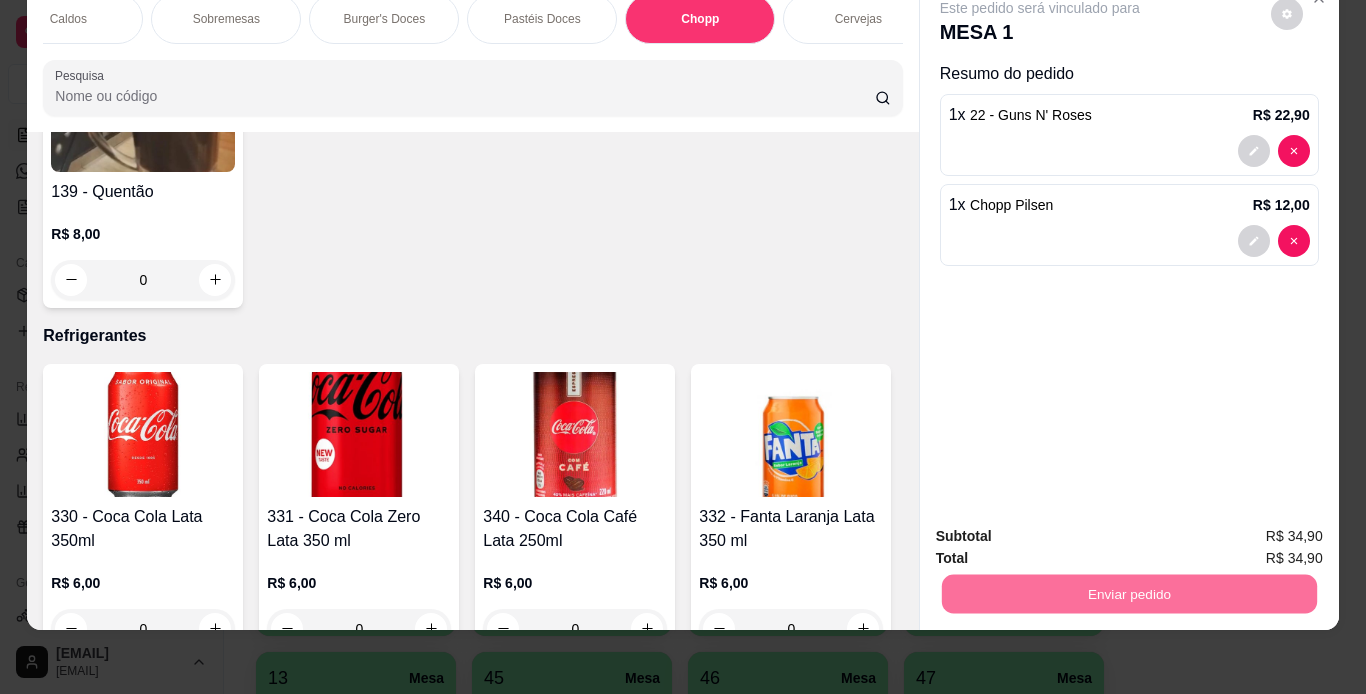 click on "Não registrar e enviar pedido" at bounding box center (1063, 530) 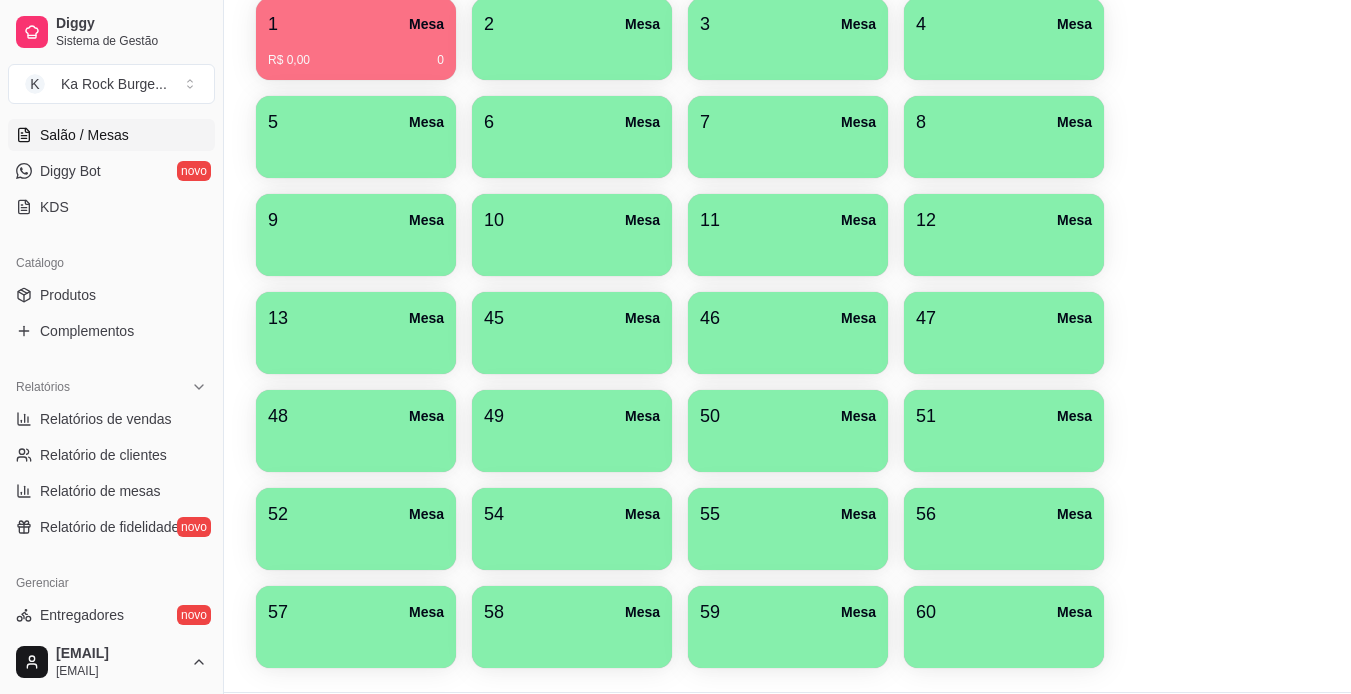 scroll, scrollTop: 413, scrollLeft: 0, axis: vertical 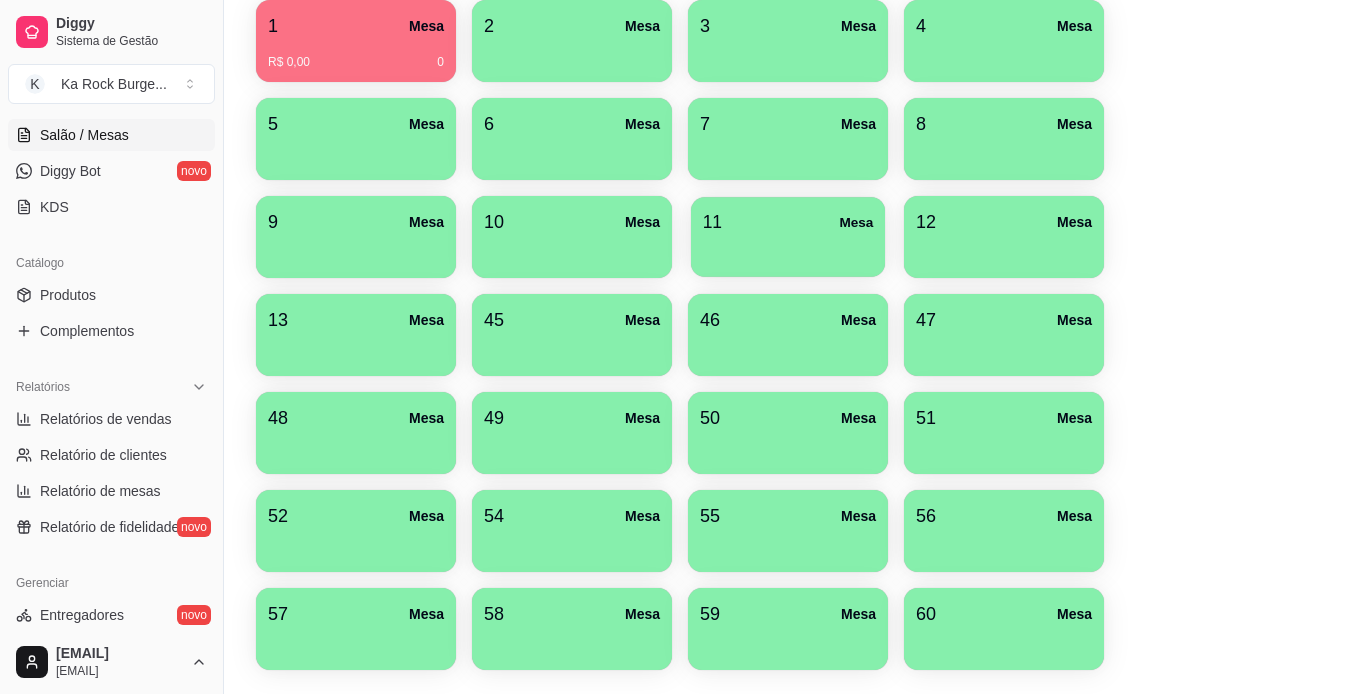 click on "11 Mesa" at bounding box center (788, 222) 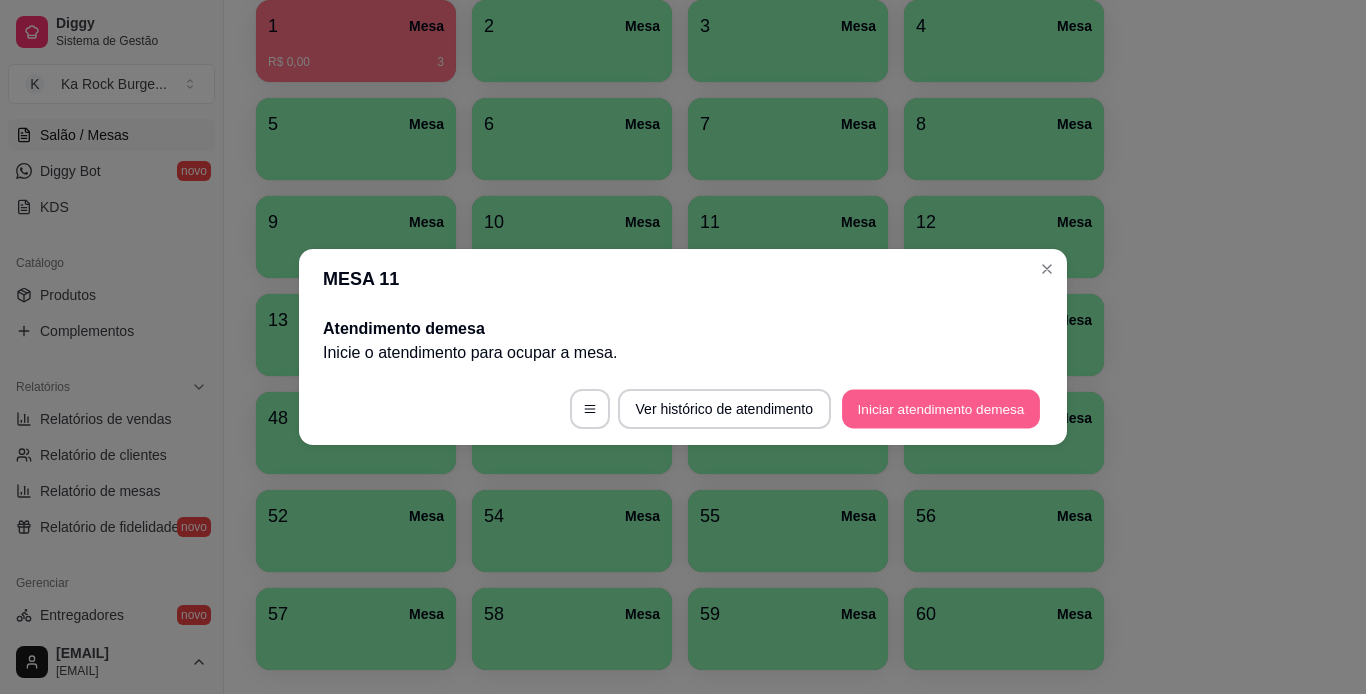 click on "Iniciar atendimento de  mesa" at bounding box center [941, 409] 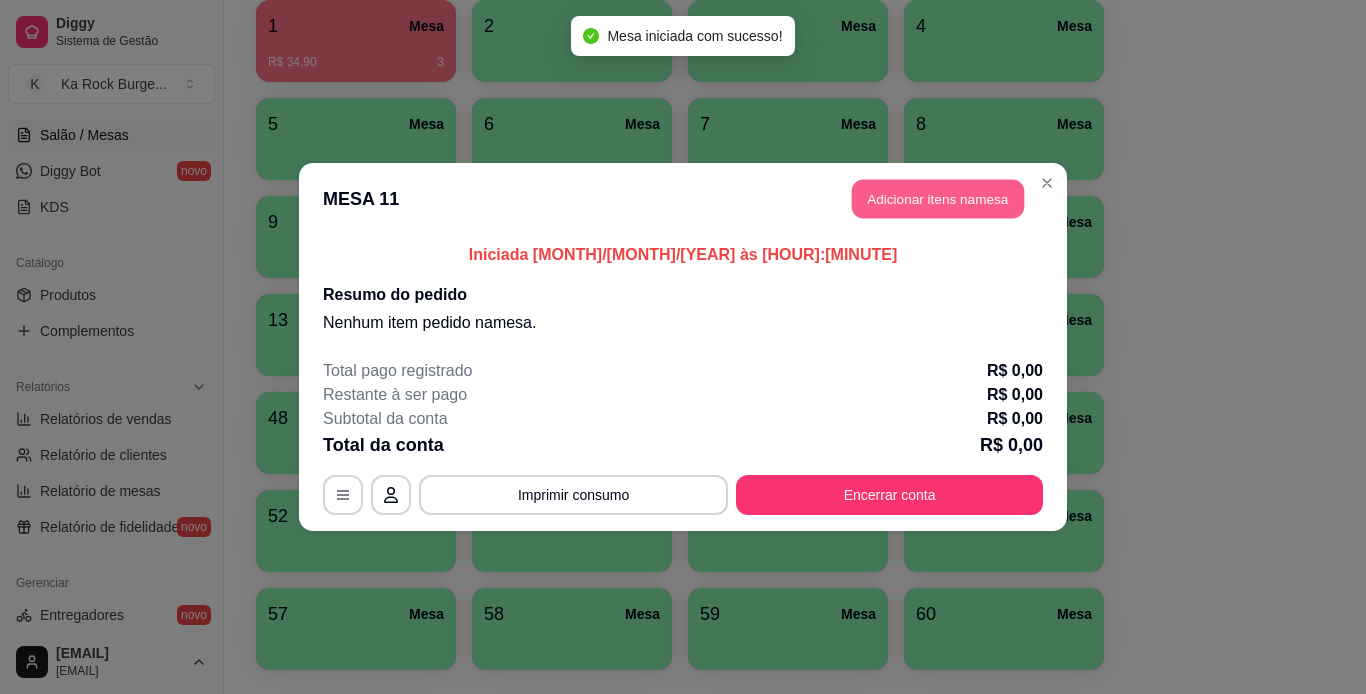 click on "Adicionar itens na  mesa" at bounding box center (938, 199) 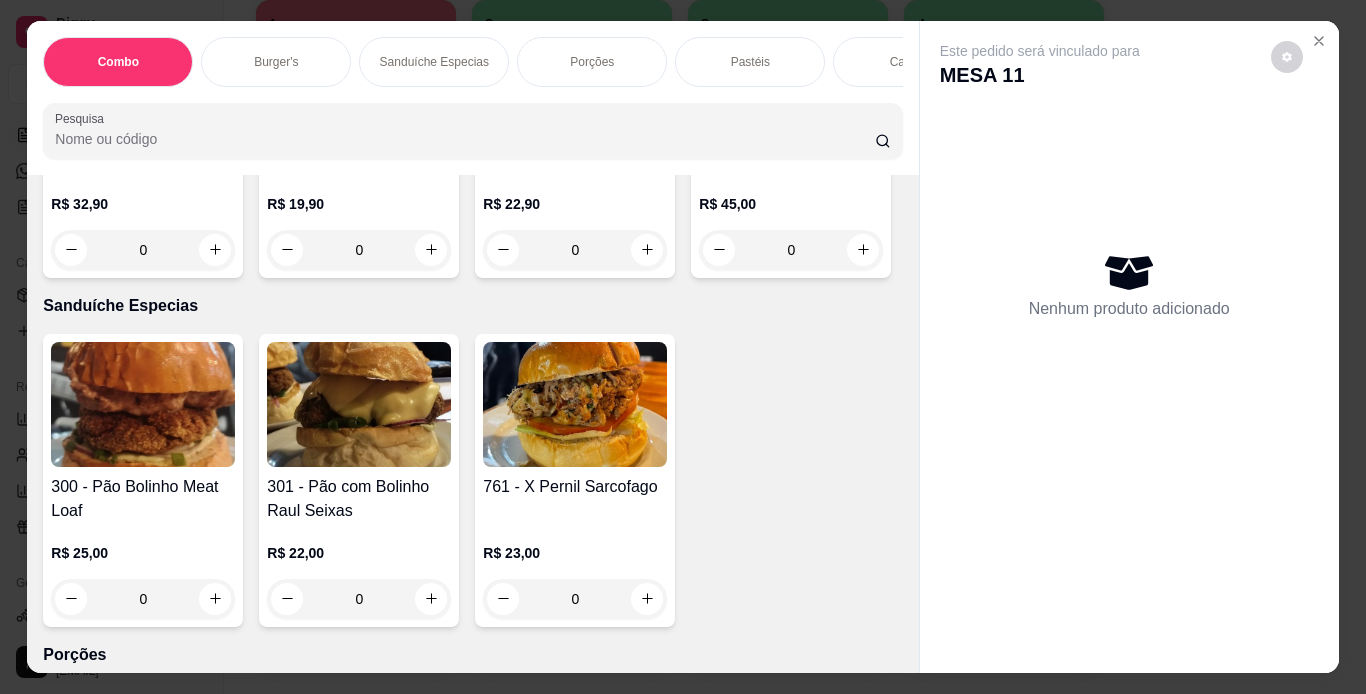 scroll, scrollTop: 2541, scrollLeft: 0, axis: vertical 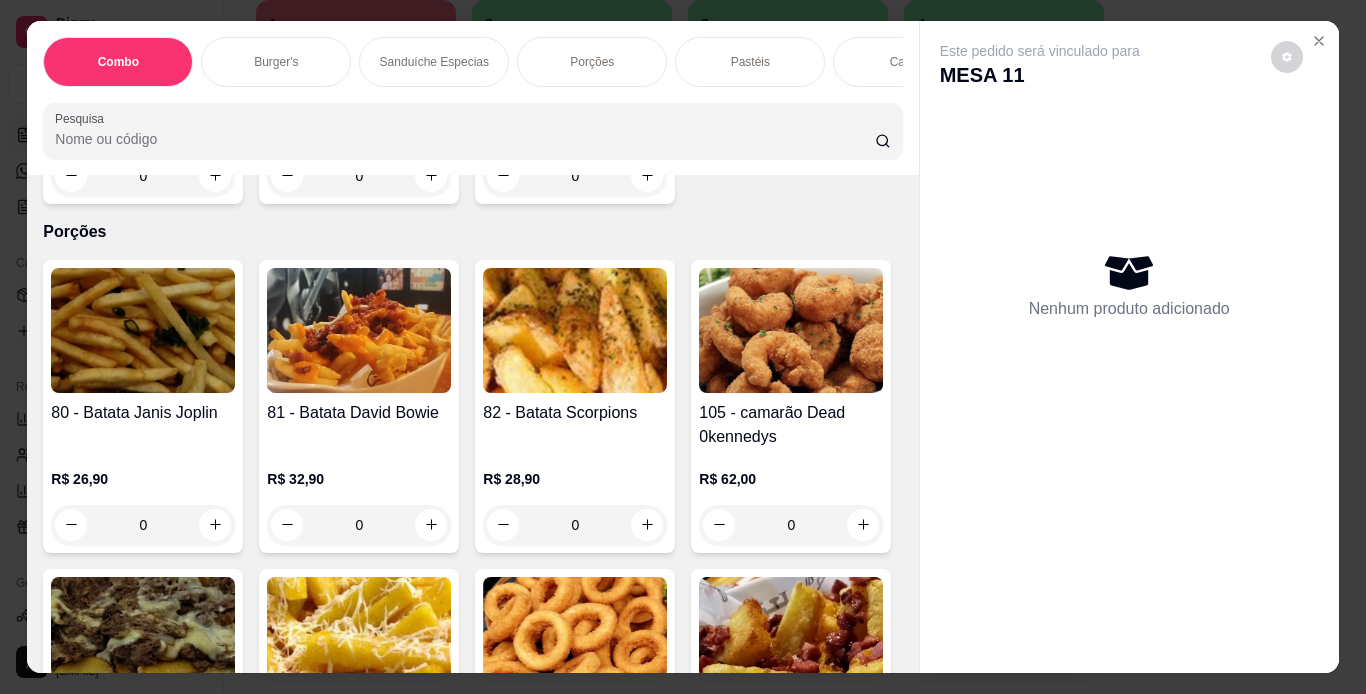 click on "0" at bounding box center (791, -458) 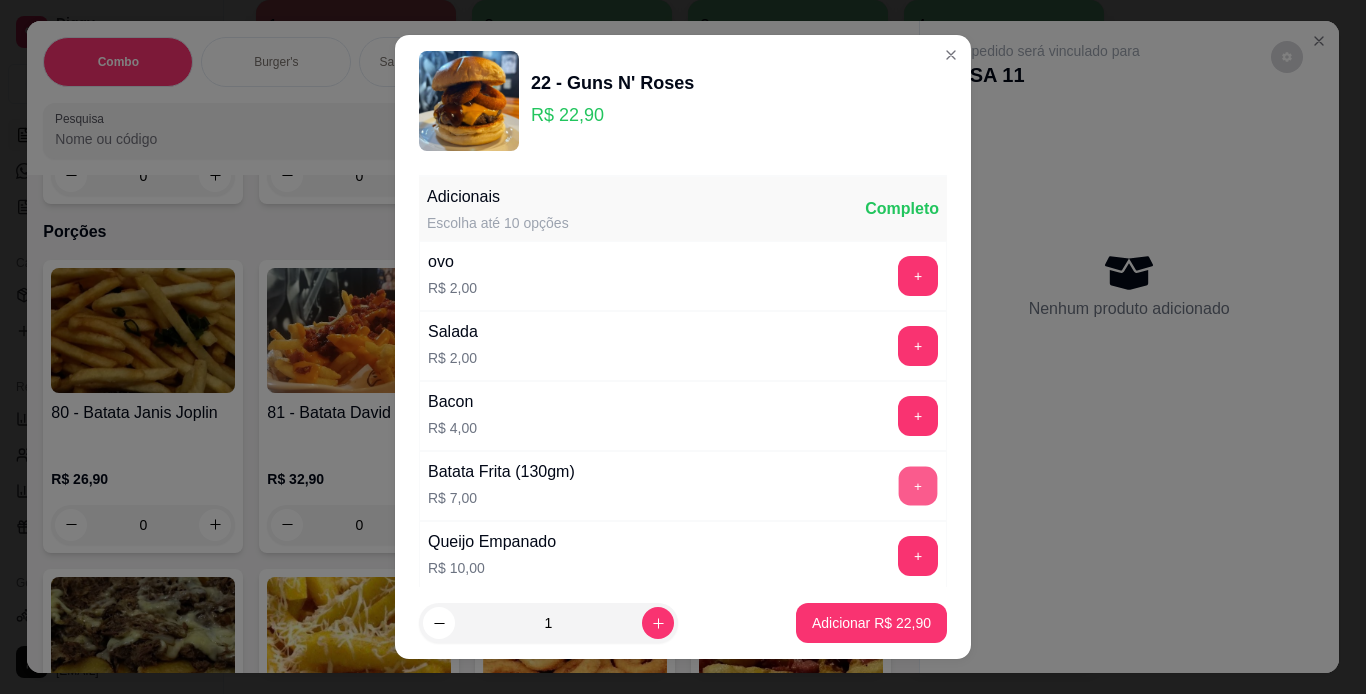 click on "+" at bounding box center [918, 485] 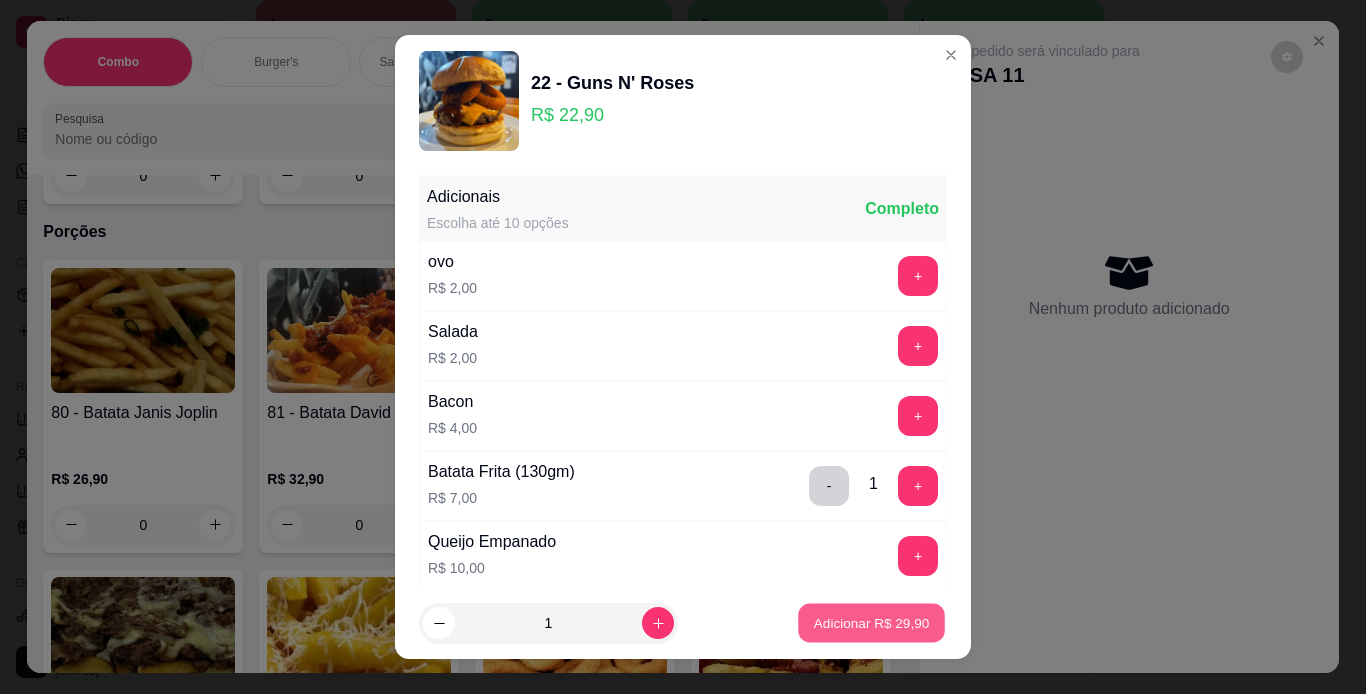click on "Adicionar   R$ 29,90" at bounding box center [871, 623] 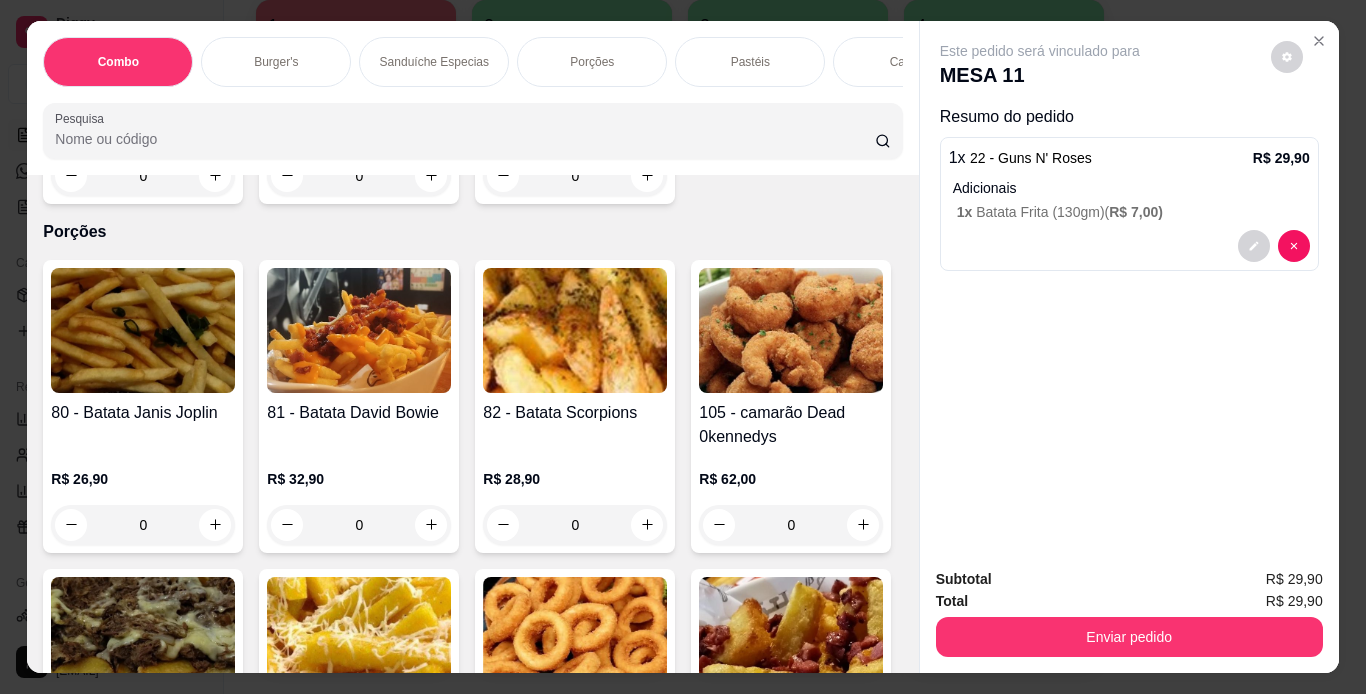 scroll, scrollTop: 2118, scrollLeft: 0, axis: vertical 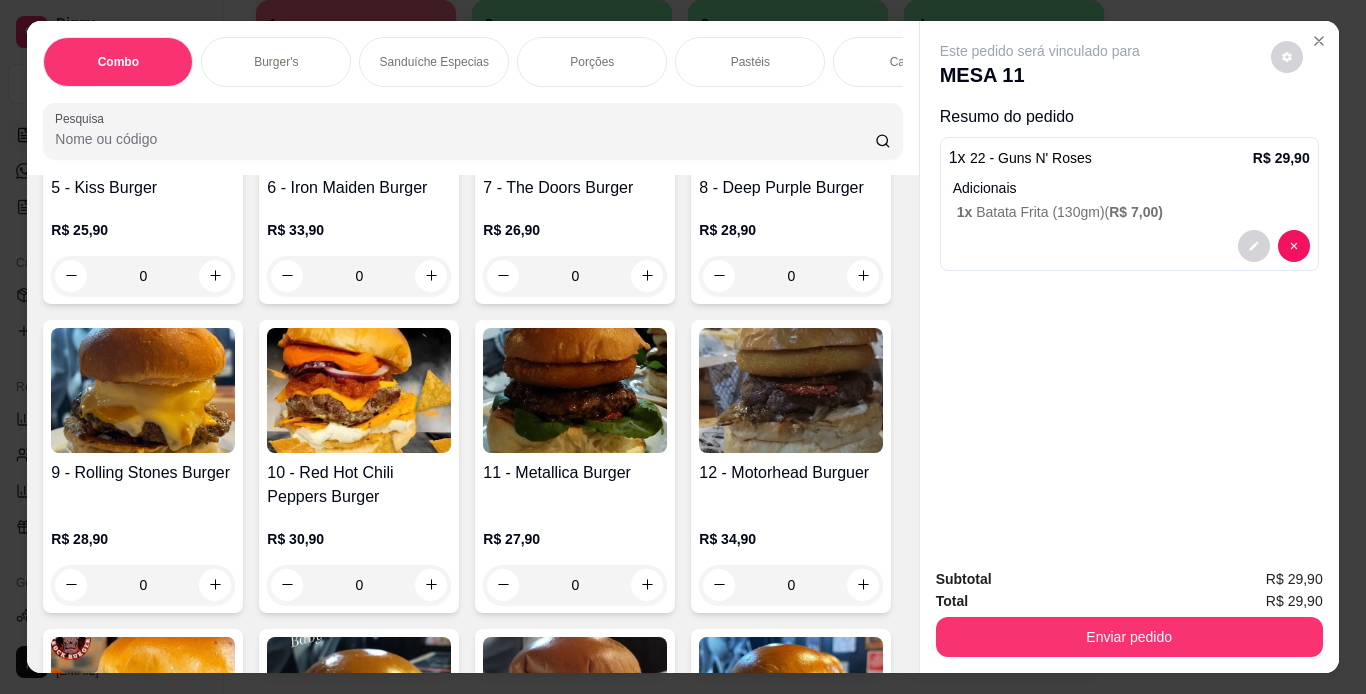 click on "0" at bounding box center [791, -9] 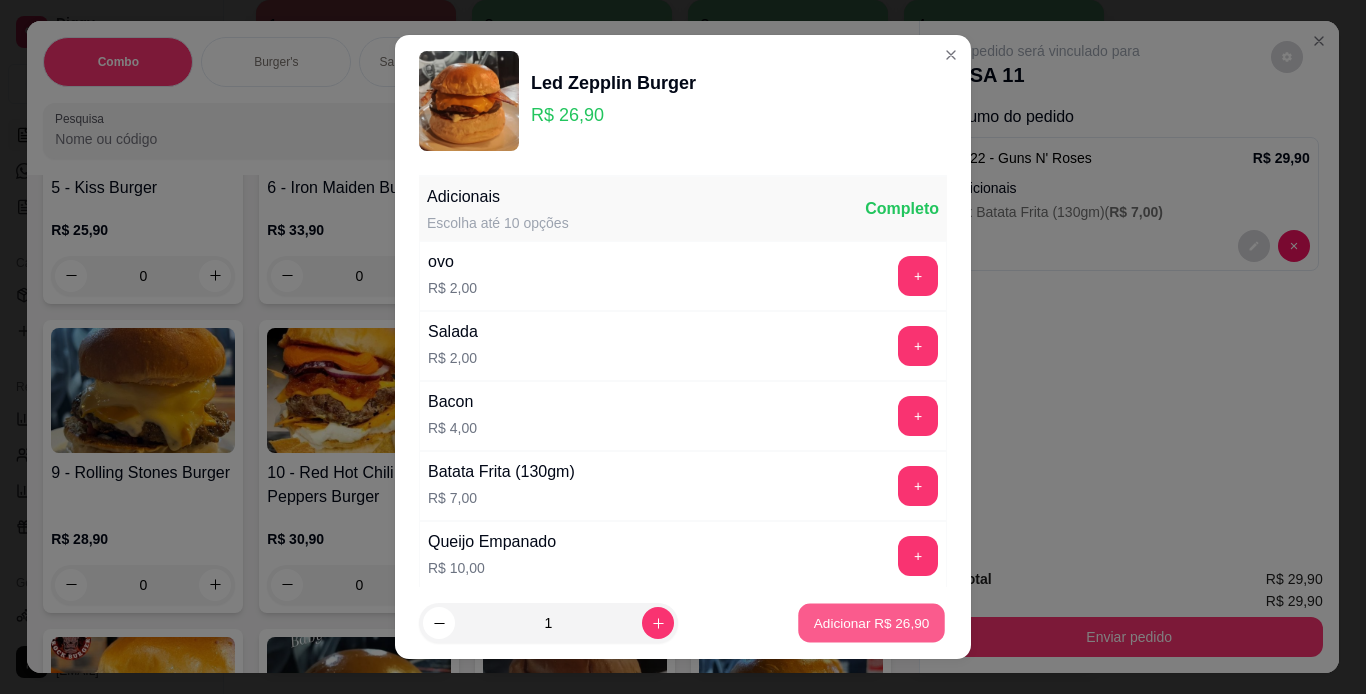 click on "Adicionar   R$ 26,90" at bounding box center (872, 623) 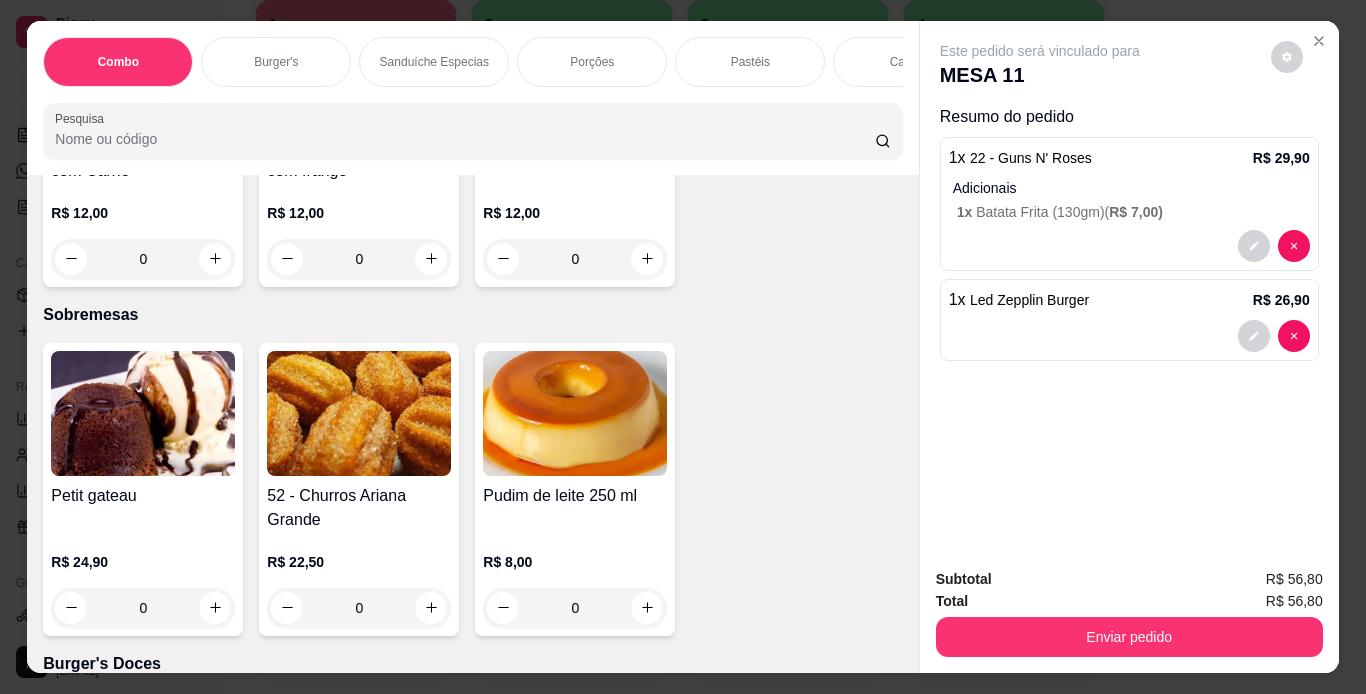 scroll, scrollTop: 5598, scrollLeft: 0, axis: vertical 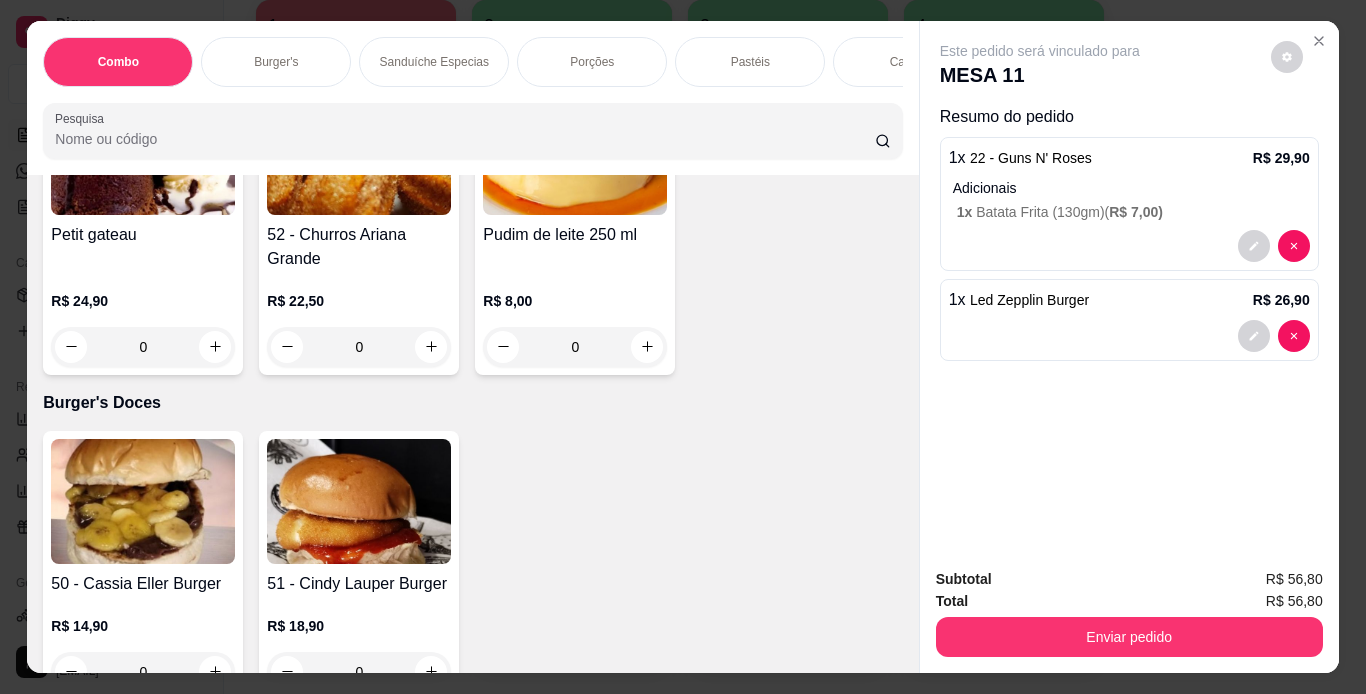 click on "102 - Bolinha de Queijo  Casa das Maquinas" at bounding box center (359, -1085) 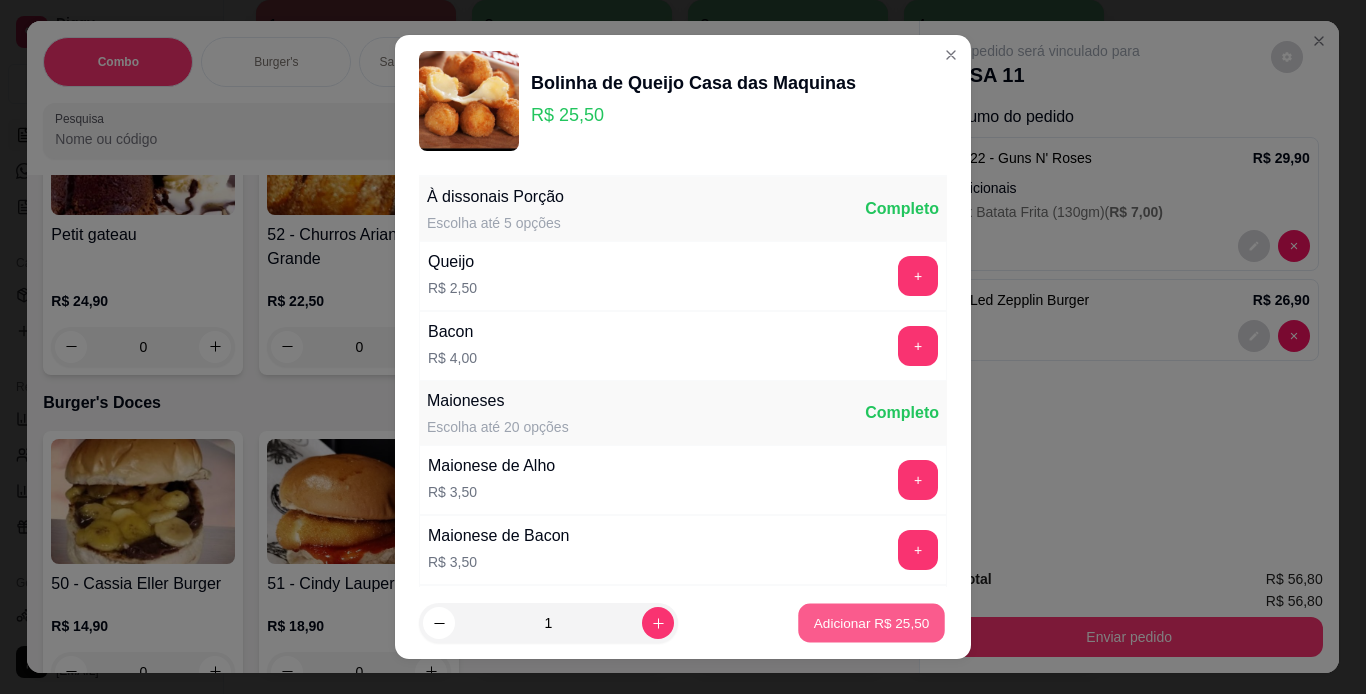 click on "Adicionar   R$ 25,50" at bounding box center (871, 623) 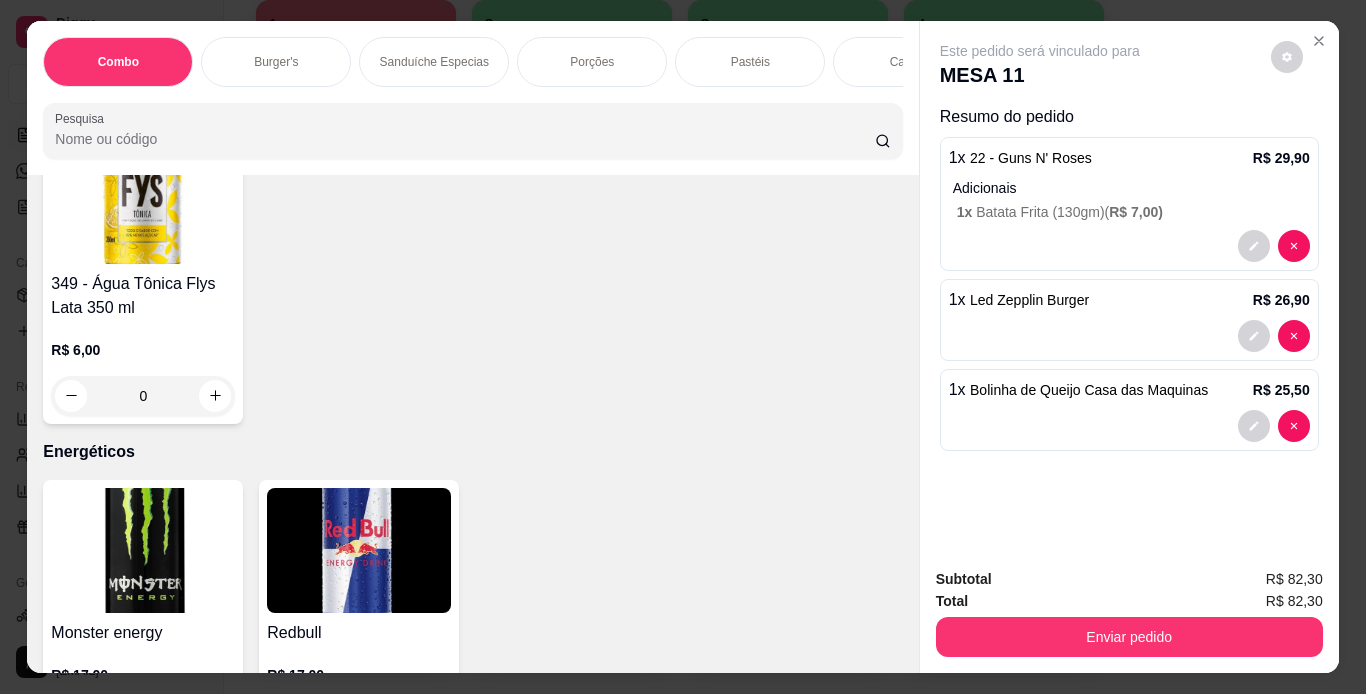 scroll, scrollTop: 9719, scrollLeft: 0, axis: vertical 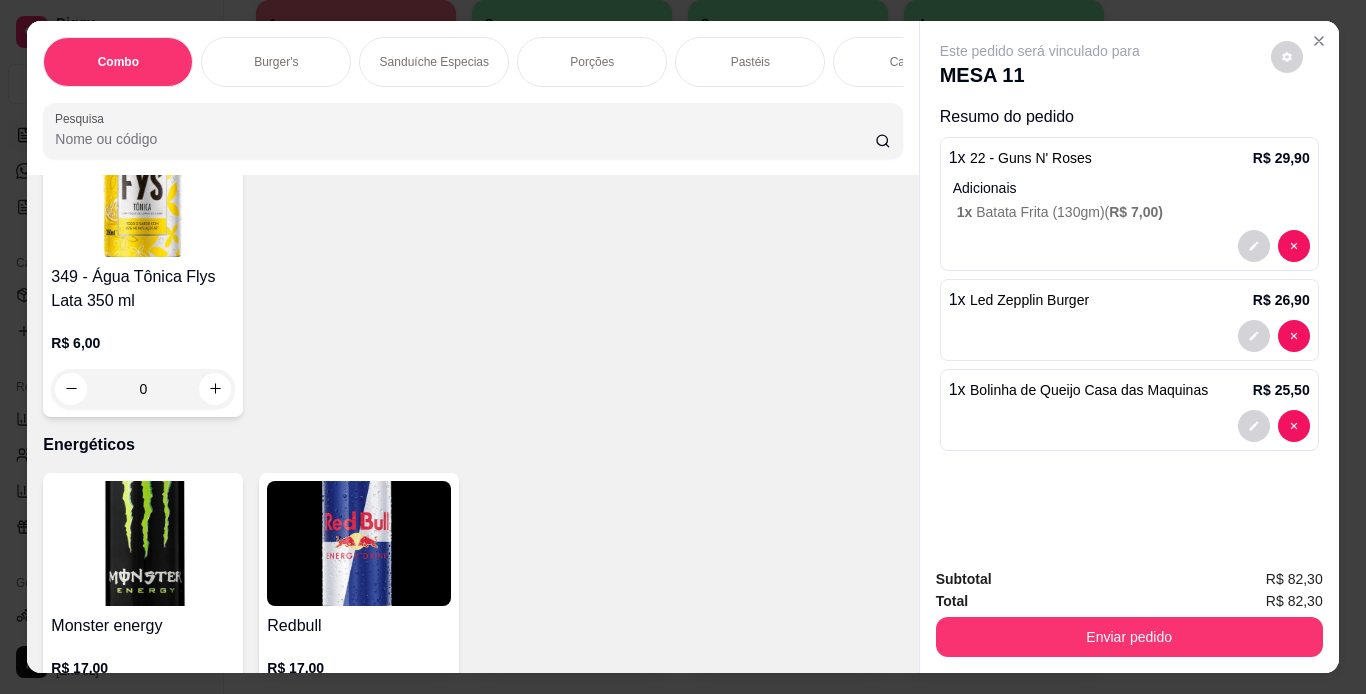 click on "0" at bounding box center (143, -1156) 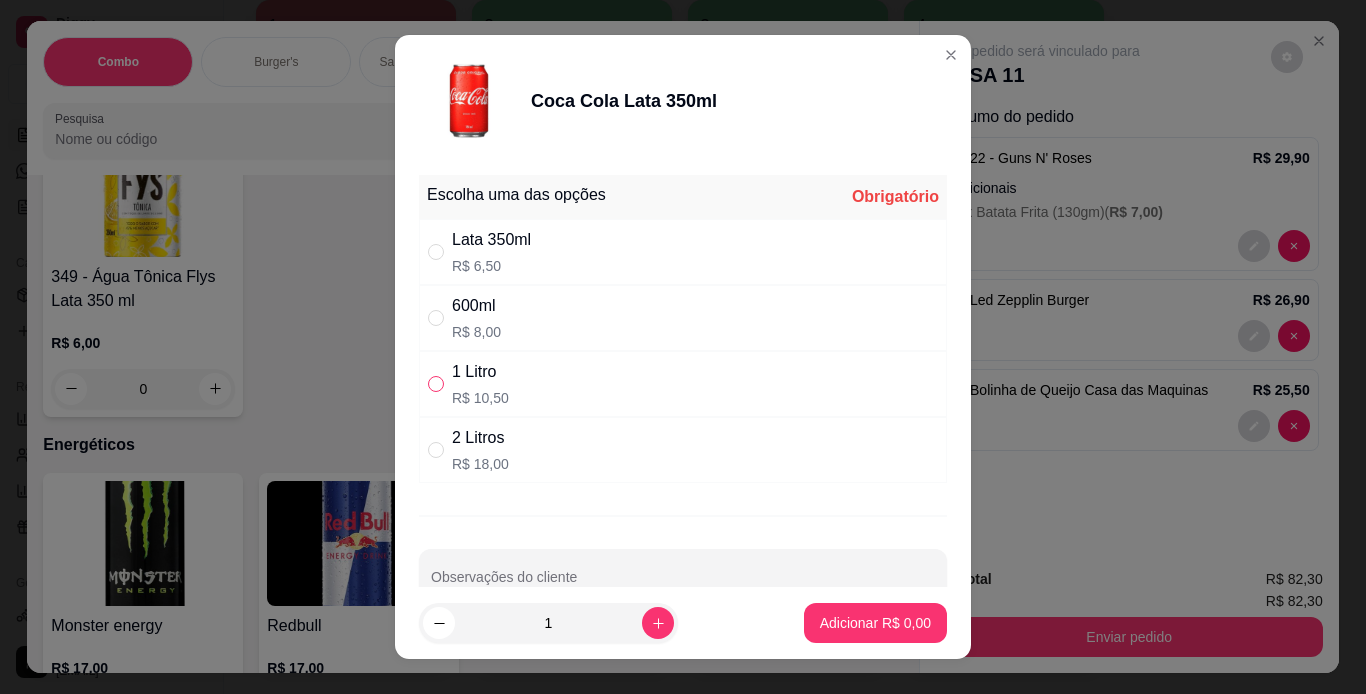 click at bounding box center [436, 384] 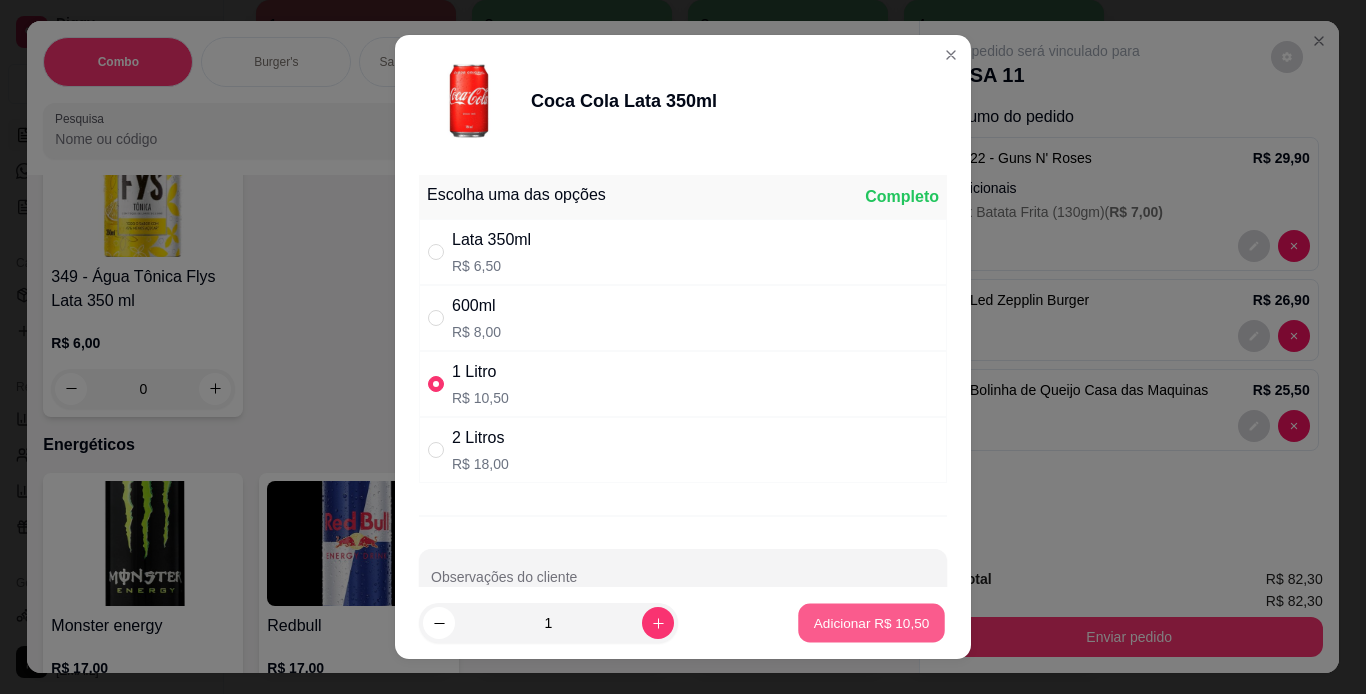 click on "Adicionar   R$ 10,50" at bounding box center (871, 623) 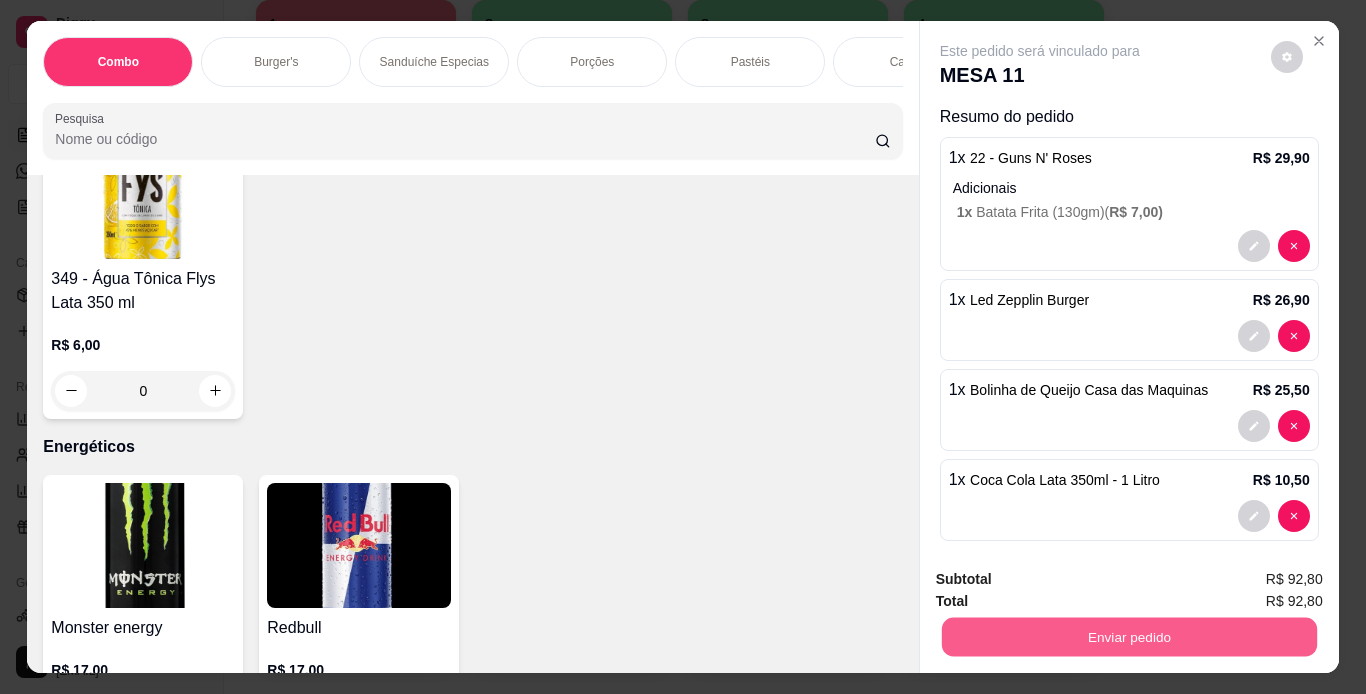 click on "Enviar pedido" at bounding box center (1128, 637) 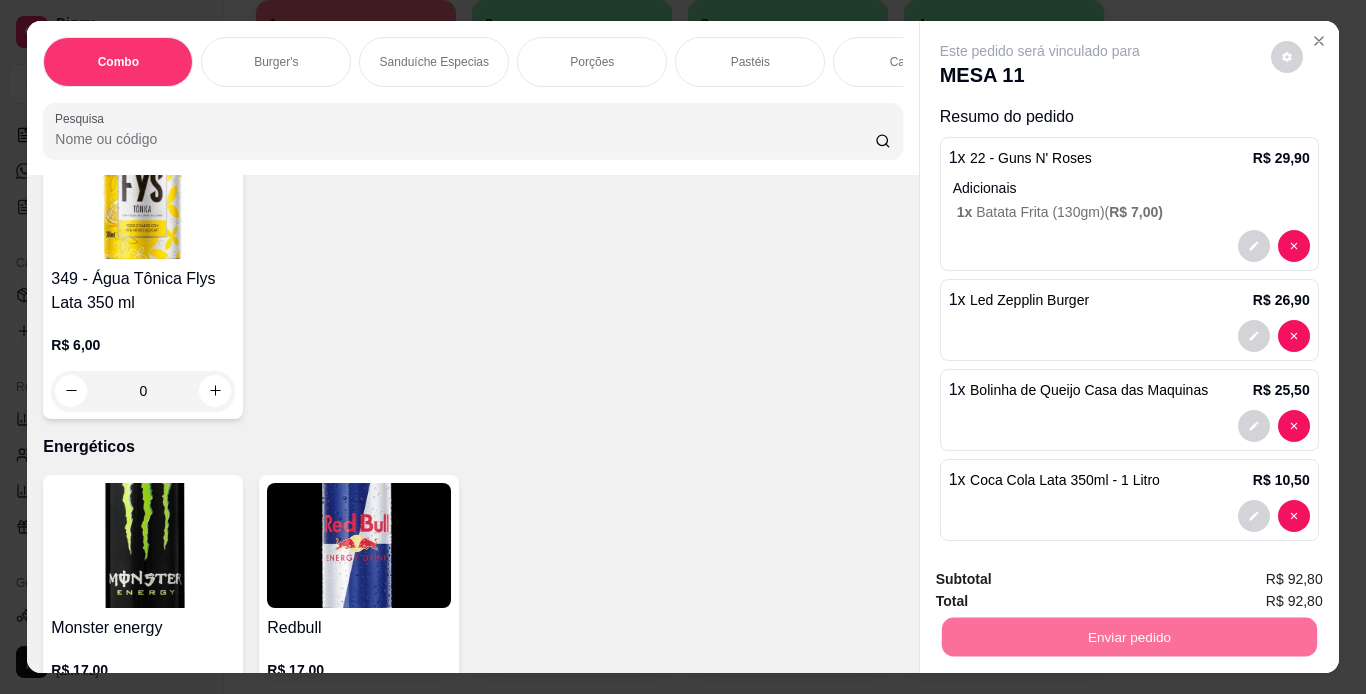 click on "Não registrar e enviar pedido" at bounding box center (1063, 580) 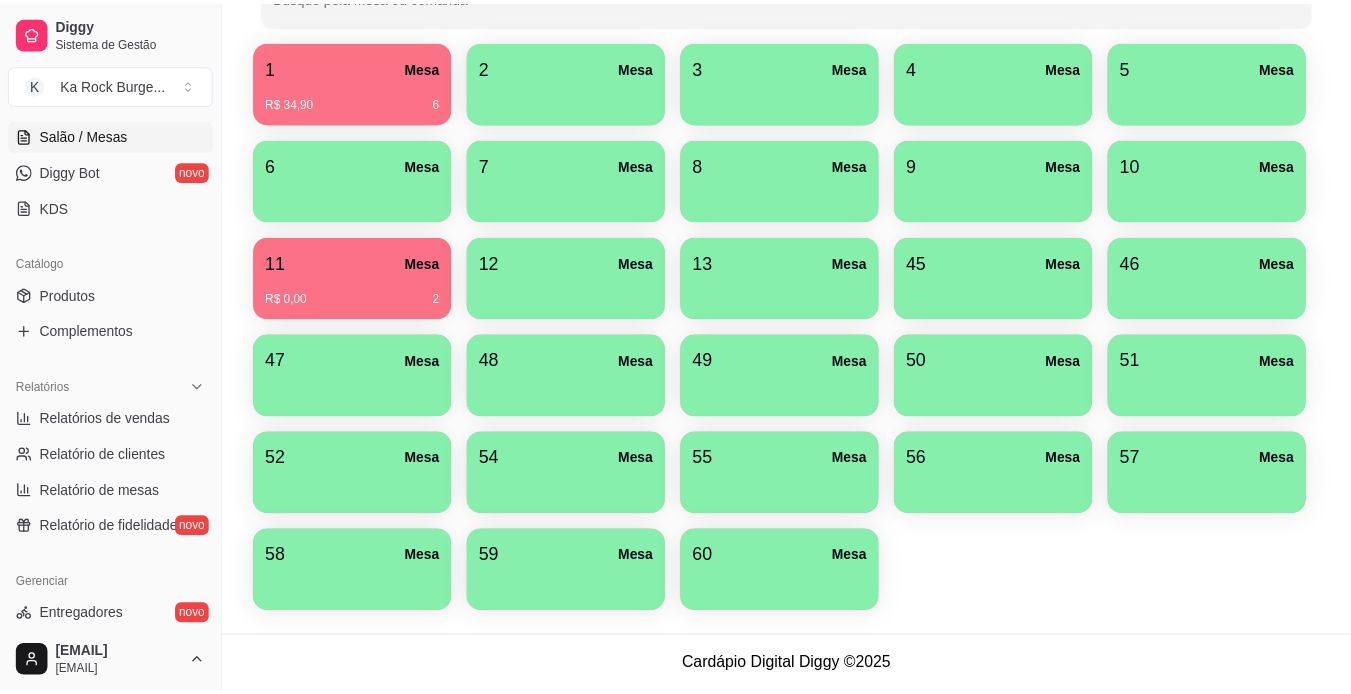 scroll, scrollTop: 277, scrollLeft: 0, axis: vertical 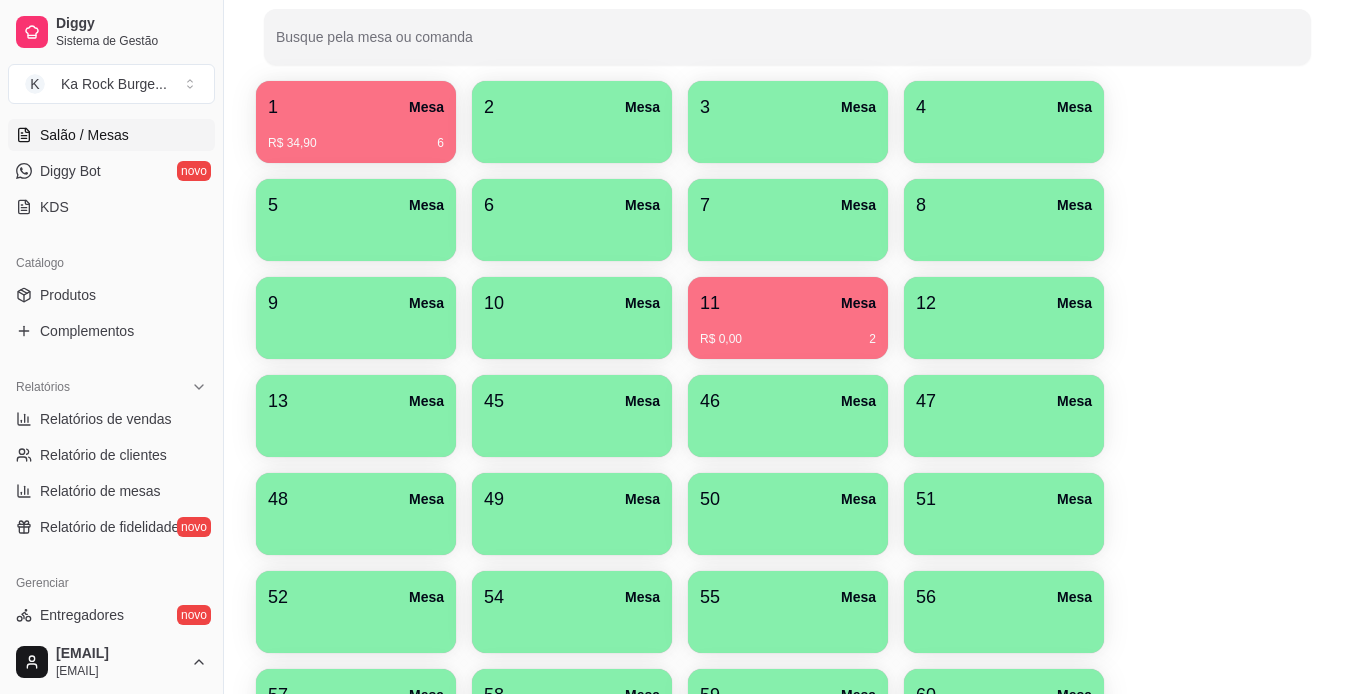 click on "1 Mesa R$ 34,90 6 2 Mesa 3 Mesa 4 Mesa 5 Mesa 6 Mesa 7 Mesa 8 Mesa 9 Mesa 10 Mesa 11 Mesa R$ 0,00 2 12 Mesa 13 Mesa 45 Mesa 46 Mesa 47 Mesa 48 Mesa 49 Mesa 50 Mesa 51 Mesa 52 Mesa 54 Mesa 55 Mesa 56 Mesa 57 Mesa 58 Mesa 59 Mesa 60 Mesa" at bounding box center [787, 416] 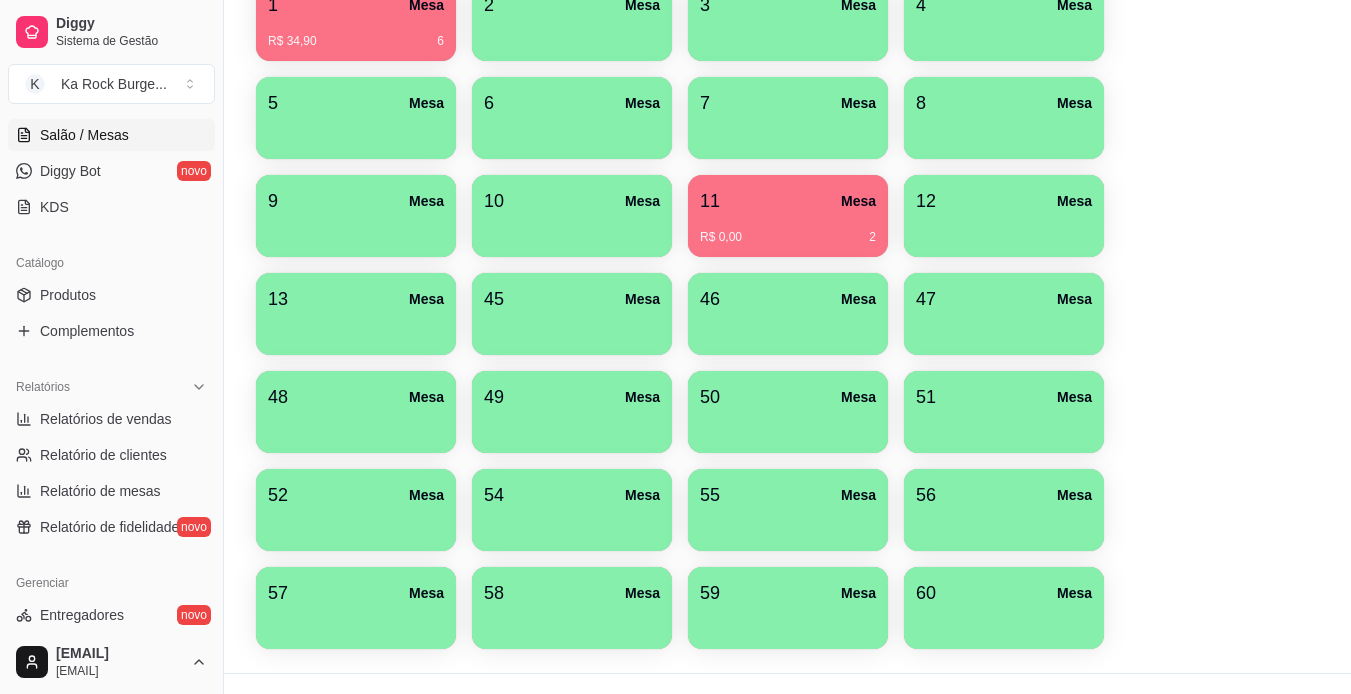 scroll, scrollTop: 415, scrollLeft: 0, axis: vertical 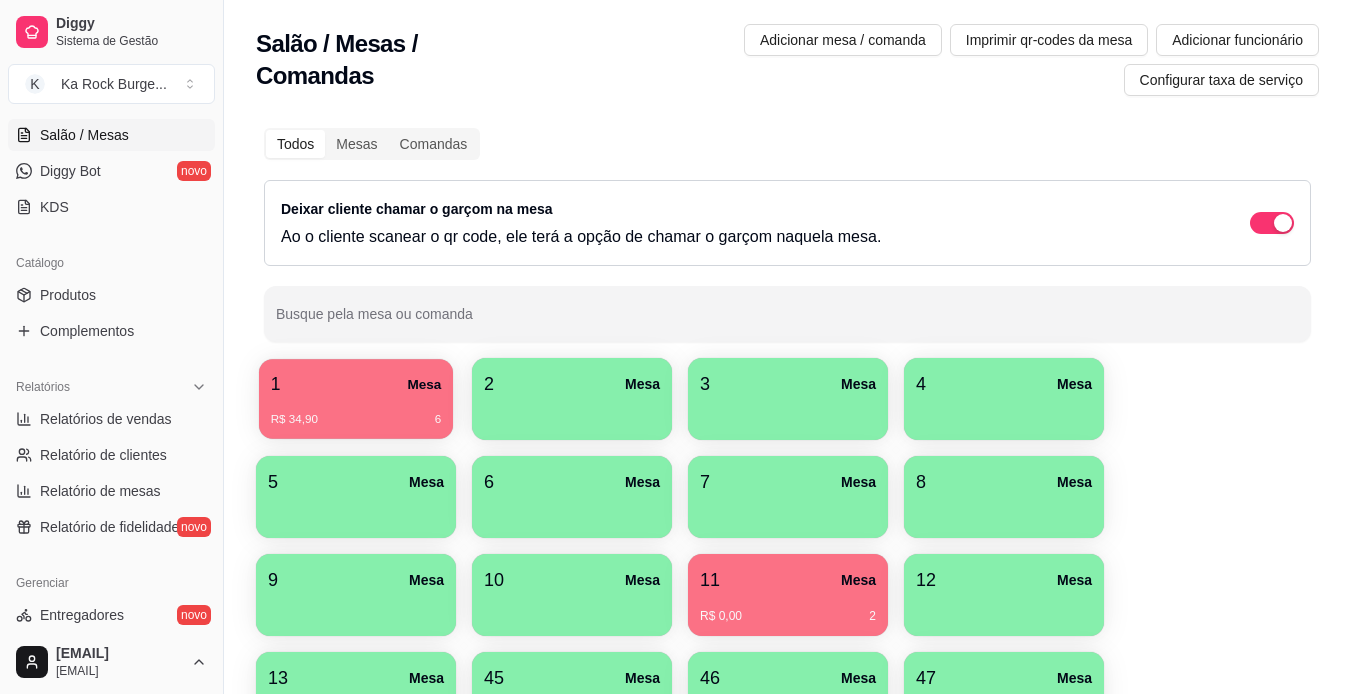 click on "R$ 34,90 6" at bounding box center (356, 412) 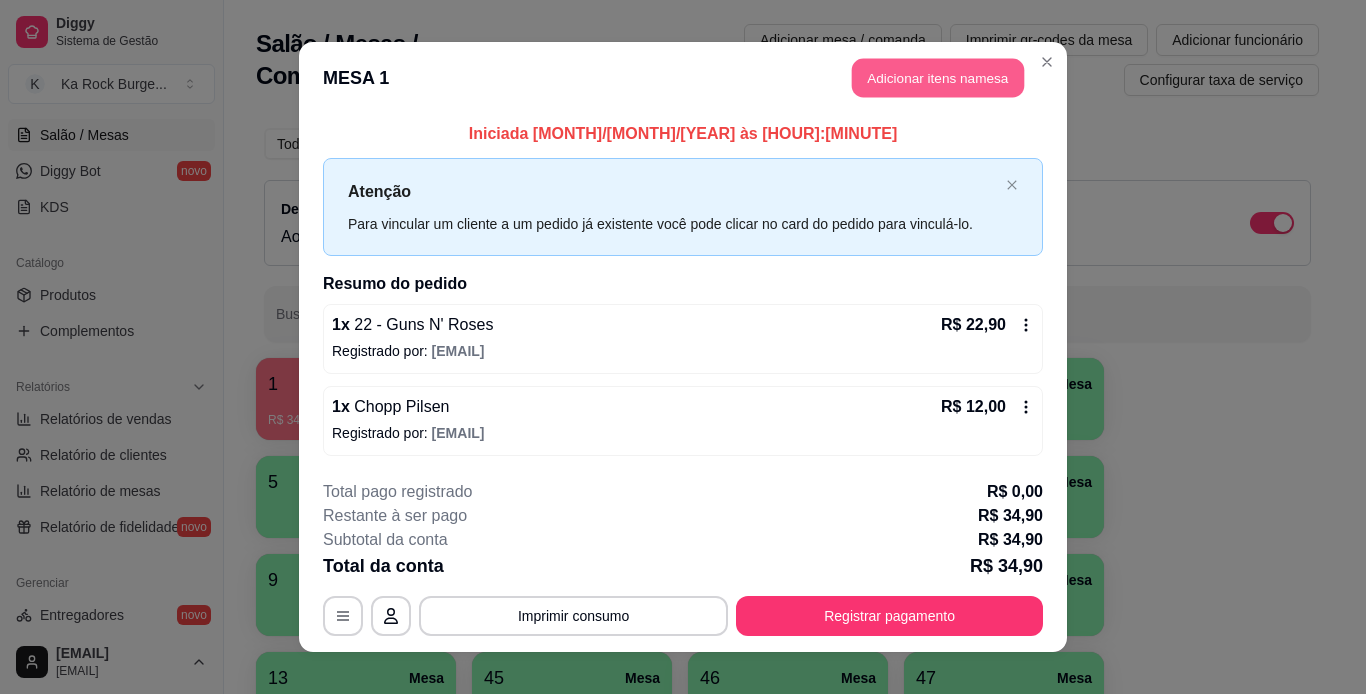 click on "Adicionar itens na  mesa" at bounding box center (938, 78) 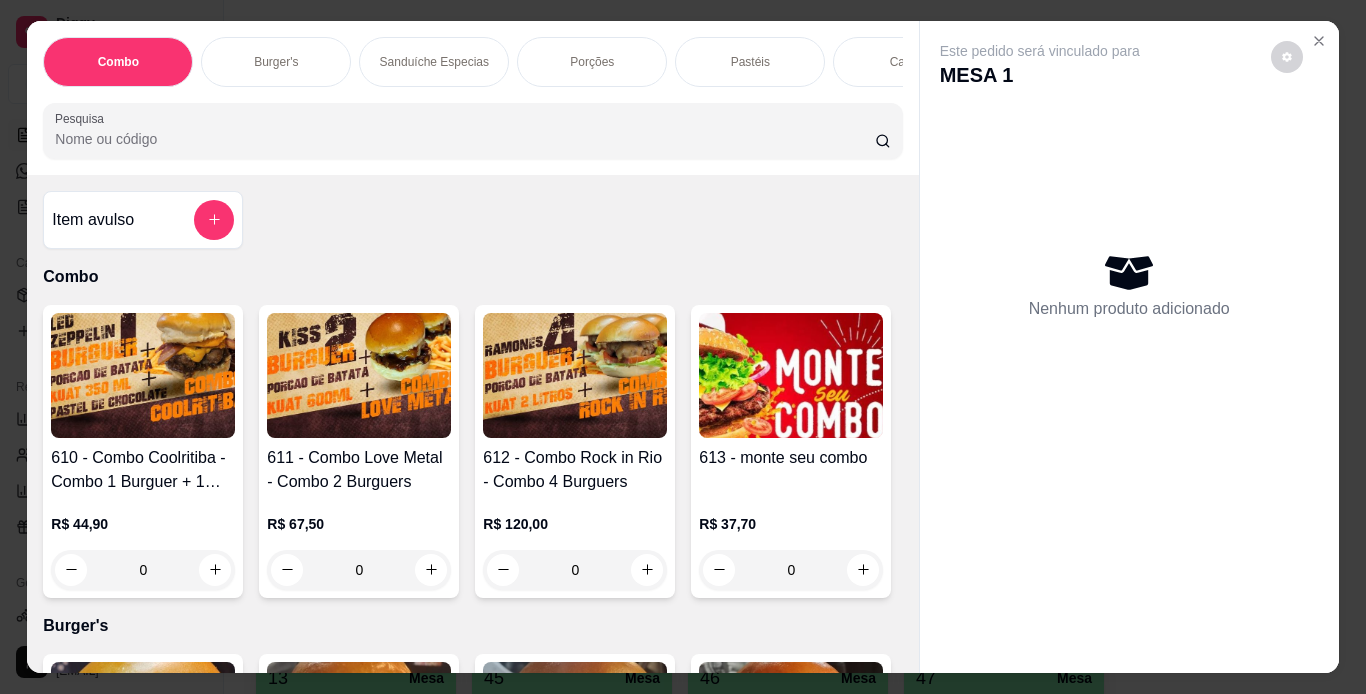 scroll, scrollTop: 0, scrollLeft: 752, axis: horizontal 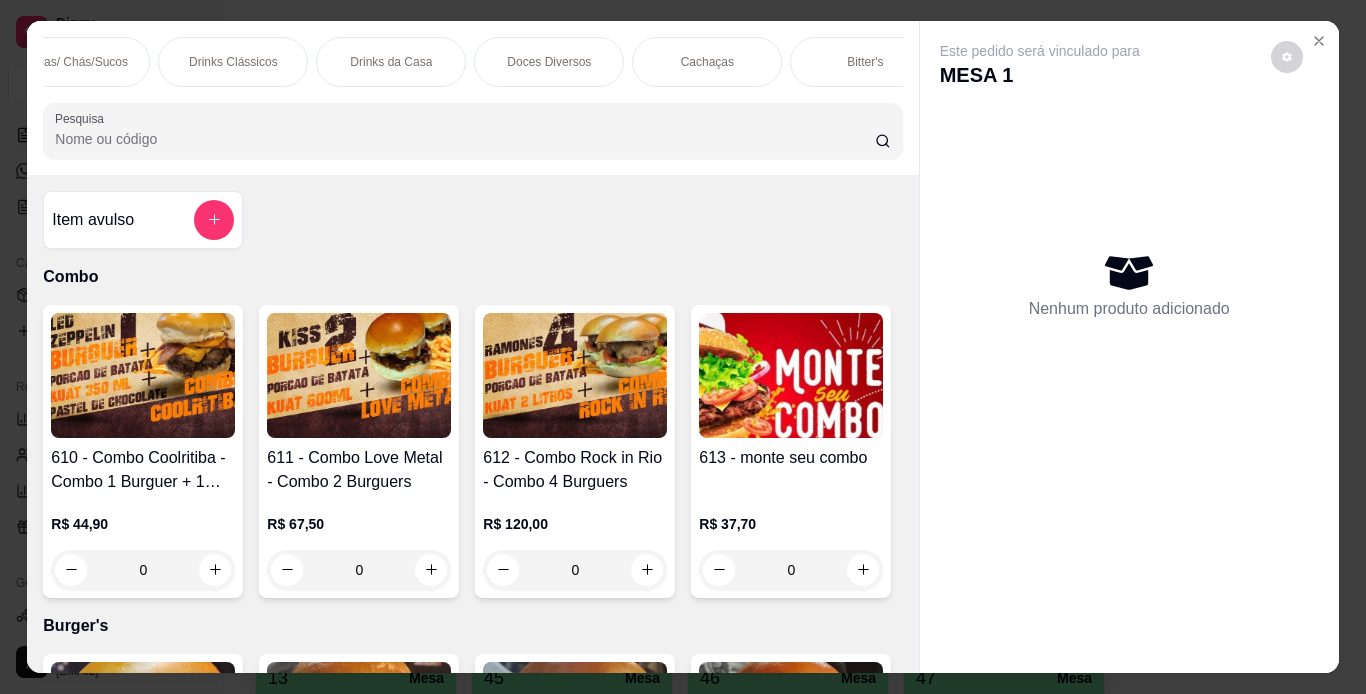 click on "Cachaças" at bounding box center (707, 62) 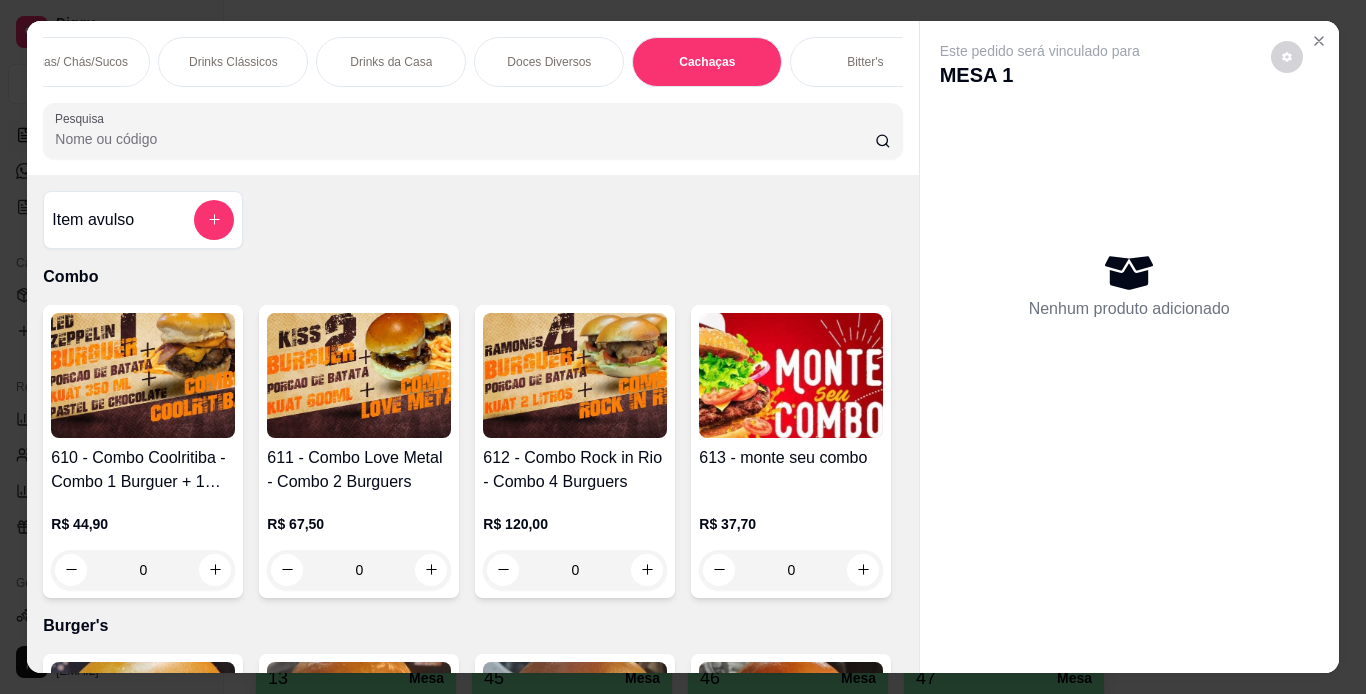 scroll, scrollTop: 15471, scrollLeft: 0, axis: vertical 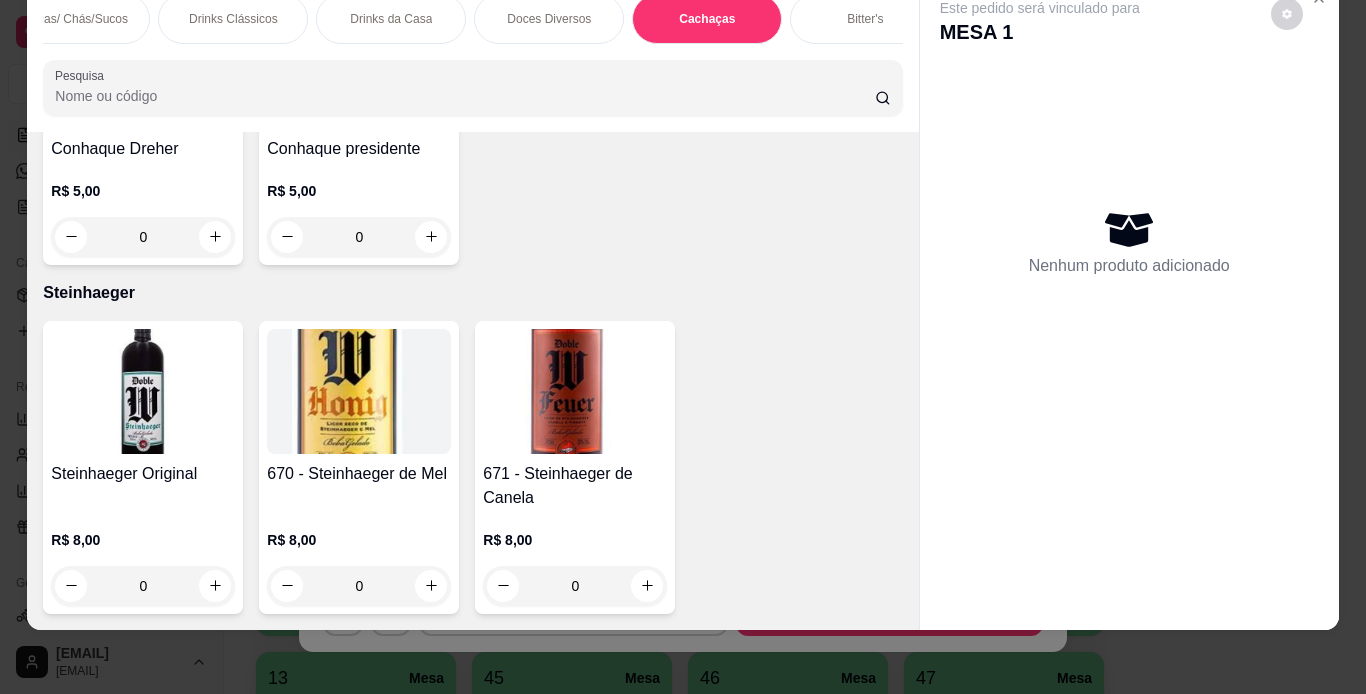 click at bounding box center (215, -2300) 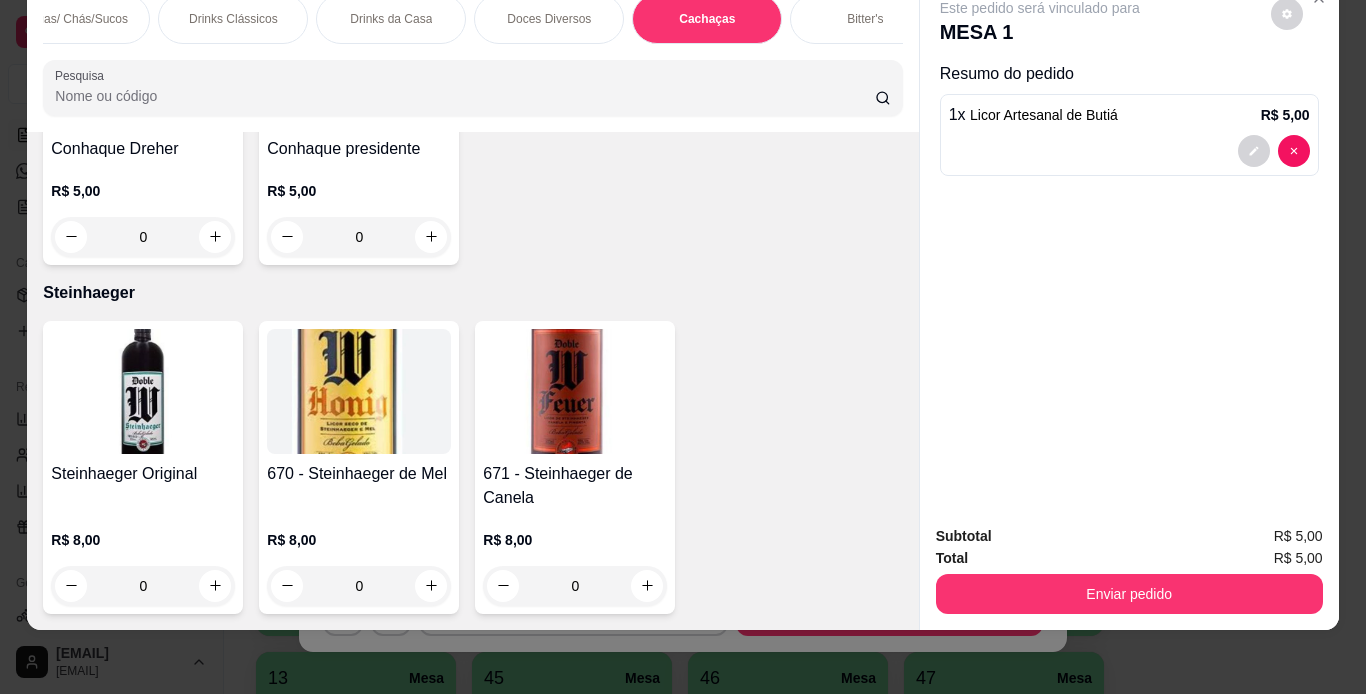 scroll, scrollTop: 17166, scrollLeft: 0, axis: vertical 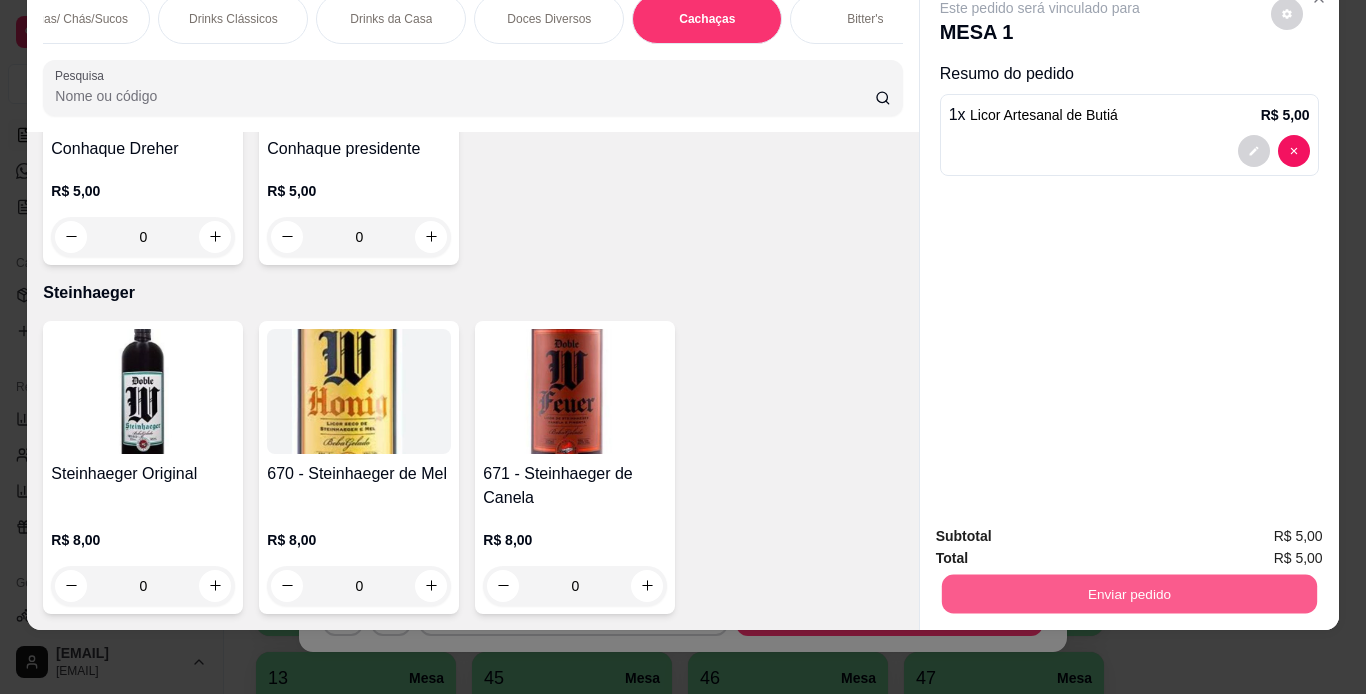click on "Enviar pedido" at bounding box center (1128, 594) 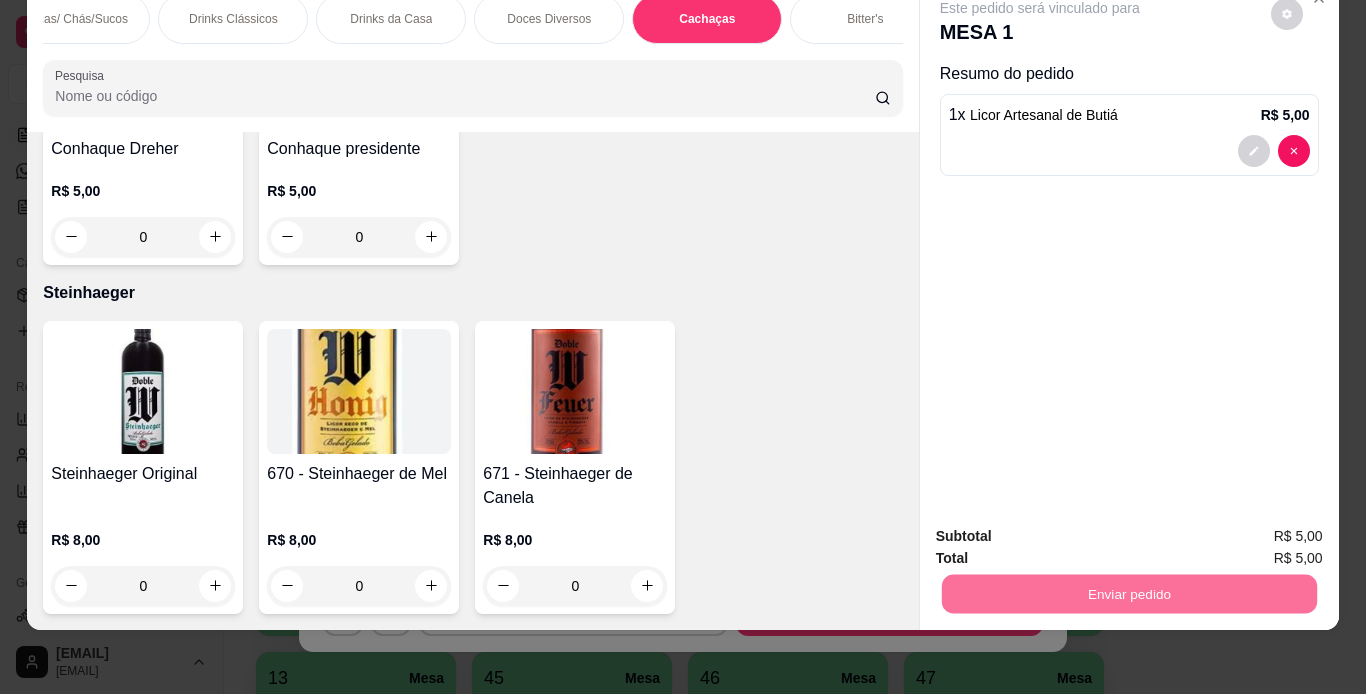 click on "Não registrar e enviar pedido" at bounding box center [1063, 530] 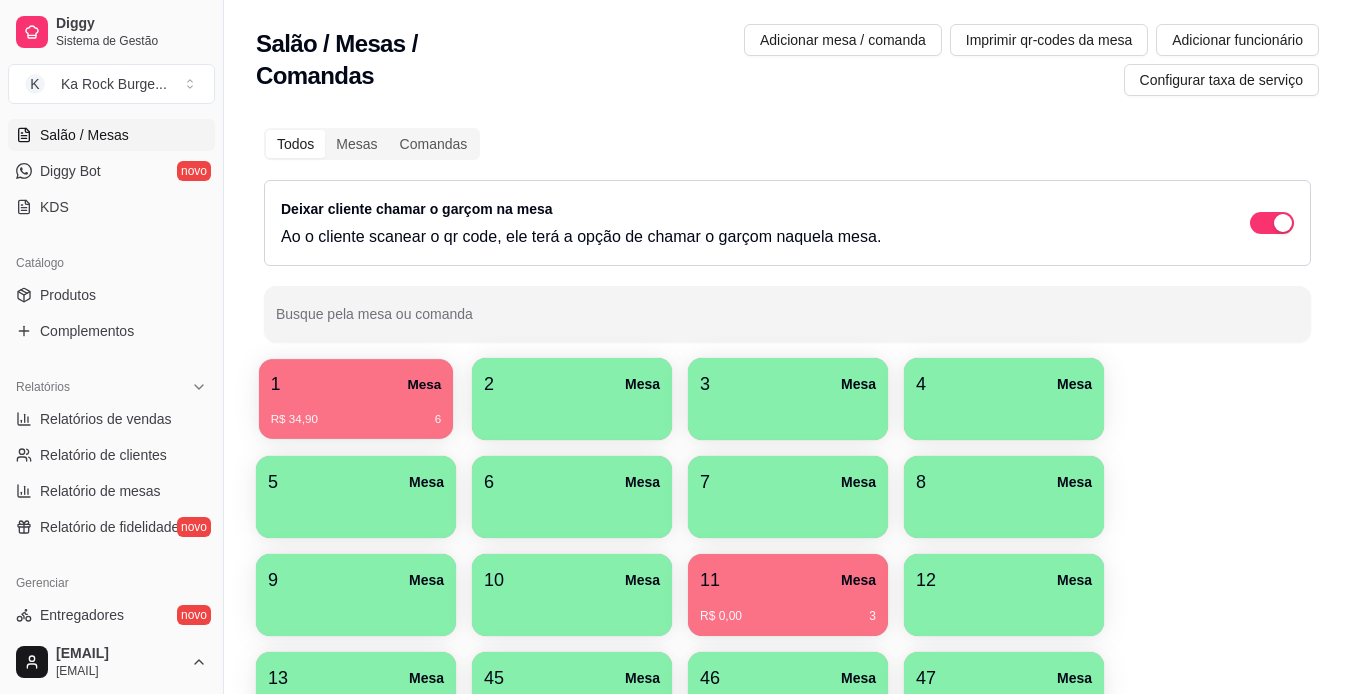 click on "R$ 34,90 6" at bounding box center (356, 412) 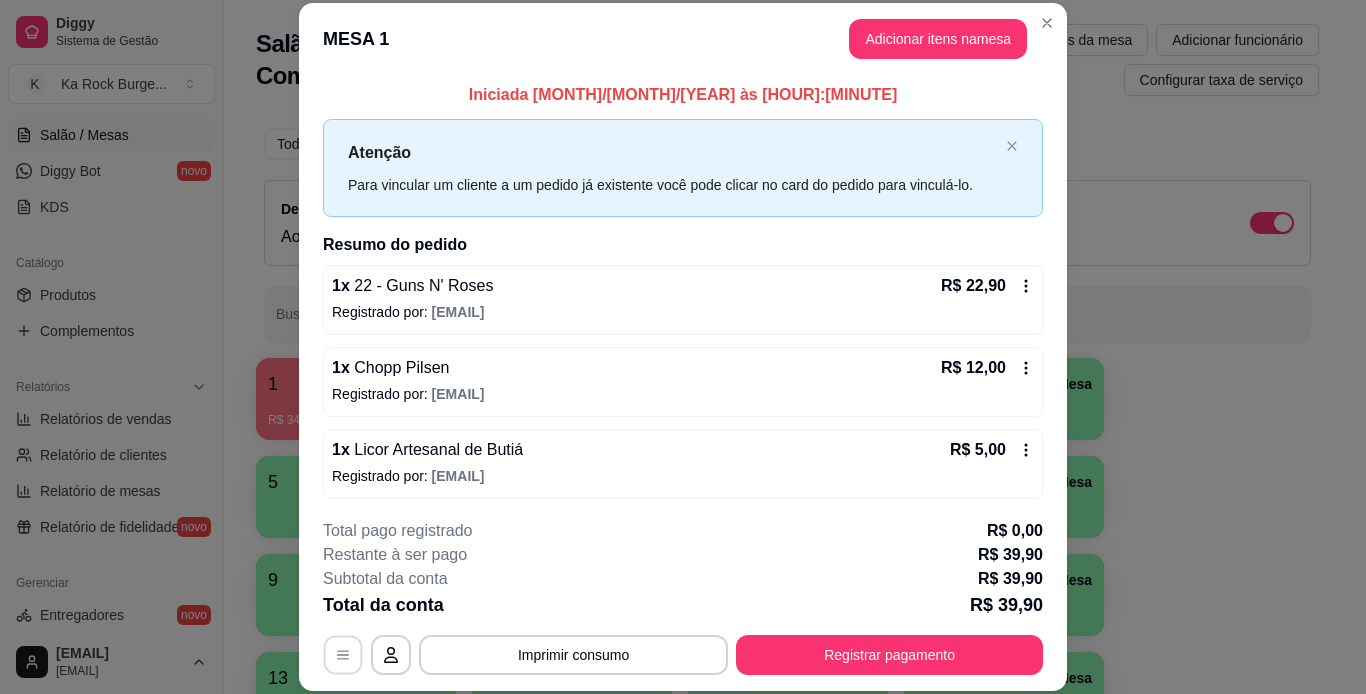 click 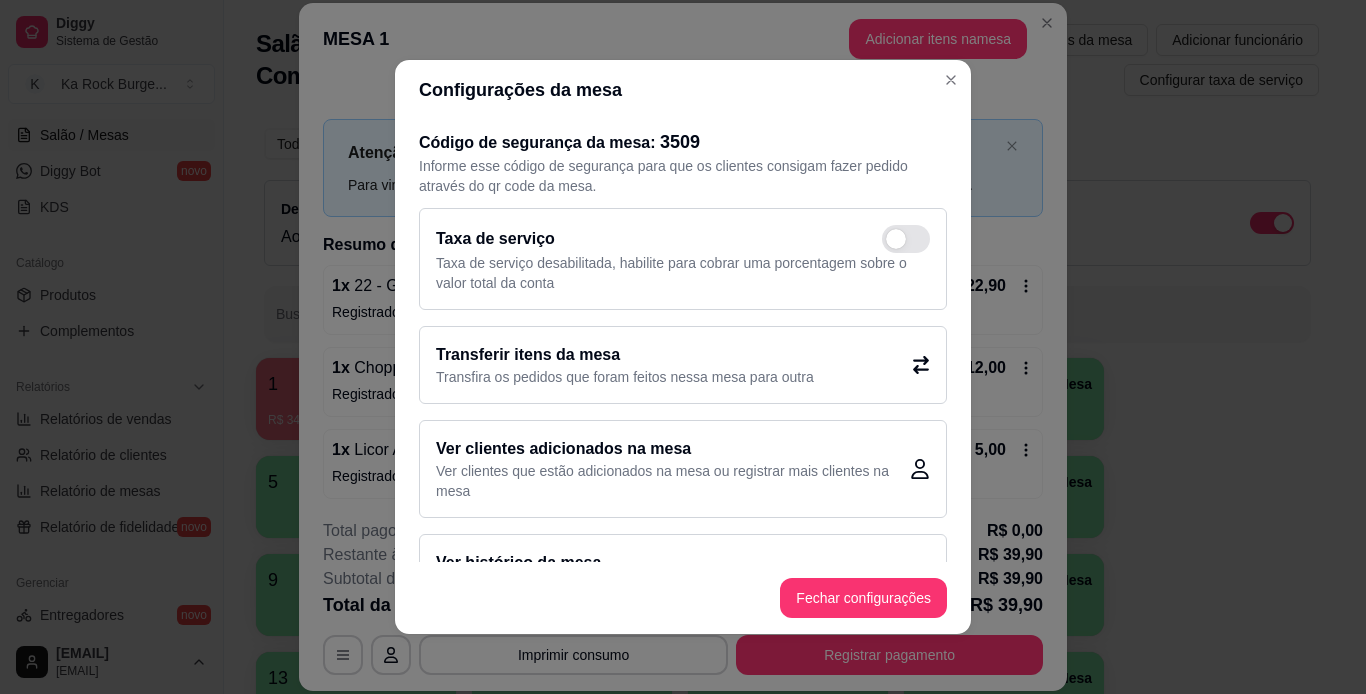 click on "Transfira os pedidos que foram feitos nessa mesa para outra" at bounding box center [625, 377] 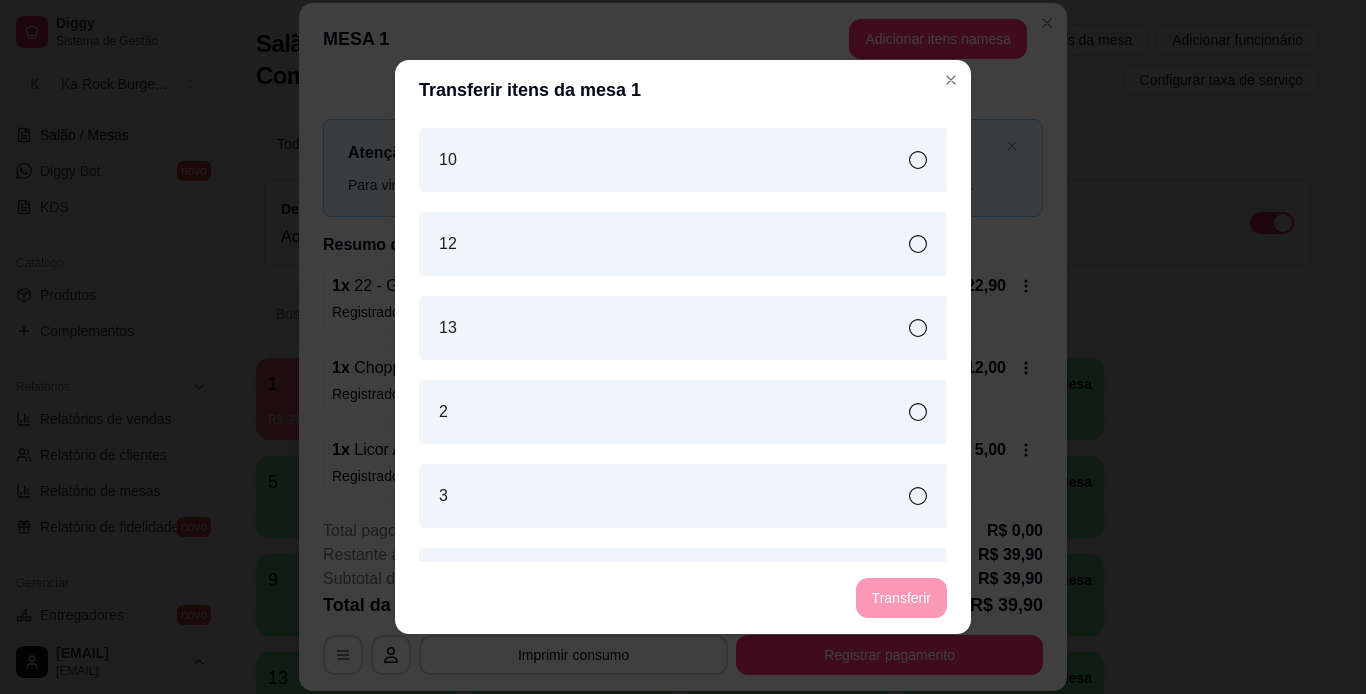 scroll, scrollTop: 387, scrollLeft: 0, axis: vertical 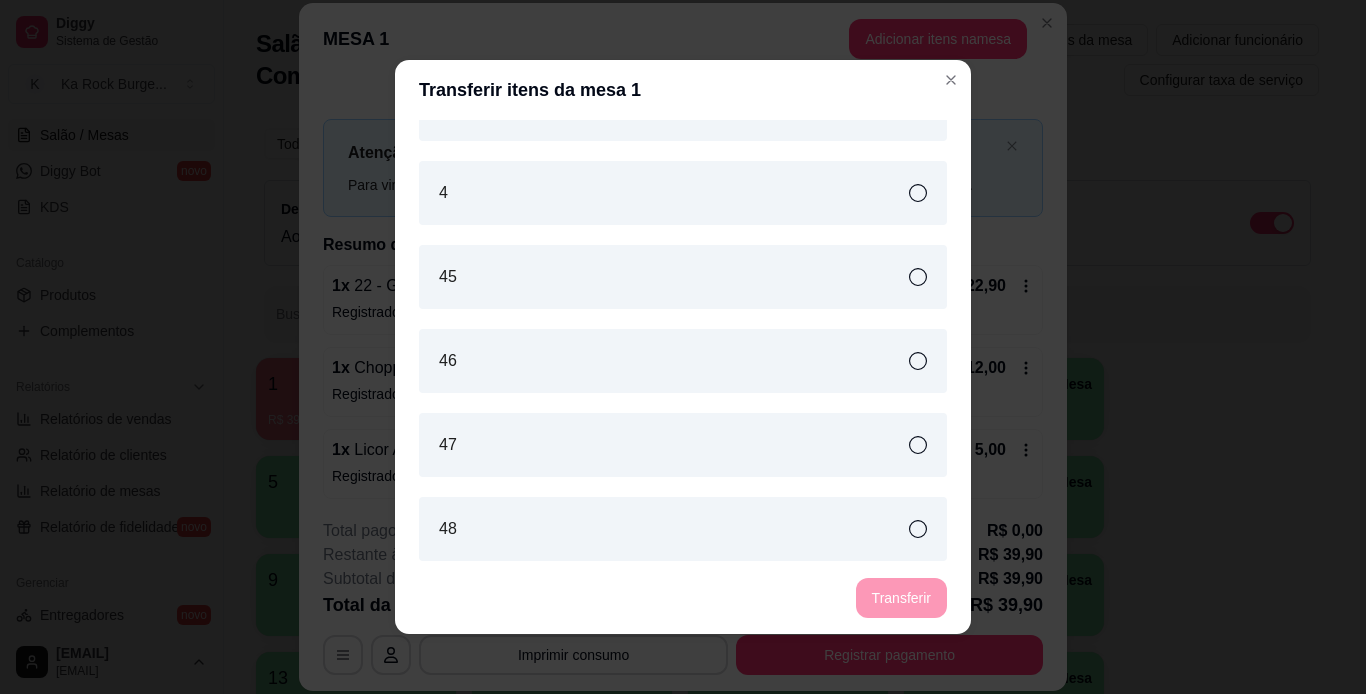 click 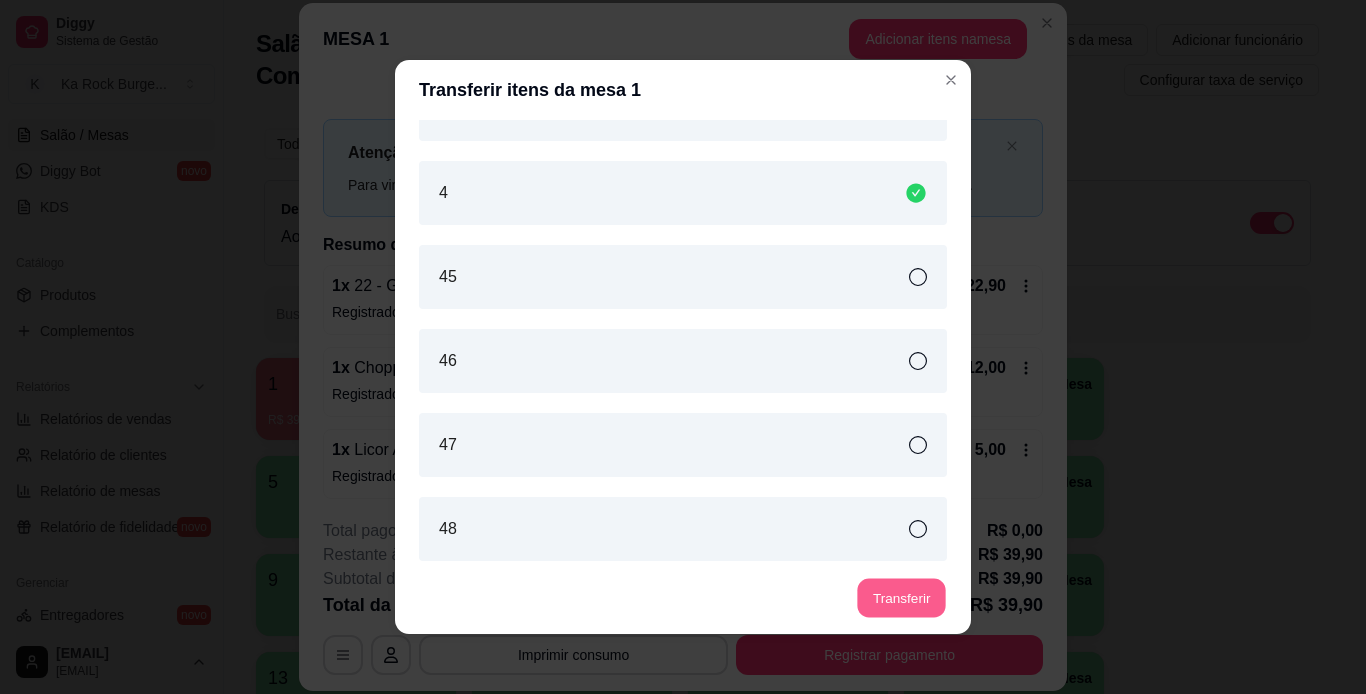 click on "Transferir" at bounding box center (901, 598) 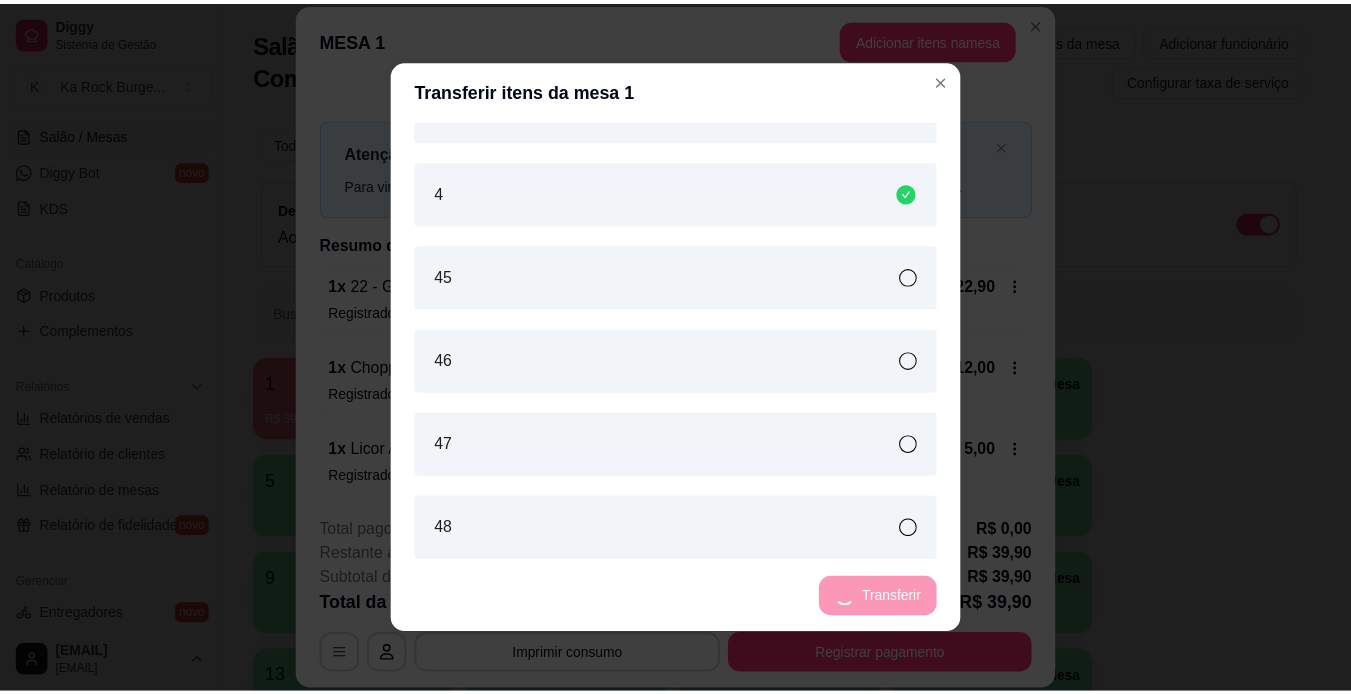 scroll, scrollTop: 471, scrollLeft: 0, axis: vertical 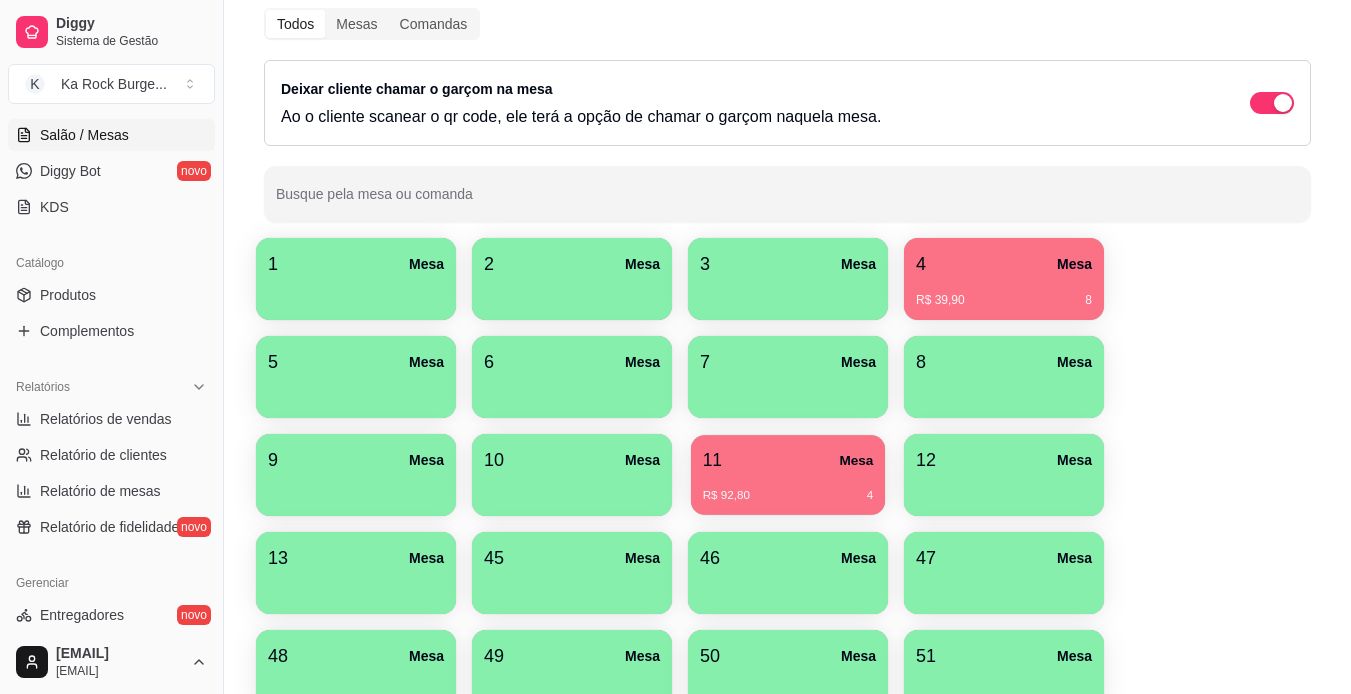 click on "11 Mesa" at bounding box center [788, 460] 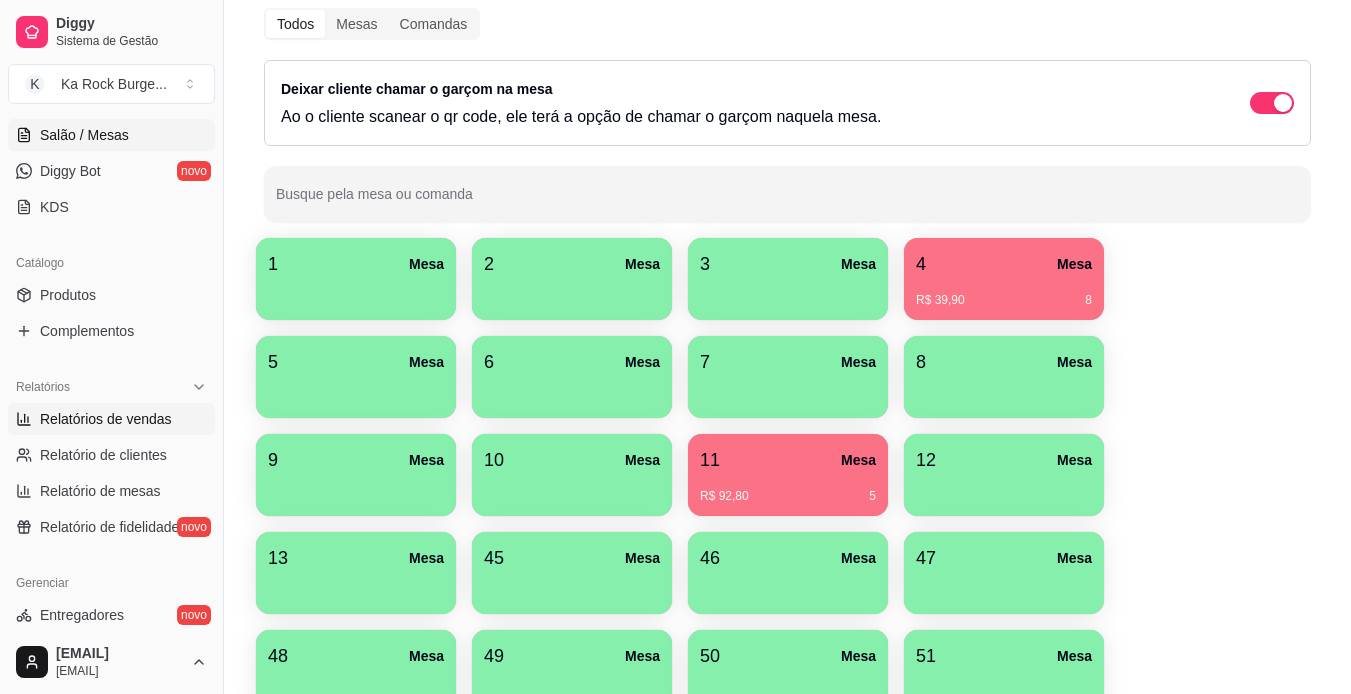 click on "Relatórios de vendas" at bounding box center [111, 419] 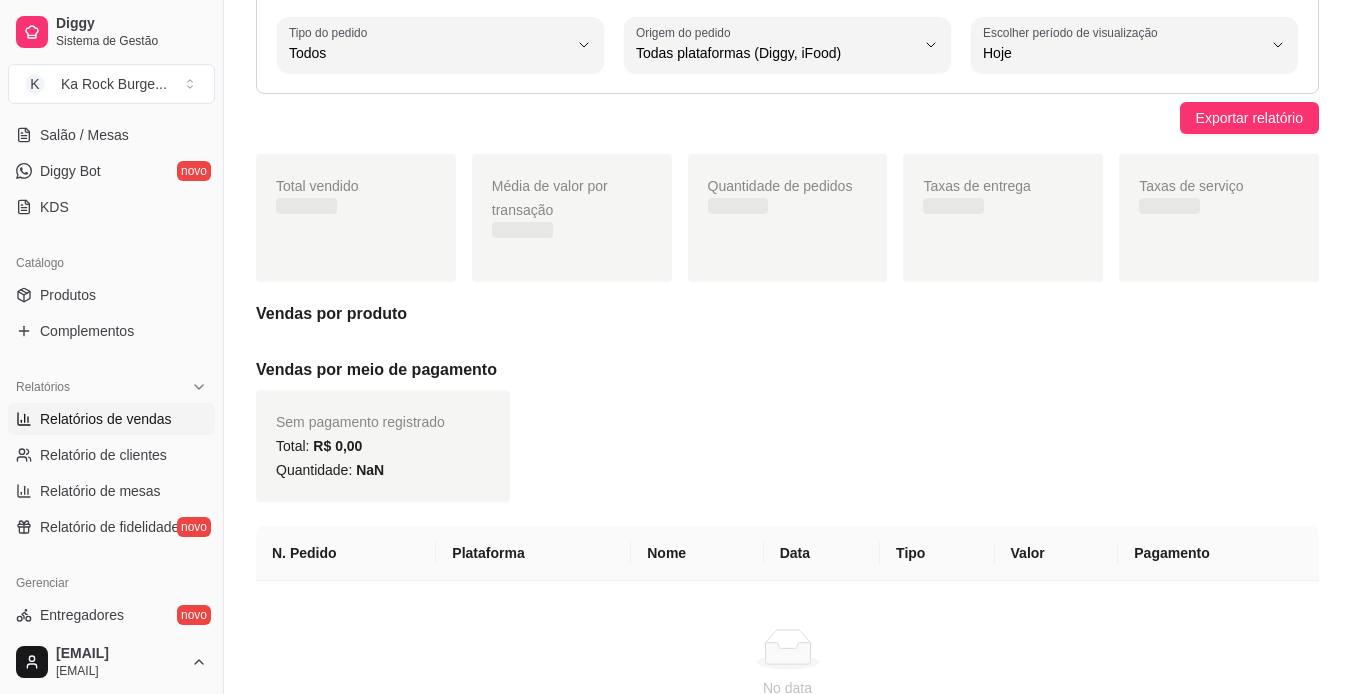 scroll, scrollTop: 0, scrollLeft: 0, axis: both 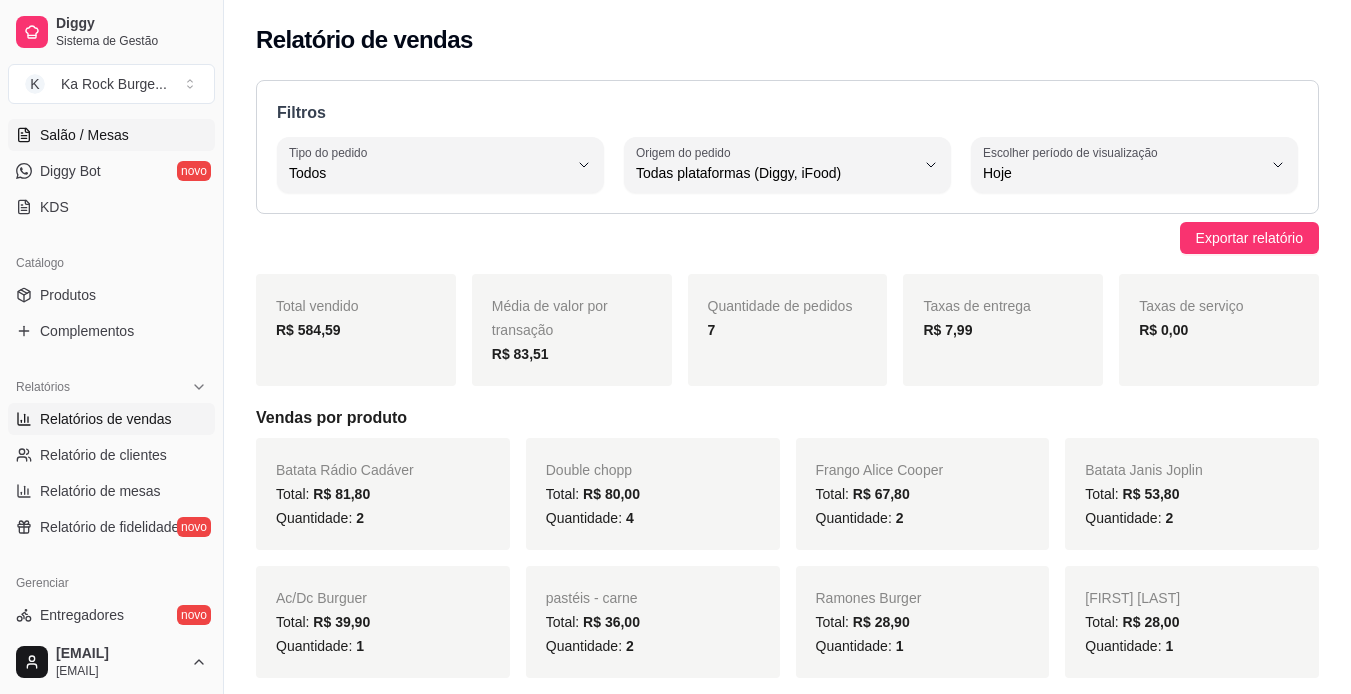 click on "Salão / Mesas" at bounding box center (84, 135) 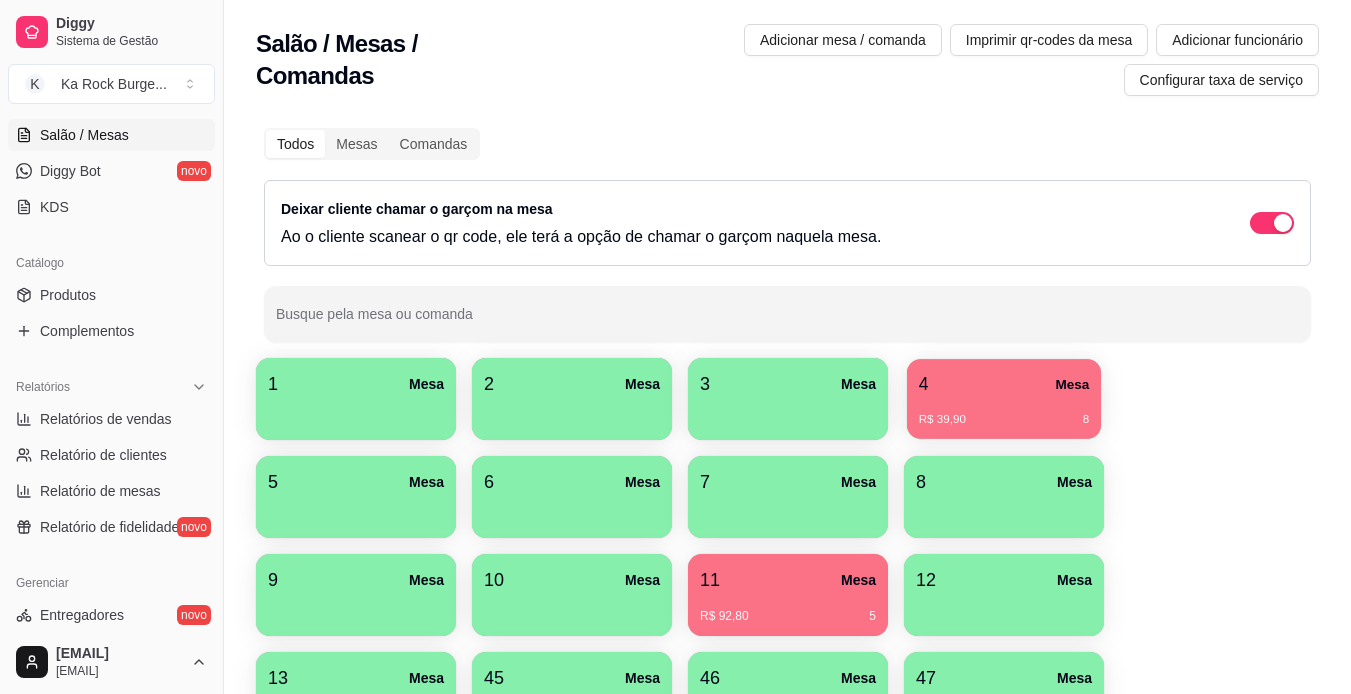 click on "R$ 39,90 8" at bounding box center (1004, 412) 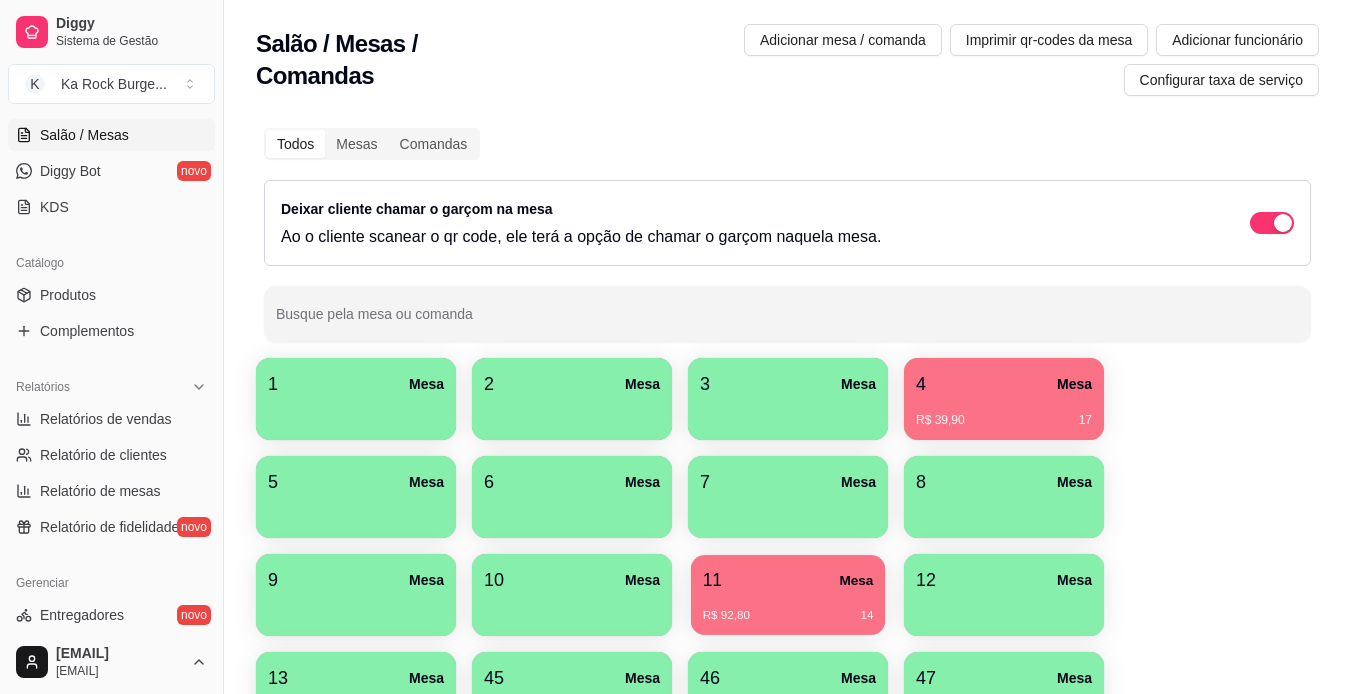 click on "[PRICE] 14" at bounding box center [788, 608] 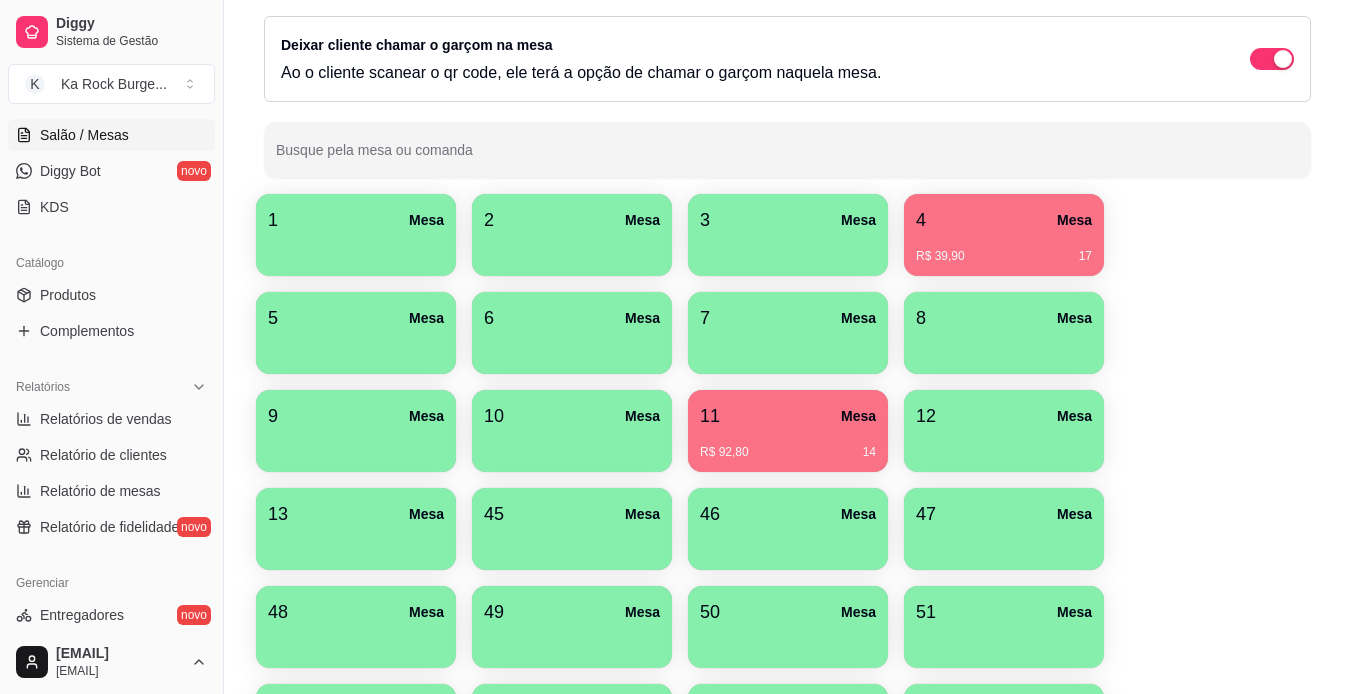 scroll, scrollTop: 173, scrollLeft: 0, axis: vertical 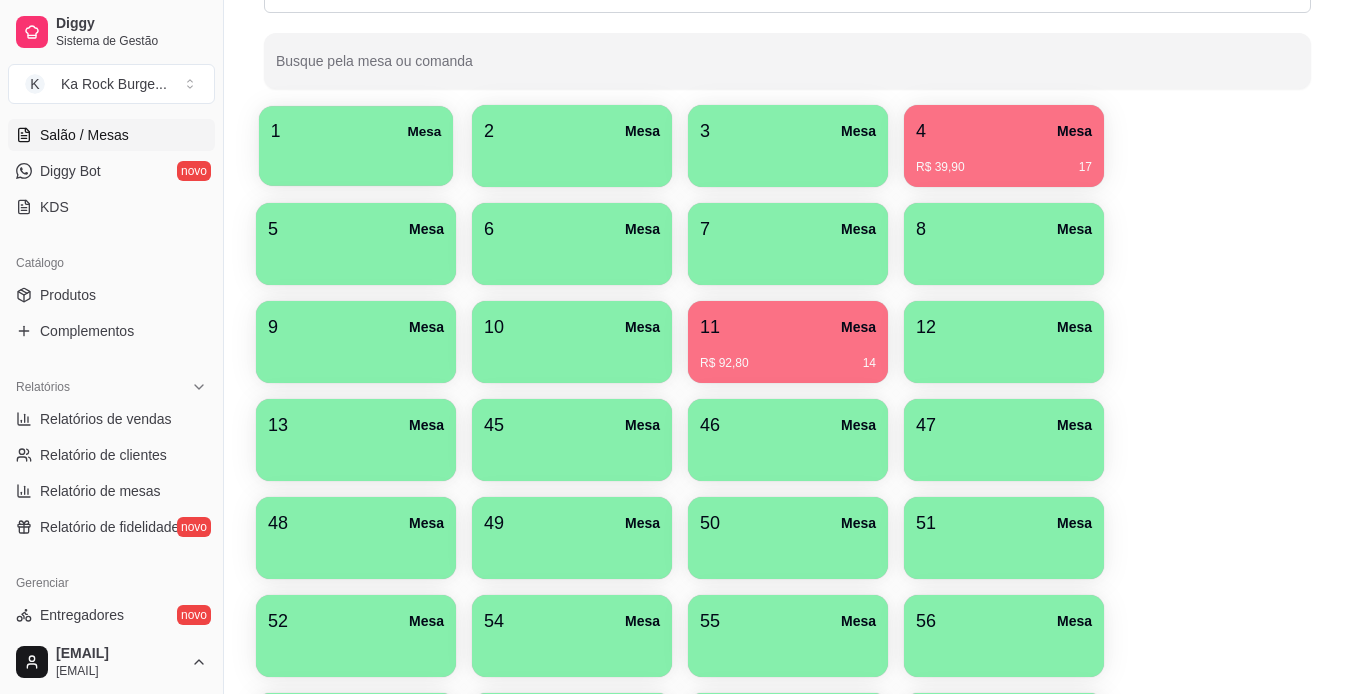 click on "1 Mesa" at bounding box center [356, 131] 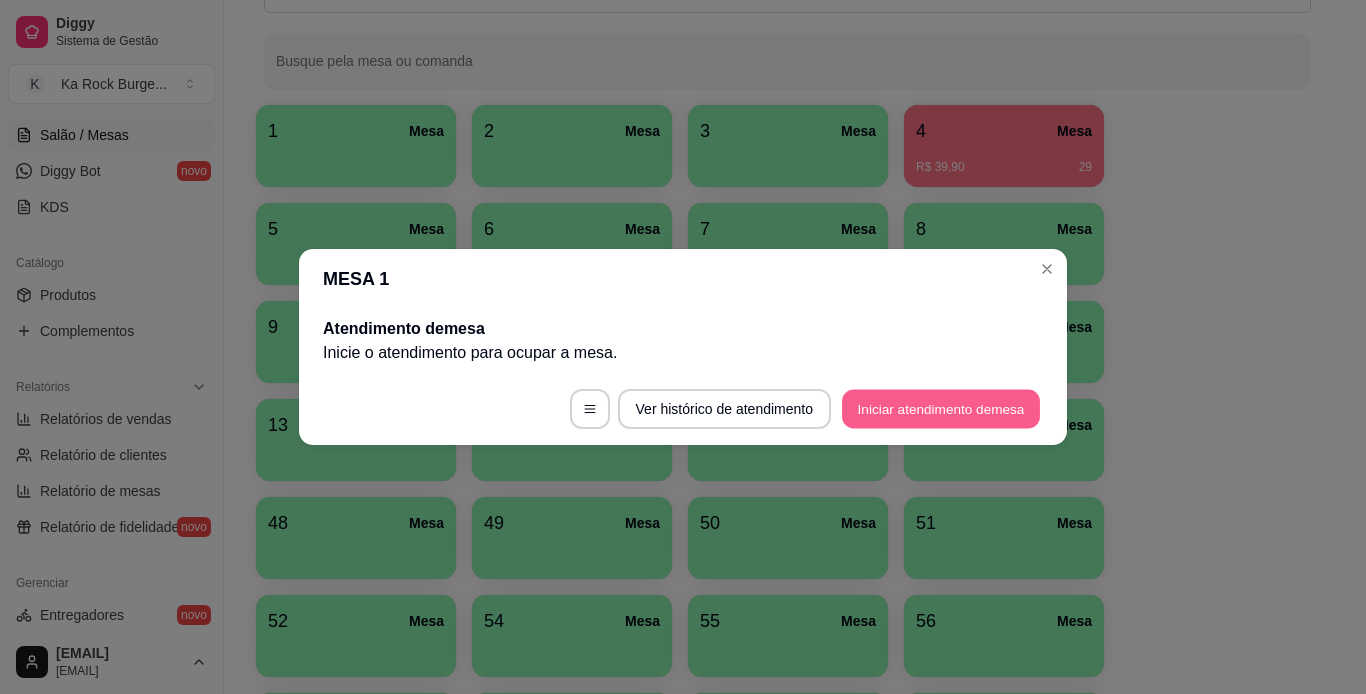 click on "Iniciar atendimento de  mesa" at bounding box center [941, 409] 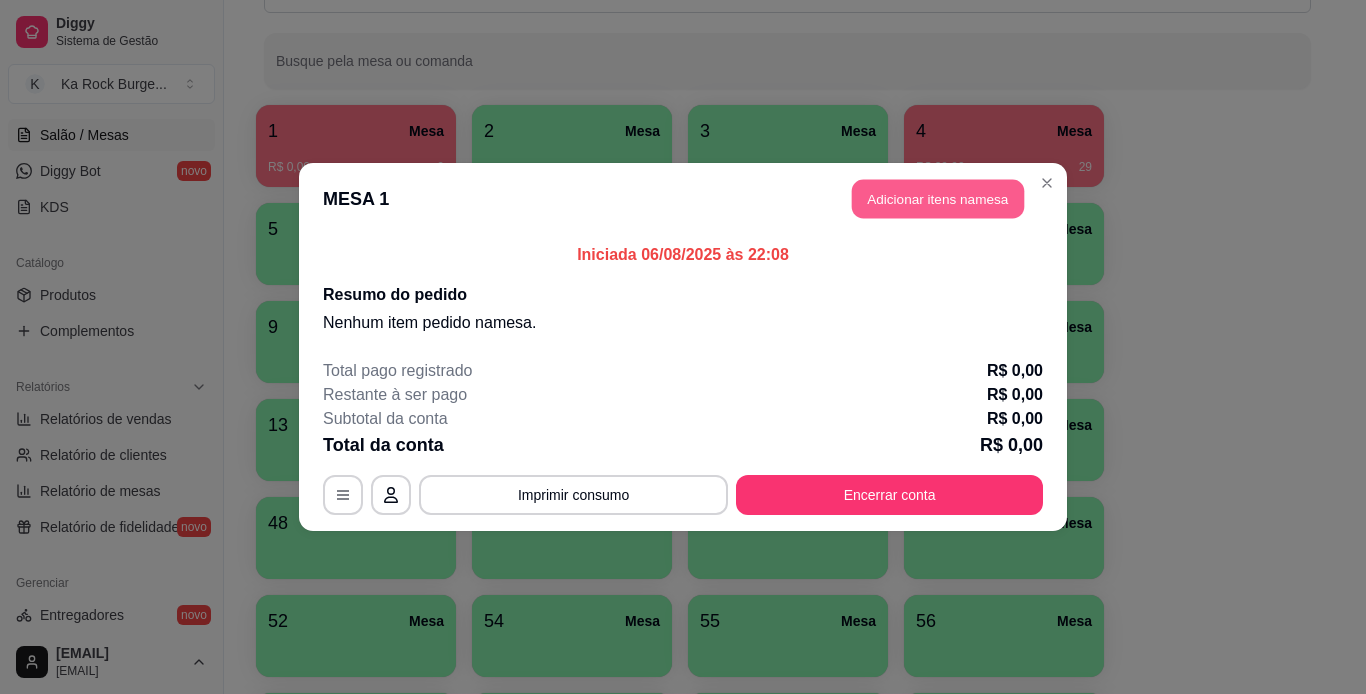click on "Adicionar itens na  mesa" at bounding box center (938, 199) 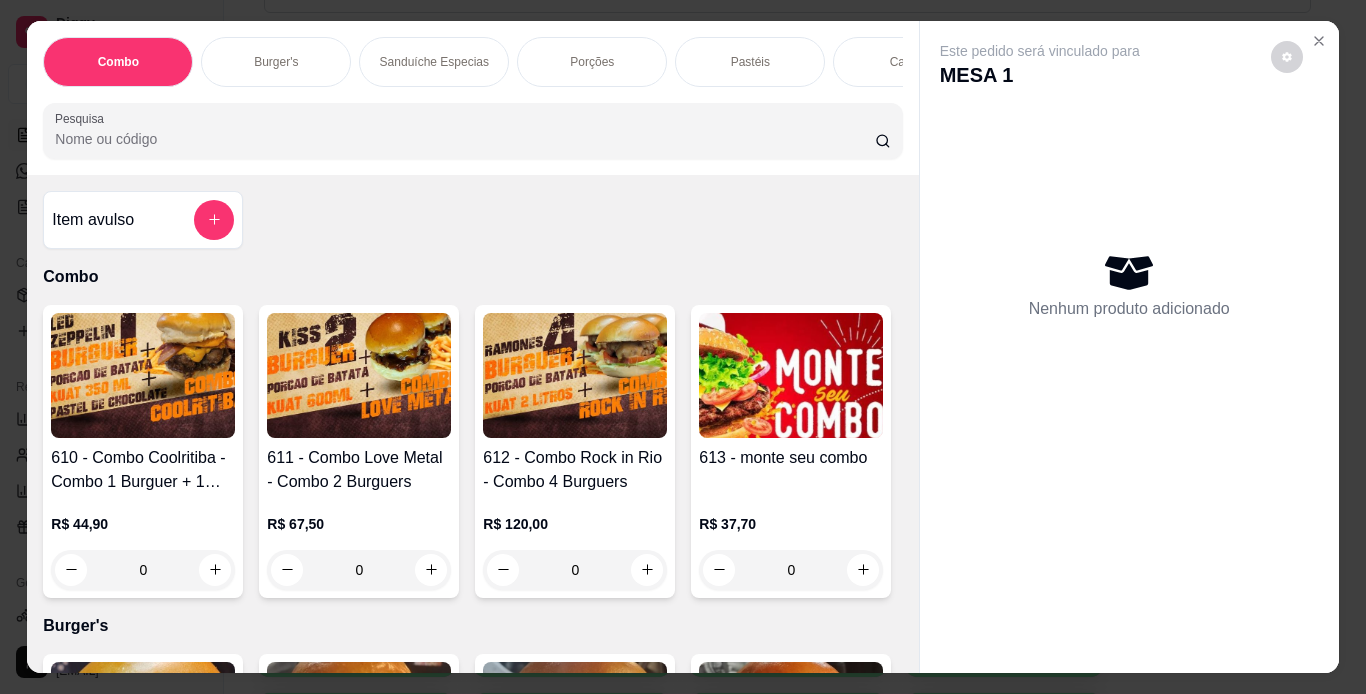 click on "Burger's" at bounding box center (276, 62) 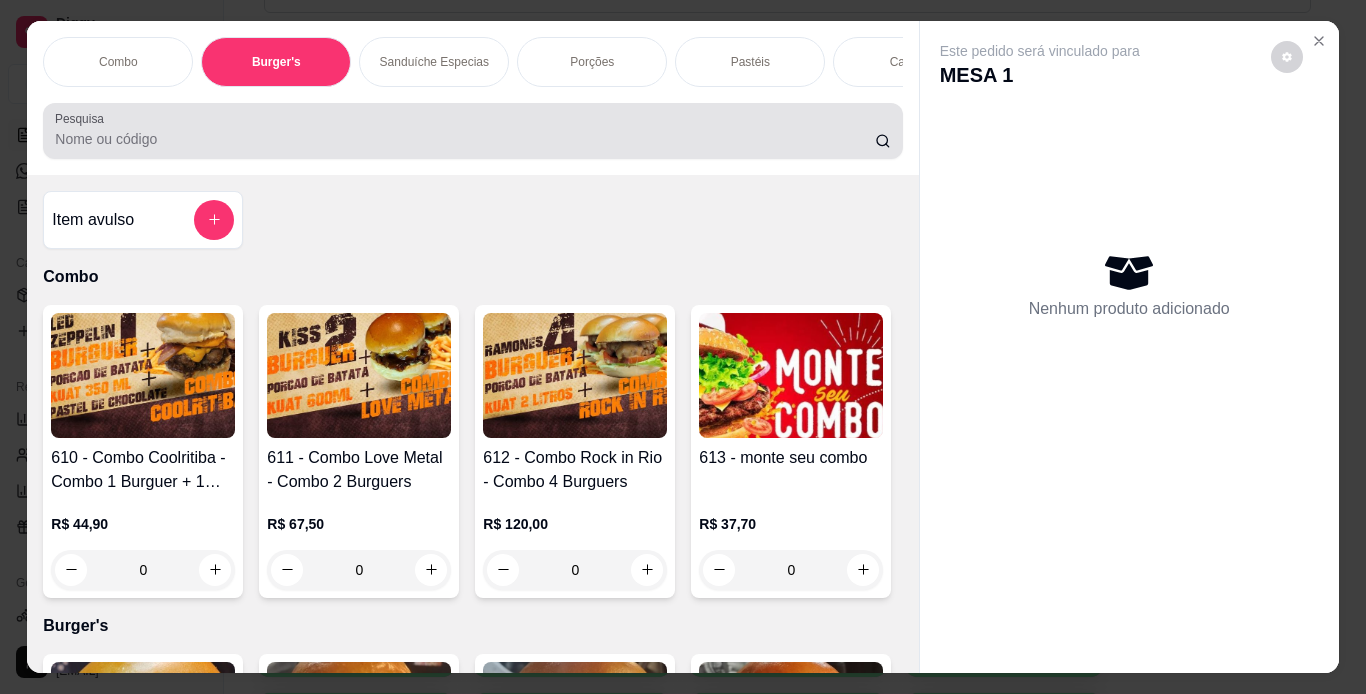 scroll, scrollTop: 724, scrollLeft: 0, axis: vertical 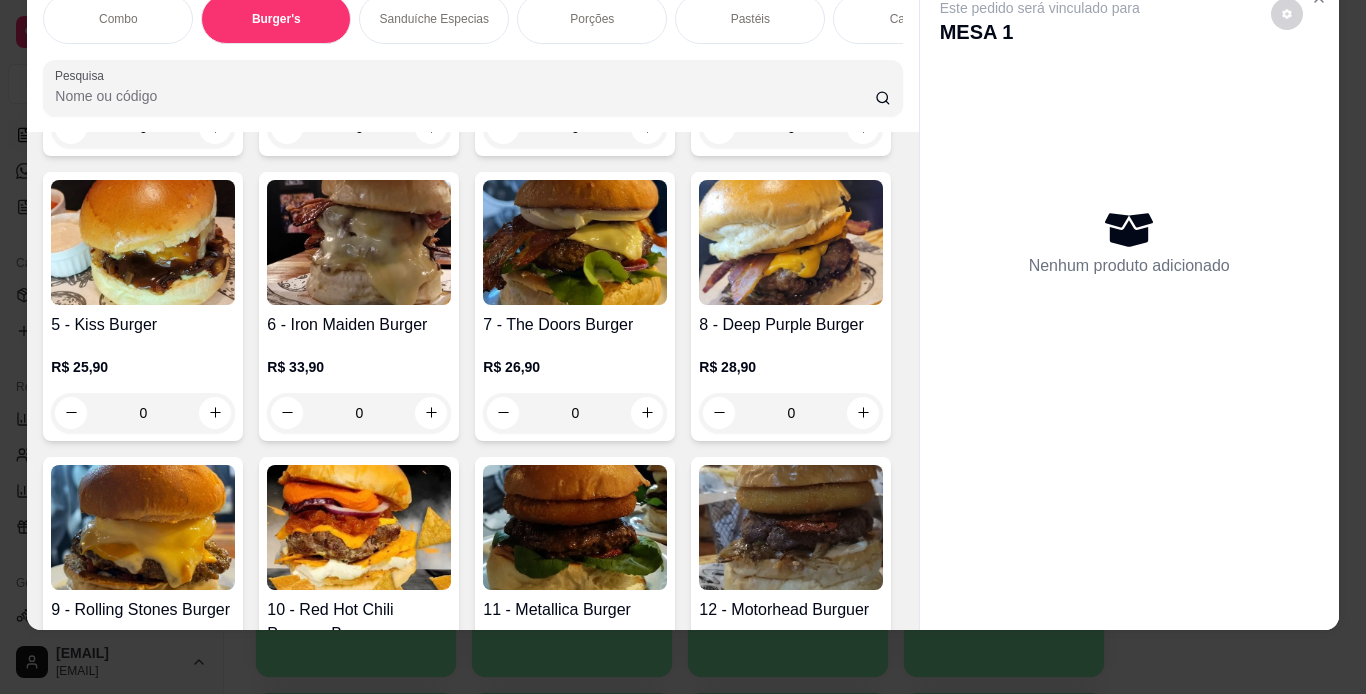 click at bounding box center [791, -43] 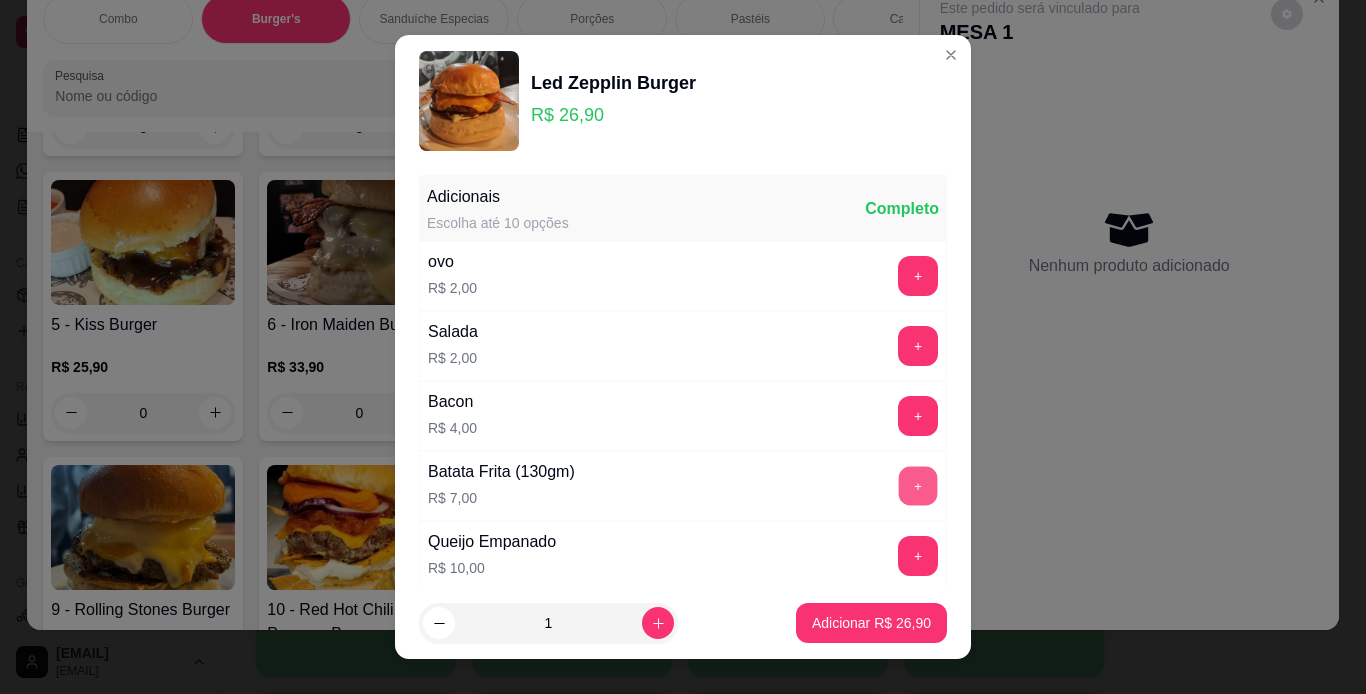 click on "+" at bounding box center [918, 485] 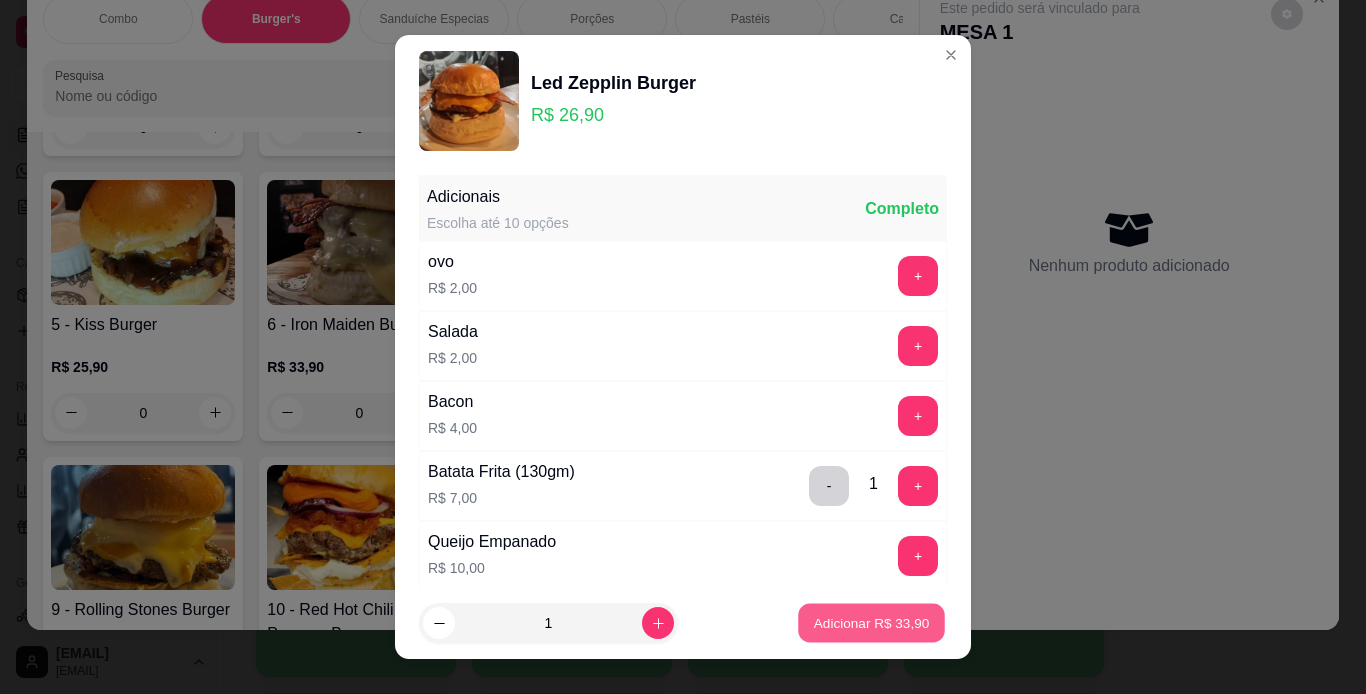 click on "Adicionar   R$ 33,90" at bounding box center (872, 623) 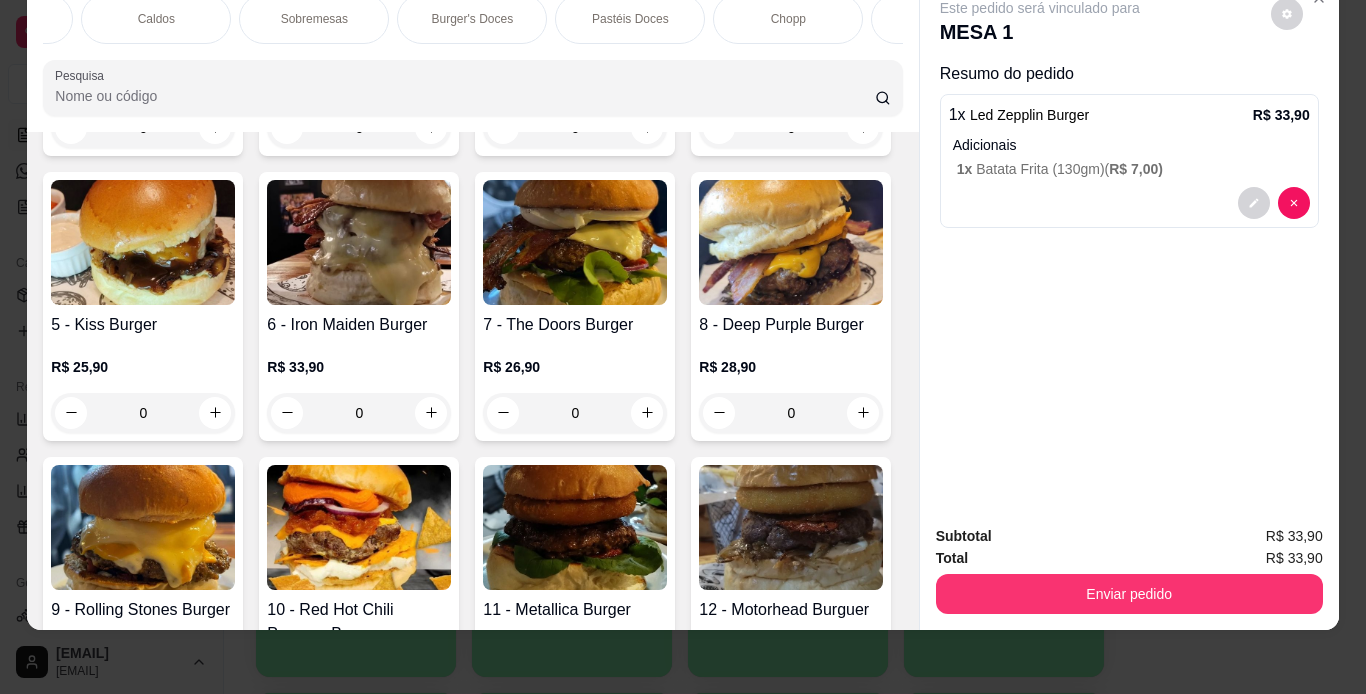 scroll, scrollTop: 0, scrollLeft: 1503, axis: horizontal 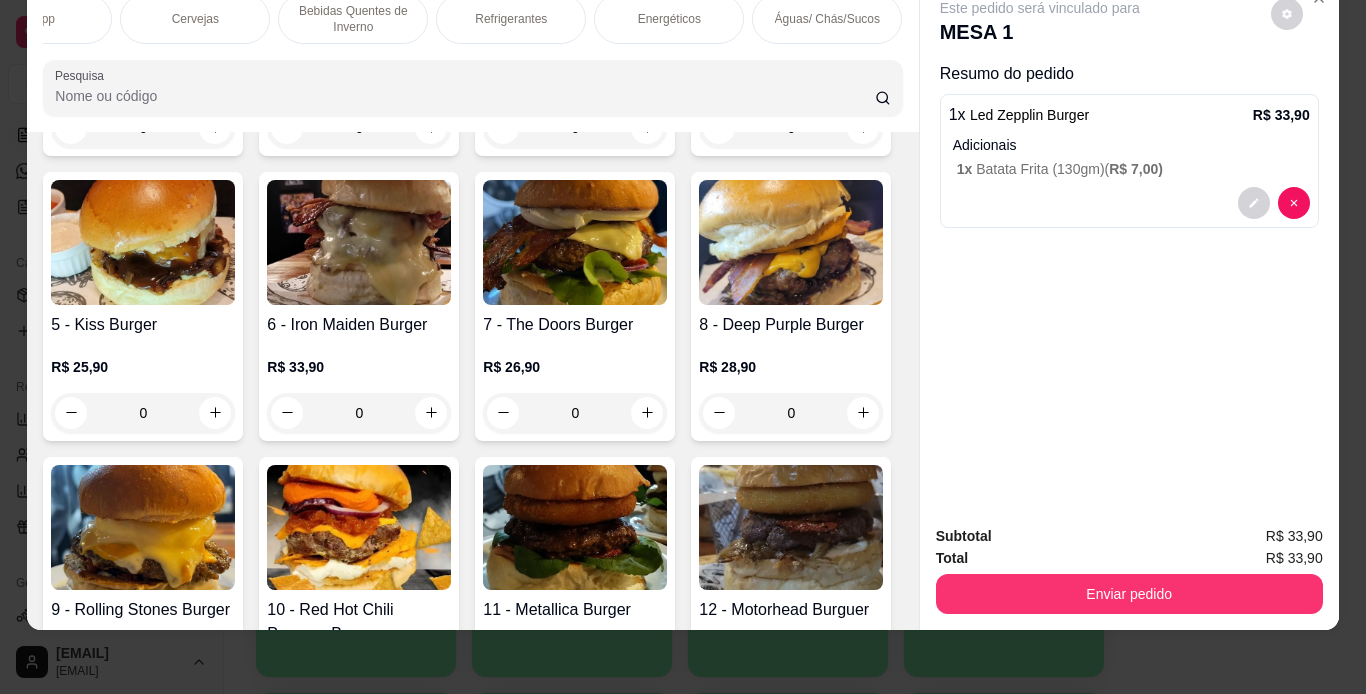 click on "Refrigerantes" at bounding box center (511, 19) 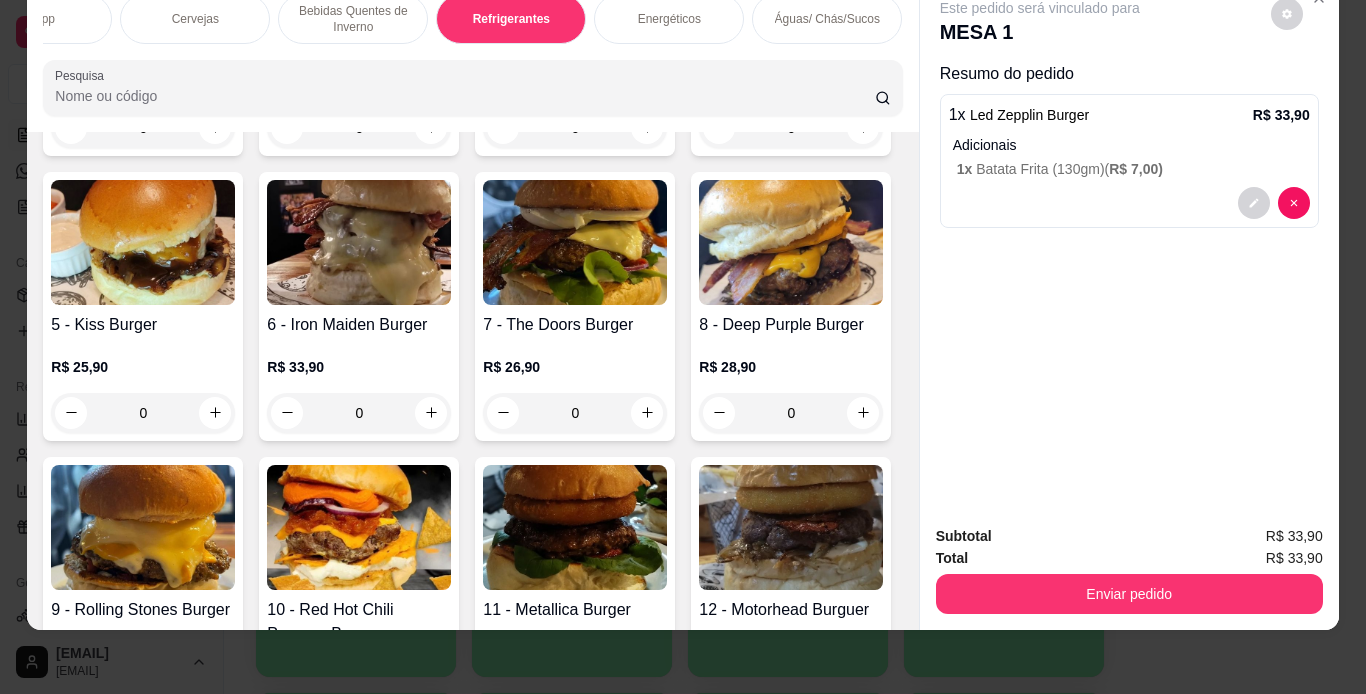 scroll, scrollTop: 9765, scrollLeft: 0, axis: vertical 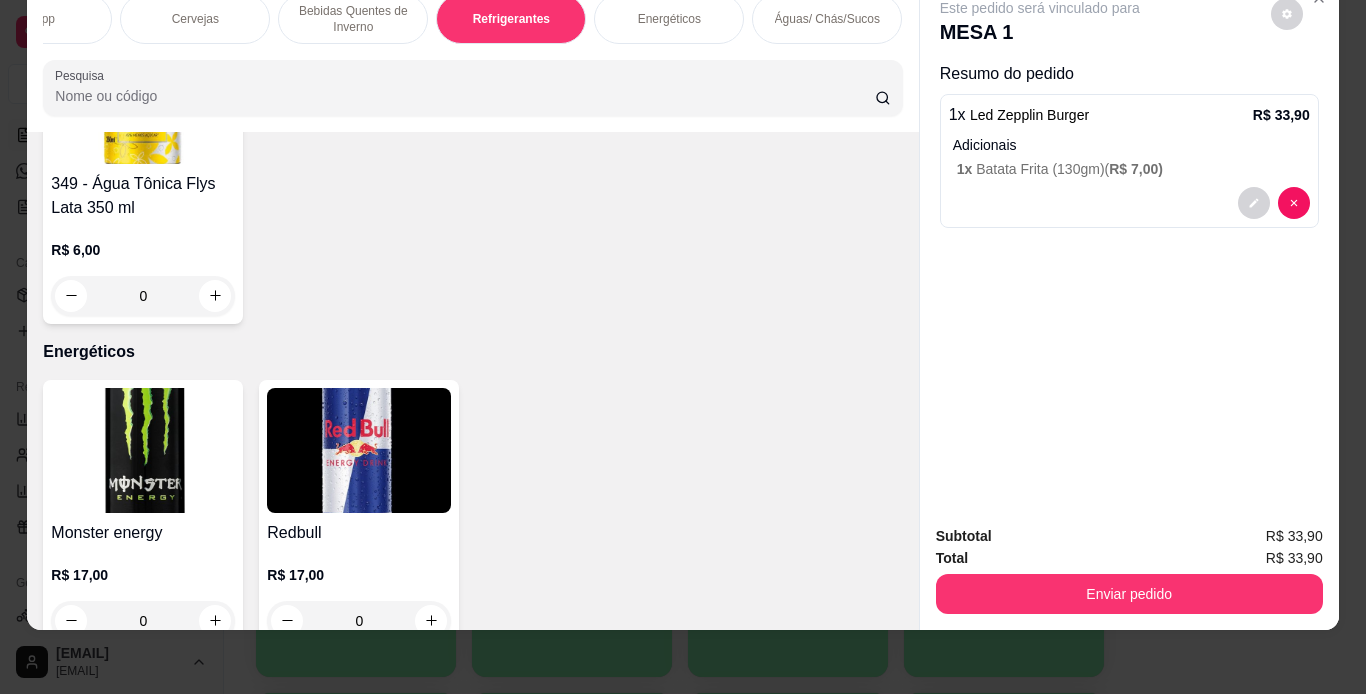 click on "Cervejas" at bounding box center [195, 19] 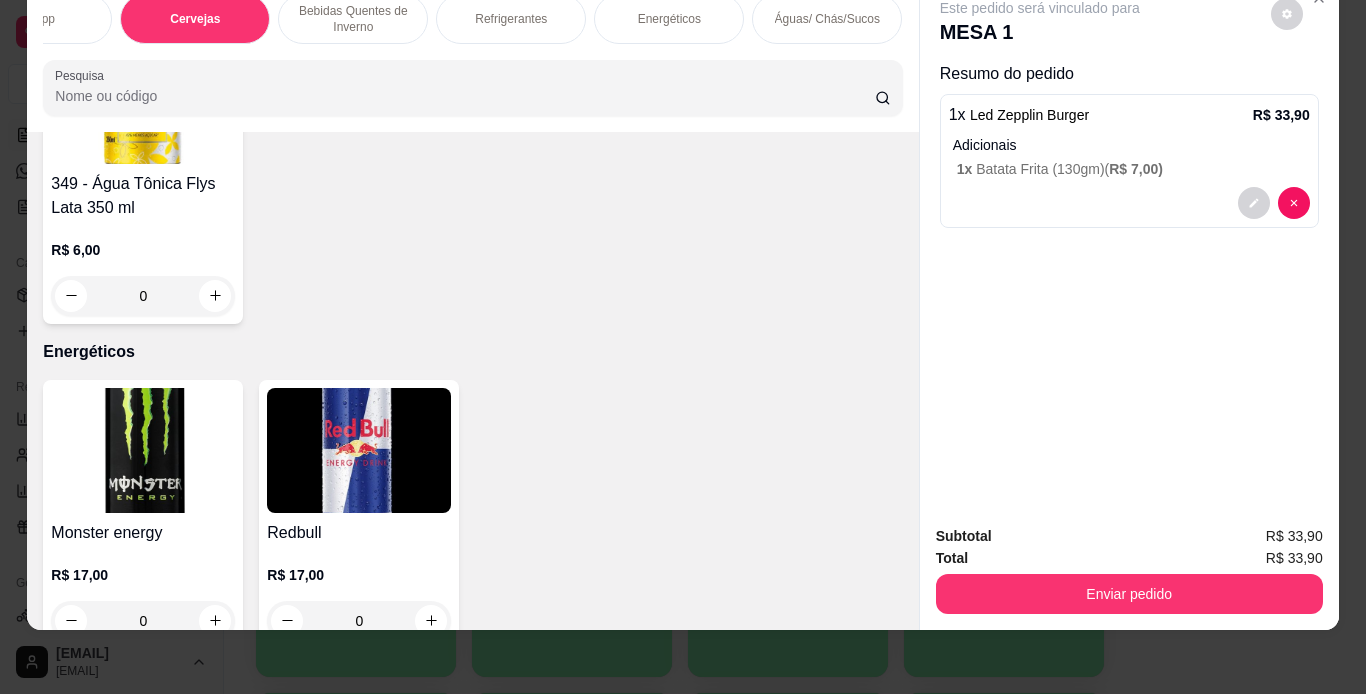 scroll, scrollTop: 8830, scrollLeft: 0, axis: vertical 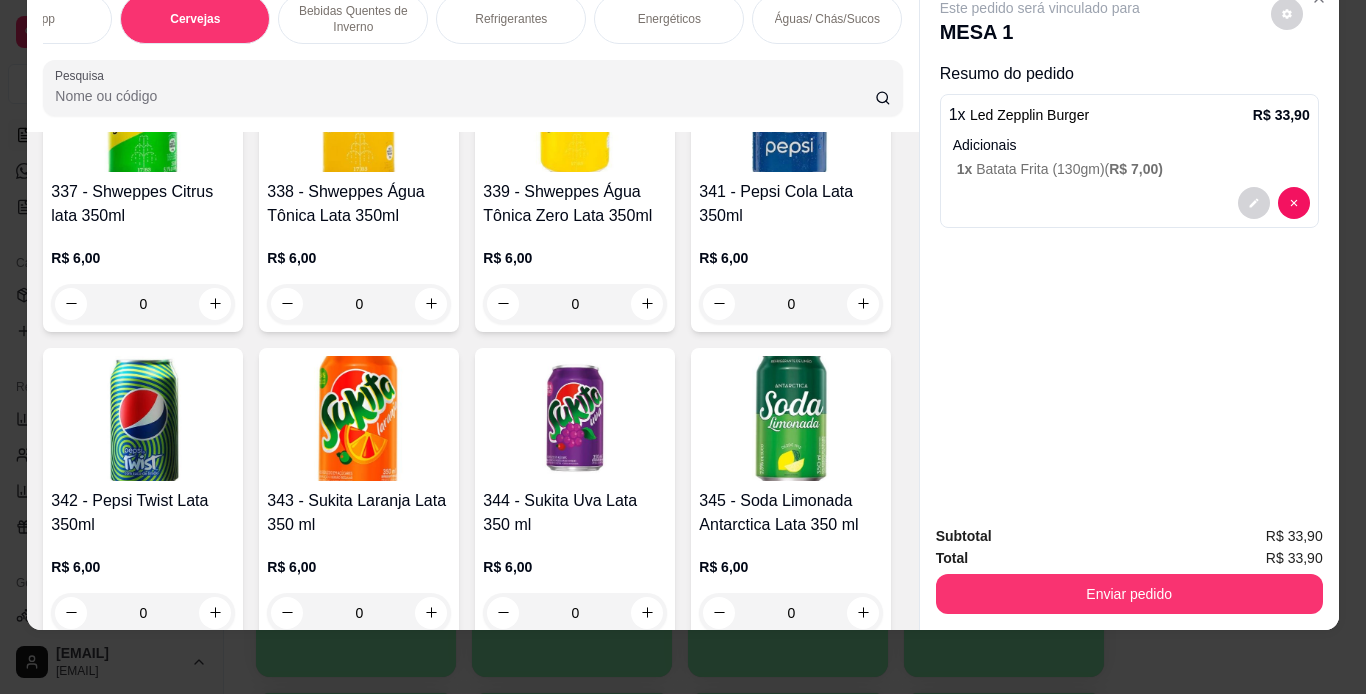 click at bounding box center [359, -1444] 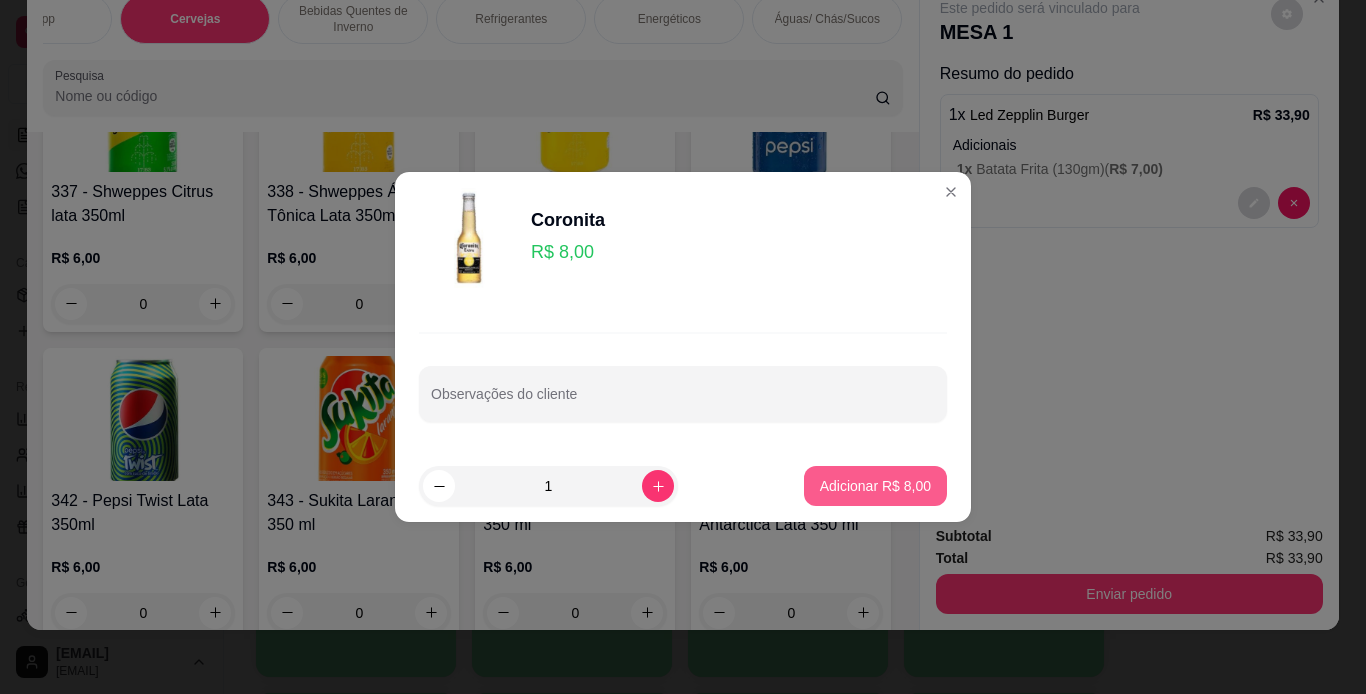 click on "Adicionar   R$ 8,00" at bounding box center [875, 486] 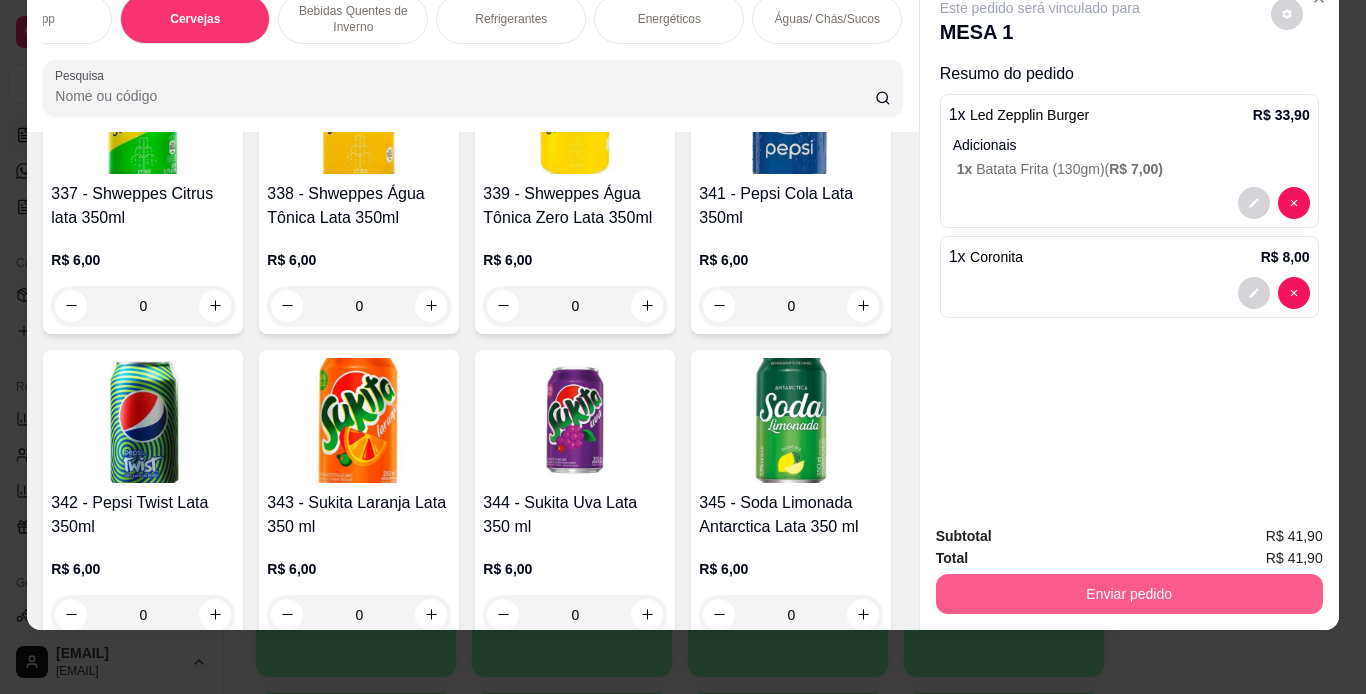 click on "Enviar pedido" at bounding box center [1129, 594] 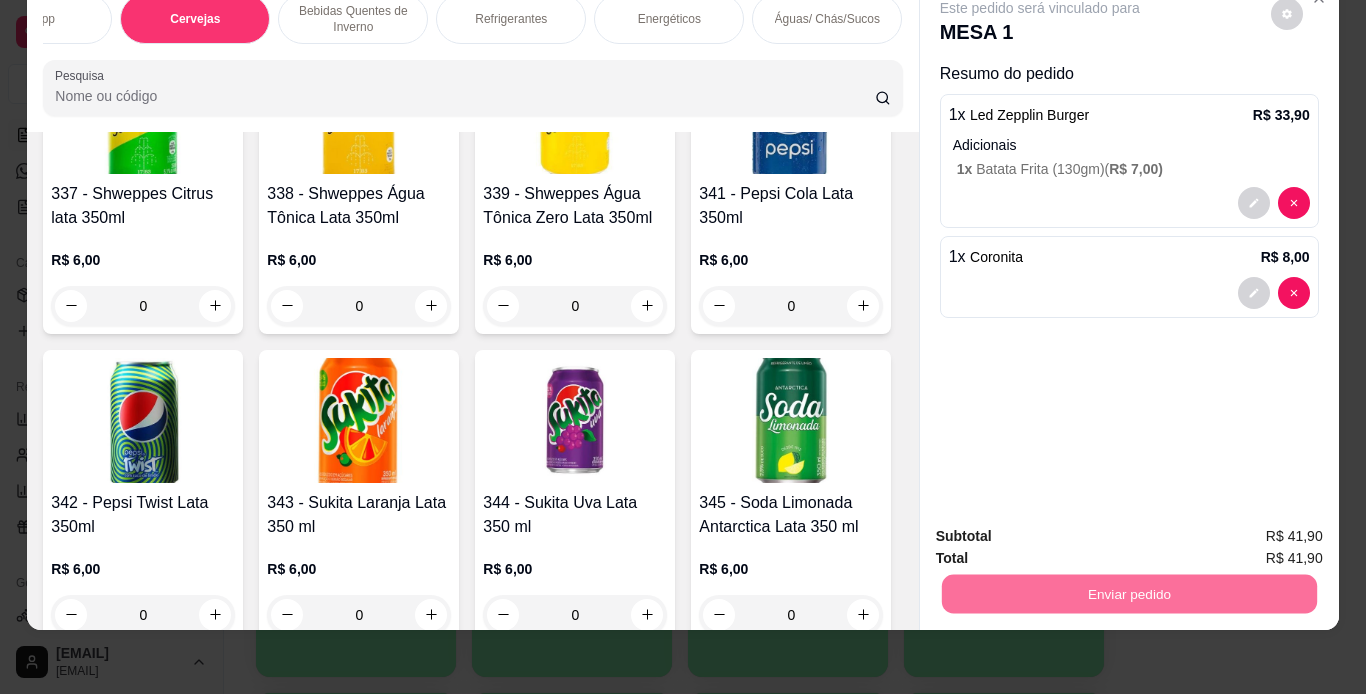 click on "Não registrar e enviar pedido" at bounding box center [1063, 529] 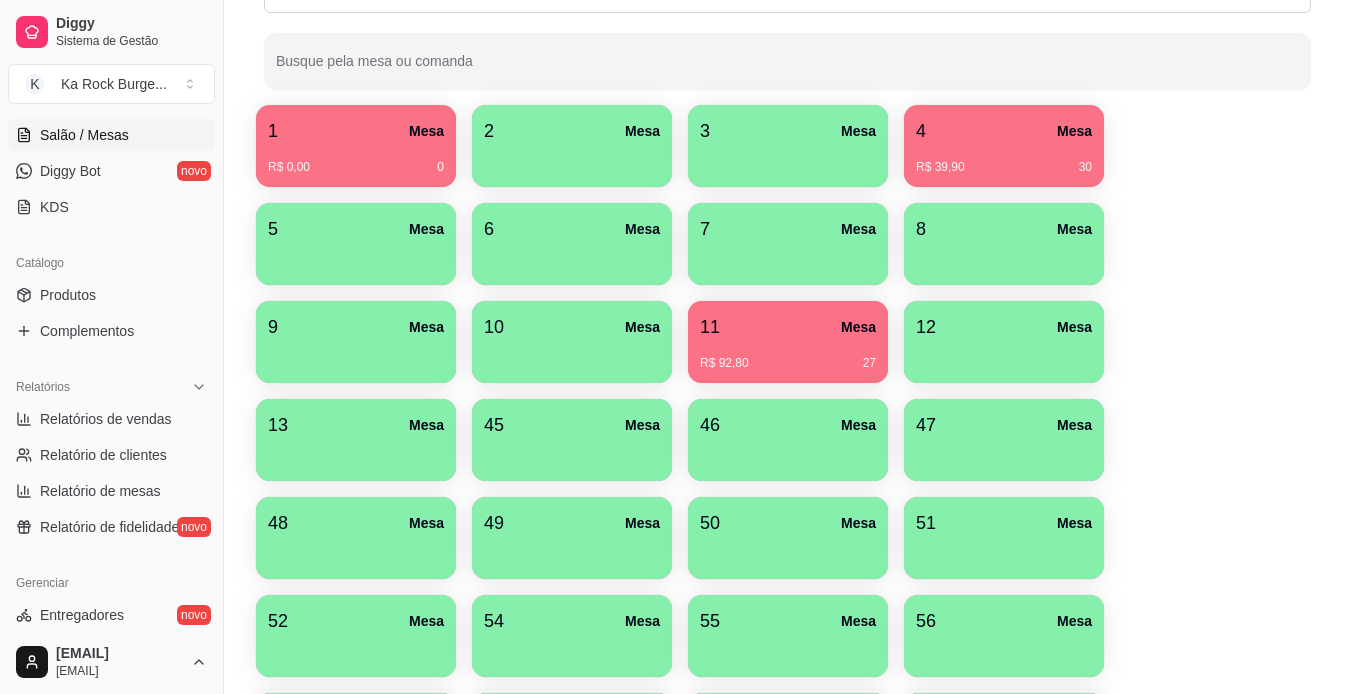 click at bounding box center [572, 258] 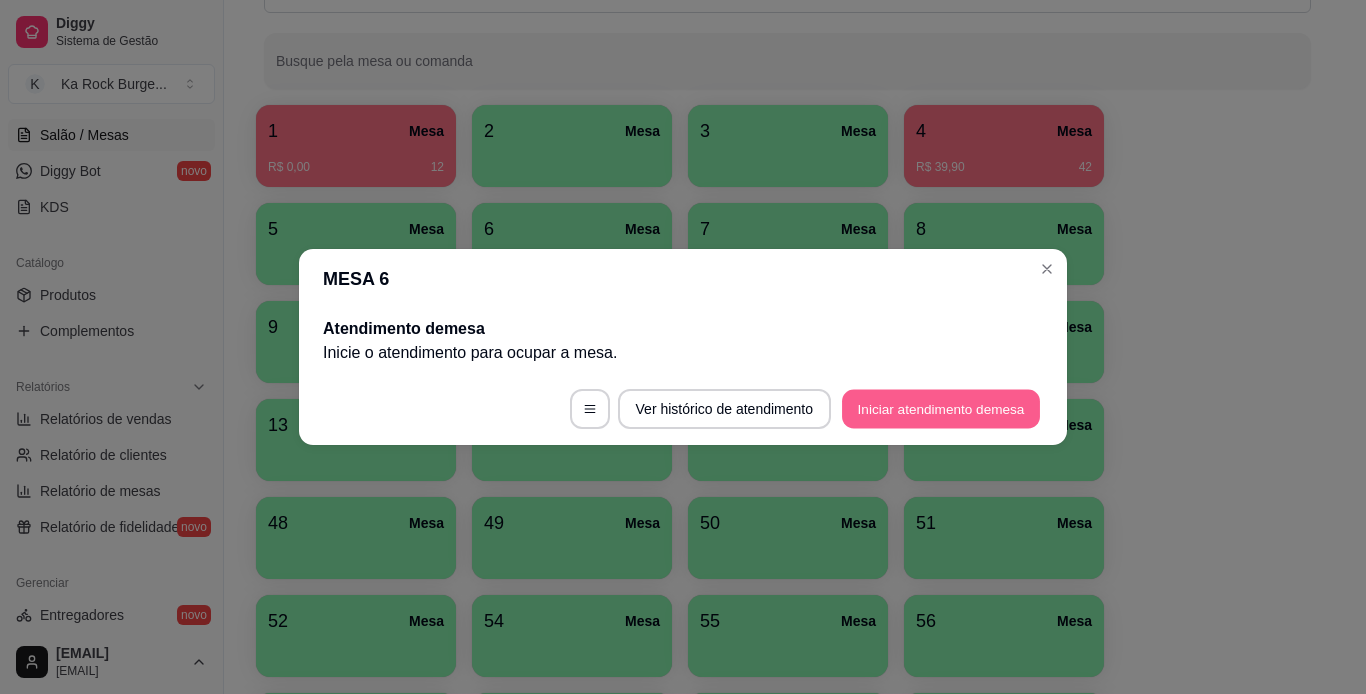 click on "Iniciar atendimento de  mesa" at bounding box center [941, 409] 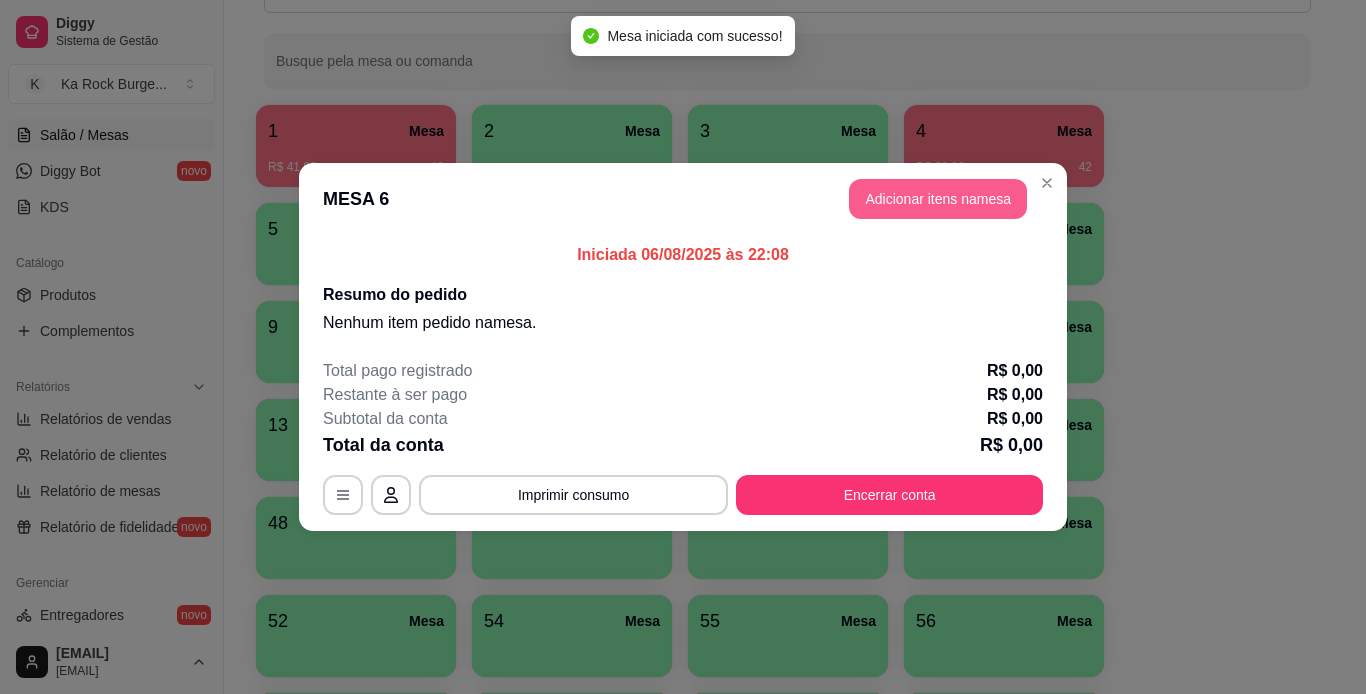 click on "Adicionar itens na  mesa" at bounding box center [938, 199] 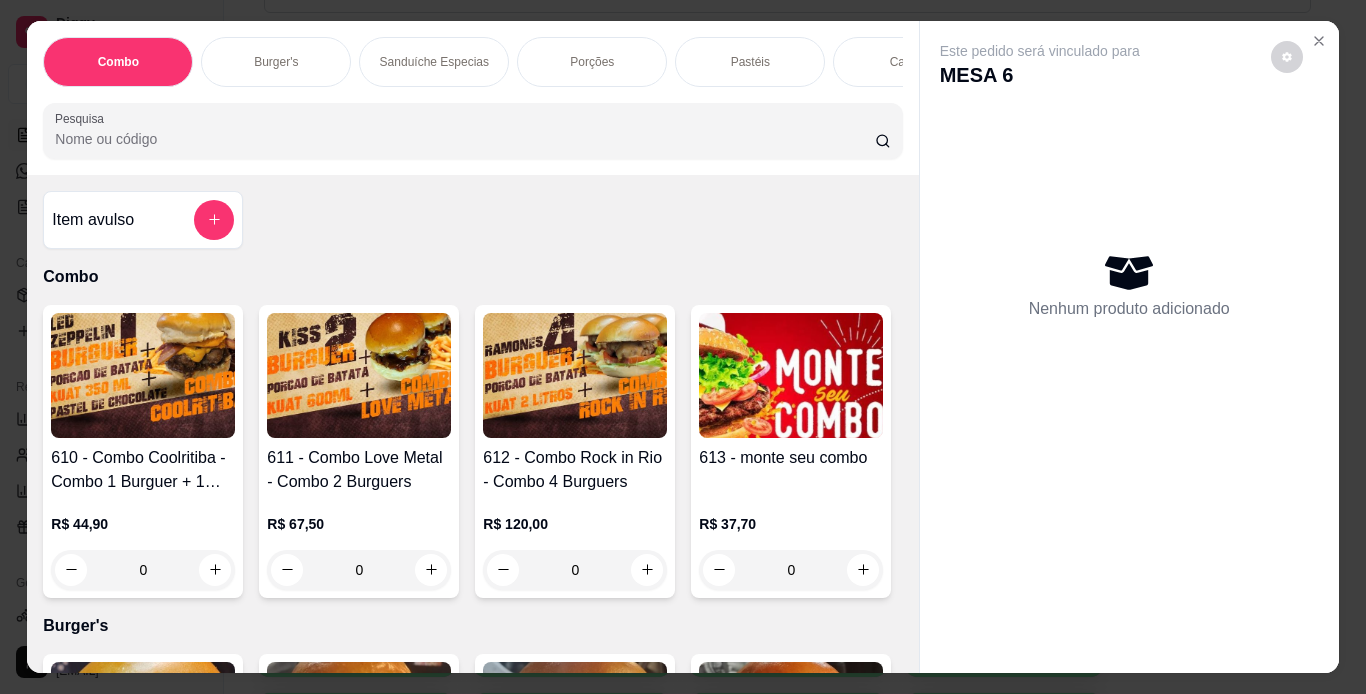 click on "Porções" at bounding box center [592, 62] 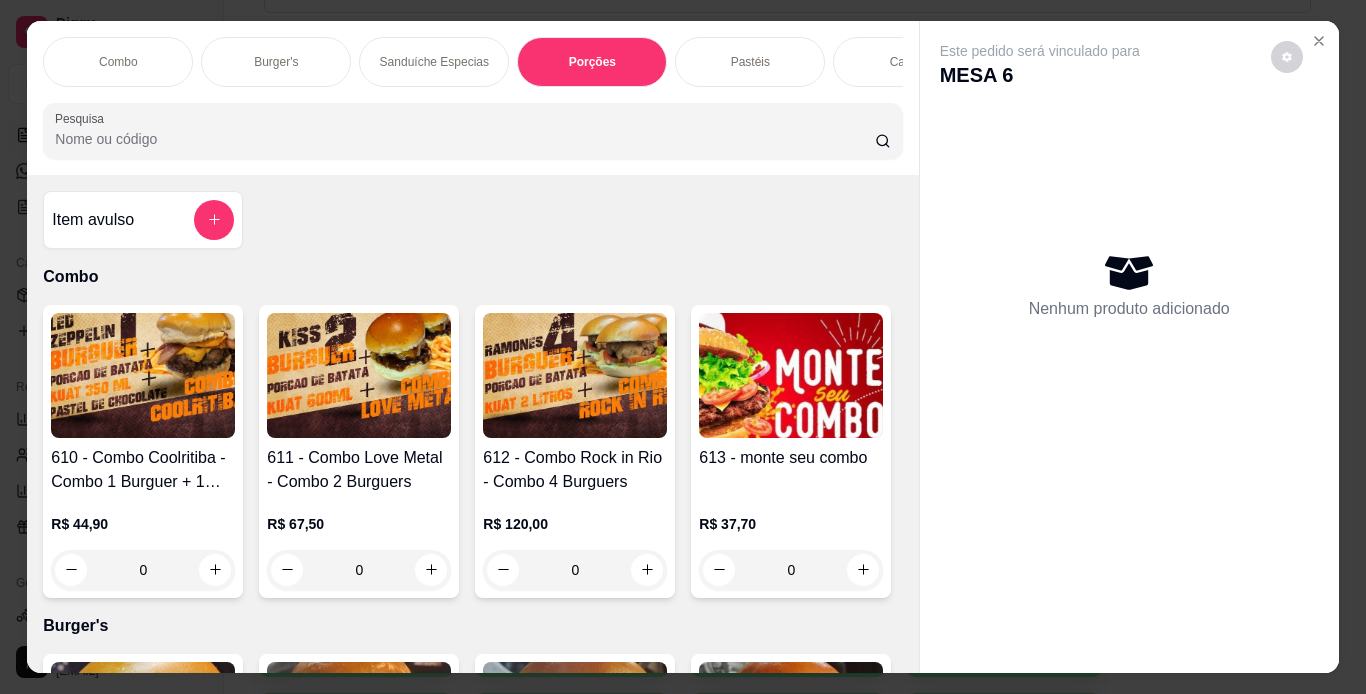 scroll, scrollTop: 3441, scrollLeft: 0, axis: vertical 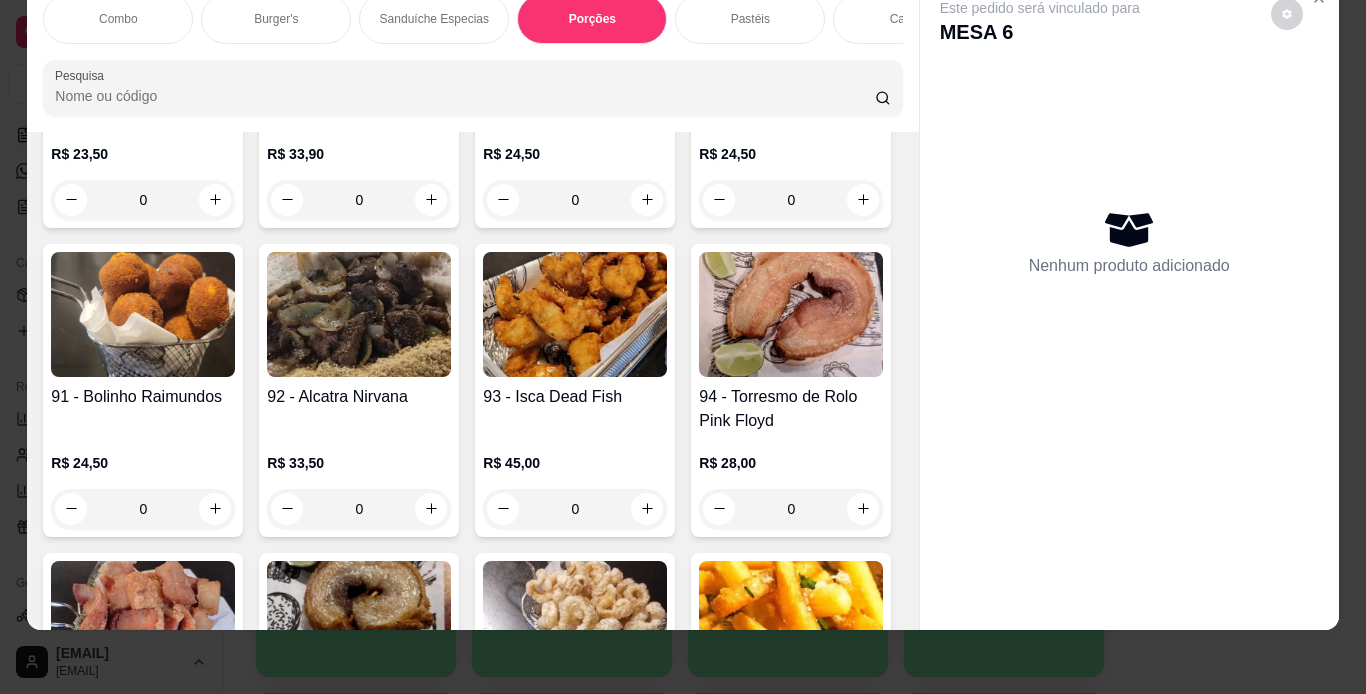 click on "0" at bounding box center [143, -418] 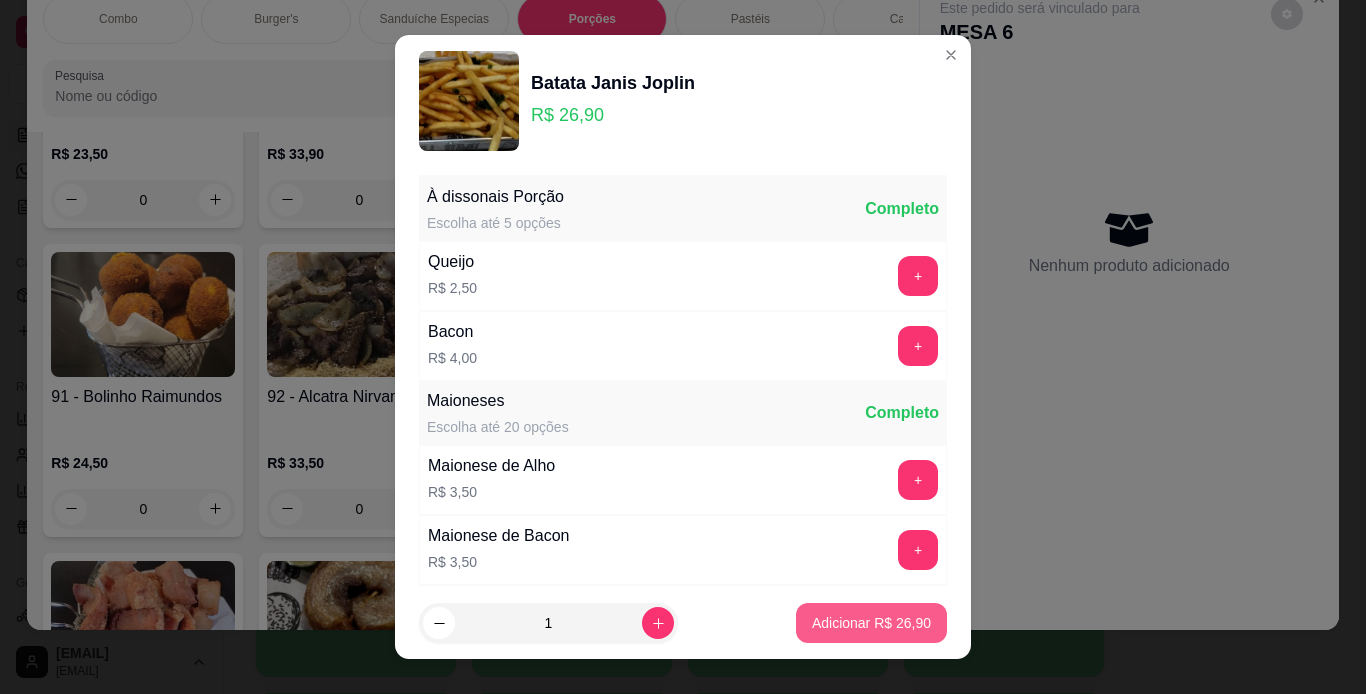 click on "Adicionar   R$ 26,90" at bounding box center [871, 623] 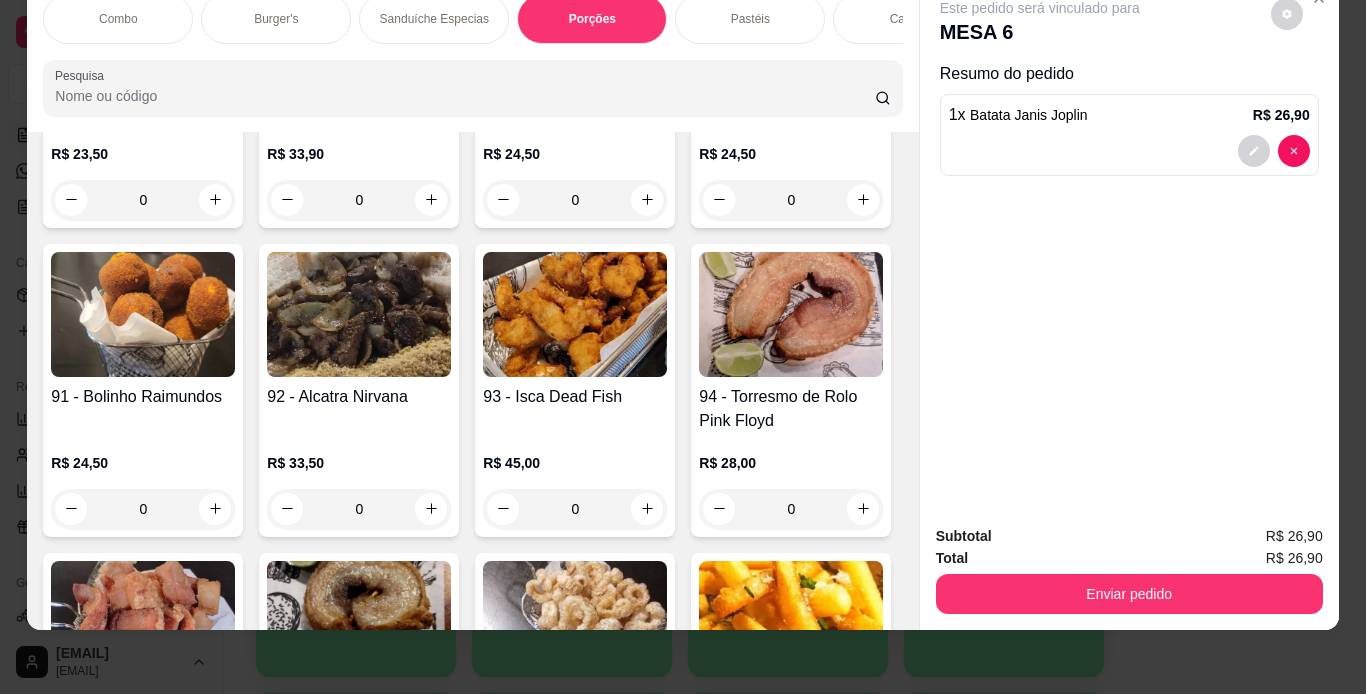 type on "1" 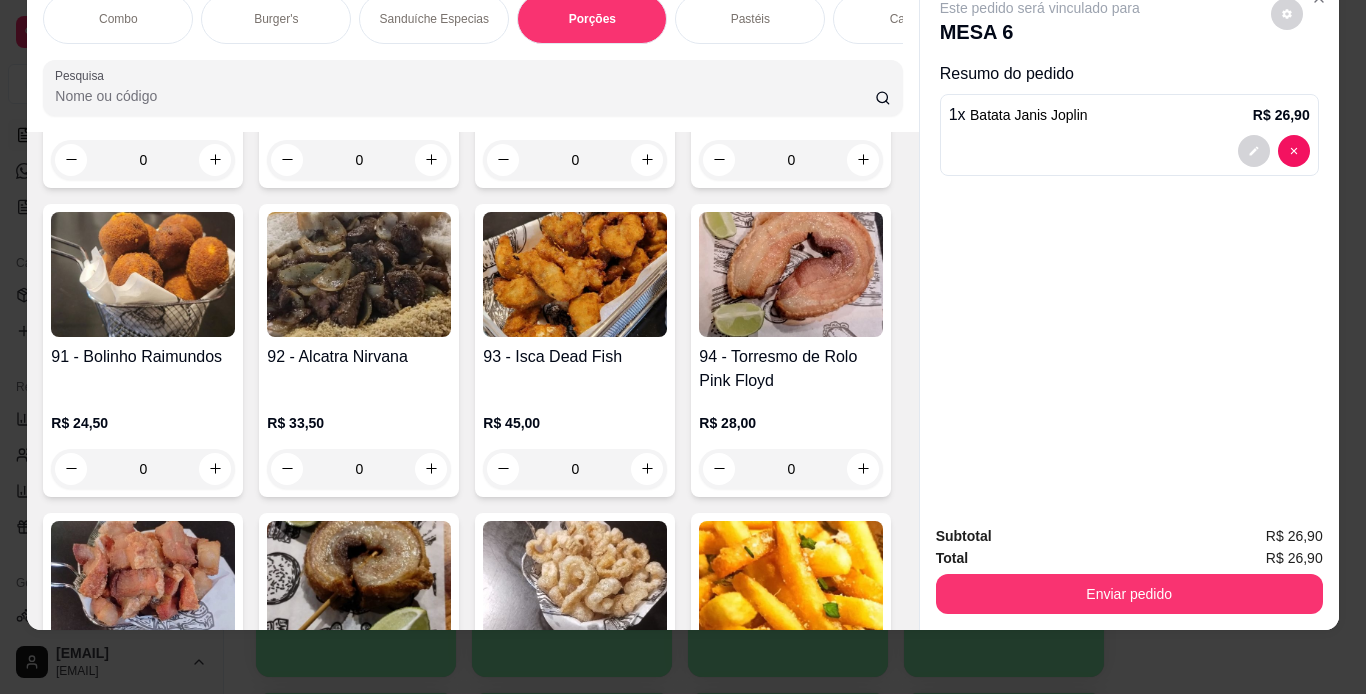 scroll, scrollTop: 3520, scrollLeft: 0, axis: vertical 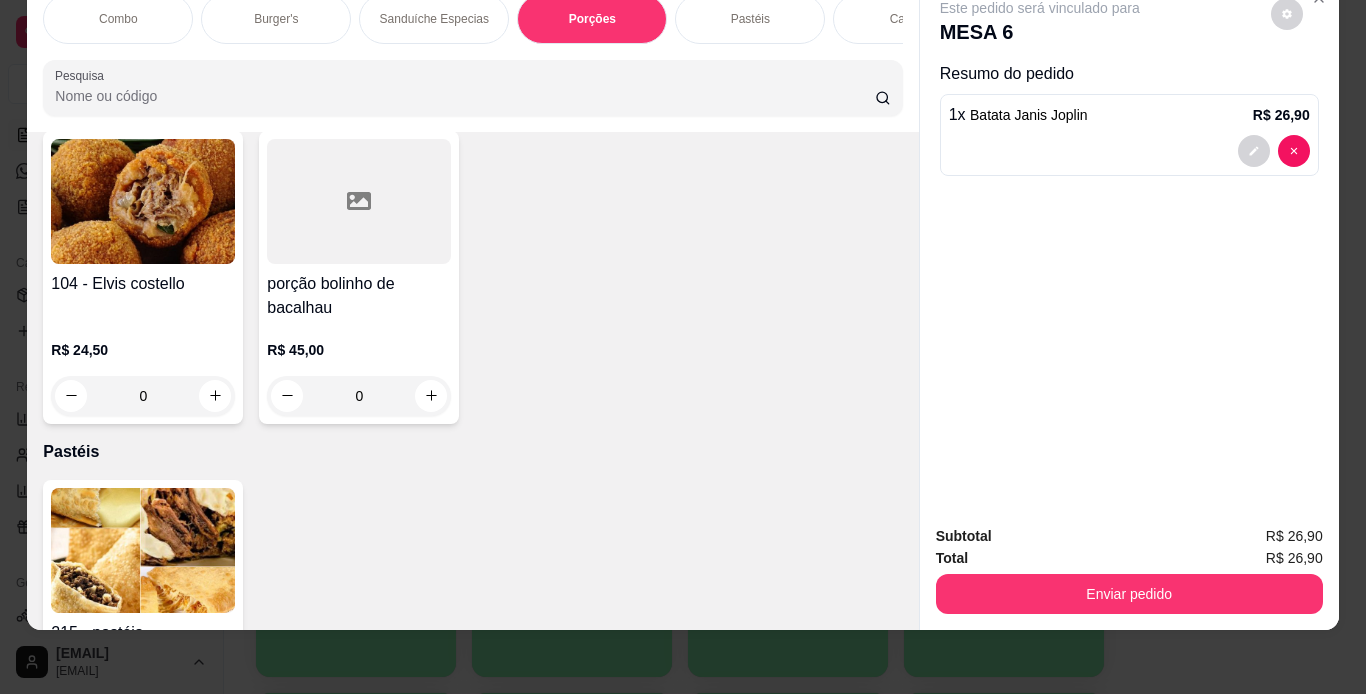 click at bounding box center (359, -726) 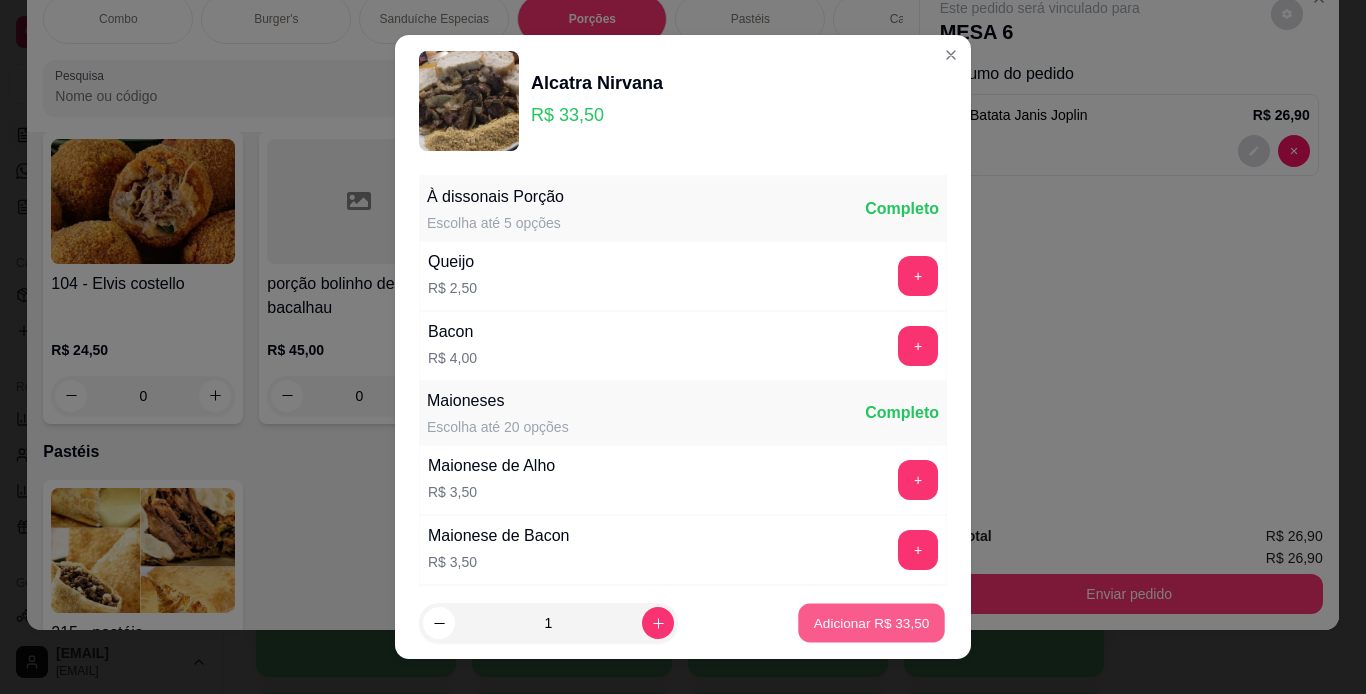 click on "Adicionar   R$ 33,50" at bounding box center [872, 623] 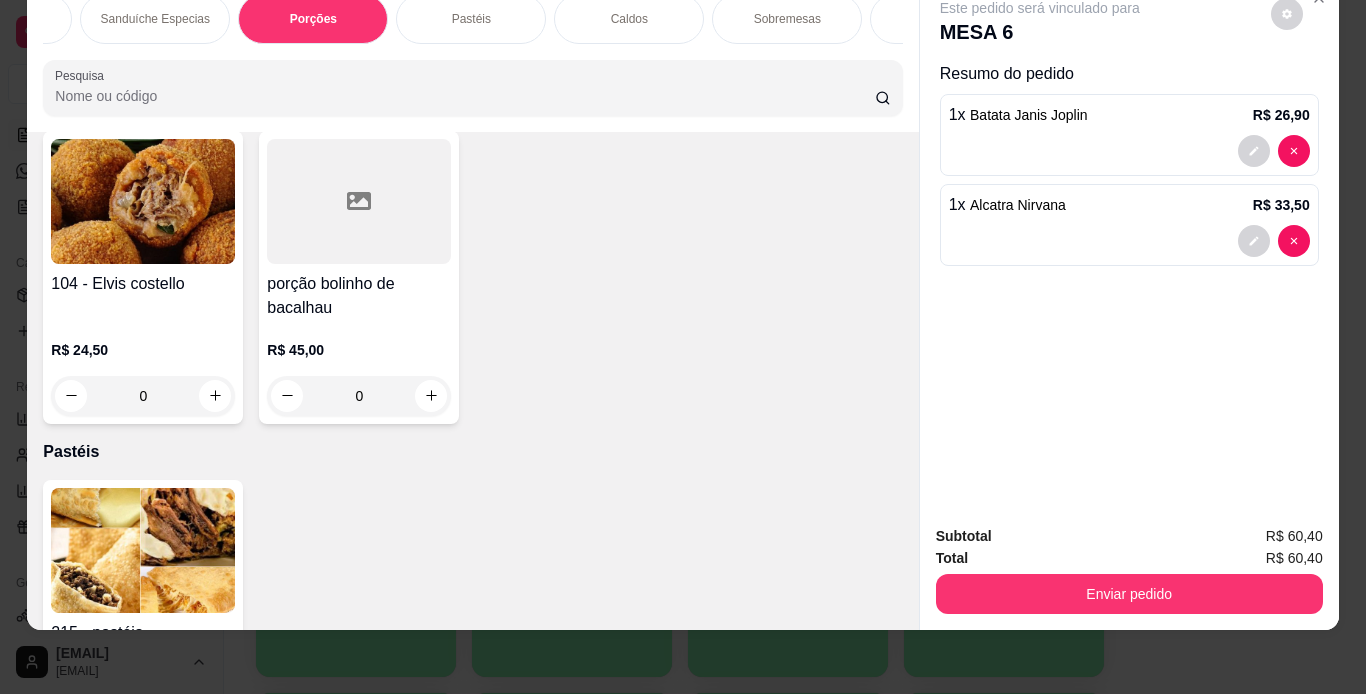 scroll, scrollTop: 0, scrollLeft: 280, axis: horizontal 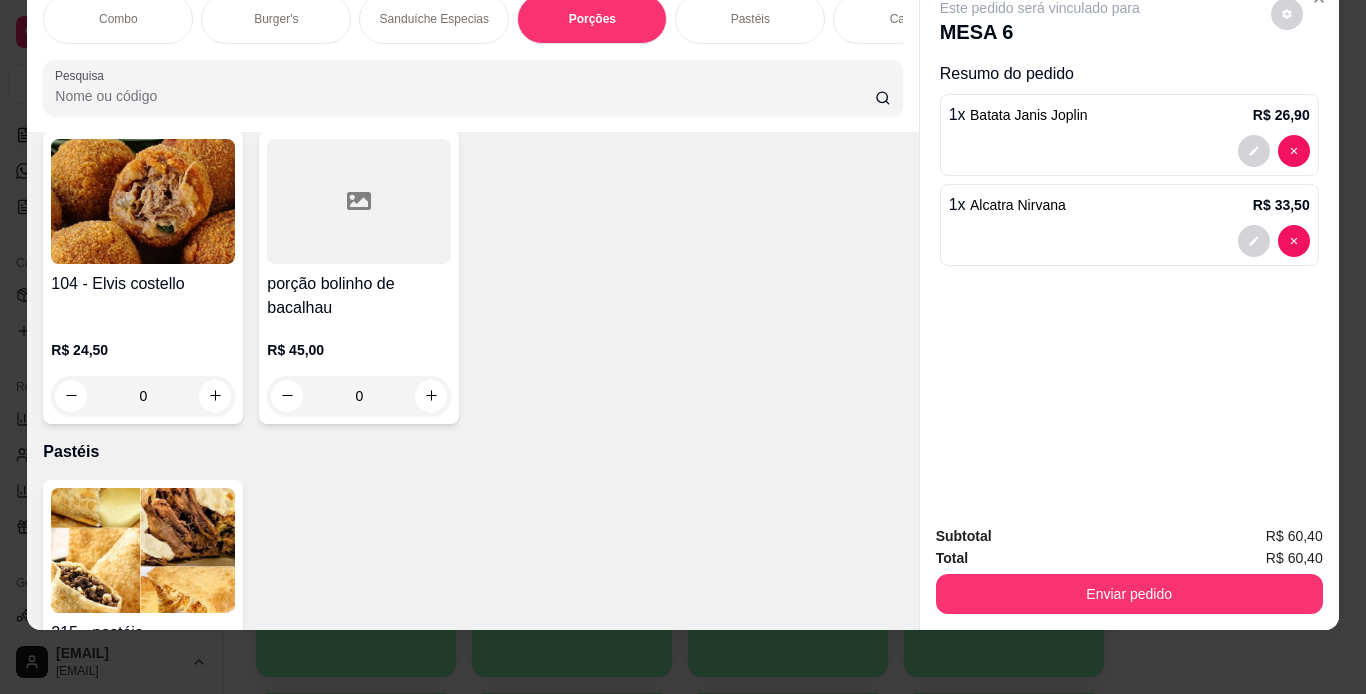 click on "Burger's" at bounding box center (276, 19) 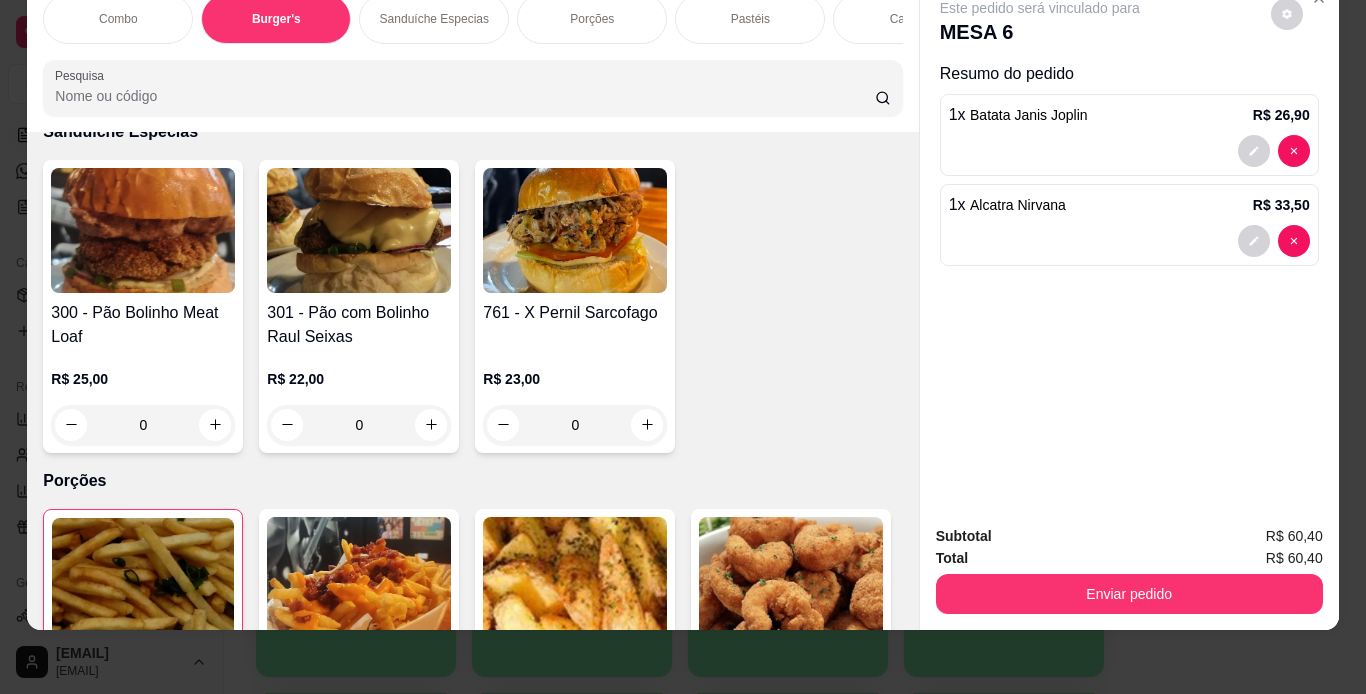 scroll, scrollTop: 2404, scrollLeft: 0, axis: vertical 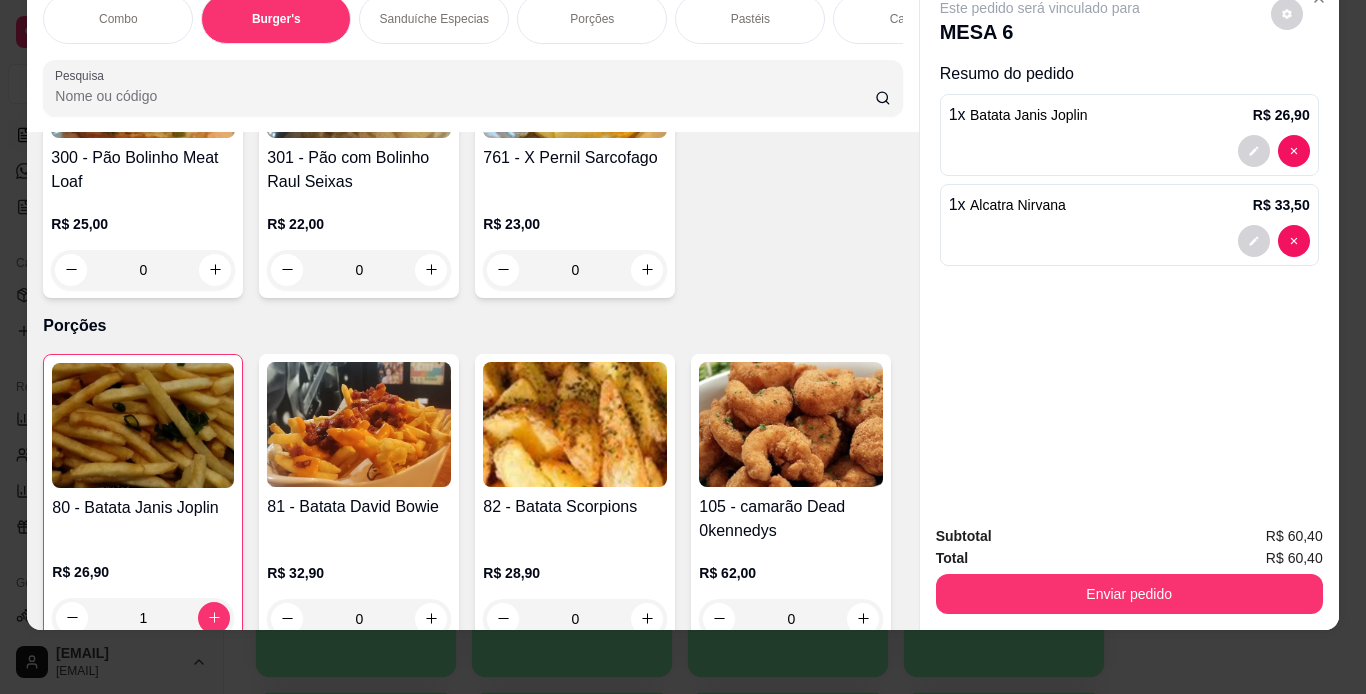 click on "R$ 20,90" at bounding box center (143, -410) 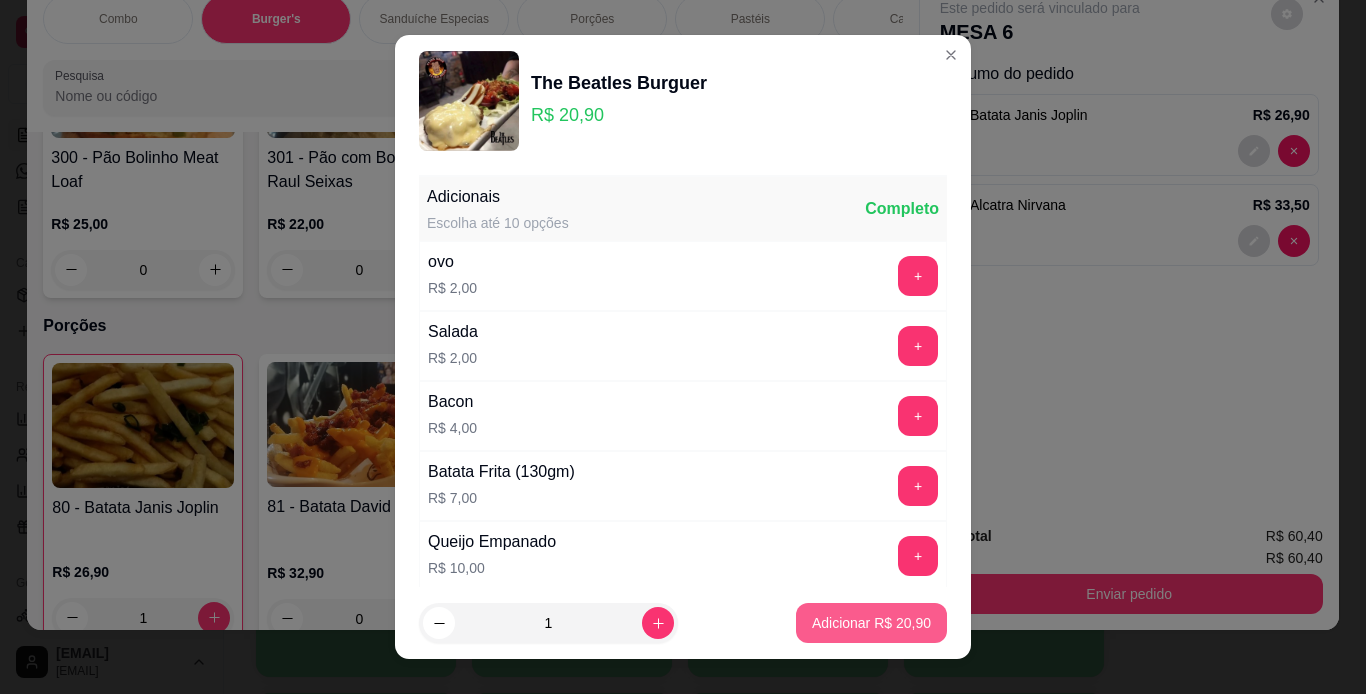click on "Adicionar   R$ 20,90" at bounding box center (871, 623) 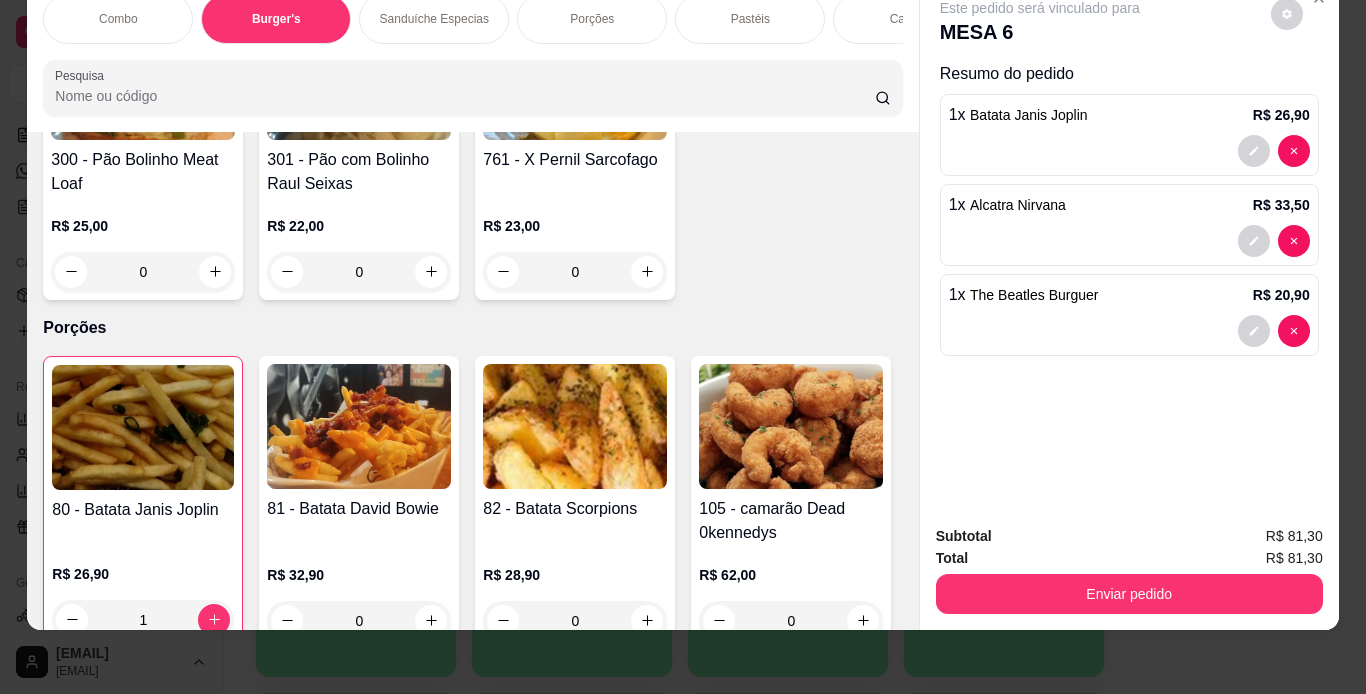 scroll, scrollTop: 2406, scrollLeft: 0, axis: vertical 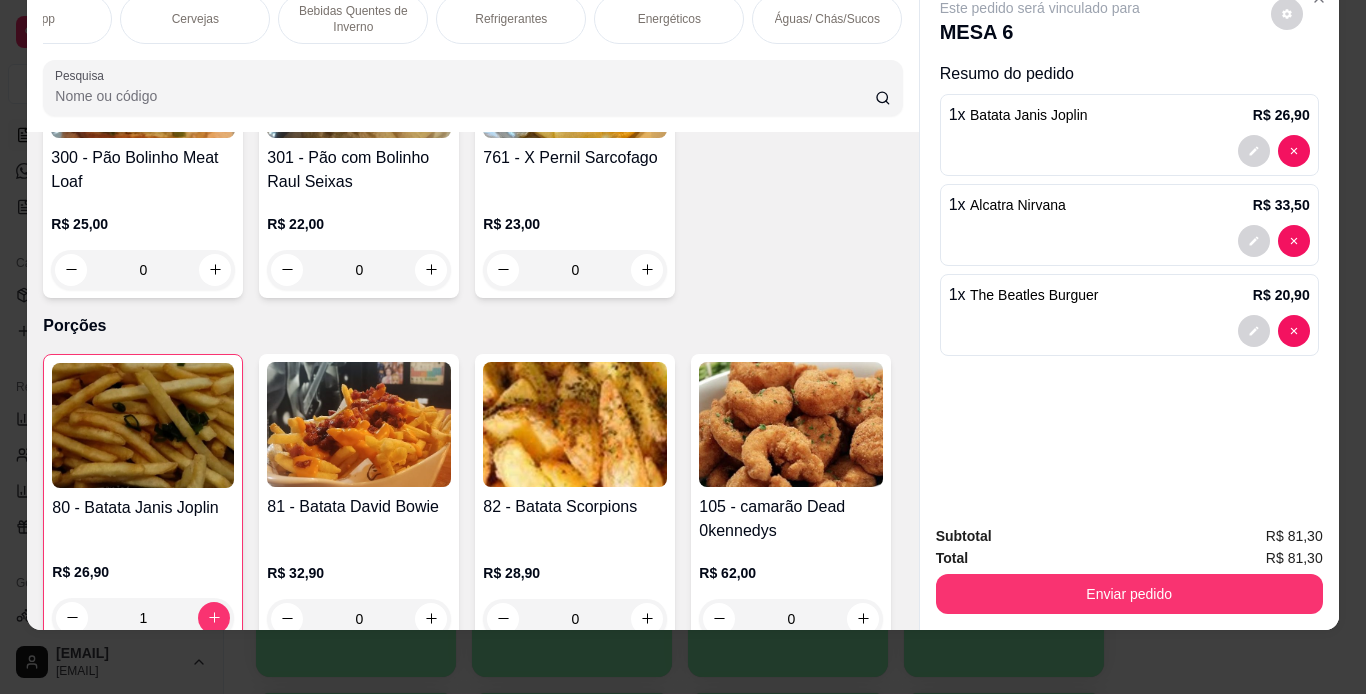 click on "Refrigerantes" at bounding box center (511, 19) 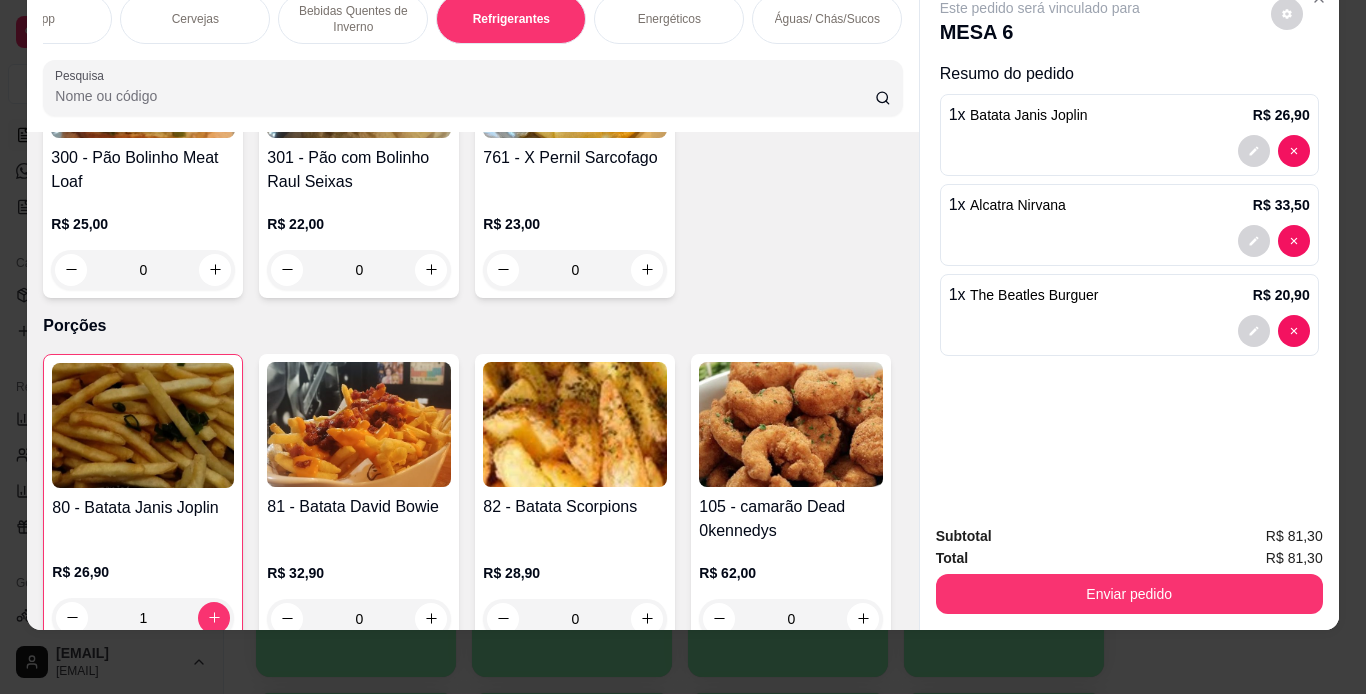 scroll, scrollTop: 9771, scrollLeft: 0, axis: vertical 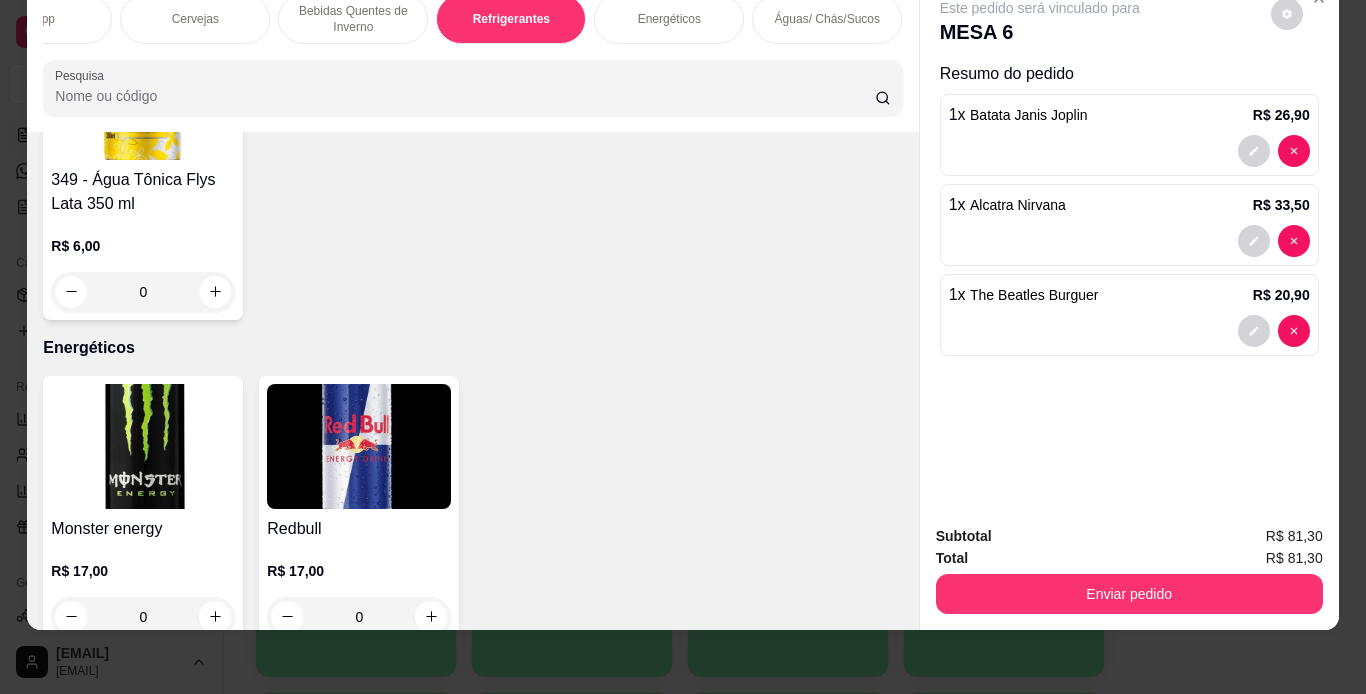 click at bounding box center (359, -1448) 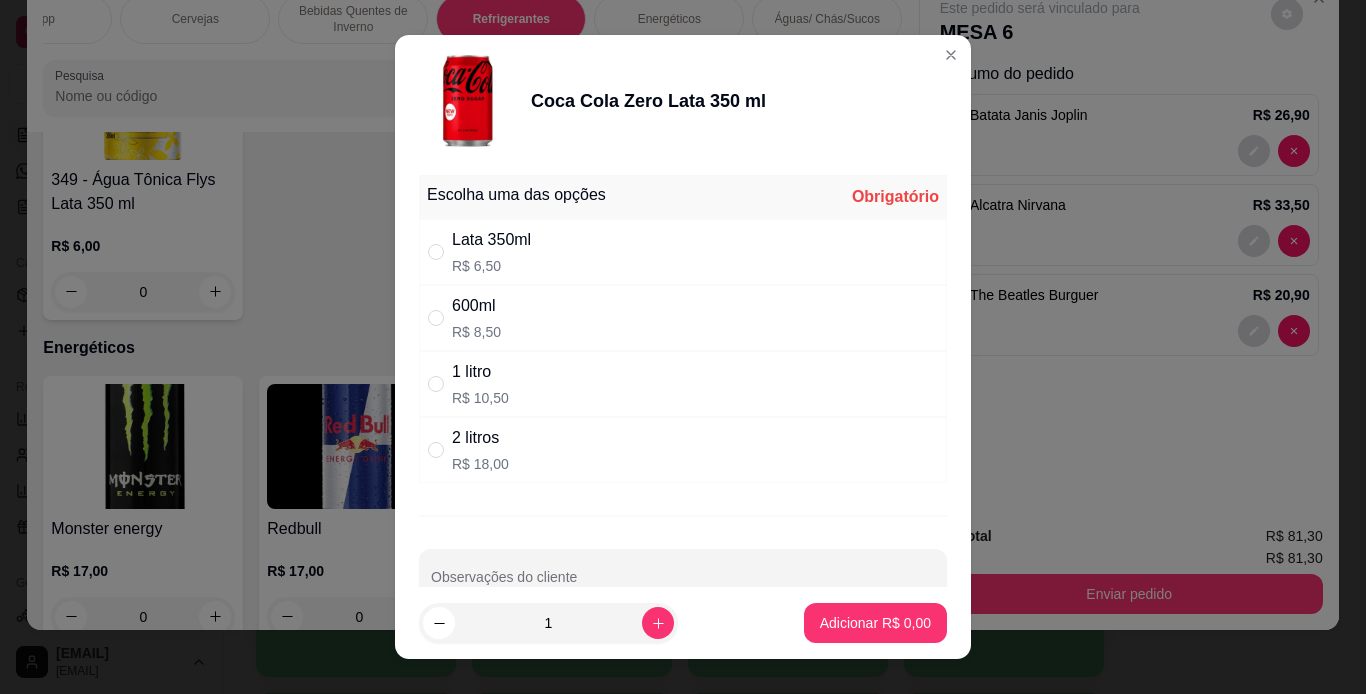 click on "600ml R$ 8,50" at bounding box center (683, 318) 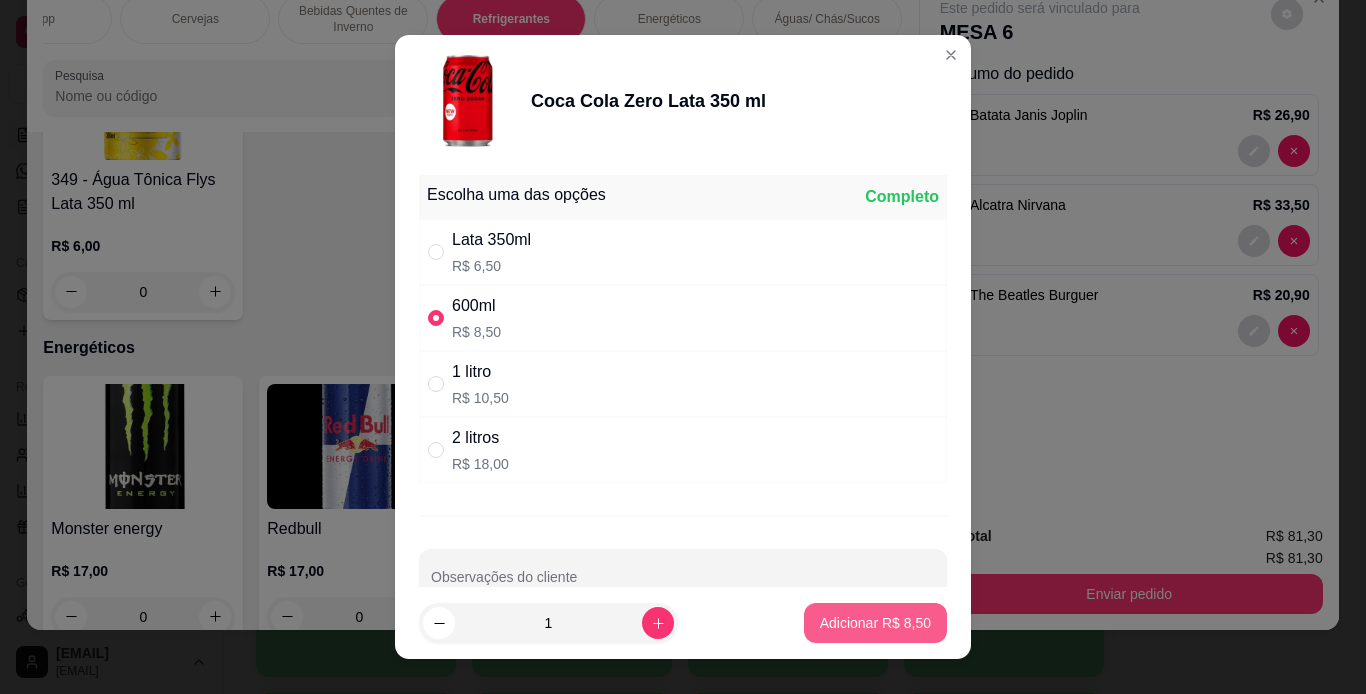 click on "Adicionar   R$ 8,50" at bounding box center [875, 623] 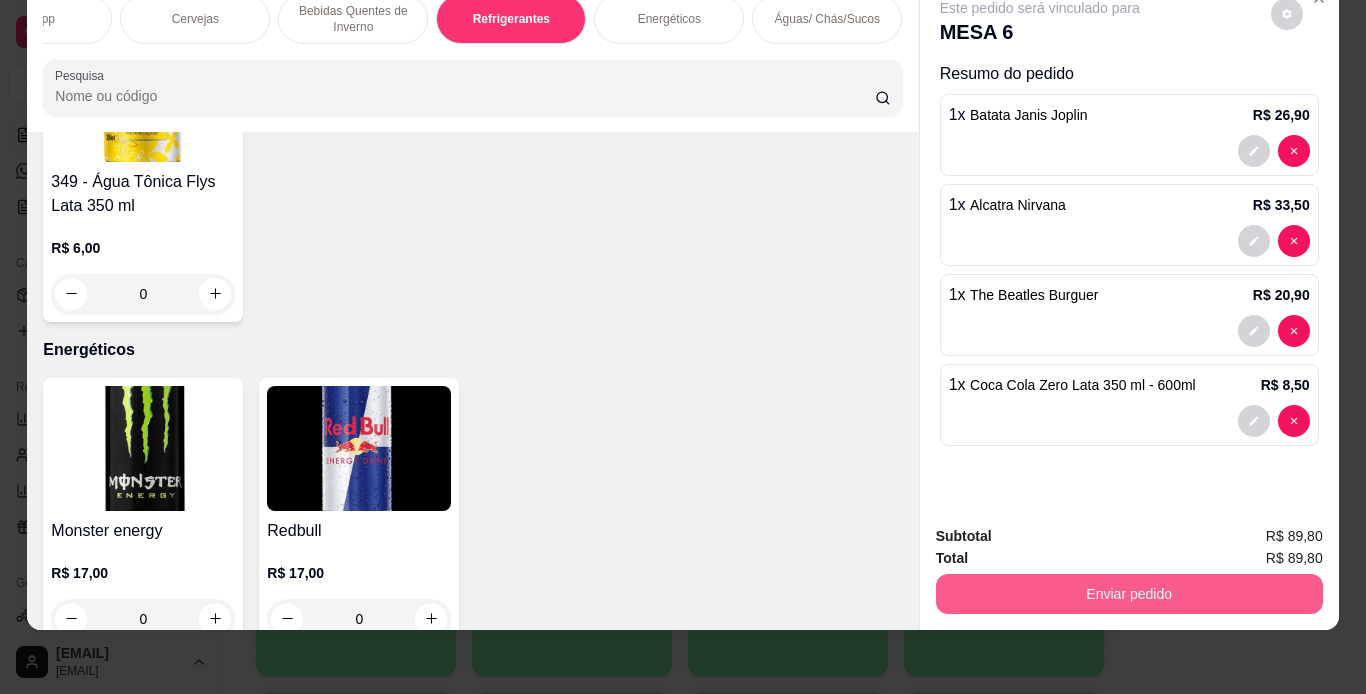 click on "Enviar pedido" at bounding box center [1129, 594] 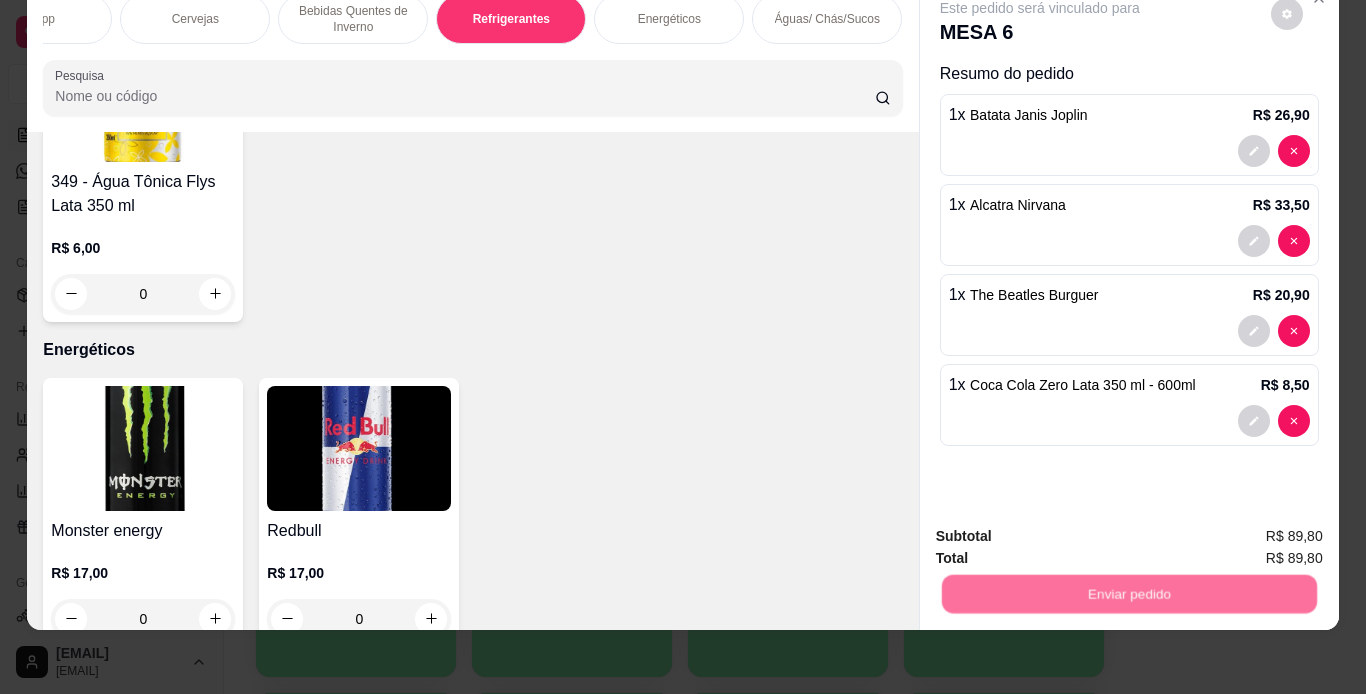 click on "Não registrar e enviar pedido" at bounding box center (1063, 529) 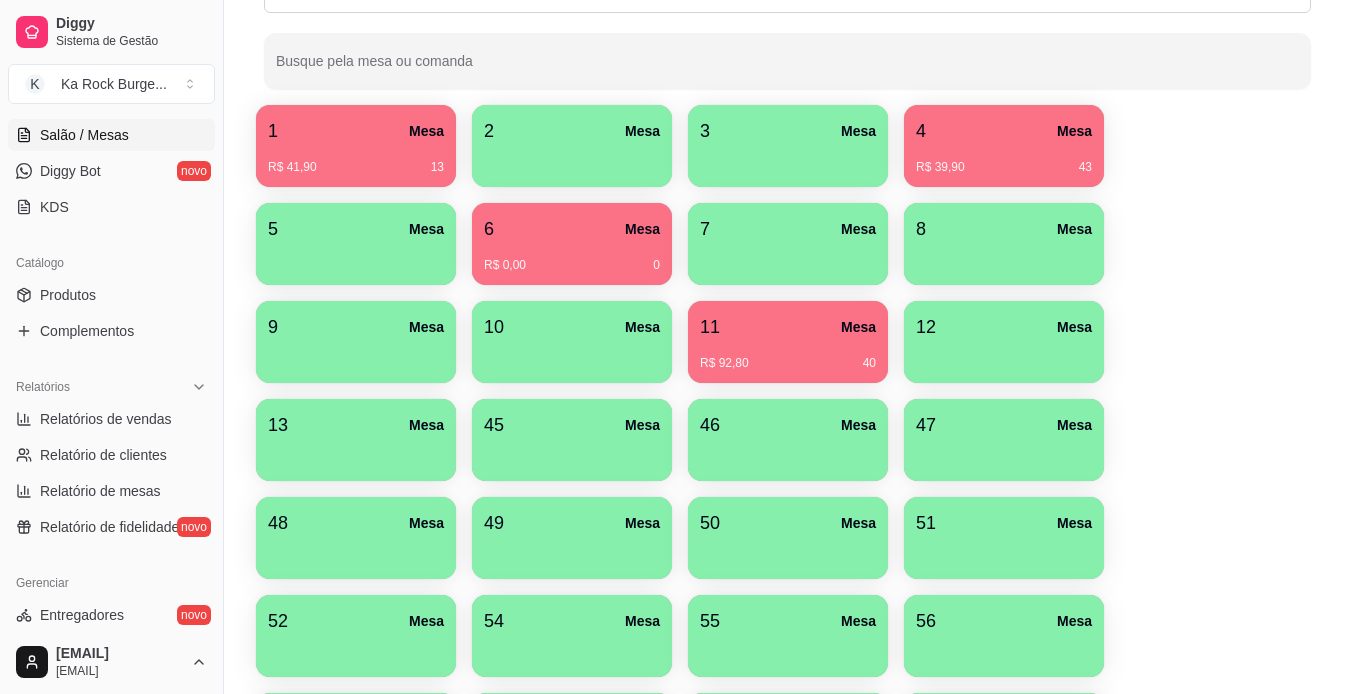 click on "6 Mesa R$ 0,00 0" at bounding box center [572, 244] 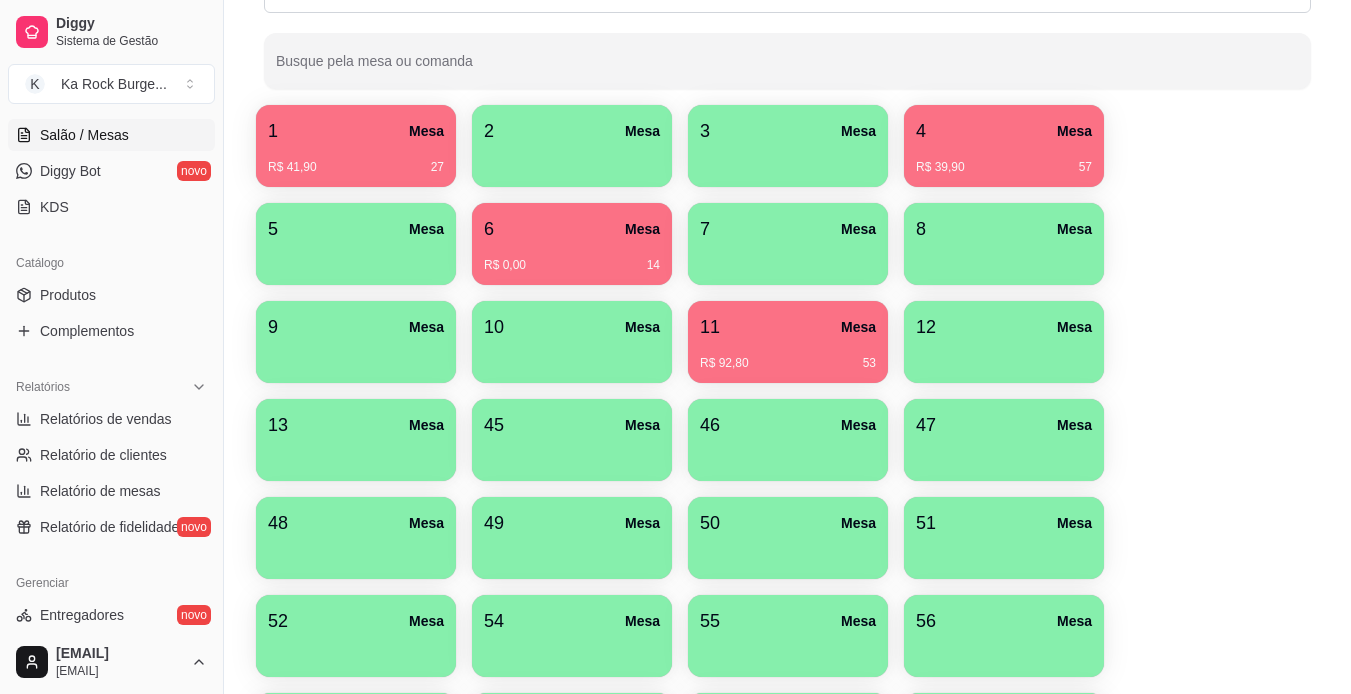 click on "1 Mesa" at bounding box center [356, 131] 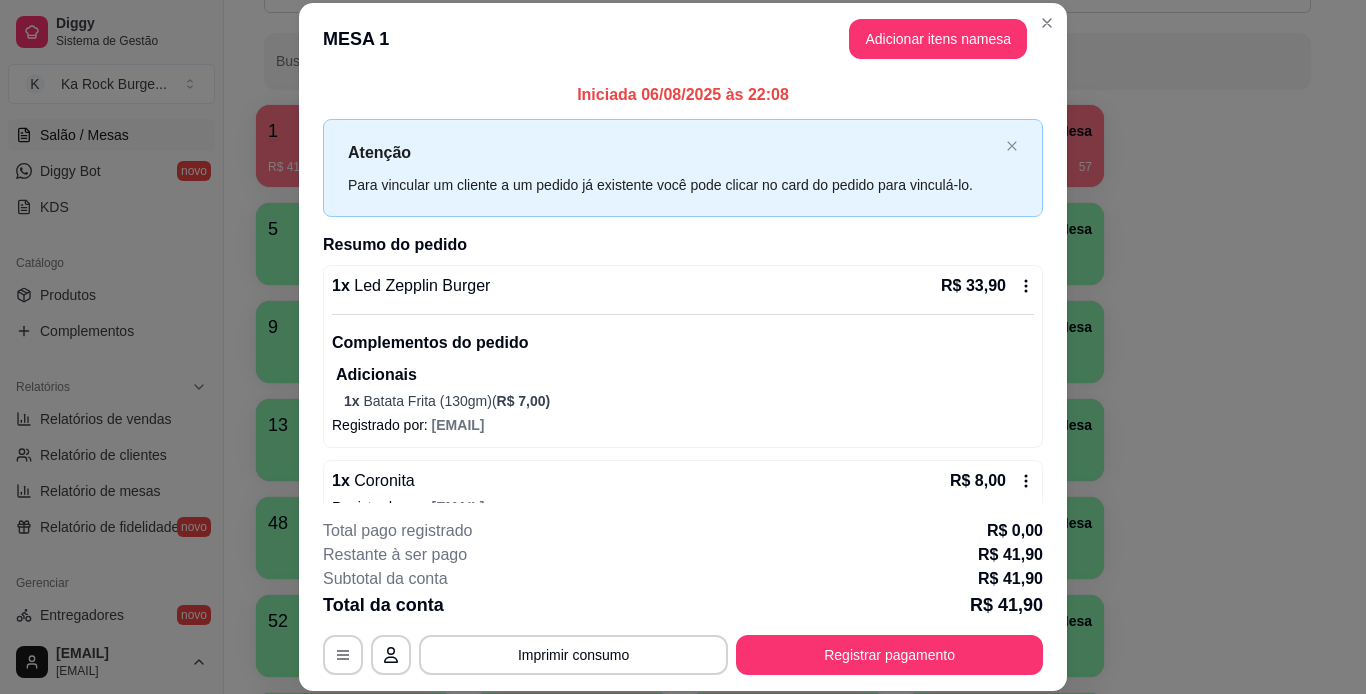 scroll, scrollTop: 35, scrollLeft: 0, axis: vertical 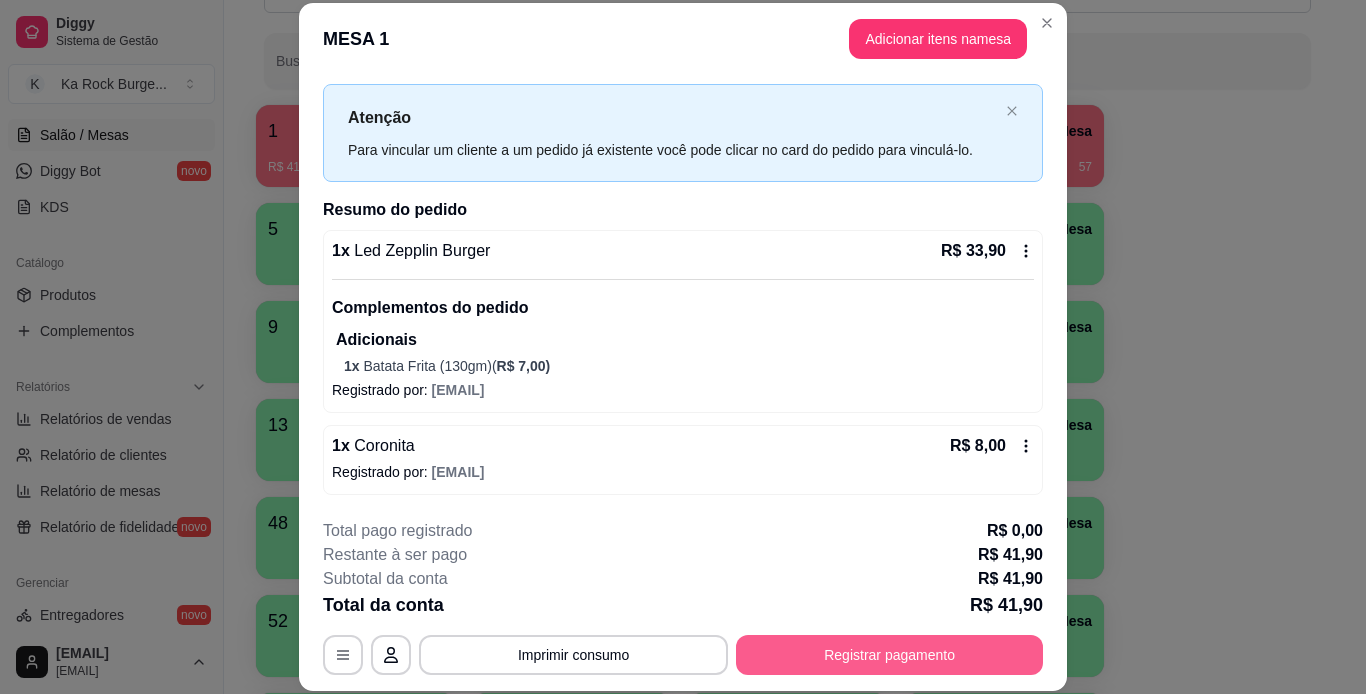 click on "Registrar pagamento" at bounding box center [889, 655] 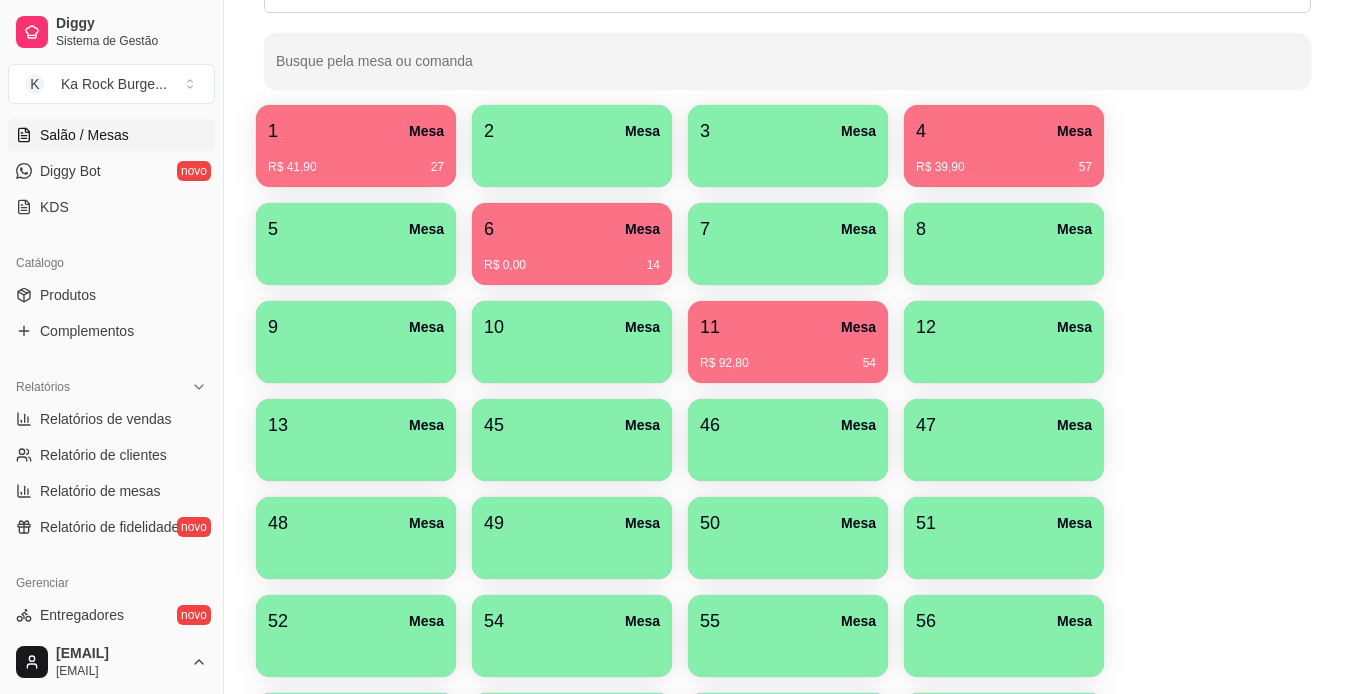 click on "6 Mesa R$ 0,00 14" at bounding box center (572, 244) 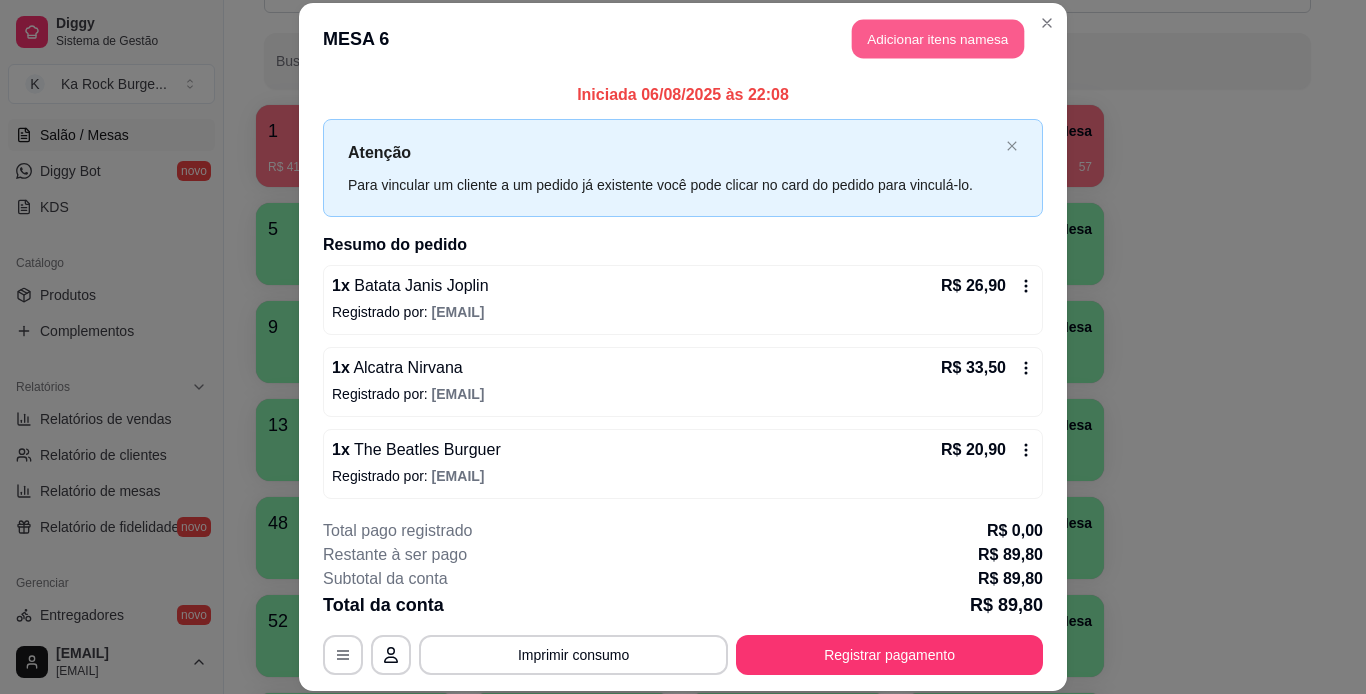 click on "Adicionar itens na  mesa" at bounding box center [938, 39] 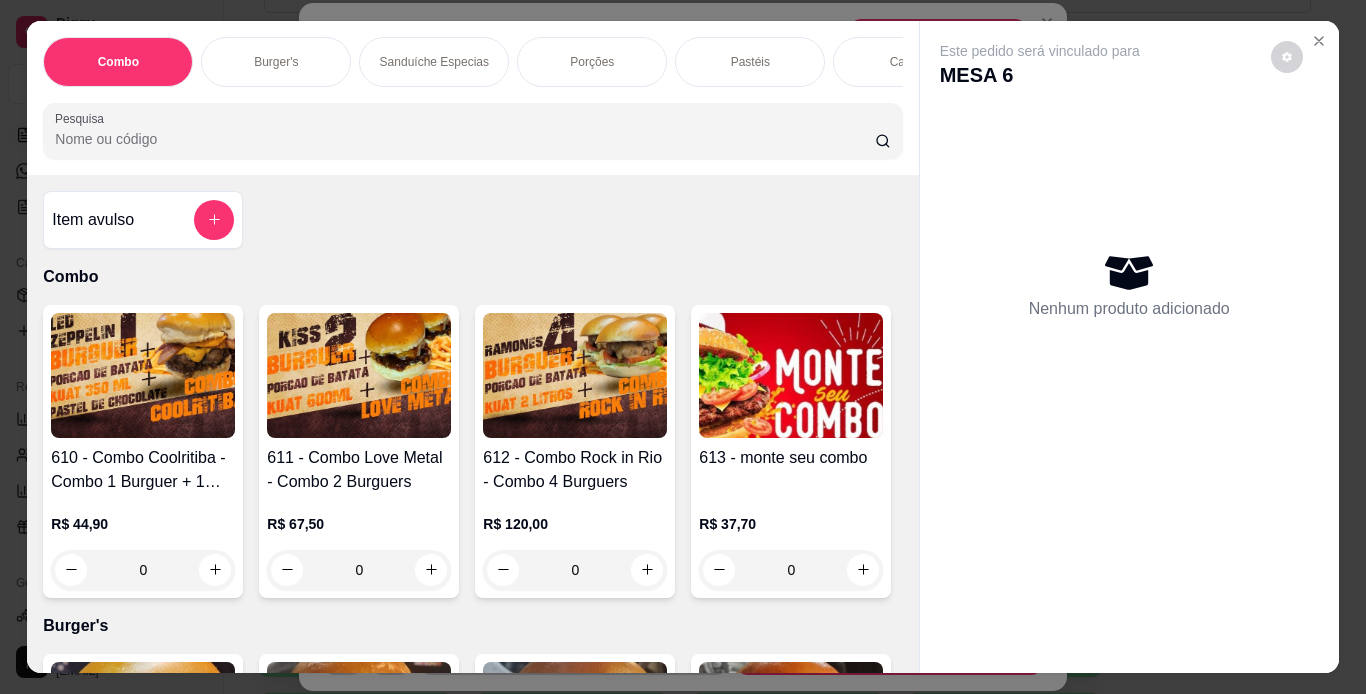 click on "Pastéis" at bounding box center [750, 62] 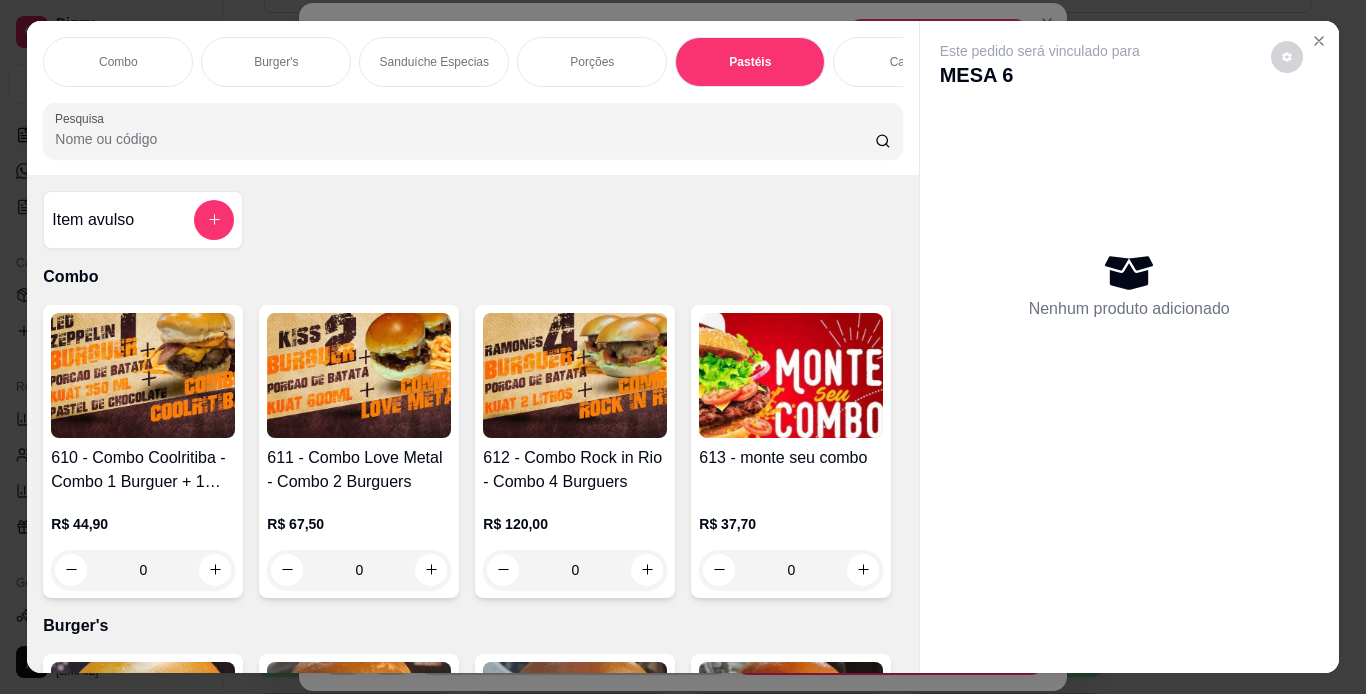 scroll, scrollTop: 6190, scrollLeft: 0, axis: vertical 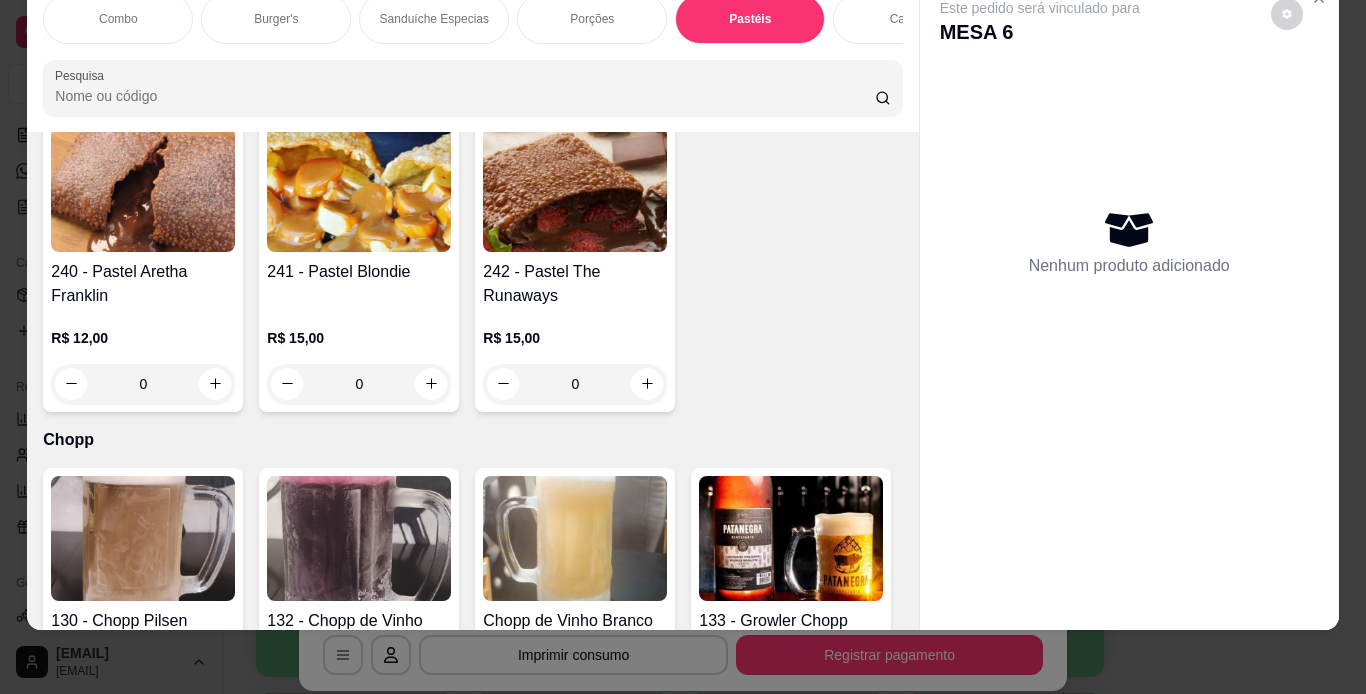 click at bounding box center (143, -1159) 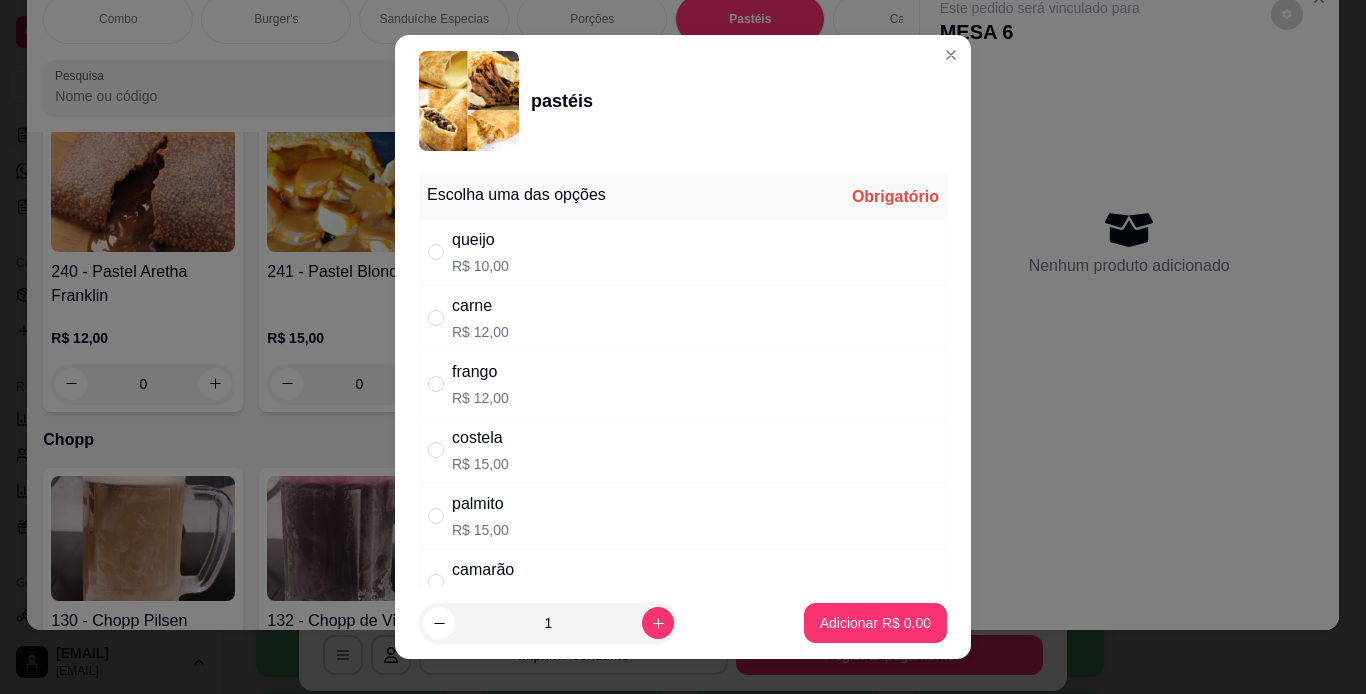 click on "R$ 15,00" at bounding box center [480, 464] 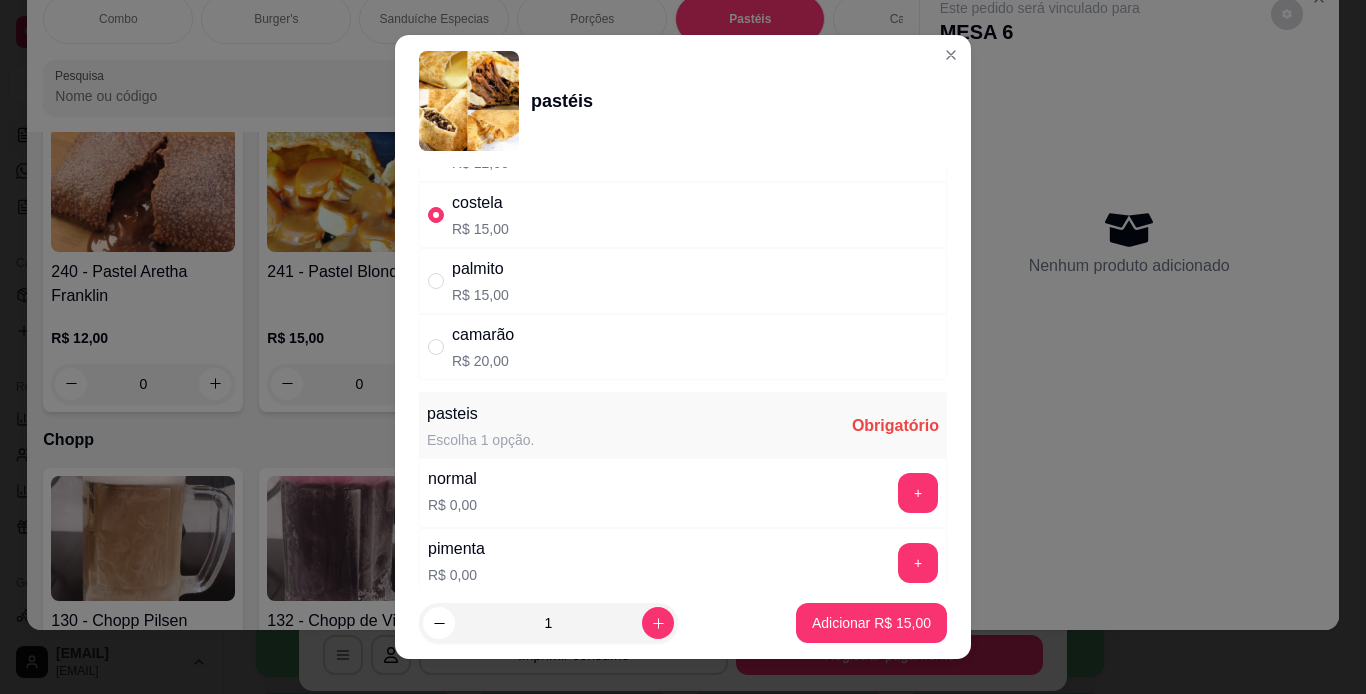 scroll, scrollTop: 240, scrollLeft: 0, axis: vertical 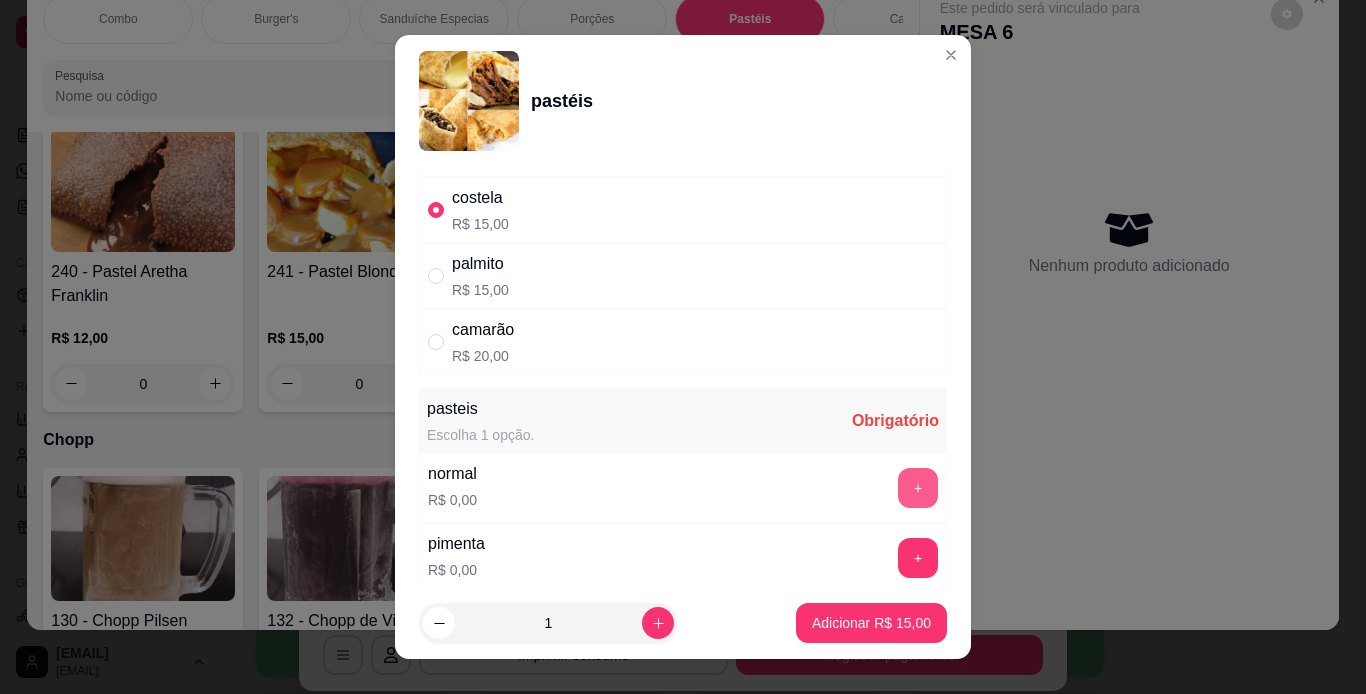click on "+" at bounding box center (918, 488) 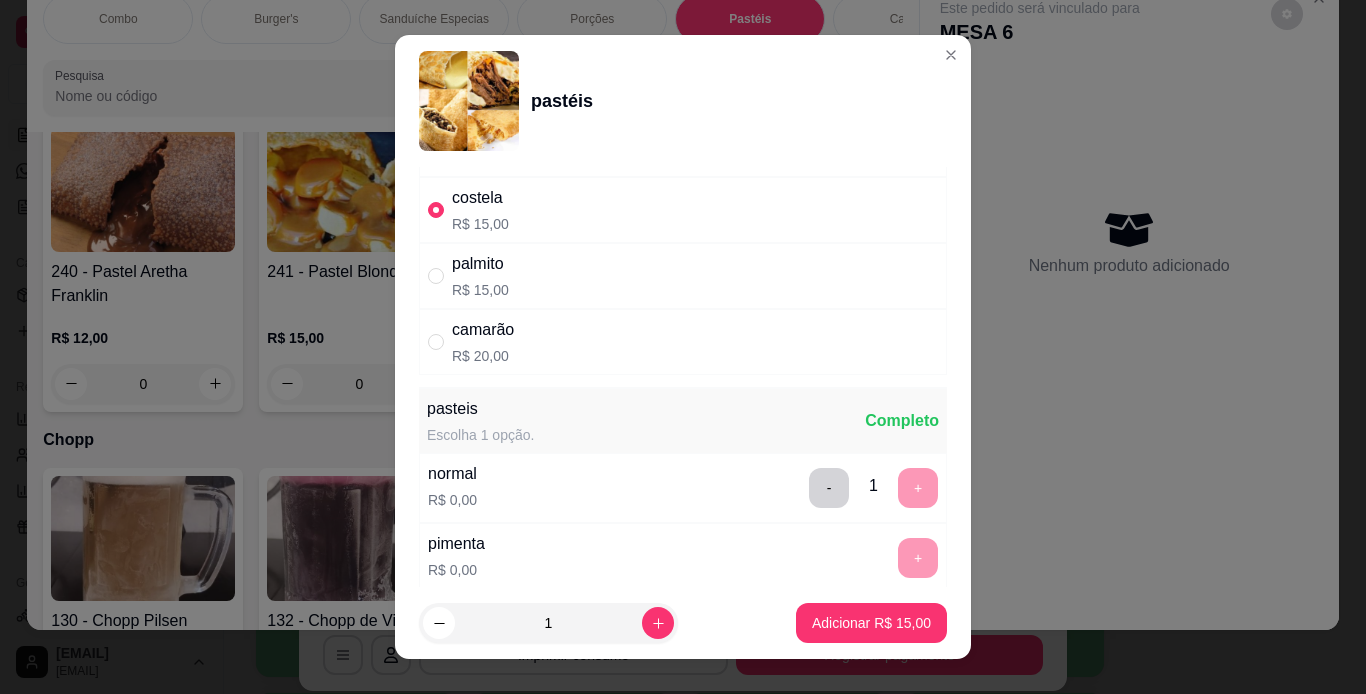 scroll, scrollTop: 29, scrollLeft: 0, axis: vertical 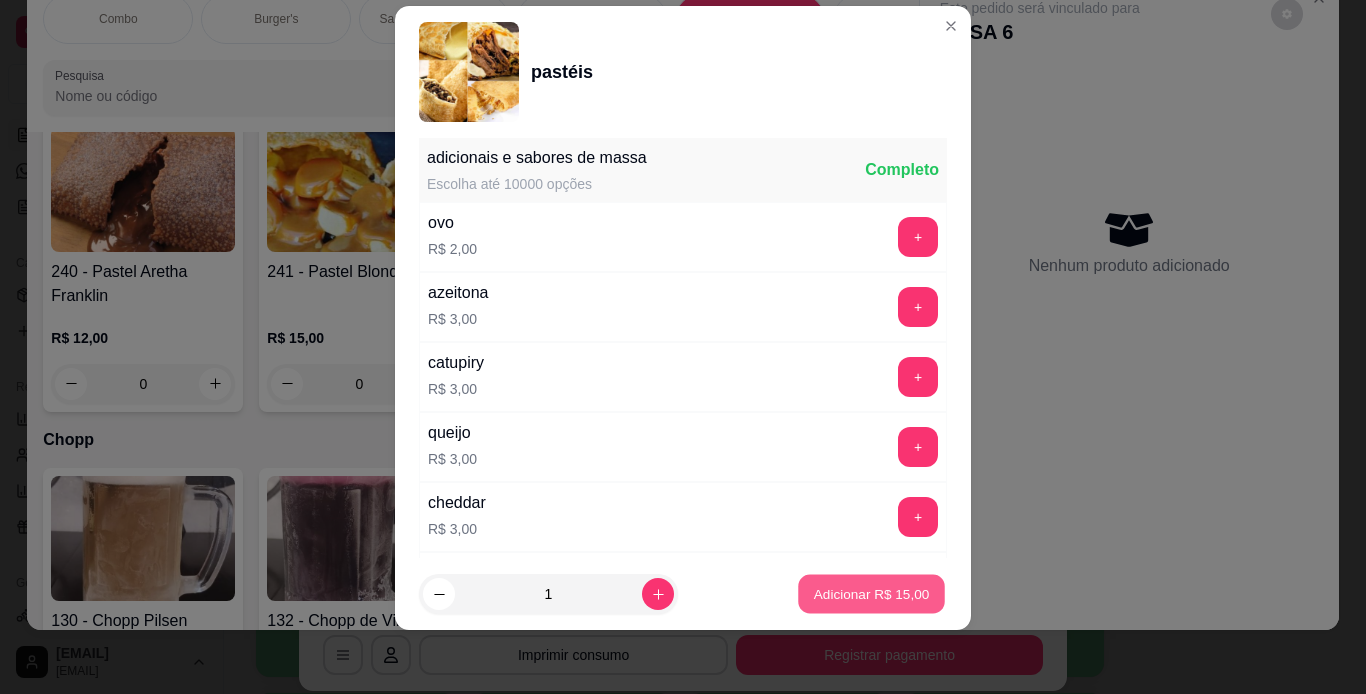 click on "Adicionar   R$ 15,00" at bounding box center [872, 594] 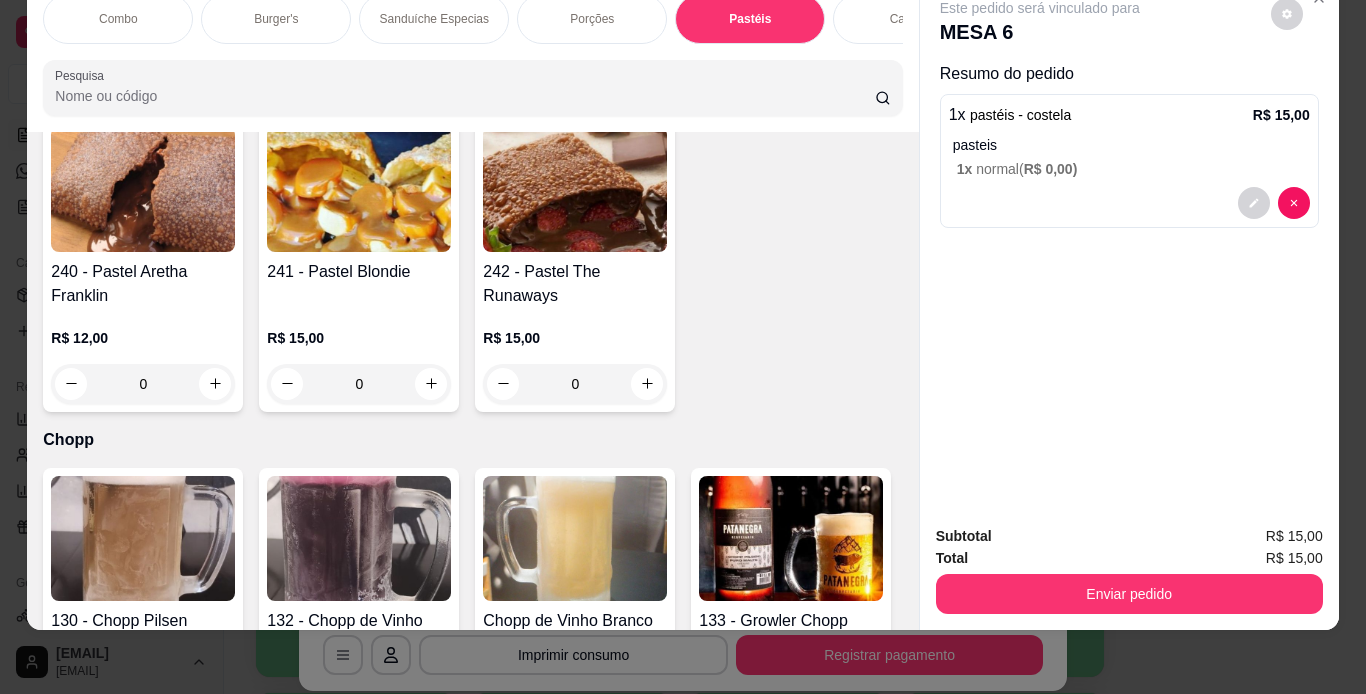 click at bounding box center [143, -1159] 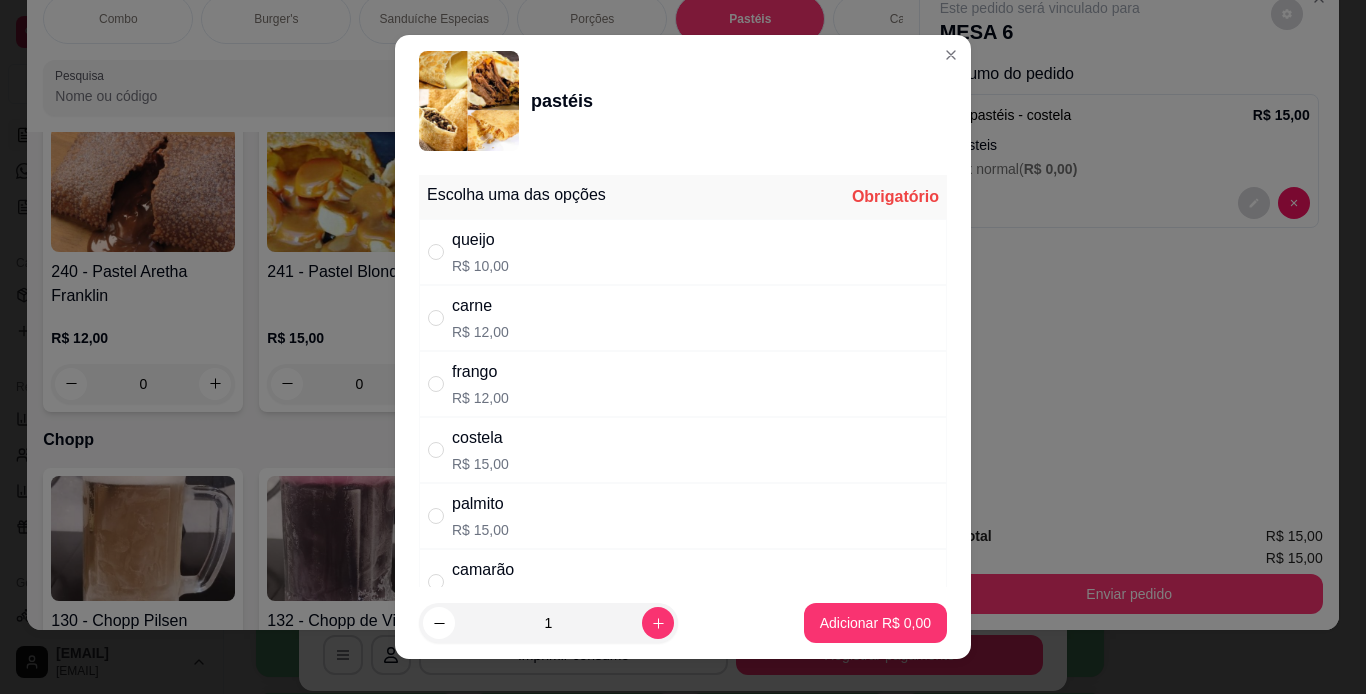 click on "frango R$ 12,00" at bounding box center (683, 384) 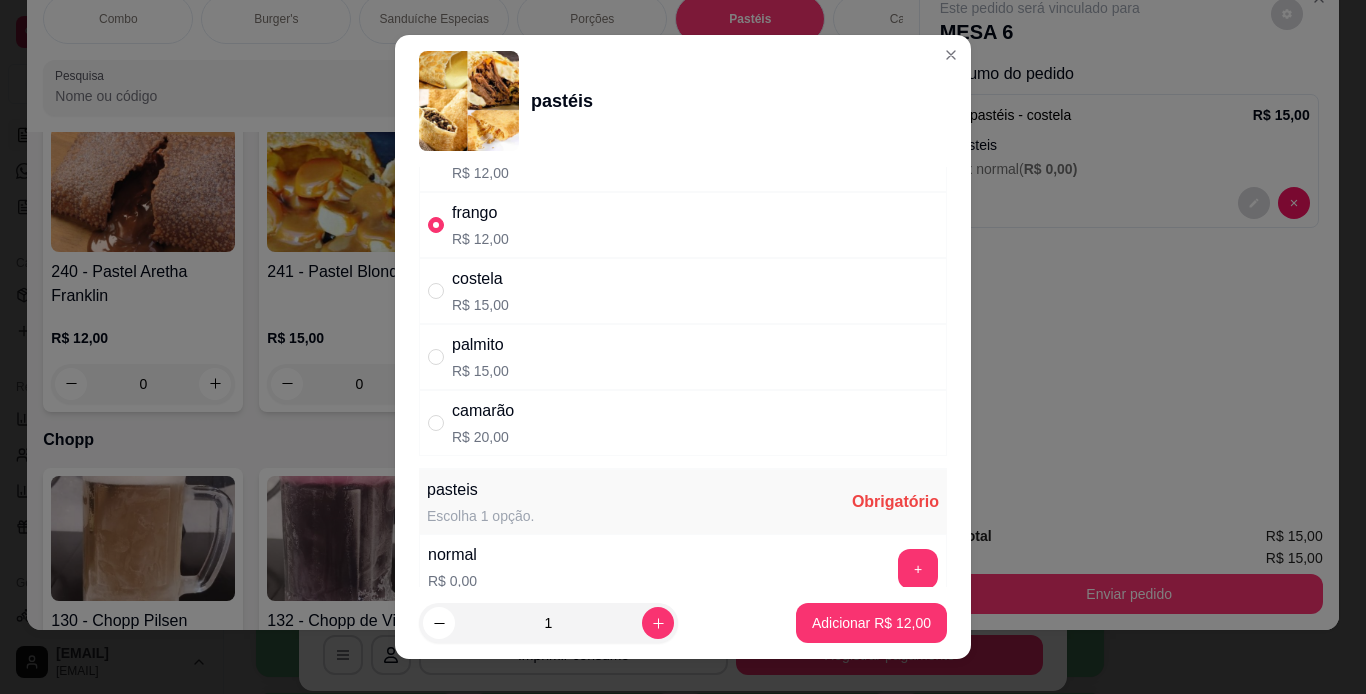 scroll, scrollTop: 160, scrollLeft: 0, axis: vertical 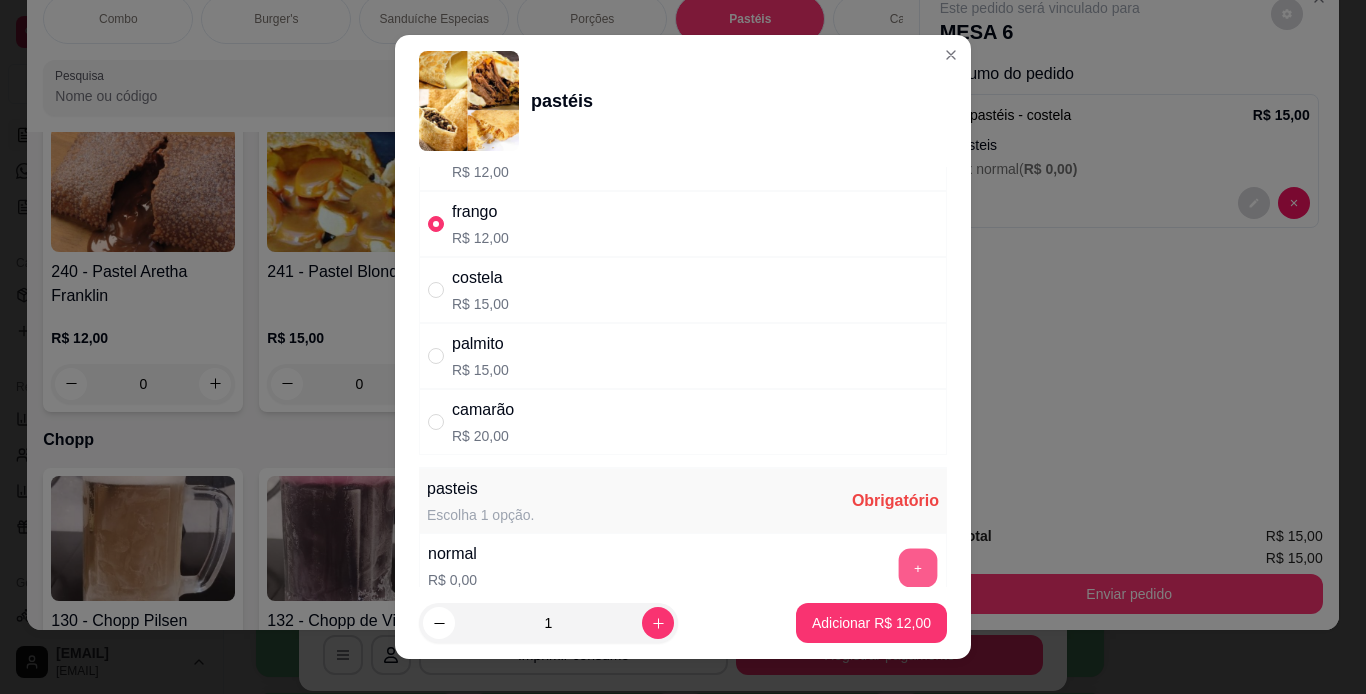 click on "+" at bounding box center [918, 567] 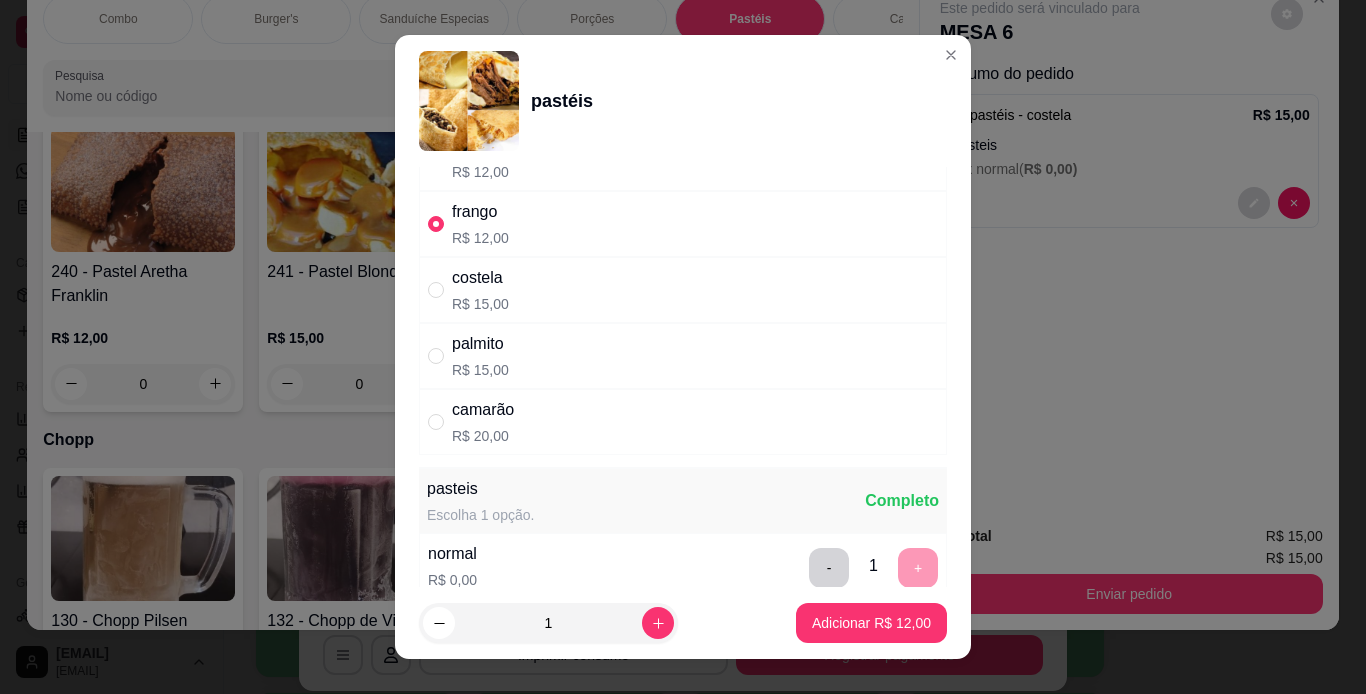 scroll, scrollTop: 29, scrollLeft: 0, axis: vertical 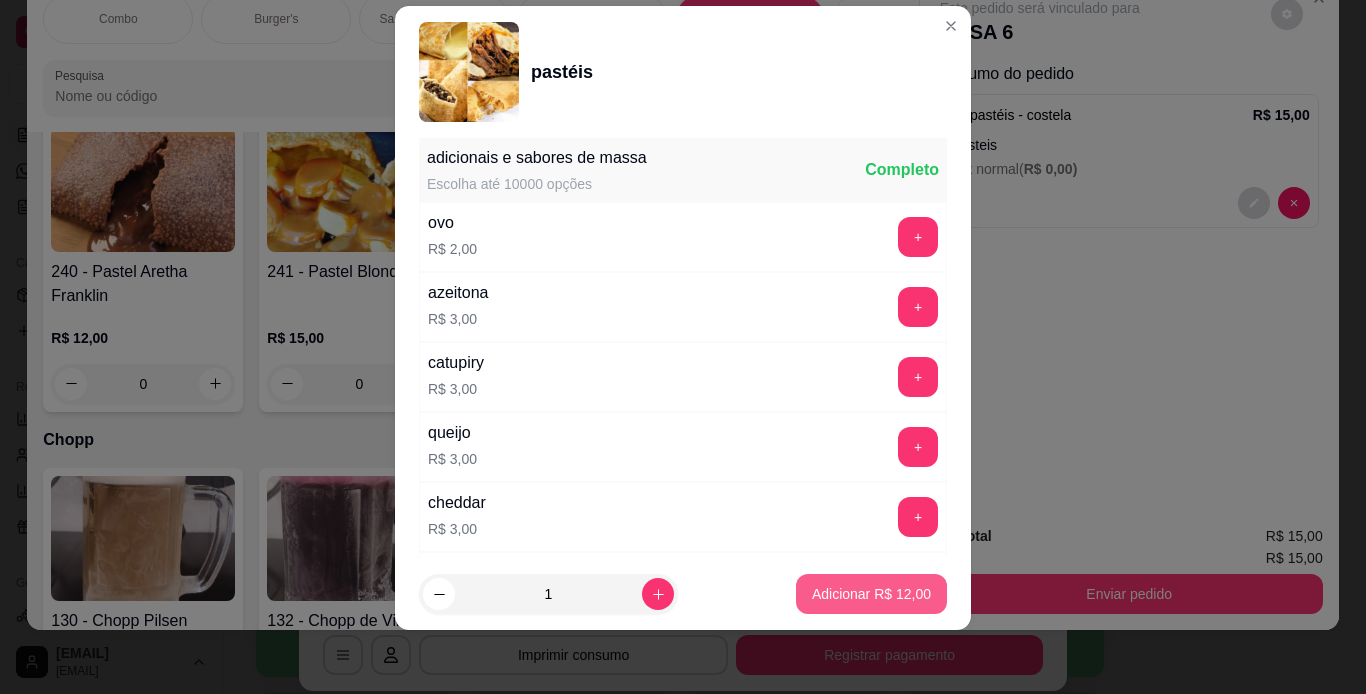 click on "Adicionar   R$ 12,00" at bounding box center (871, 594) 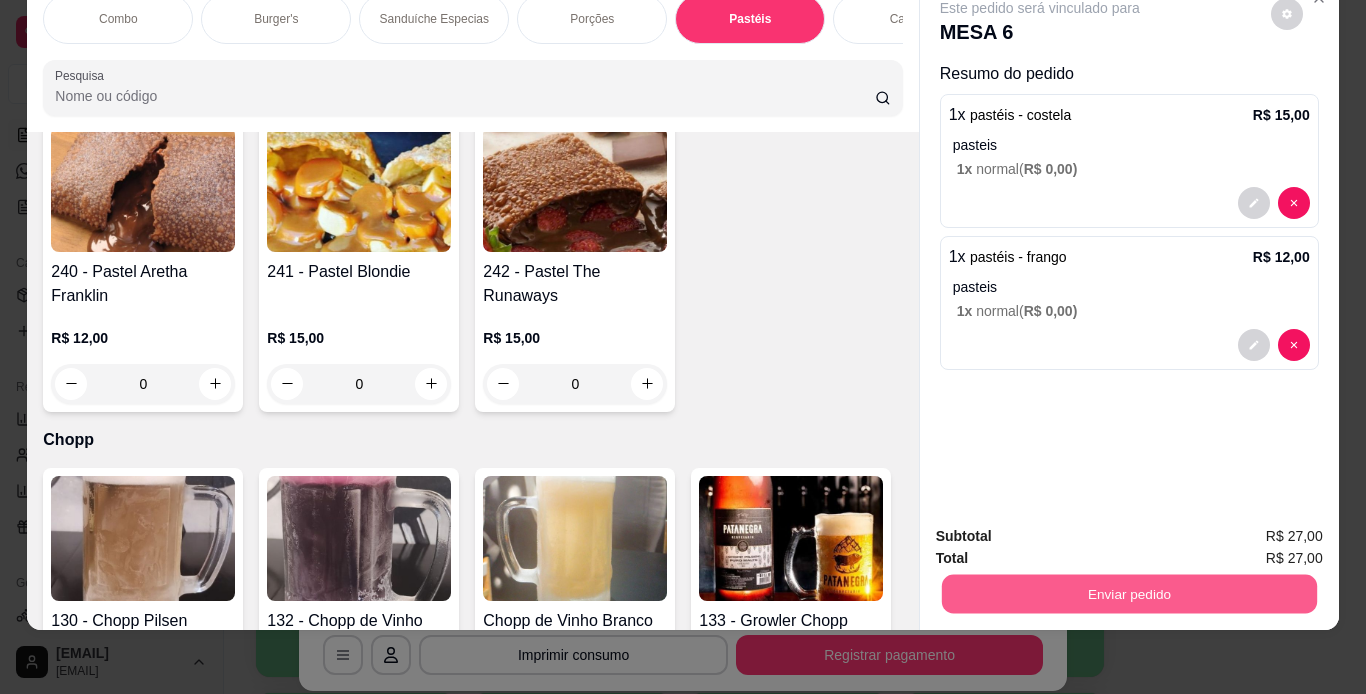 click on "Enviar pedido" at bounding box center [1128, 594] 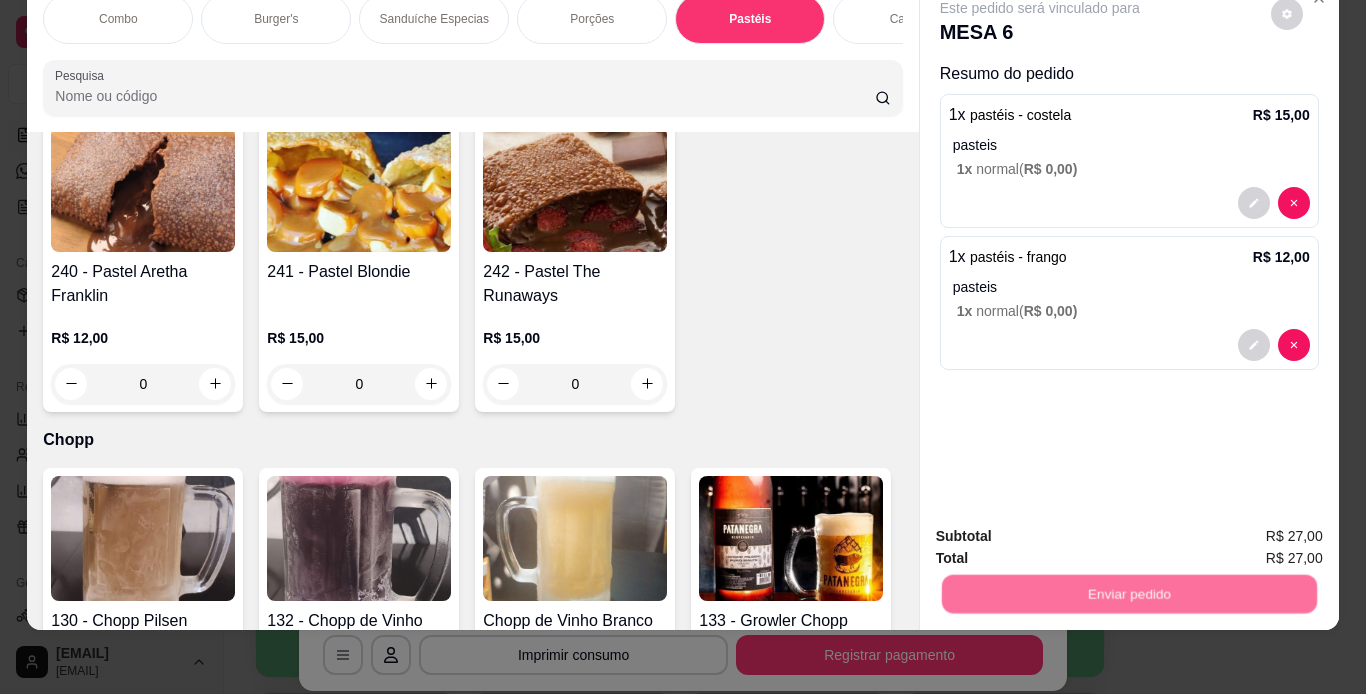 click on "Não registrar e enviar pedido" at bounding box center (1063, 529) 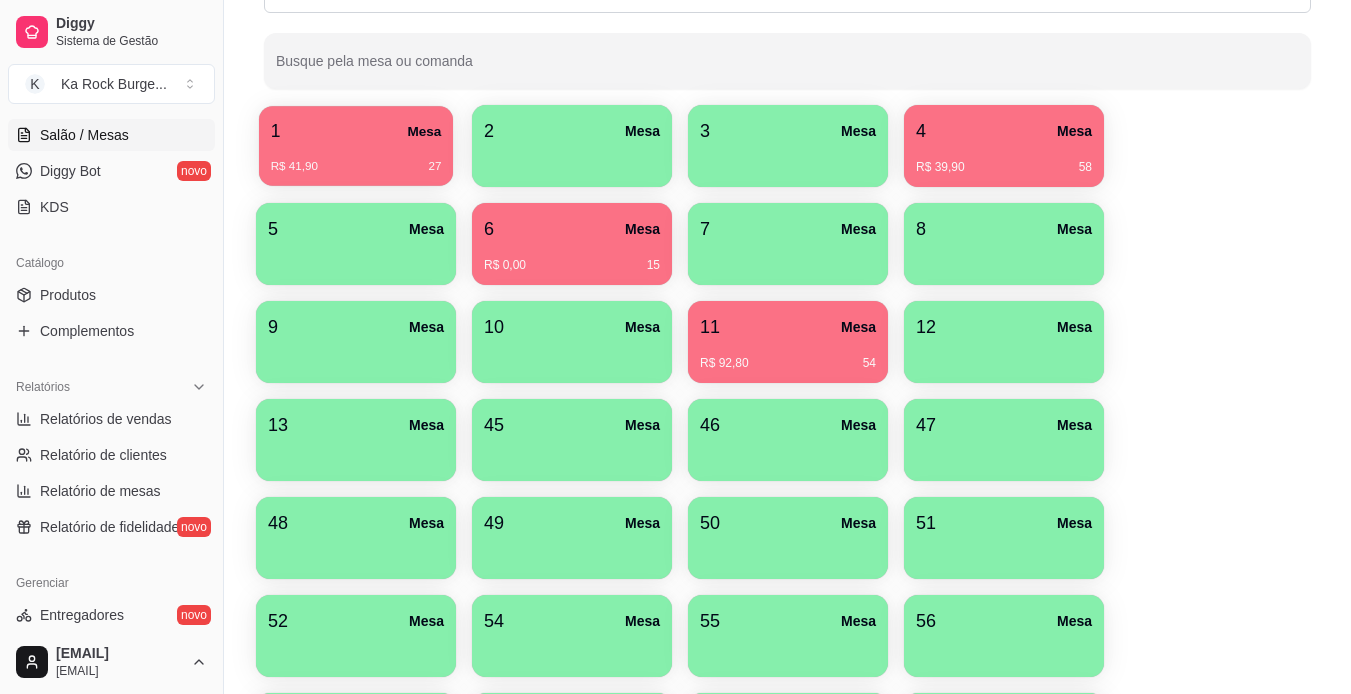 click on "1 Mesa" at bounding box center [356, 131] 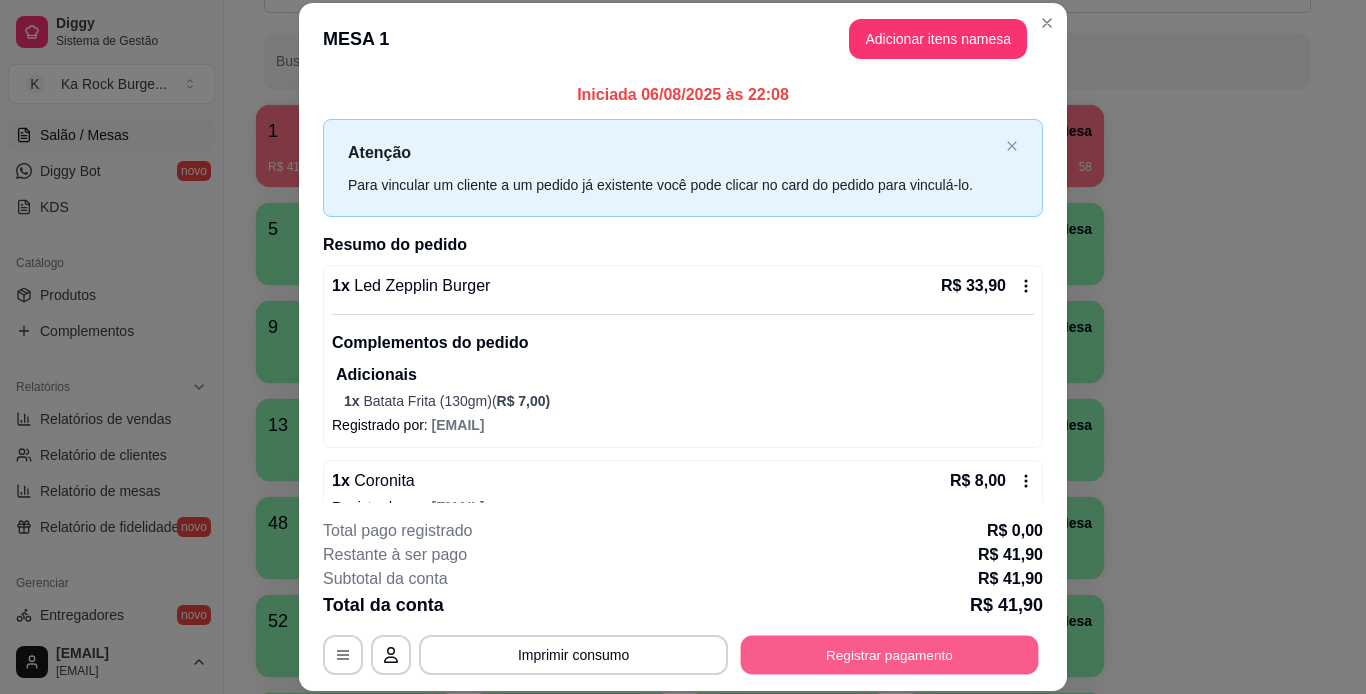 click on "Registrar pagamento" at bounding box center [890, 654] 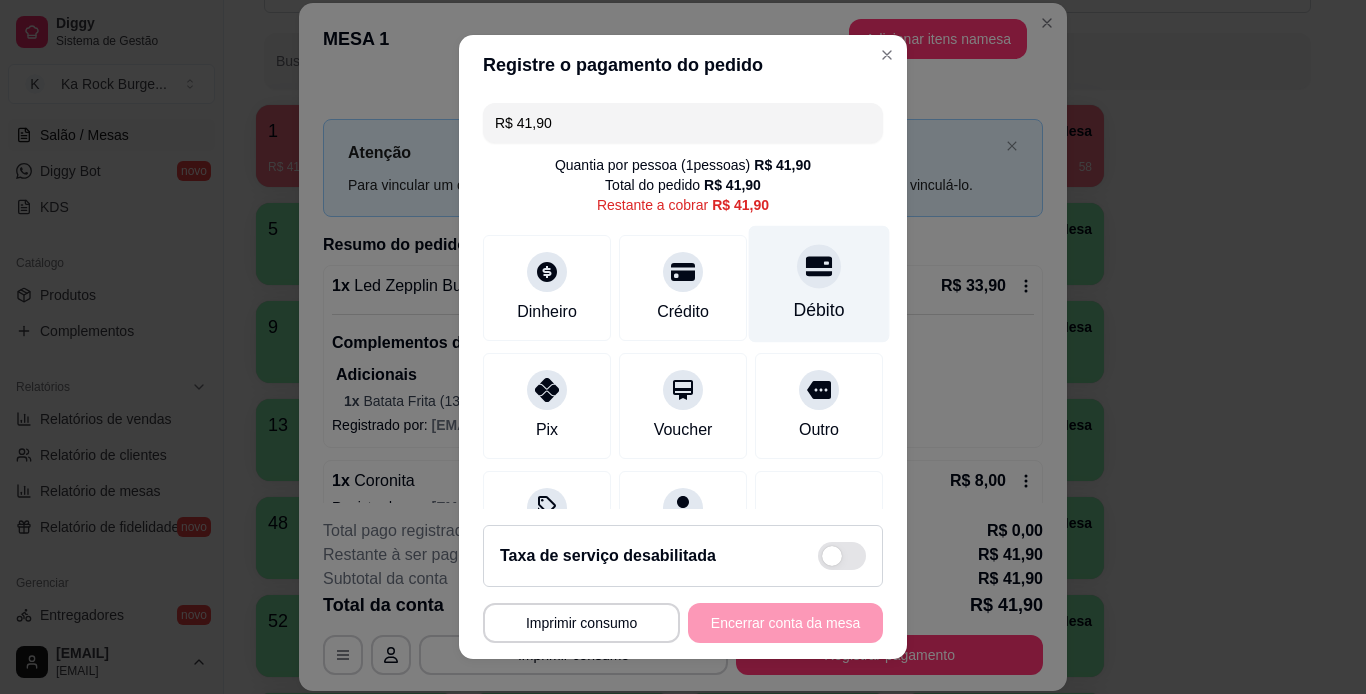 click on "Débito" at bounding box center (819, 283) 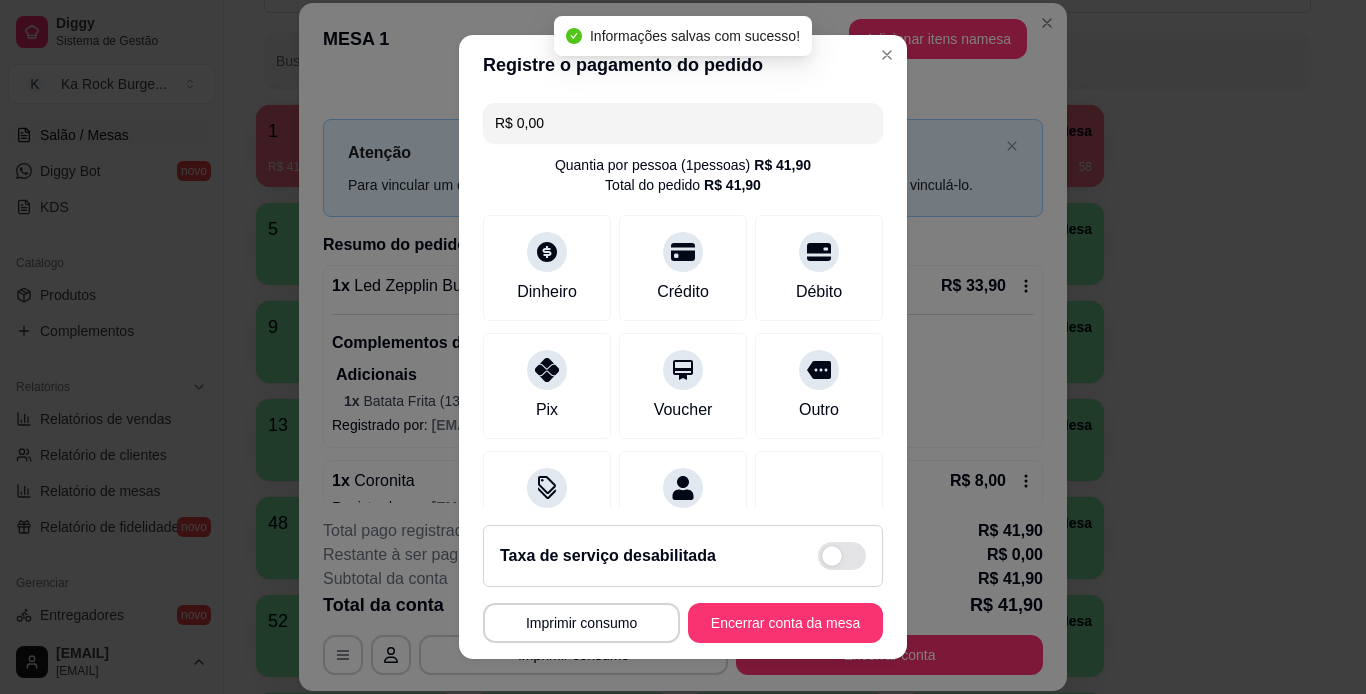 type on "R$ 0,00" 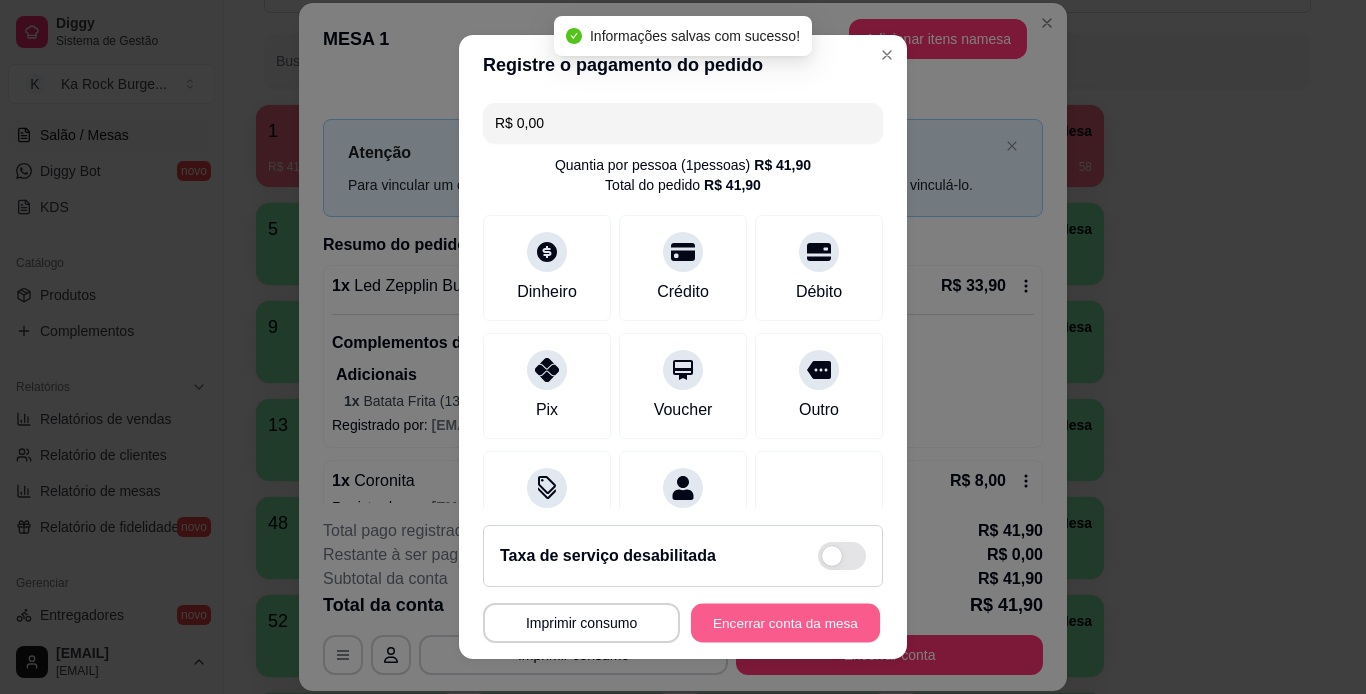 click on "Encerrar conta da mesa" at bounding box center (785, 623) 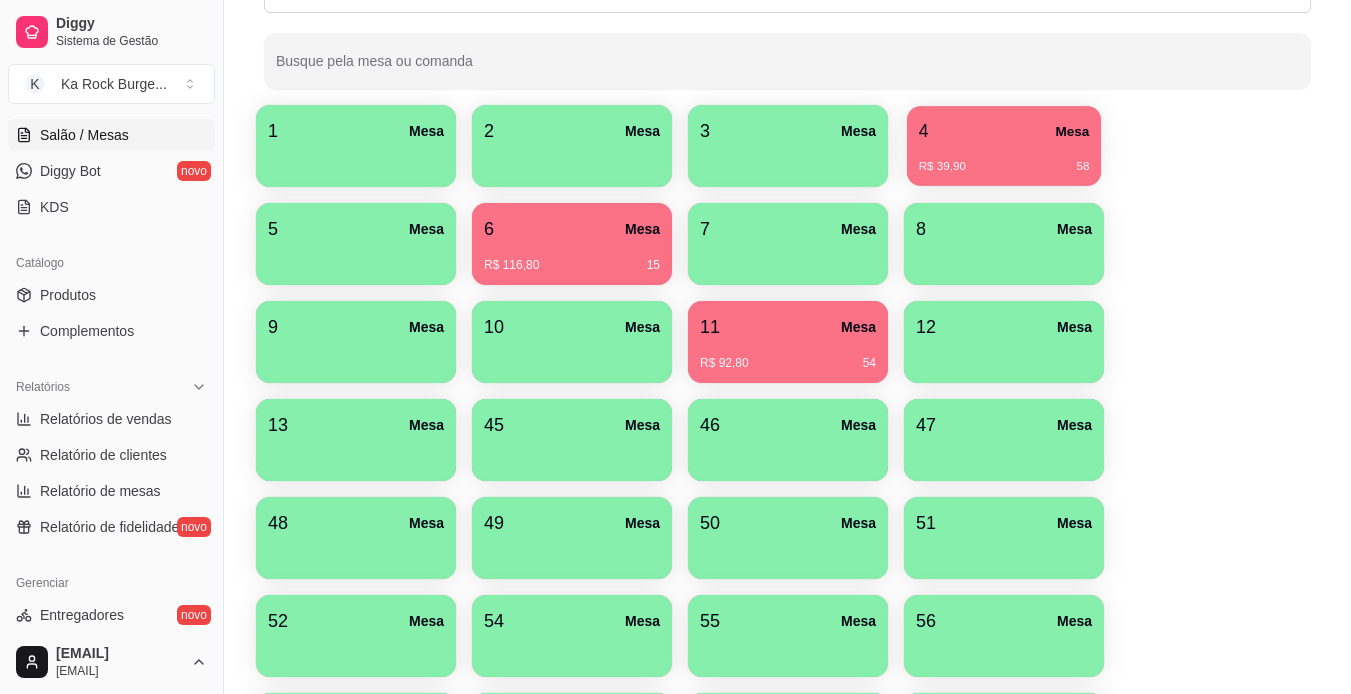 click on "4 Mesa" at bounding box center [1004, 131] 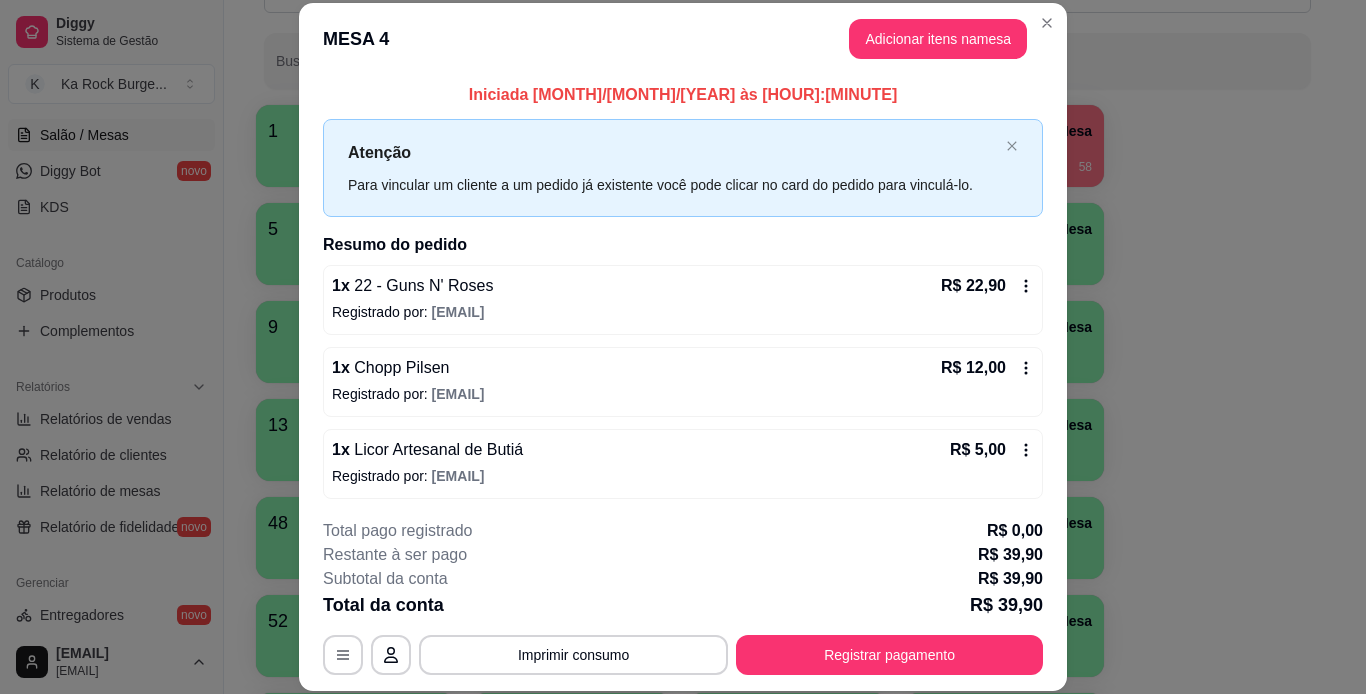 scroll, scrollTop: 4, scrollLeft: 0, axis: vertical 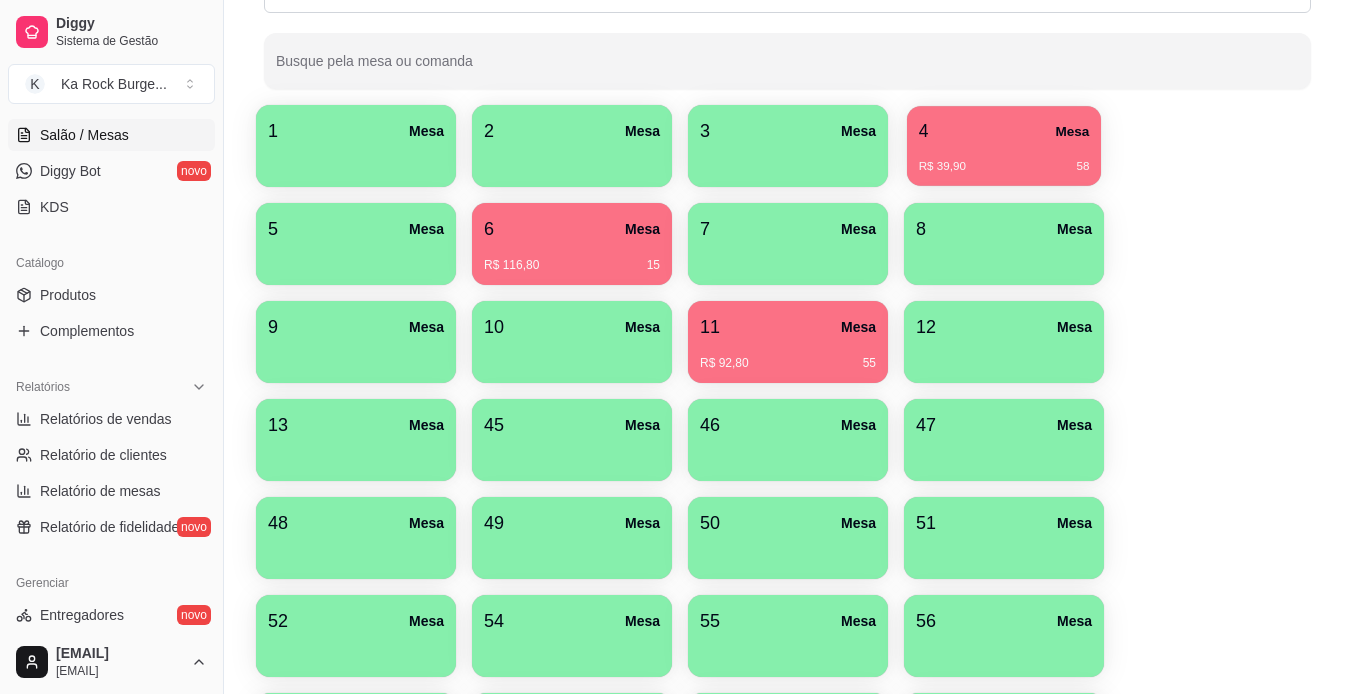 click on "1 Mesa 2 Mesa 3 Mesa 4 Mesa [PRICE] 58 5 Mesa 6 Mesa [PRICE] 15 7 Mesa 8 Mesa 9 Mesa 10 Mesa 11 Mesa [PRICE] 55 12 Mesa 13 Mesa 45 Mesa 46 Mesa 47 Mesa 48 Mesa 49 Mesa 50 Mesa 51 Mesa 52 Mesa 54 Mesa 55 Mesa 56 Mesa 57 Mesa 58 Mesa 59 Mesa 60 Mesa" at bounding box center [787, 440] 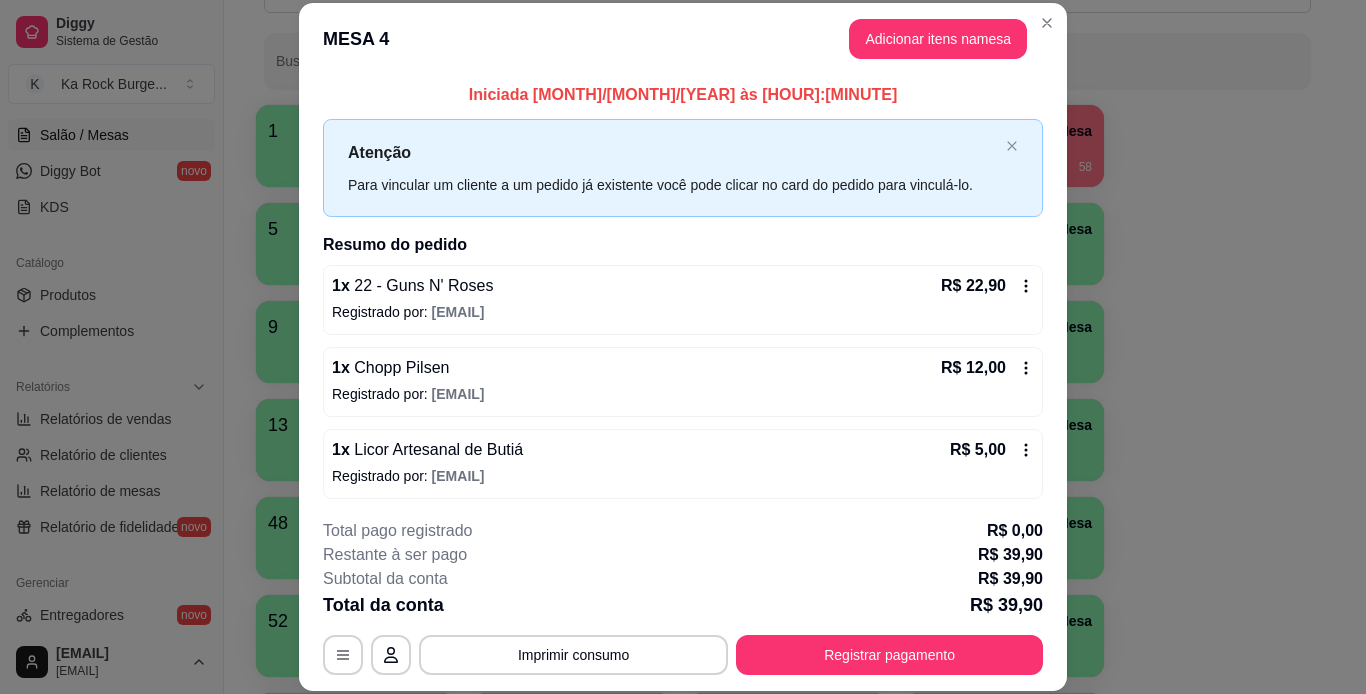 click on "**********" at bounding box center [683, 597] 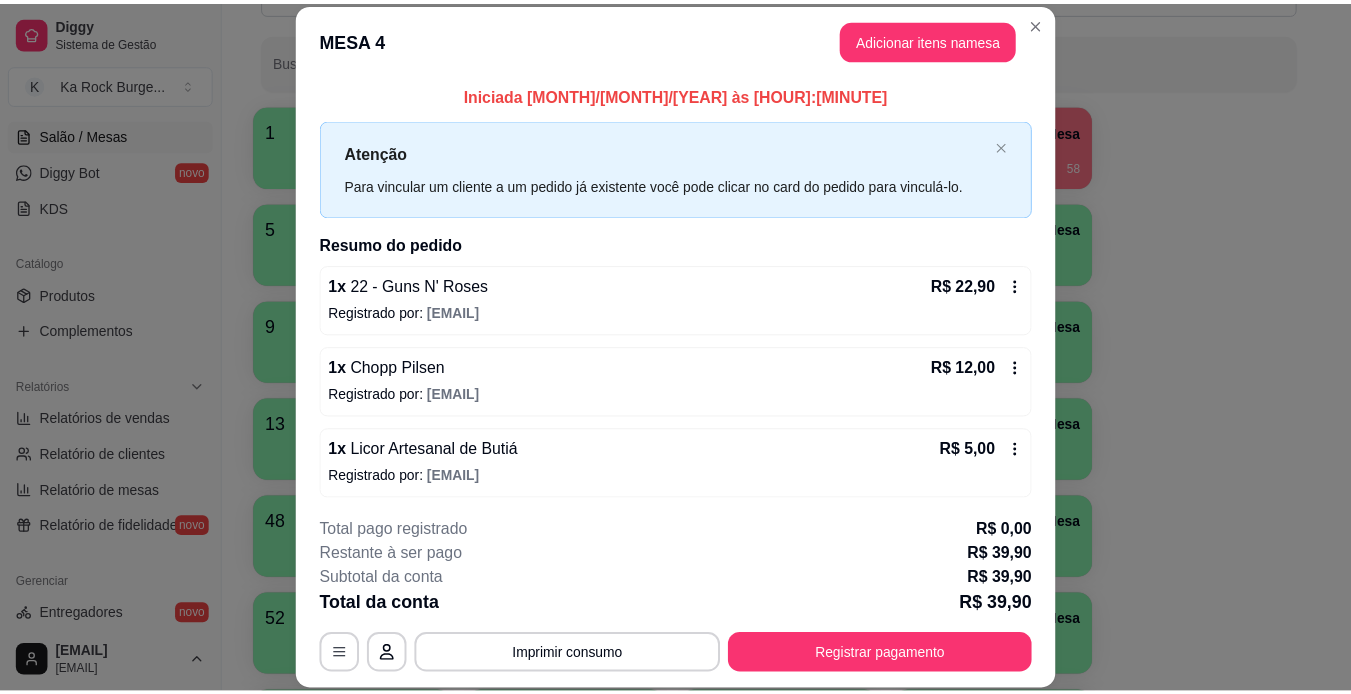 scroll, scrollTop: 4, scrollLeft: 0, axis: vertical 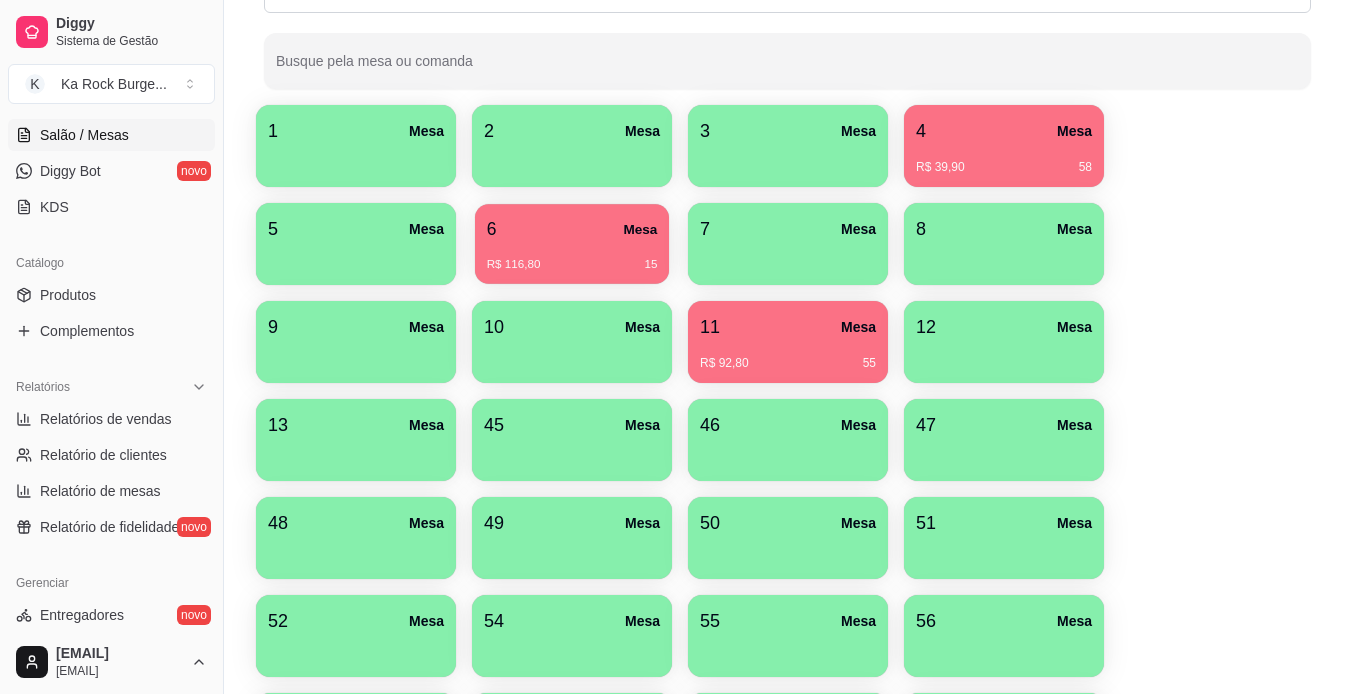 click on "6 Mesa [PRICE] 15" at bounding box center [572, 244] 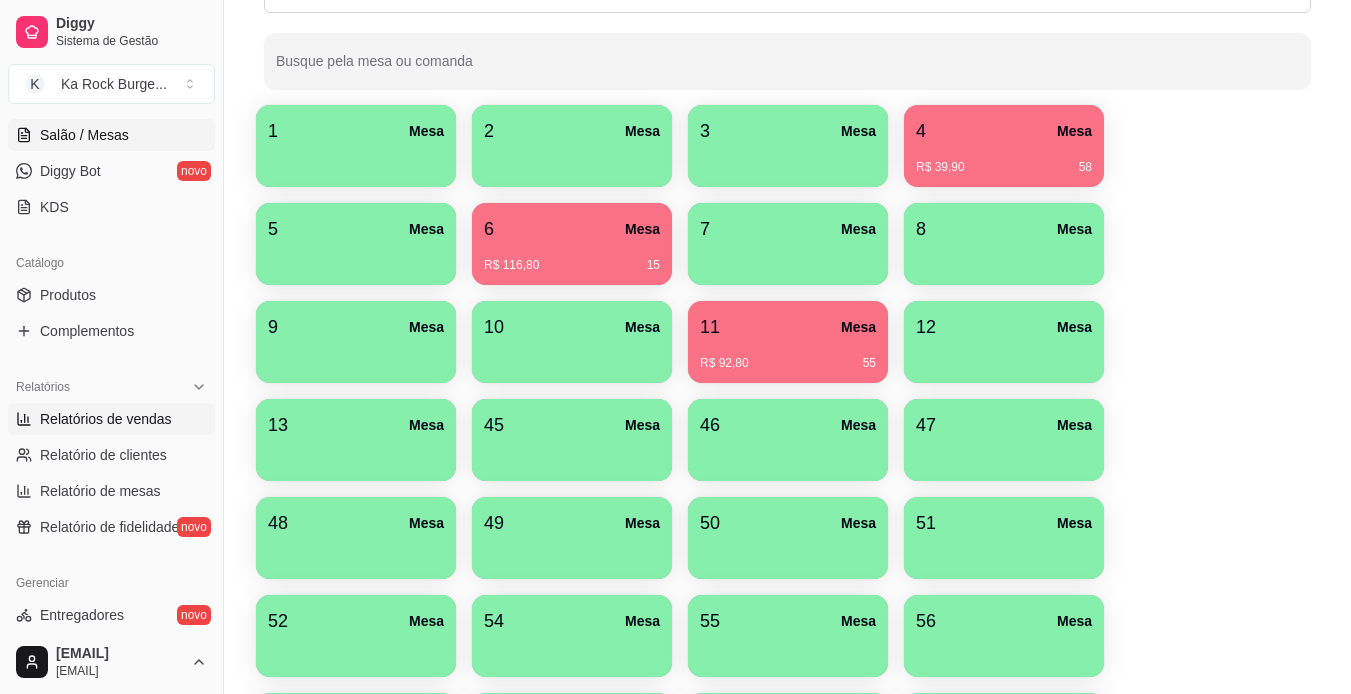 click on "Relatórios de vendas" at bounding box center (106, 419) 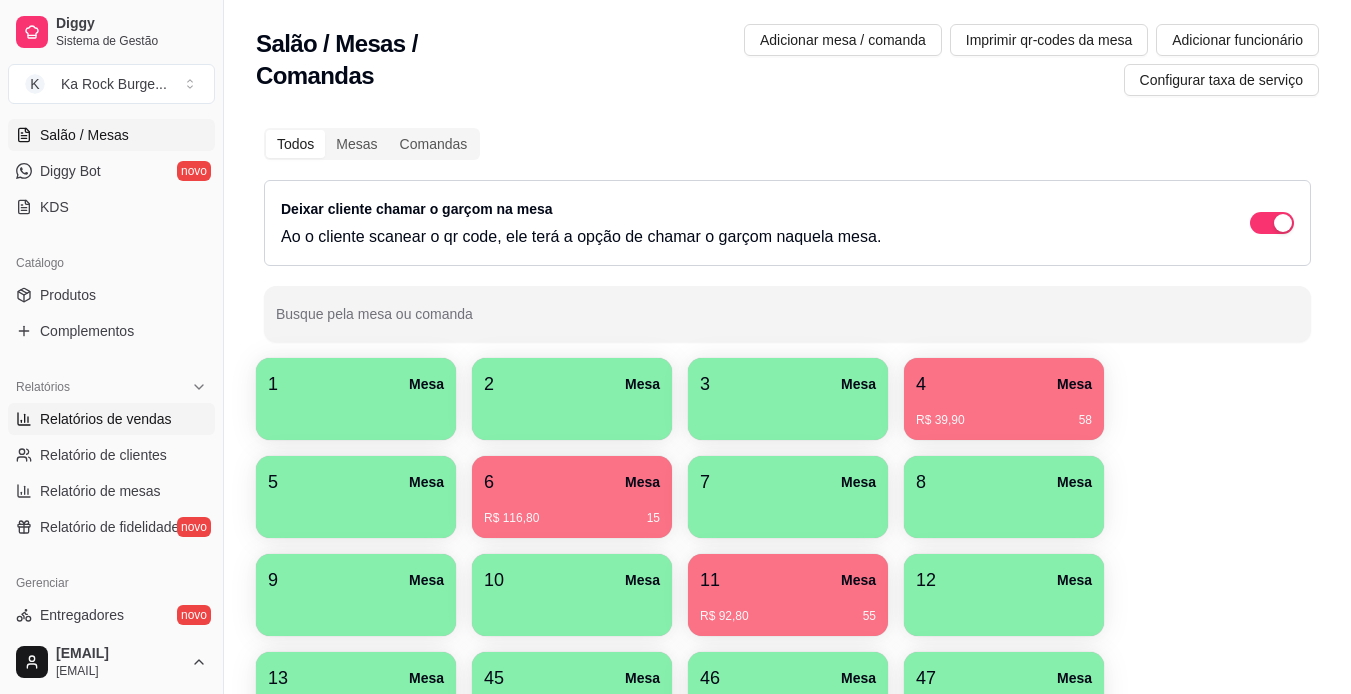 select on "ALL" 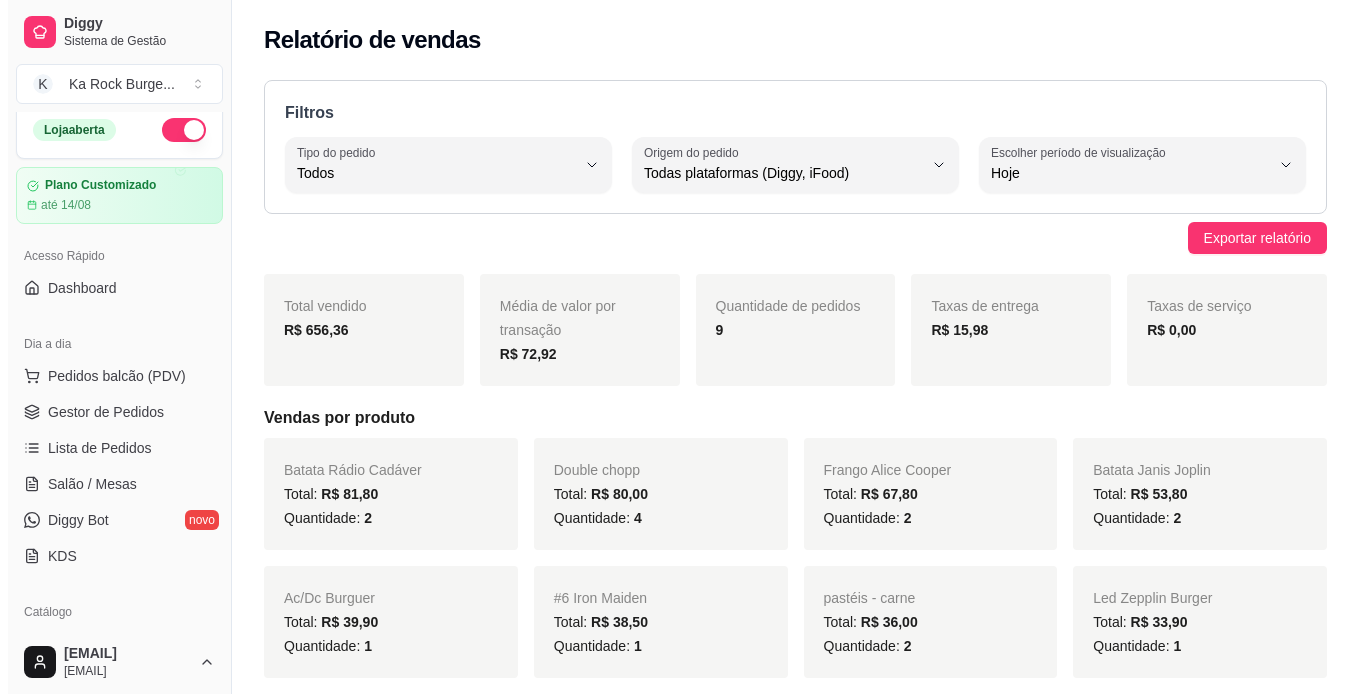 scroll, scrollTop: 0, scrollLeft: 0, axis: both 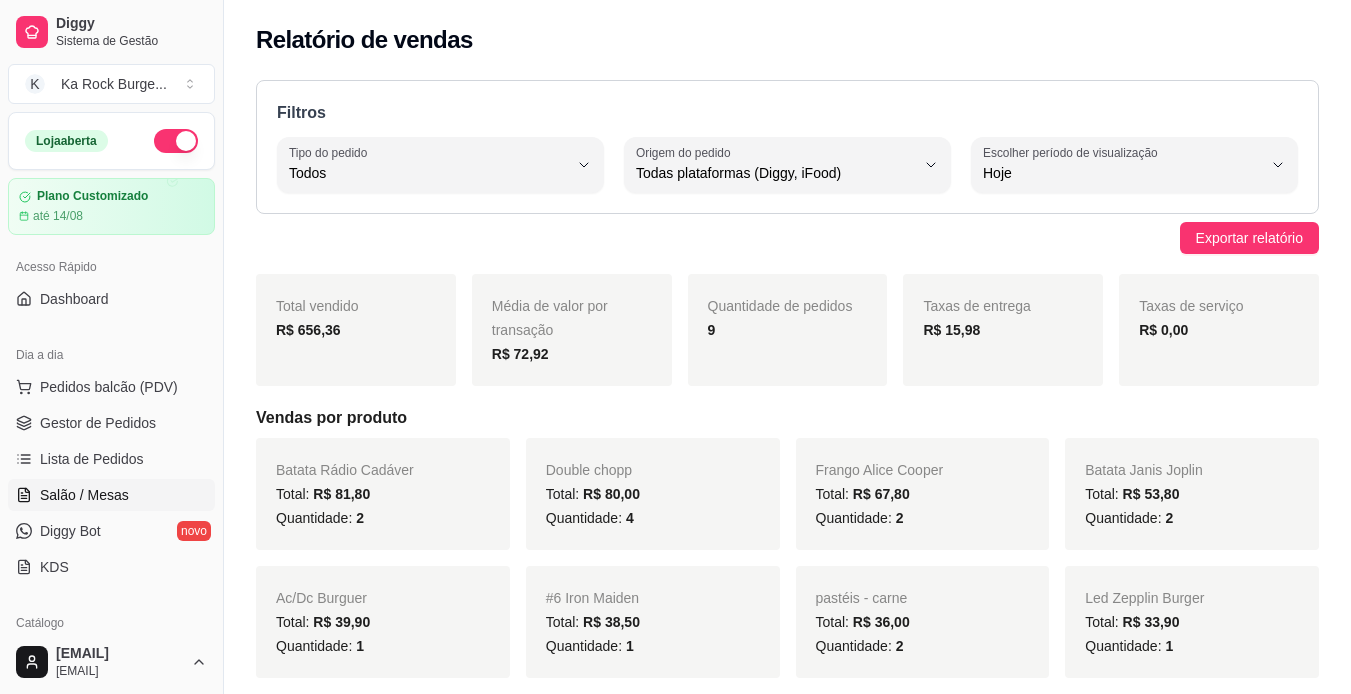 click on "Salão / Mesas" at bounding box center (84, 495) 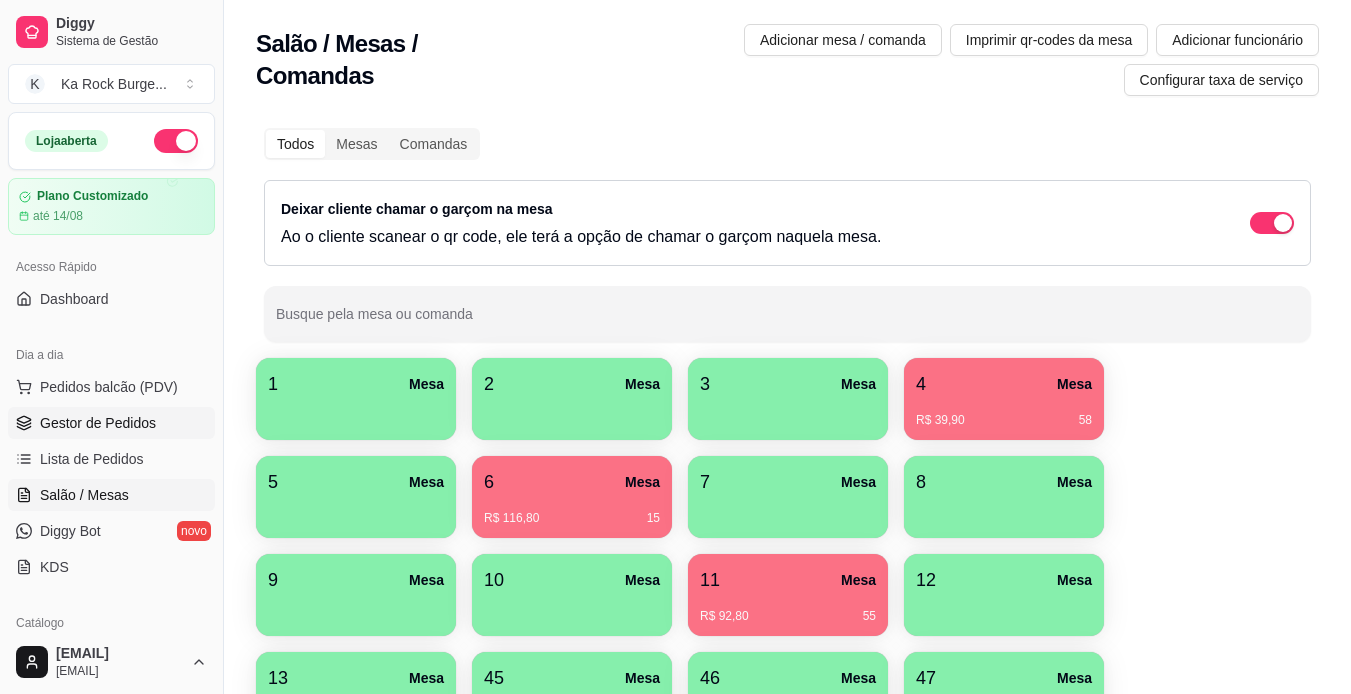 click on "Gestor de Pedidos" at bounding box center [98, 423] 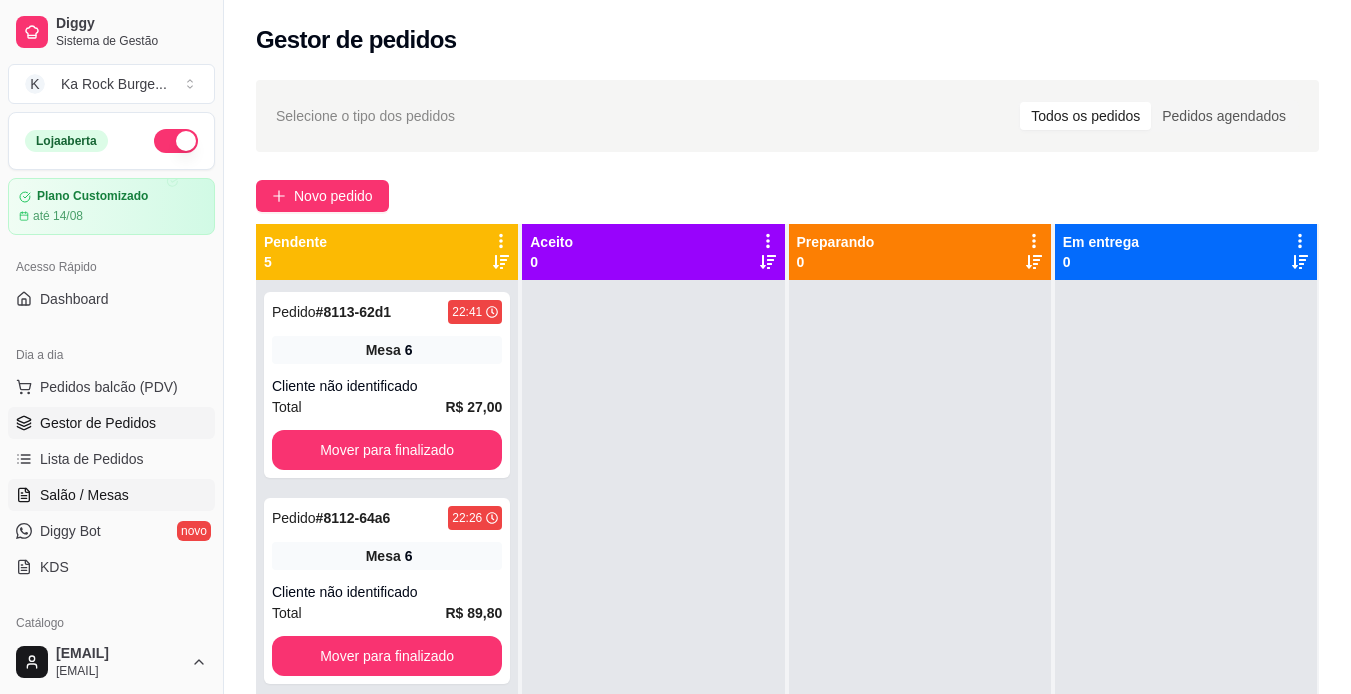 click on "Salão / Mesas" at bounding box center (84, 495) 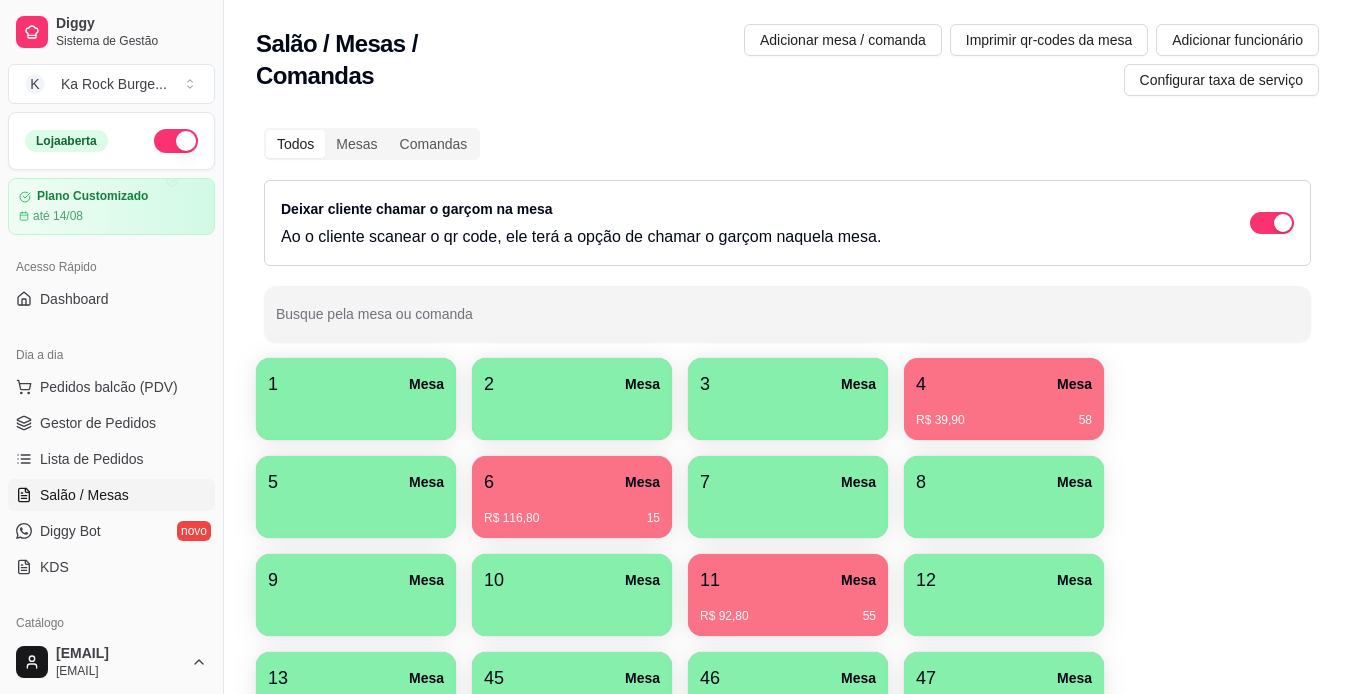 click on "Mesa" at bounding box center (858, 580) 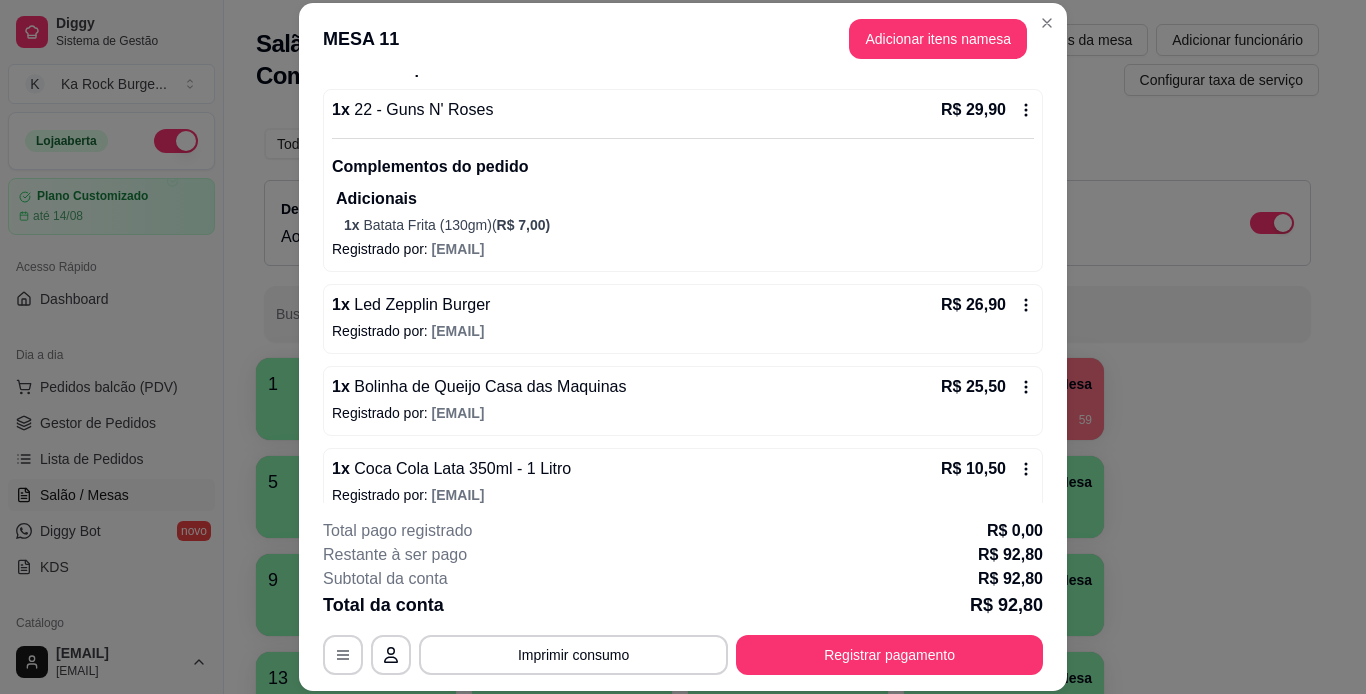 scroll, scrollTop: 199, scrollLeft: 0, axis: vertical 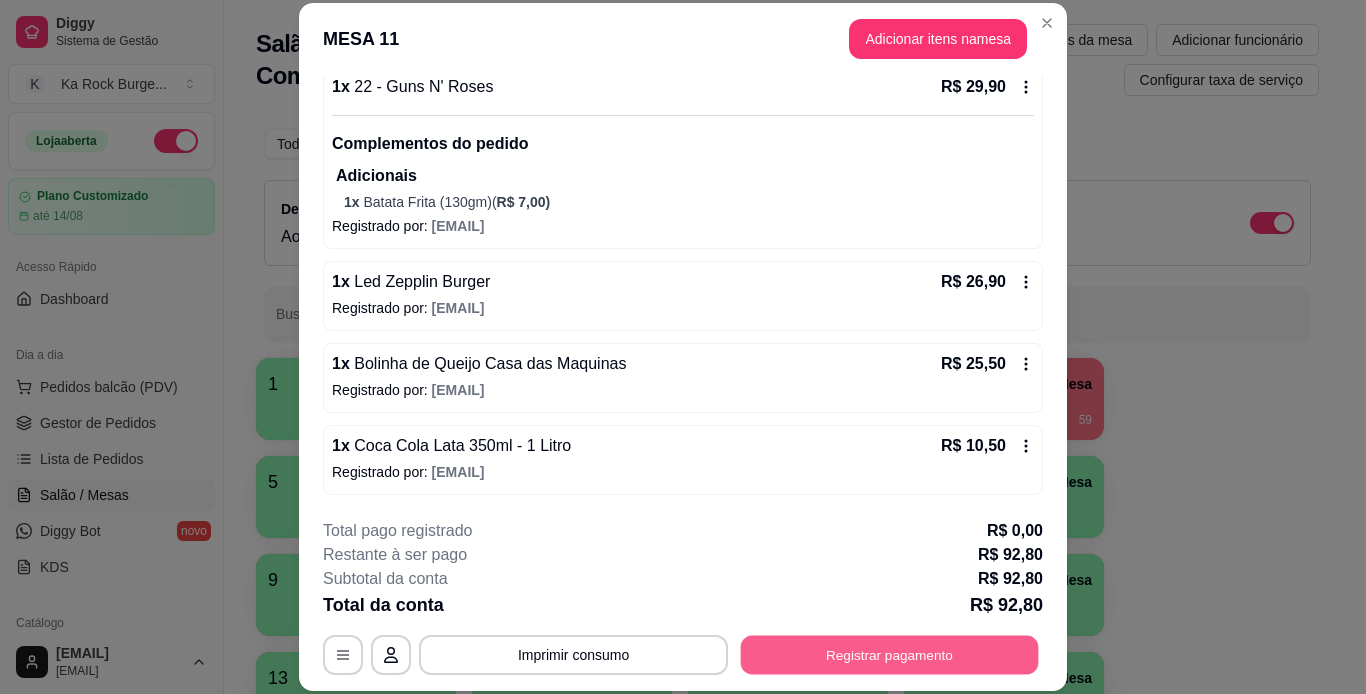 click on "Registrar pagamento" at bounding box center [890, 654] 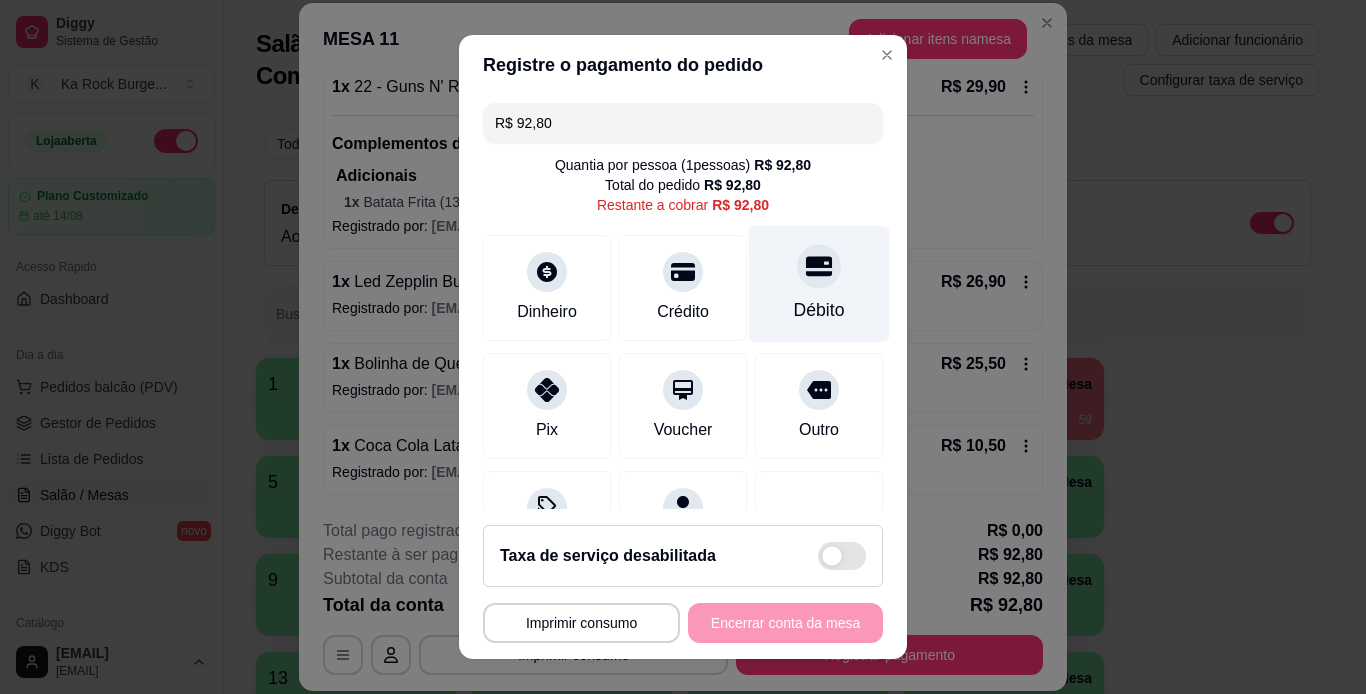 click on "Débito" at bounding box center [819, 283] 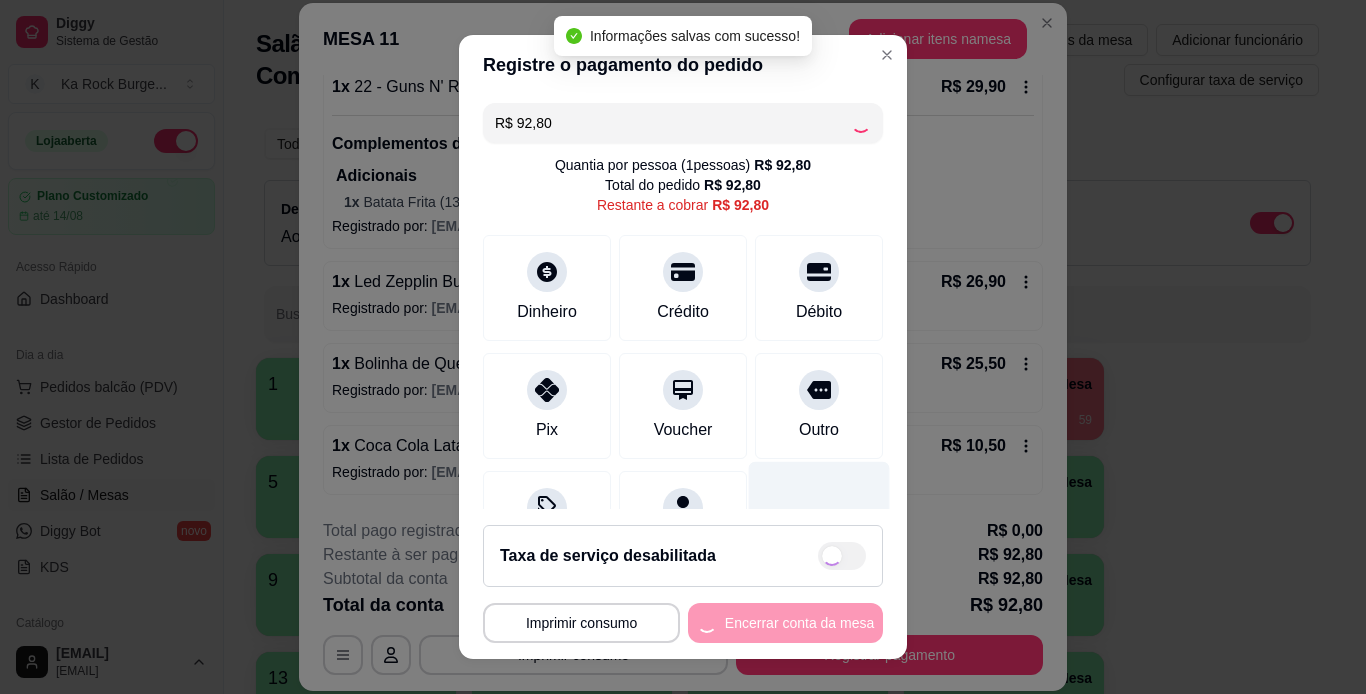 type on "R$ 0,00" 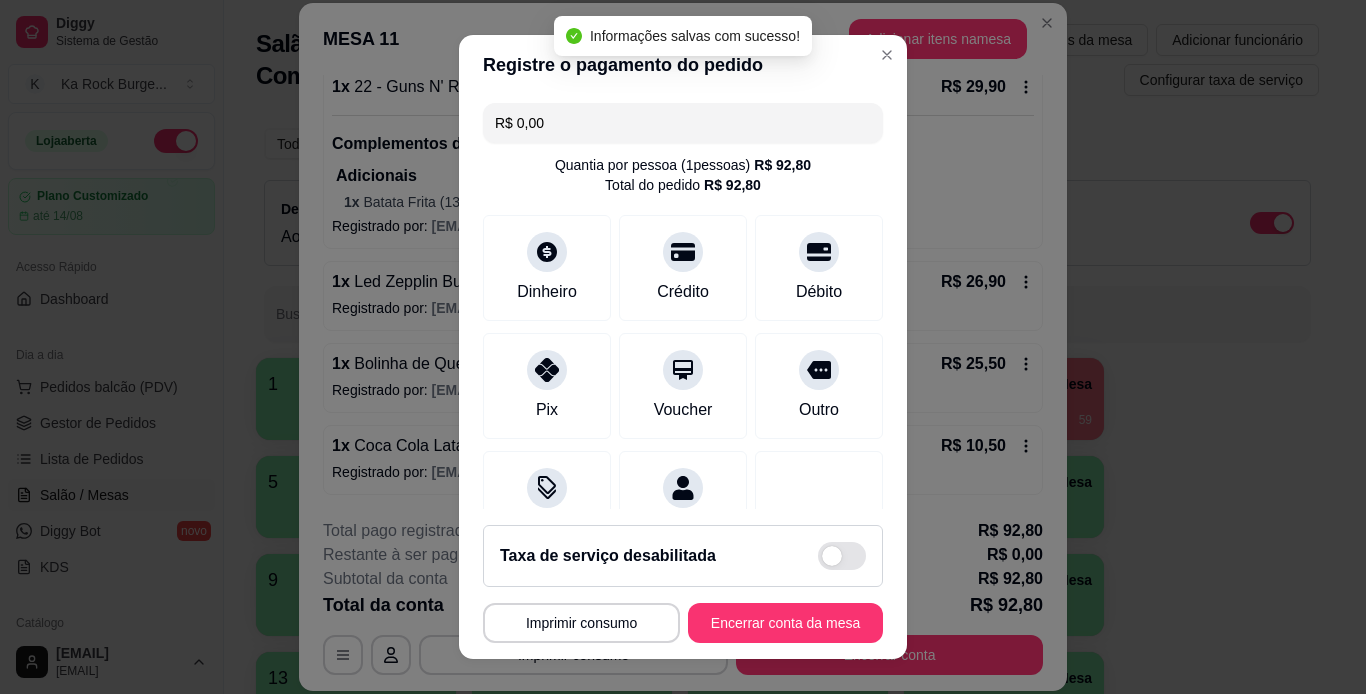 click on "**********" at bounding box center (683, 584) 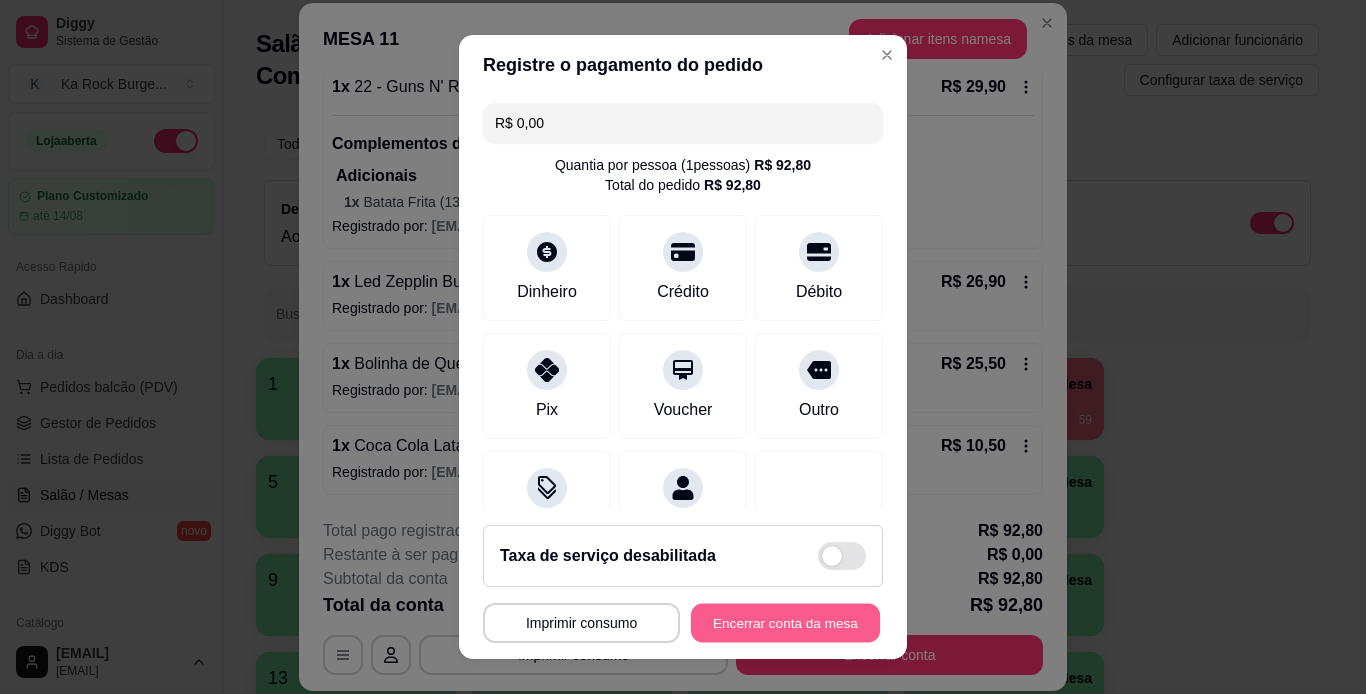 click on "Encerrar conta da mesa" at bounding box center (785, 623) 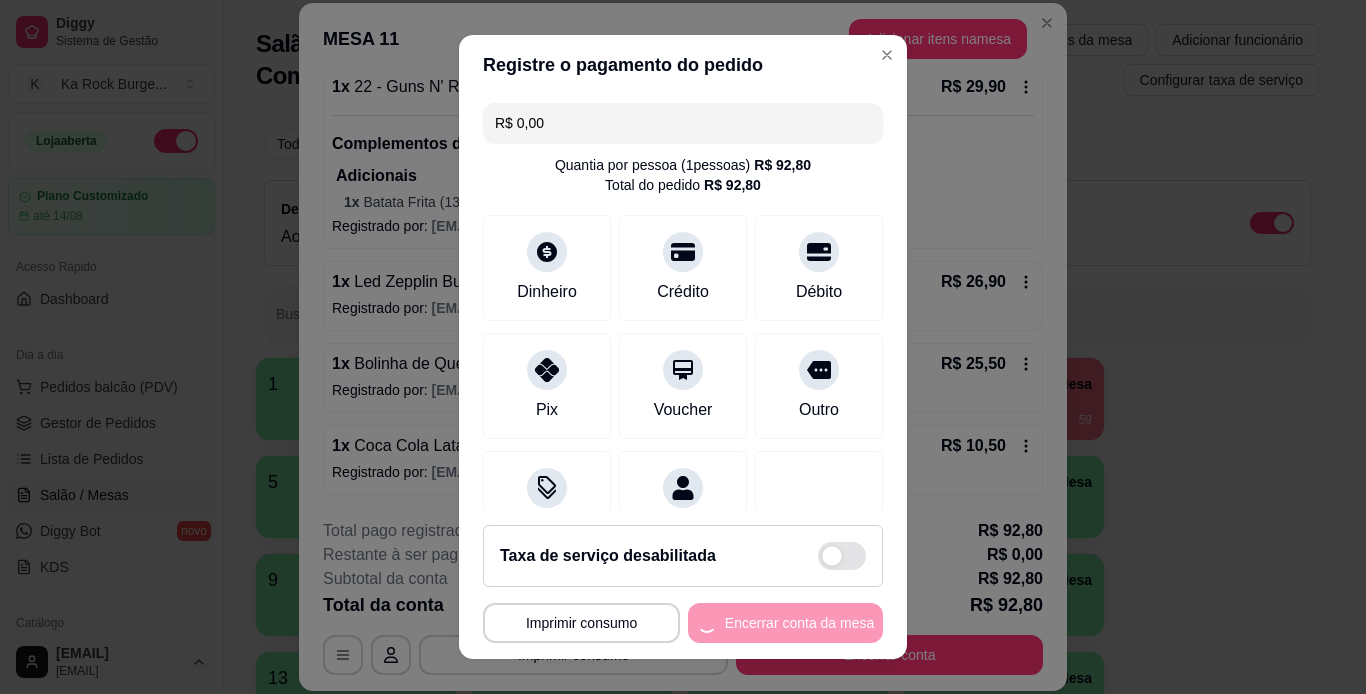scroll, scrollTop: 0, scrollLeft: 0, axis: both 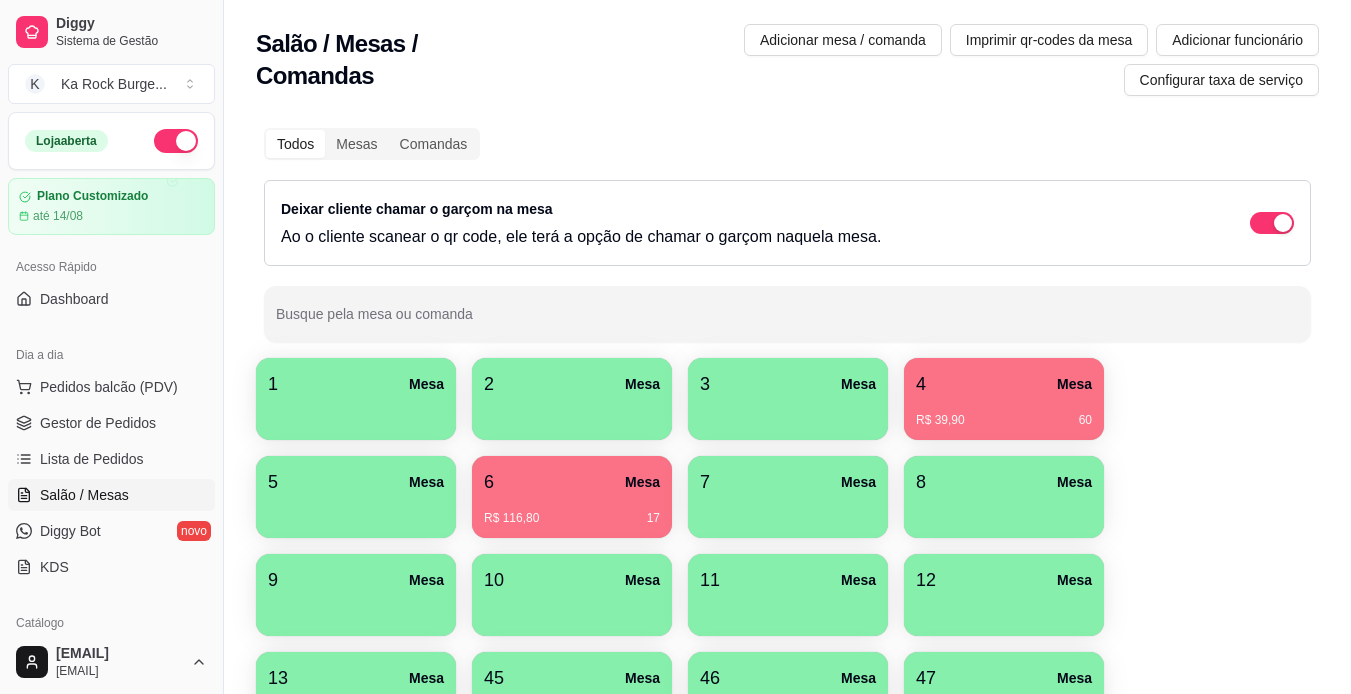 click on "6 Mesa" at bounding box center [572, 482] 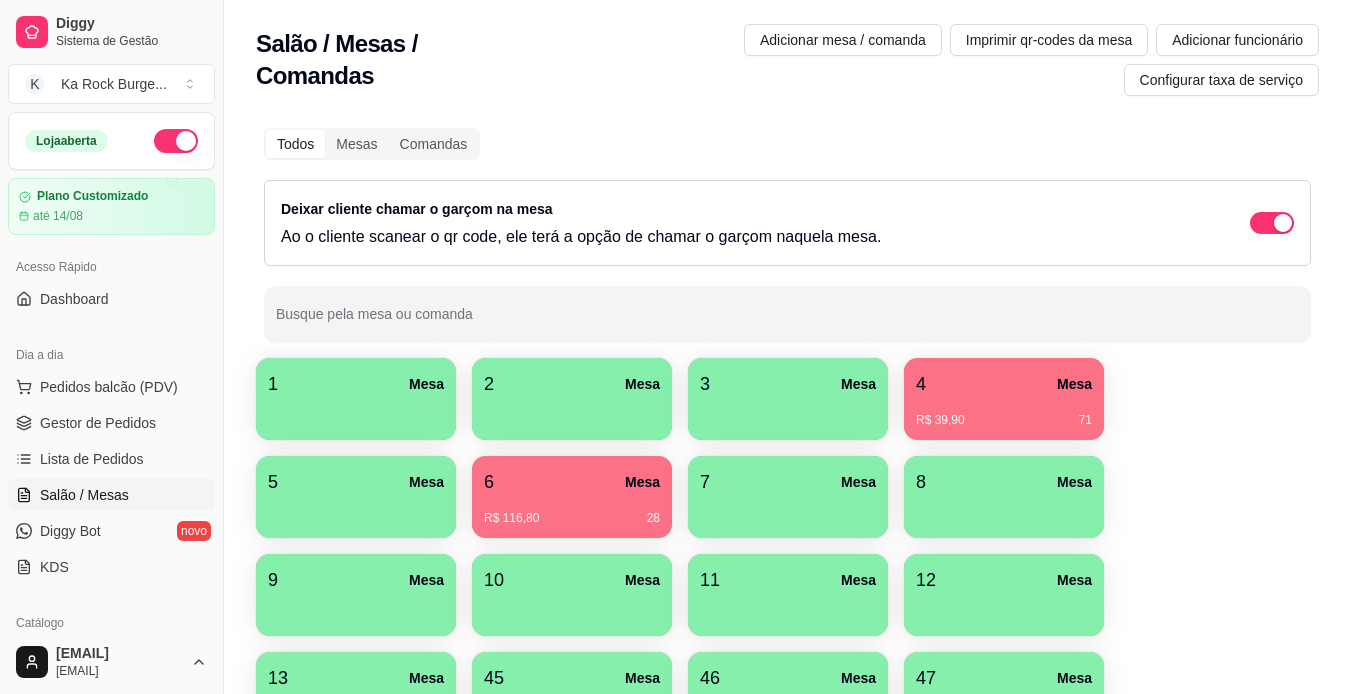 click on "6 Mesa" at bounding box center (572, 482) 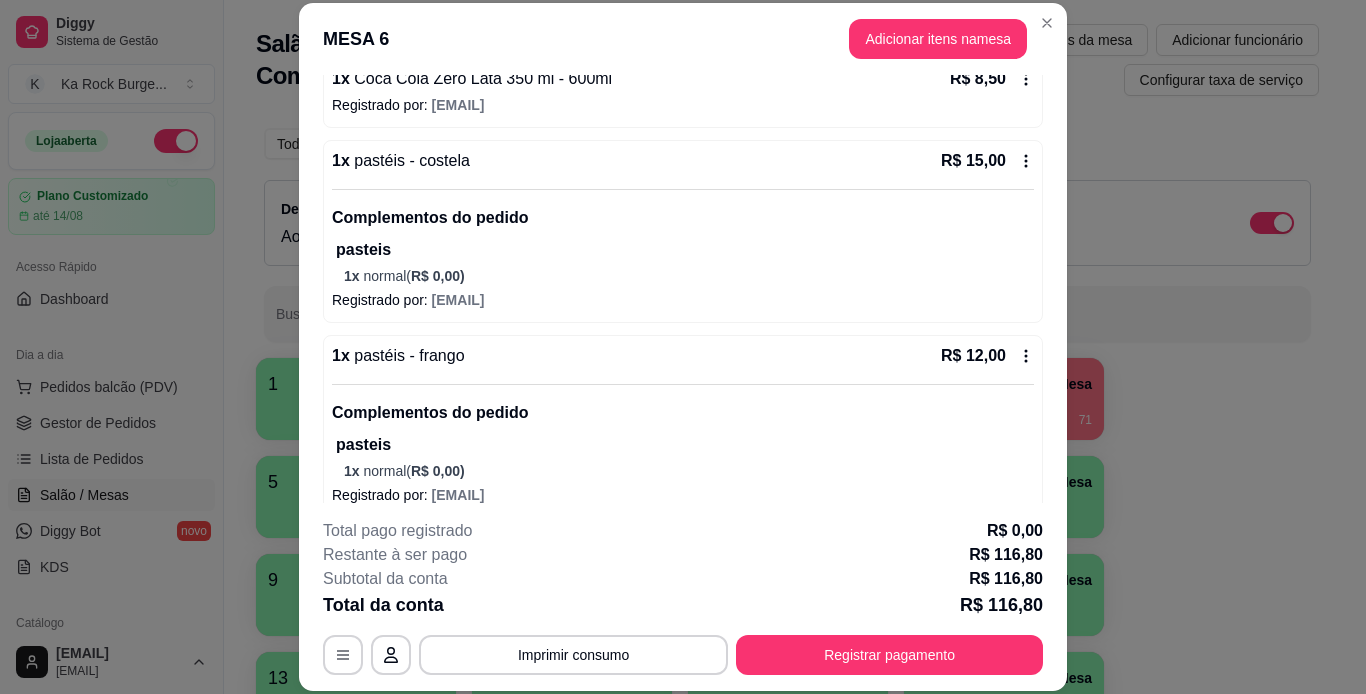 scroll, scrollTop: 476, scrollLeft: 0, axis: vertical 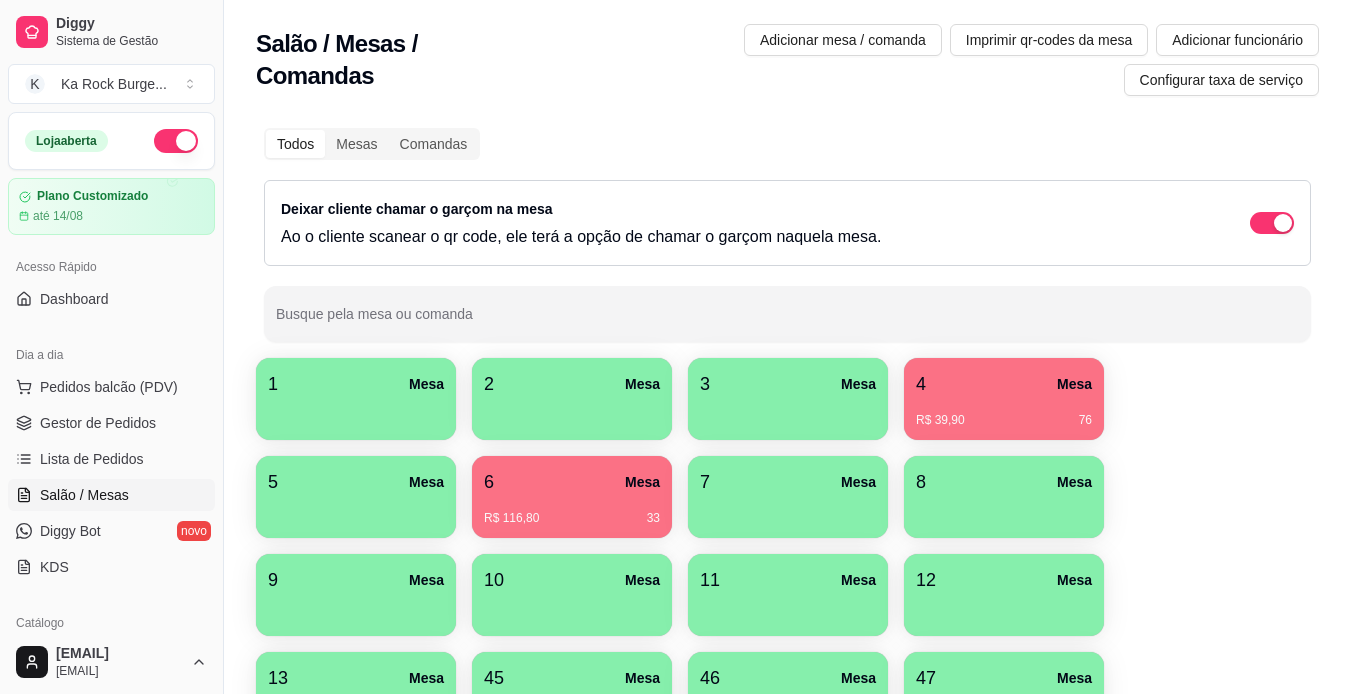 click on "6 Mesa" at bounding box center [572, 482] 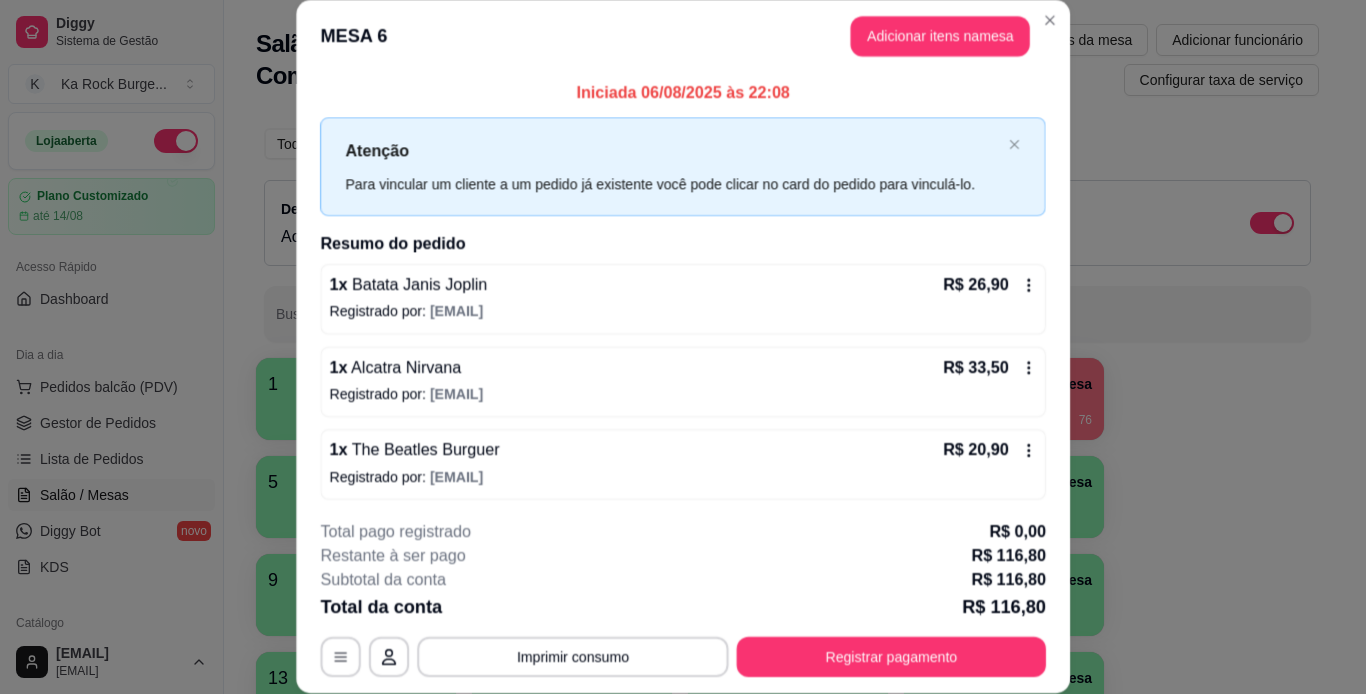 click on "1 x Alcatra Nirvana R$ 33,50 Registrado por: [EMAIL]" at bounding box center (682, 382) 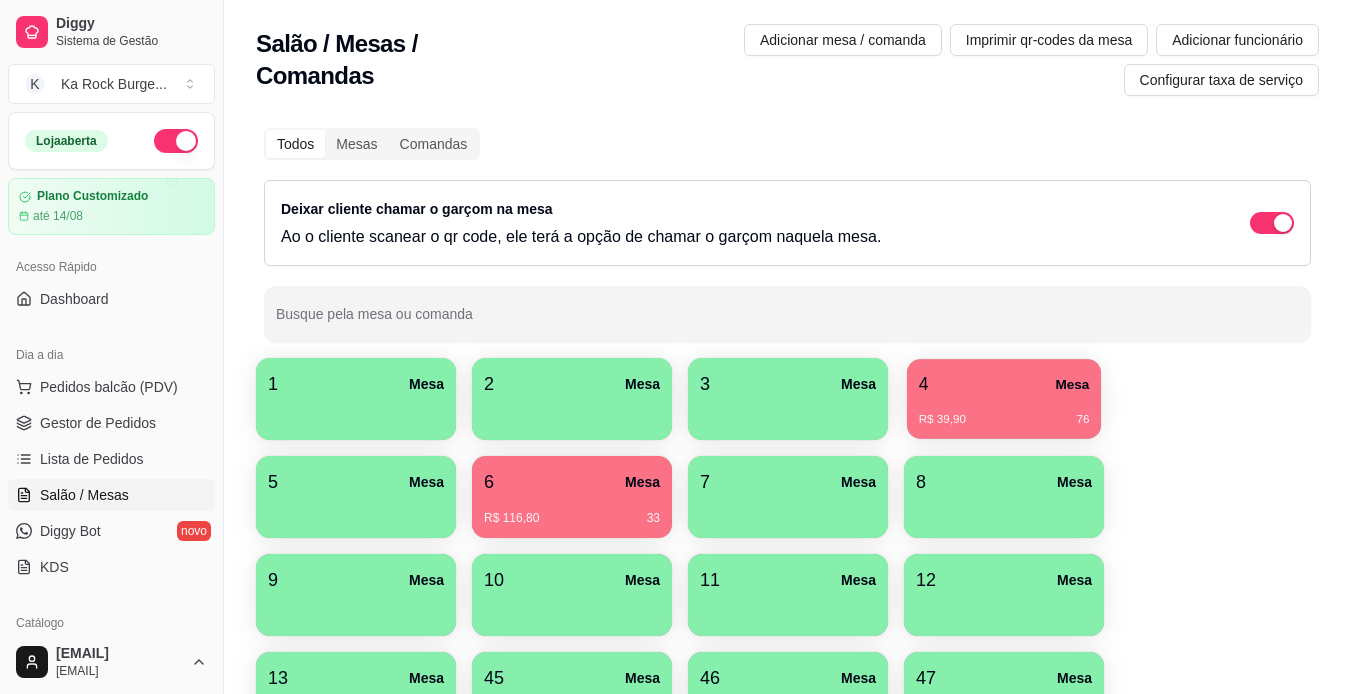 click on "R$ 39,90 76" at bounding box center [1004, 412] 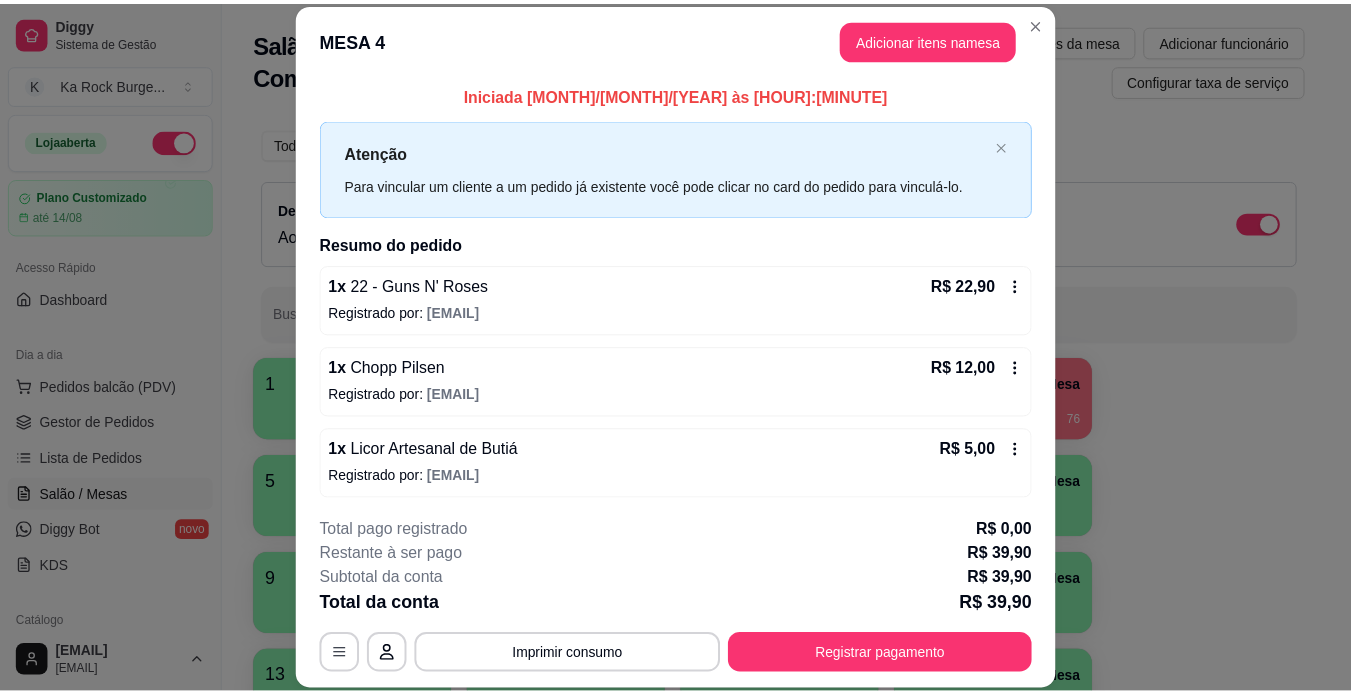 scroll, scrollTop: 4, scrollLeft: 0, axis: vertical 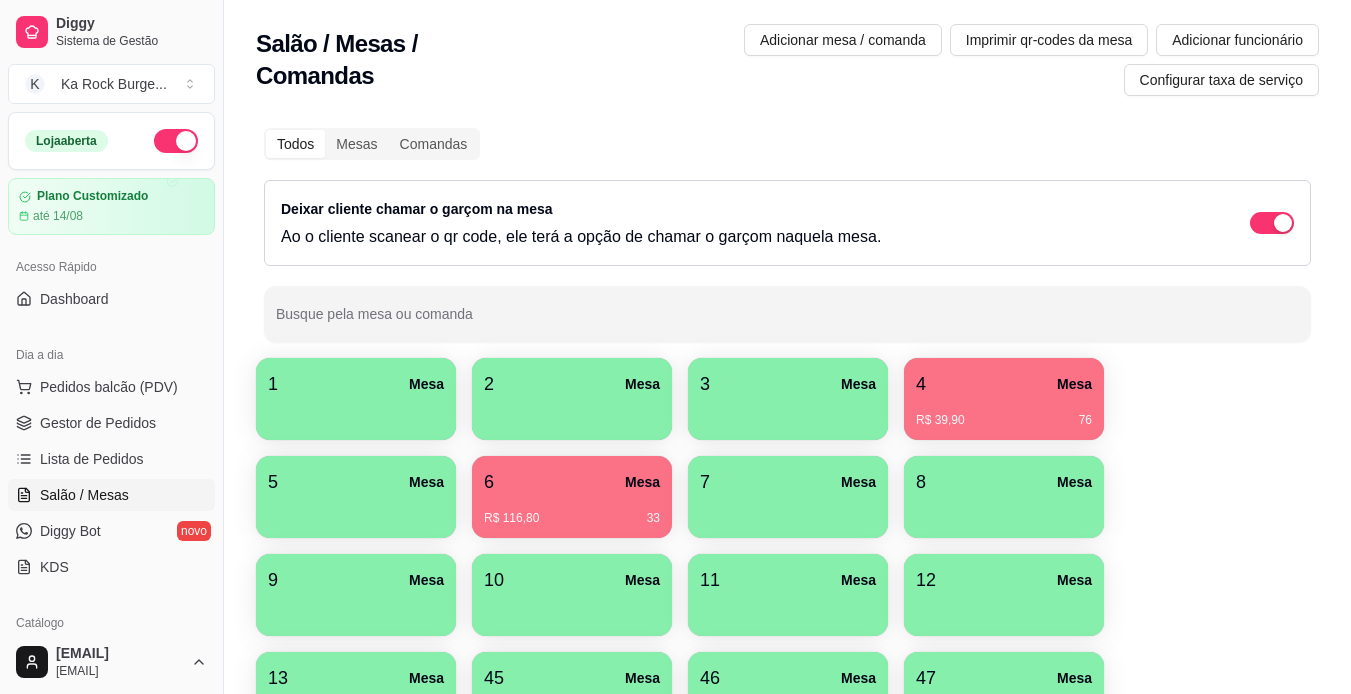 click on "R$ 116,80 33" at bounding box center (572, 511) 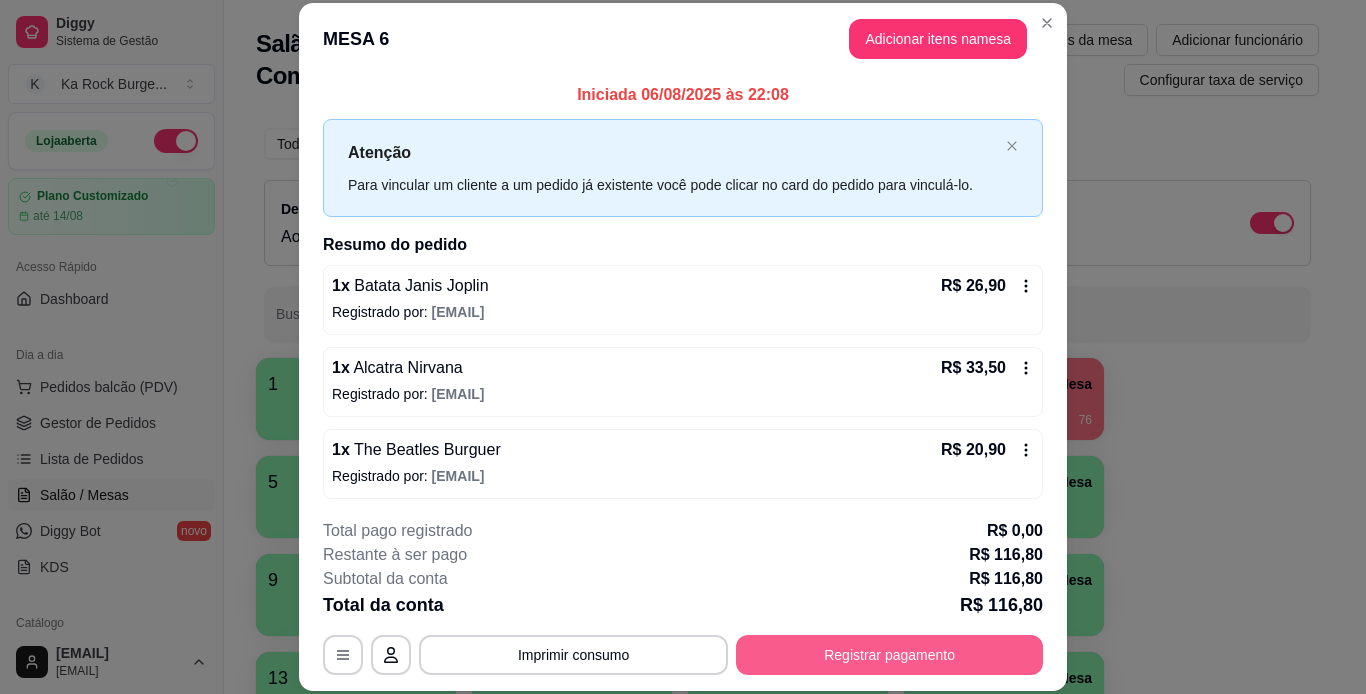 click on "Registrar pagamento" at bounding box center [889, 655] 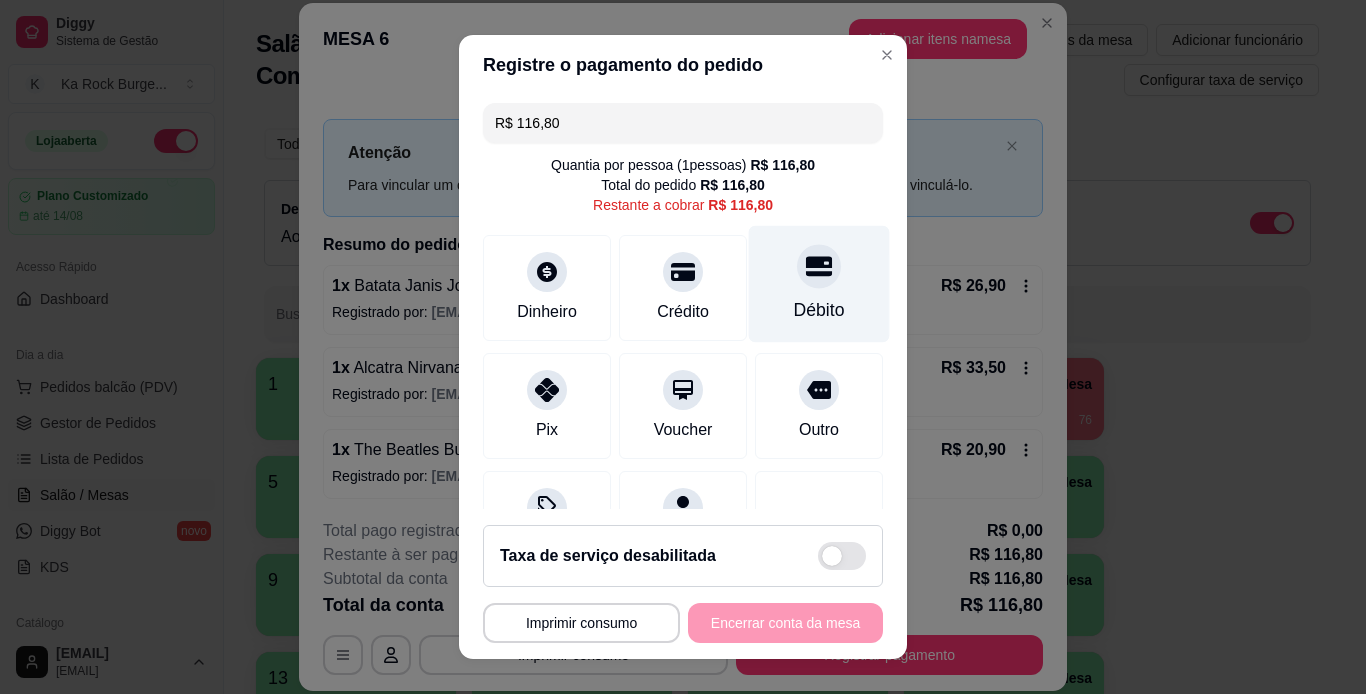 click at bounding box center [819, 266] 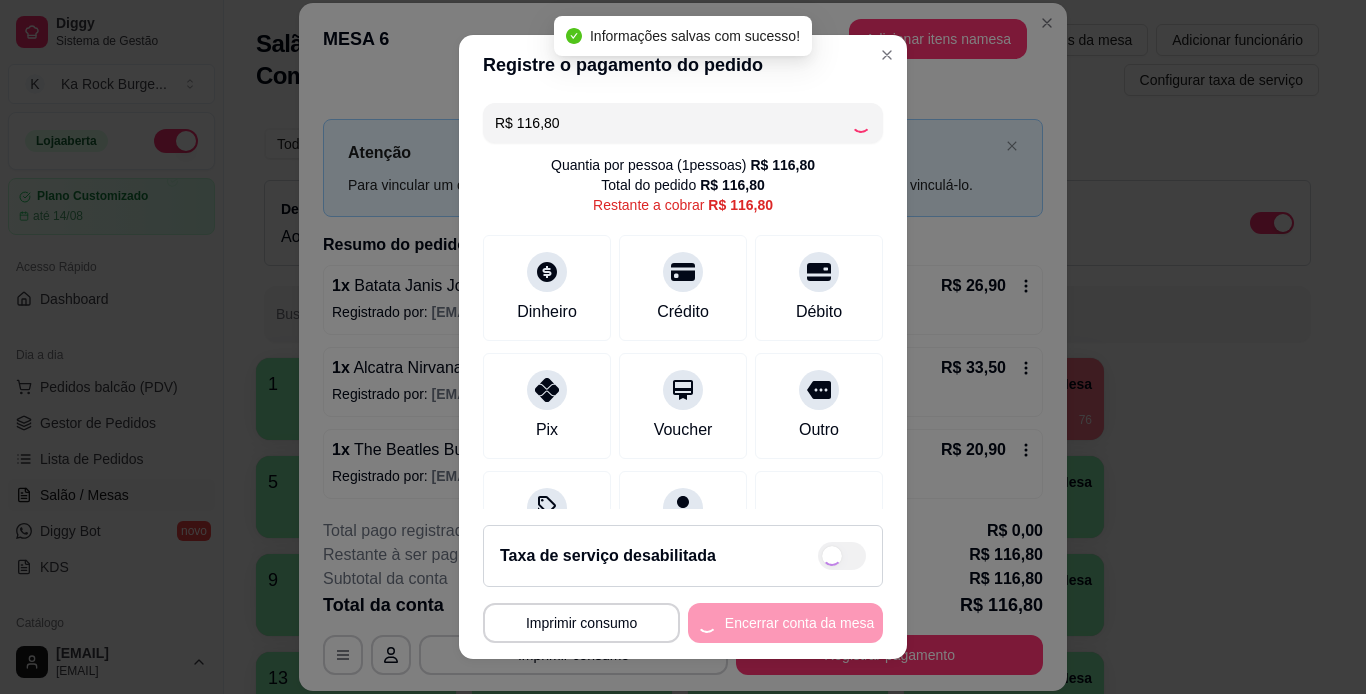type on "R$ 0,00" 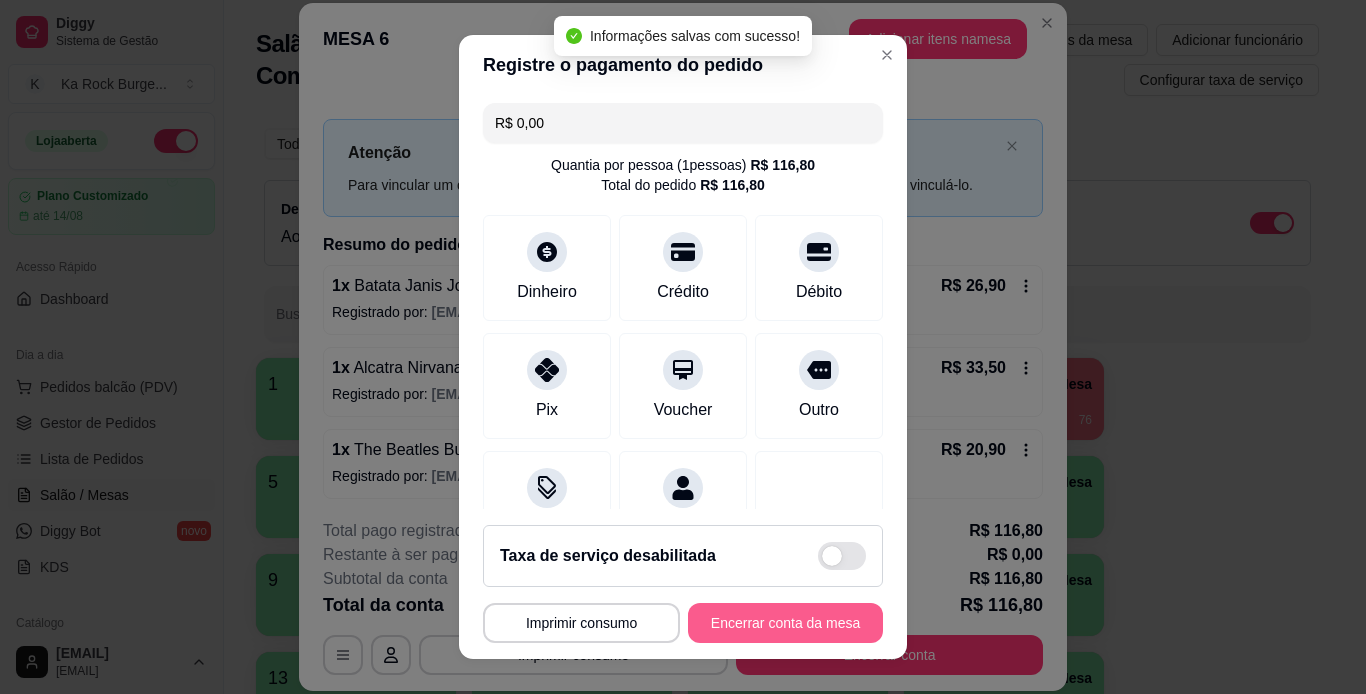 click on "Encerrar conta da mesa" at bounding box center [785, 623] 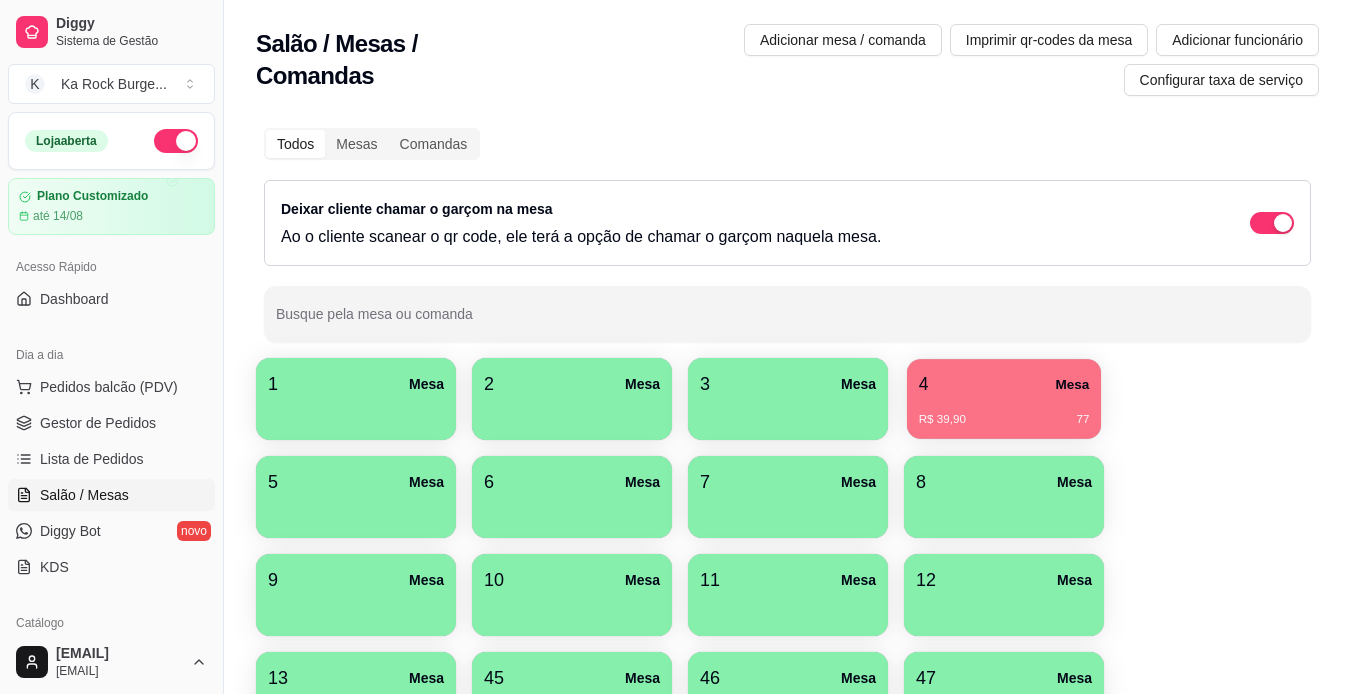 click on "4 Mesa [PRICE] 77" at bounding box center [1004, 399] 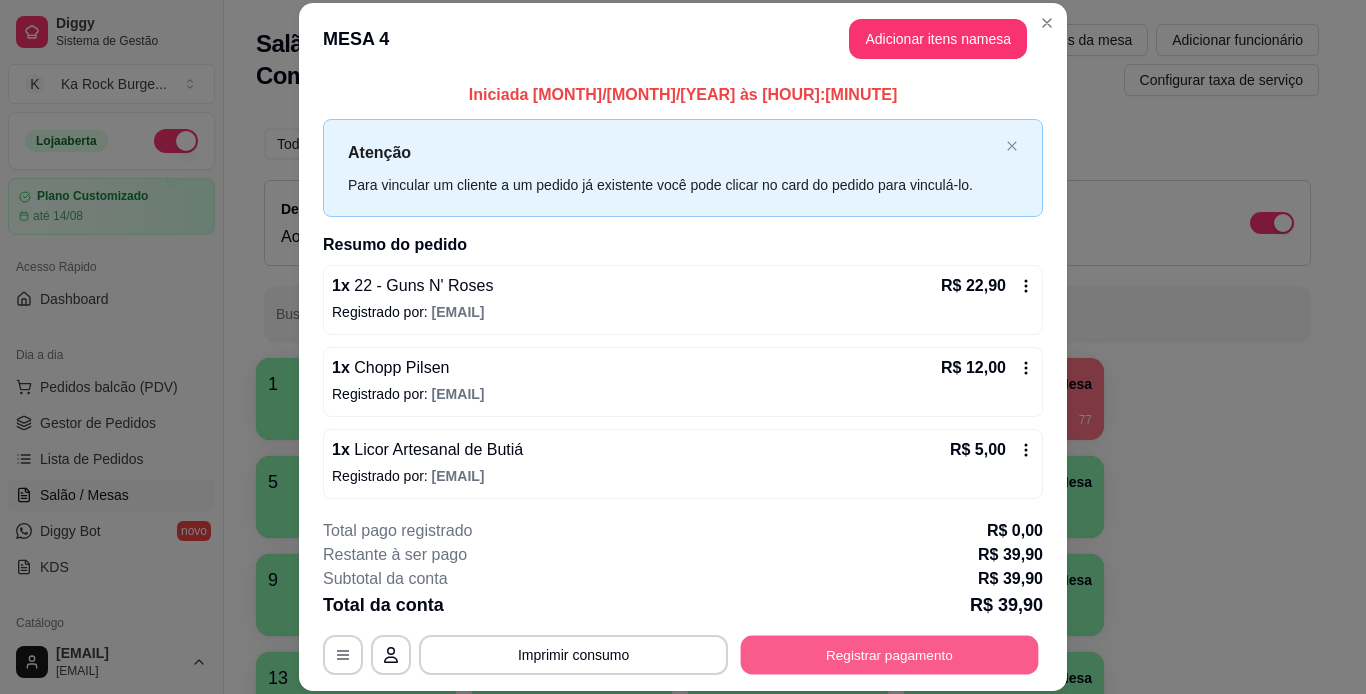 click on "**********" at bounding box center [683, 655] 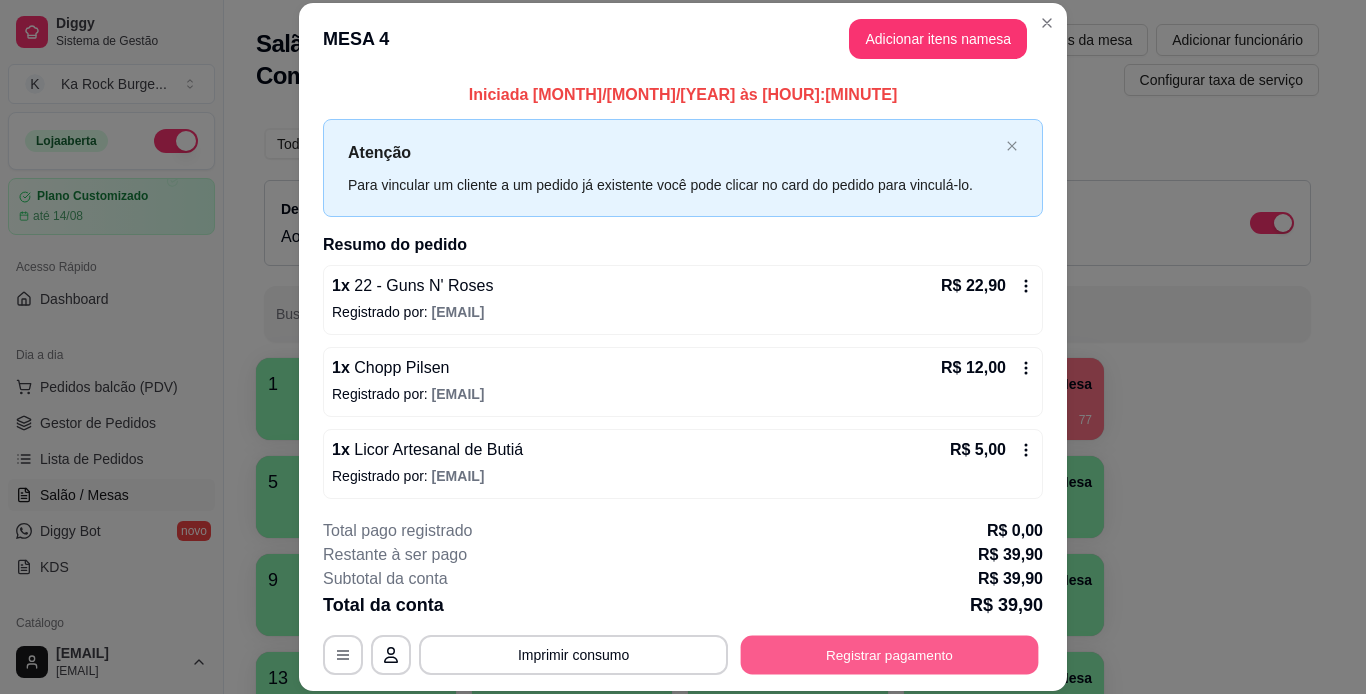 click on "Registrar pagamento" at bounding box center [890, 654] 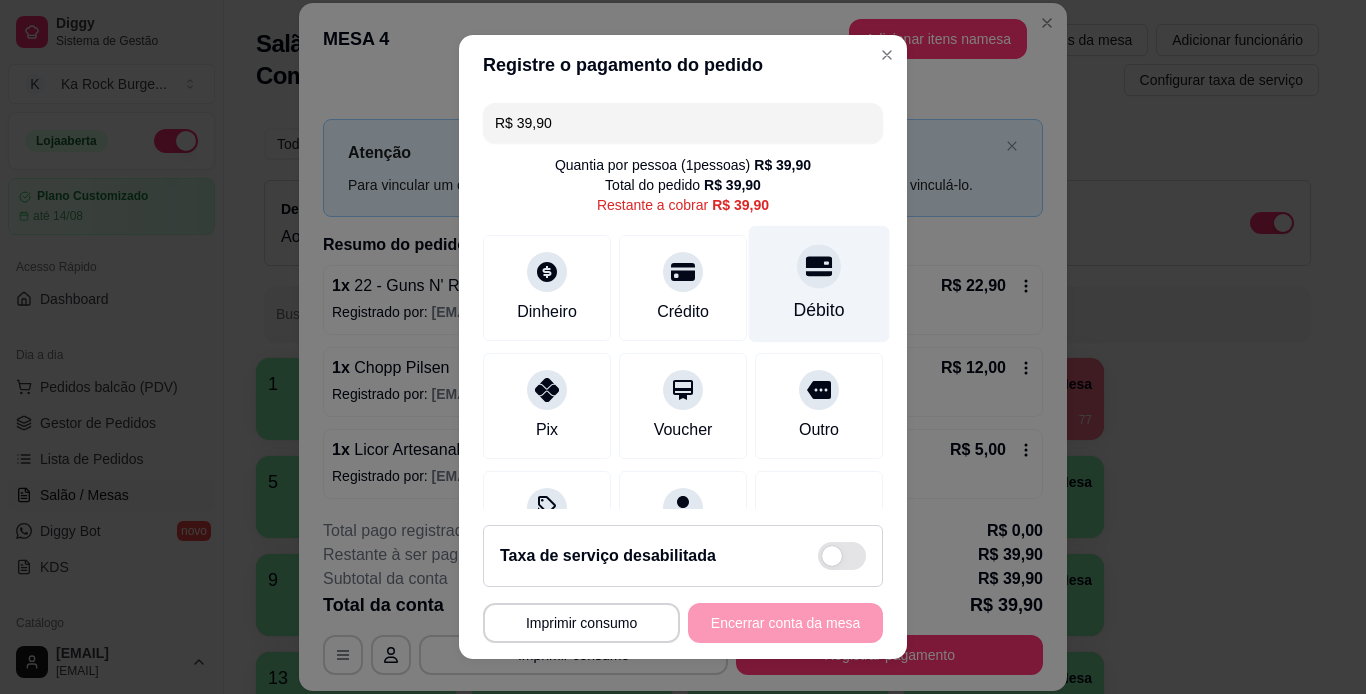 click on "Débito" at bounding box center [819, 283] 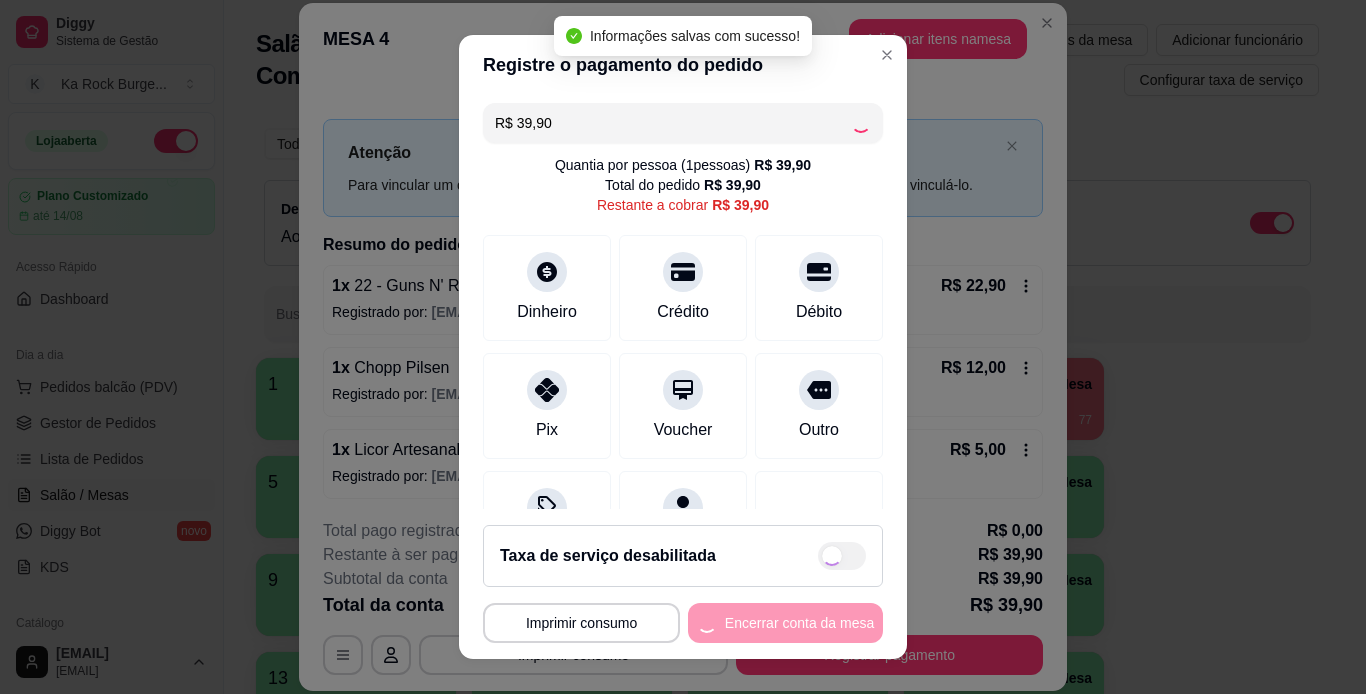 type on "R$ 0,00" 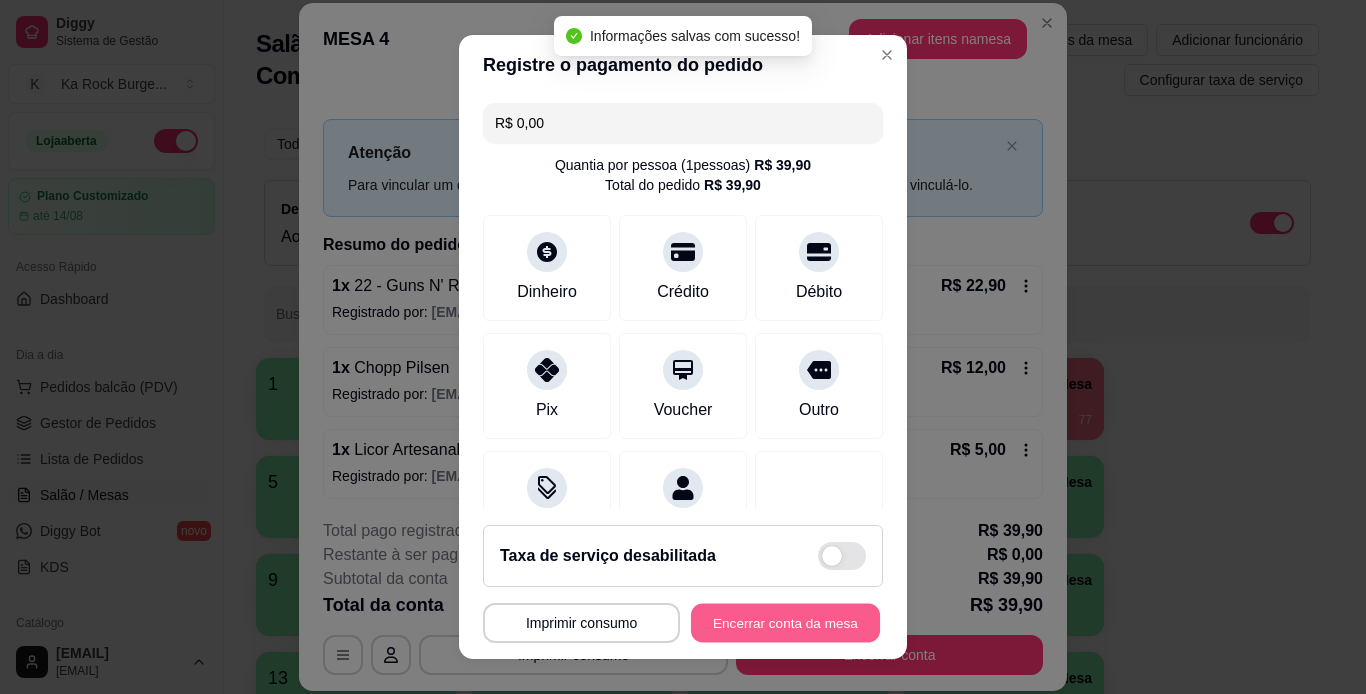 click on "Encerrar conta da mesa" at bounding box center (785, 623) 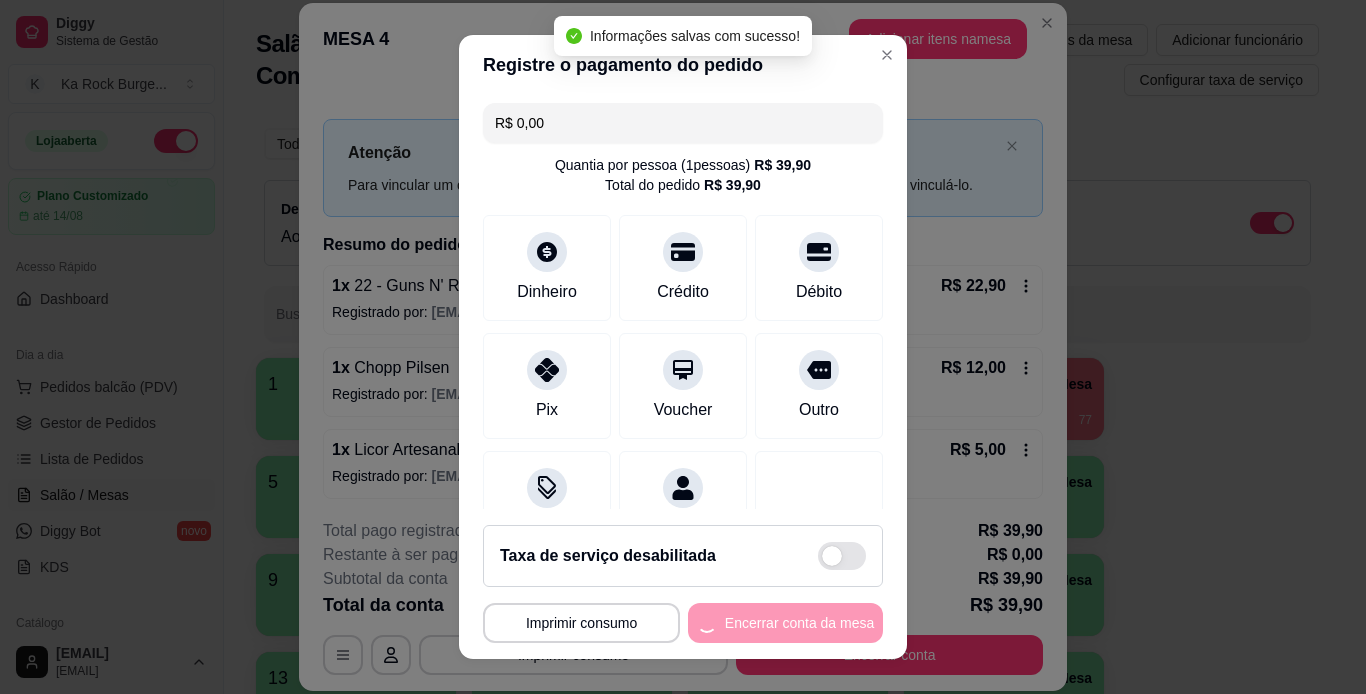 click on "**********" at bounding box center [683, 623] 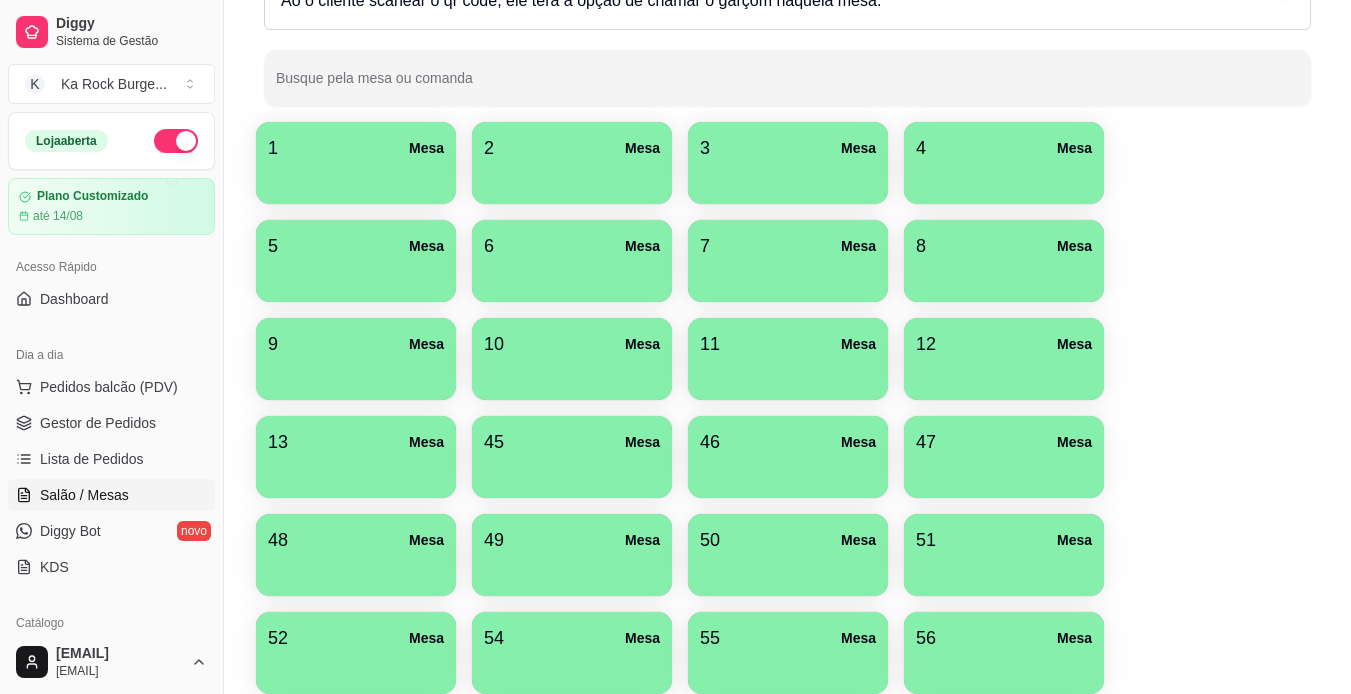 scroll, scrollTop: 415, scrollLeft: 0, axis: vertical 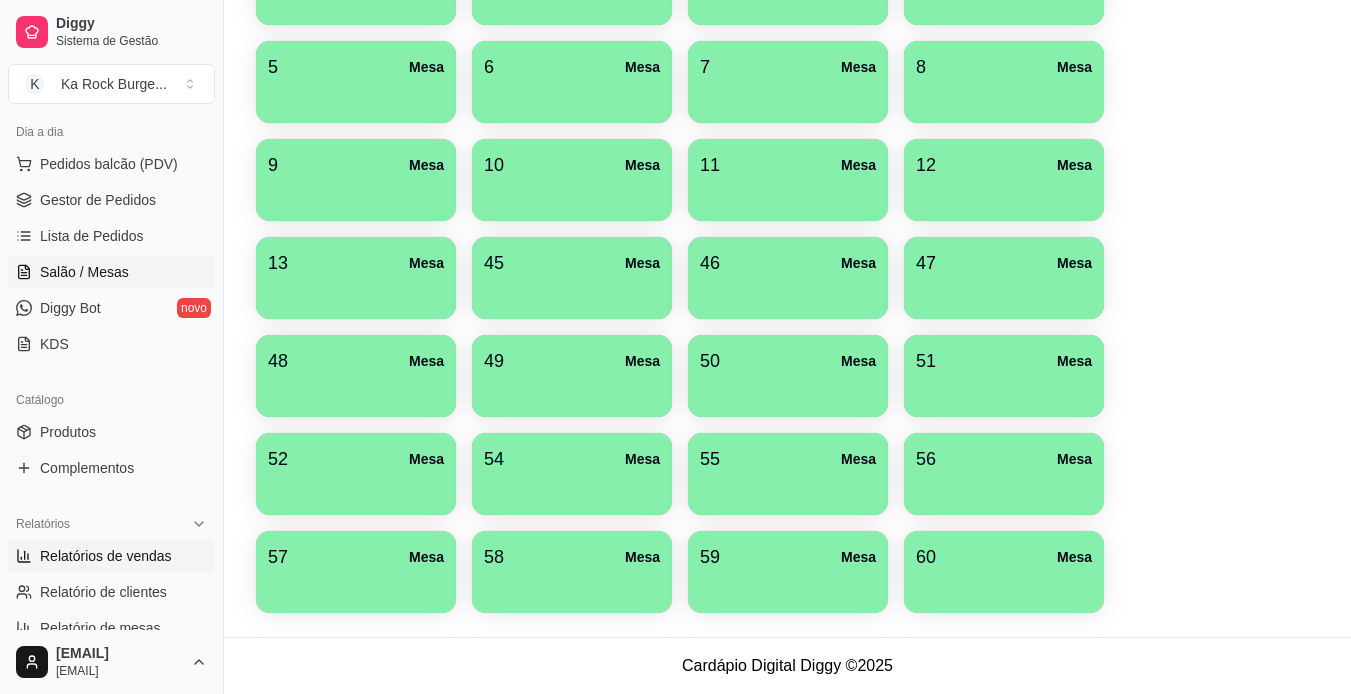 click on "Relatórios de vendas" at bounding box center (111, 556) 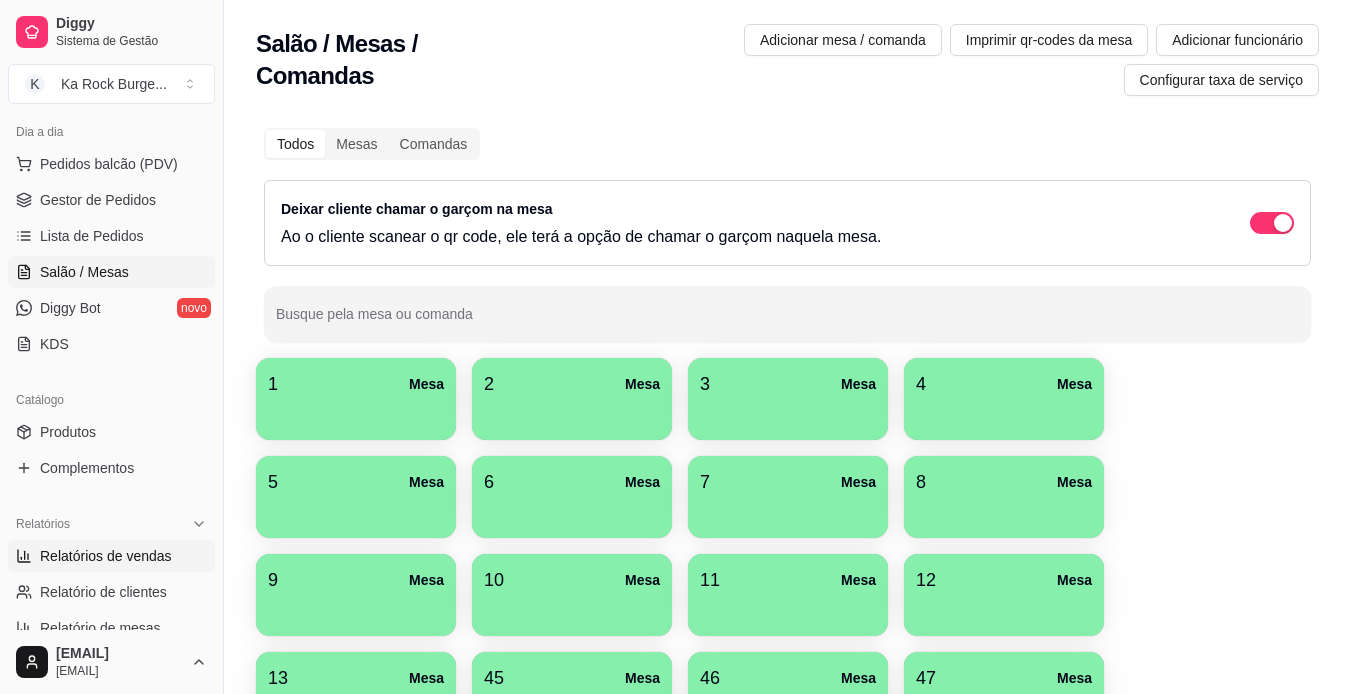 select on "ALL" 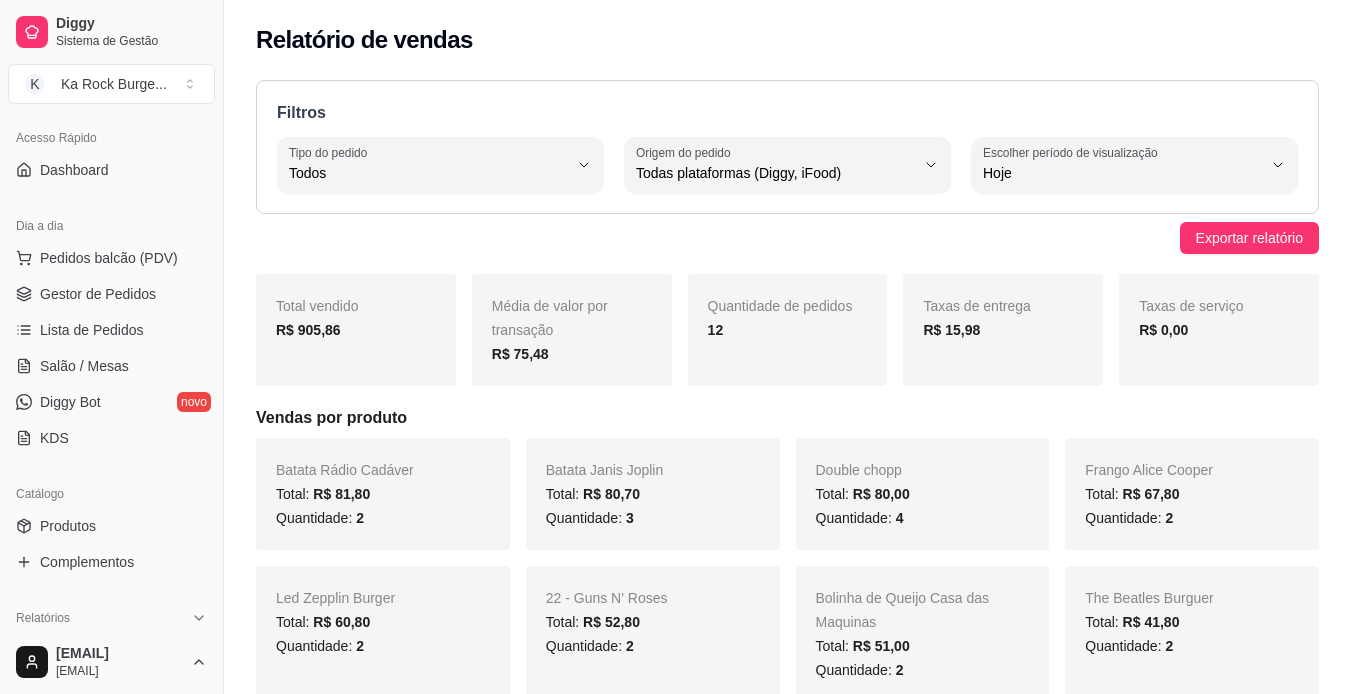 scroll, scrollTop: 94, scrollLeft: 0, axis: vertical 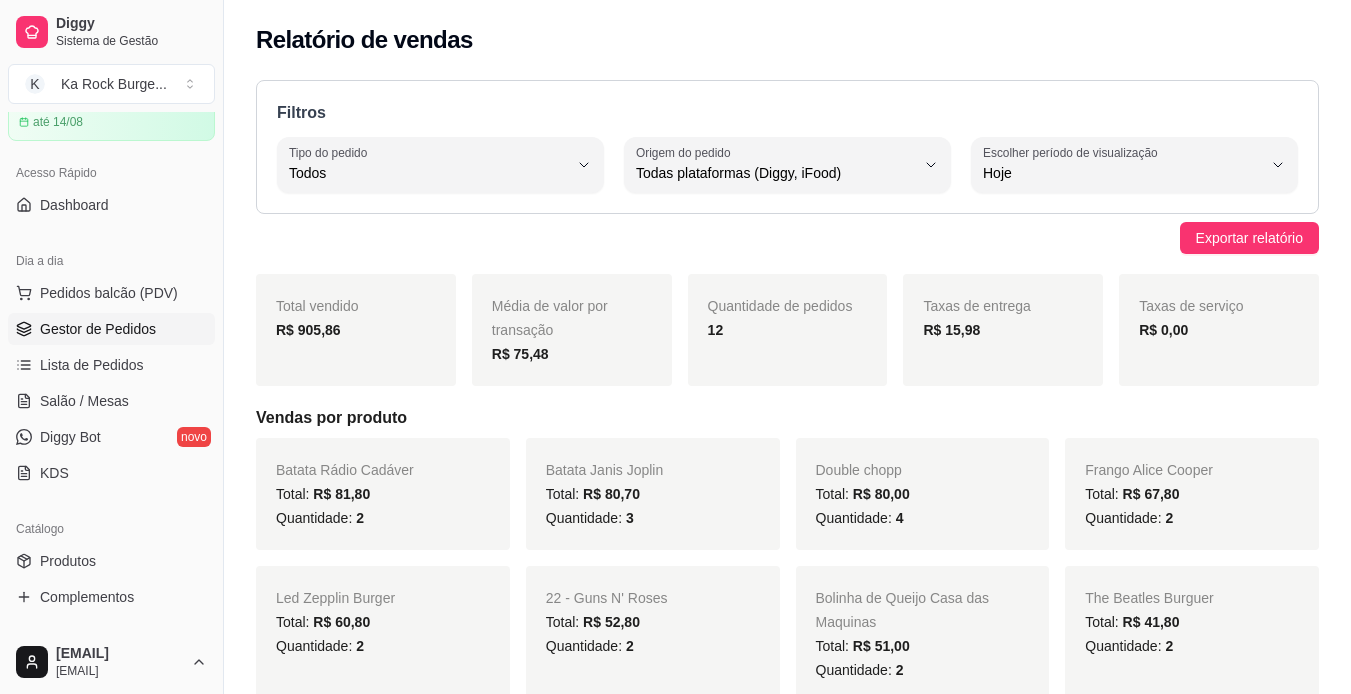 click on "Gestor de Pedidos" at bounding box center [98, 329] 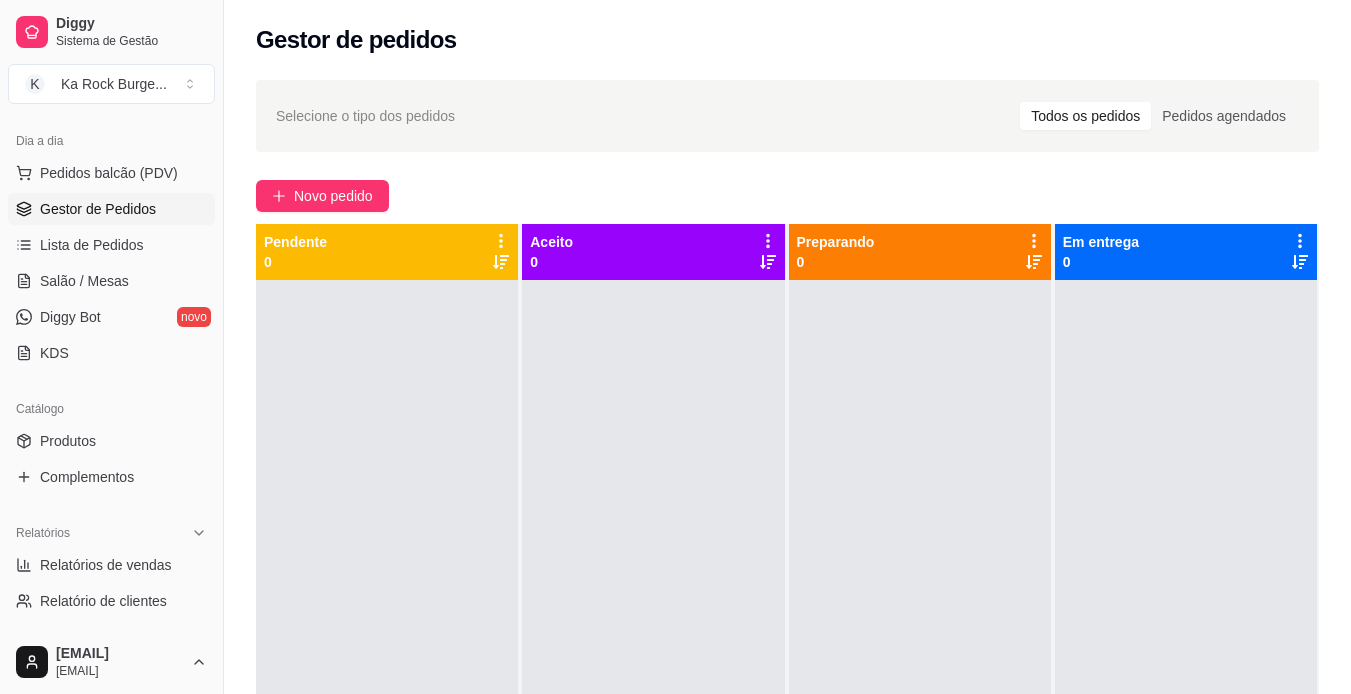 scroll, scrollTop: 254, scrollLeft: 0, axis: vertical 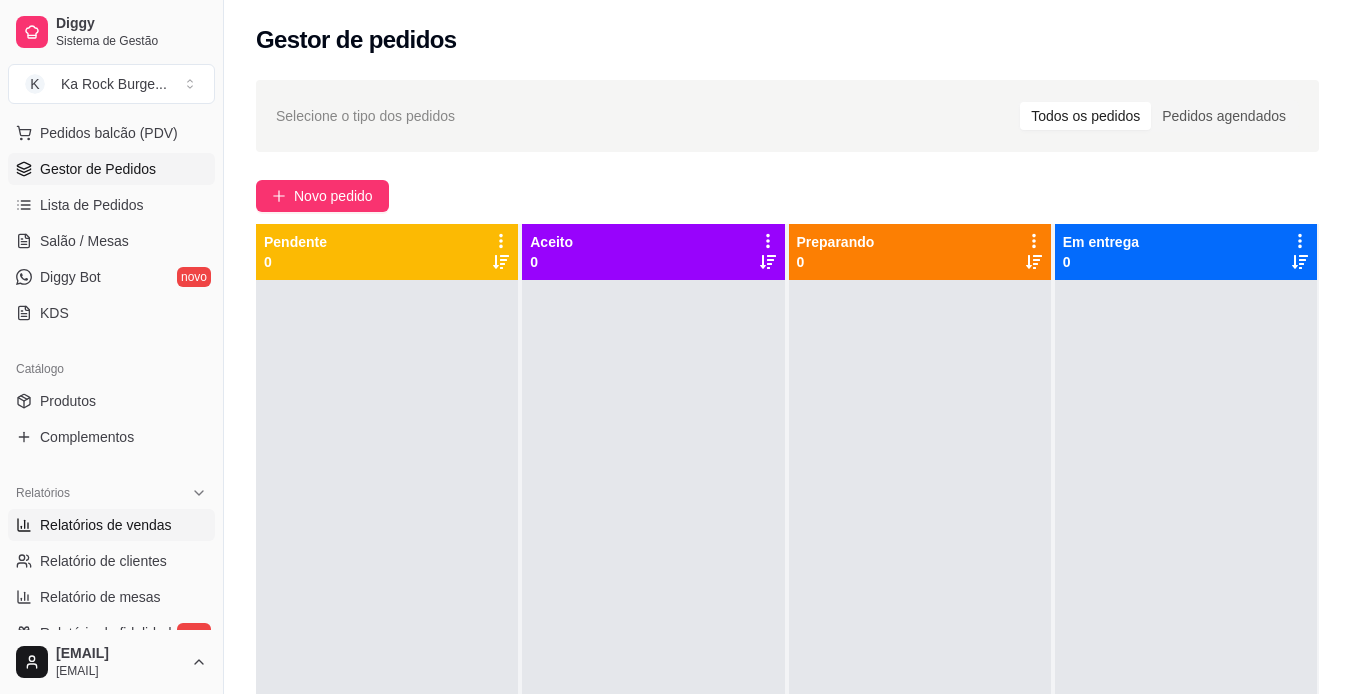 click on "Relatórios de vendas" at bounding box center (111, 525) 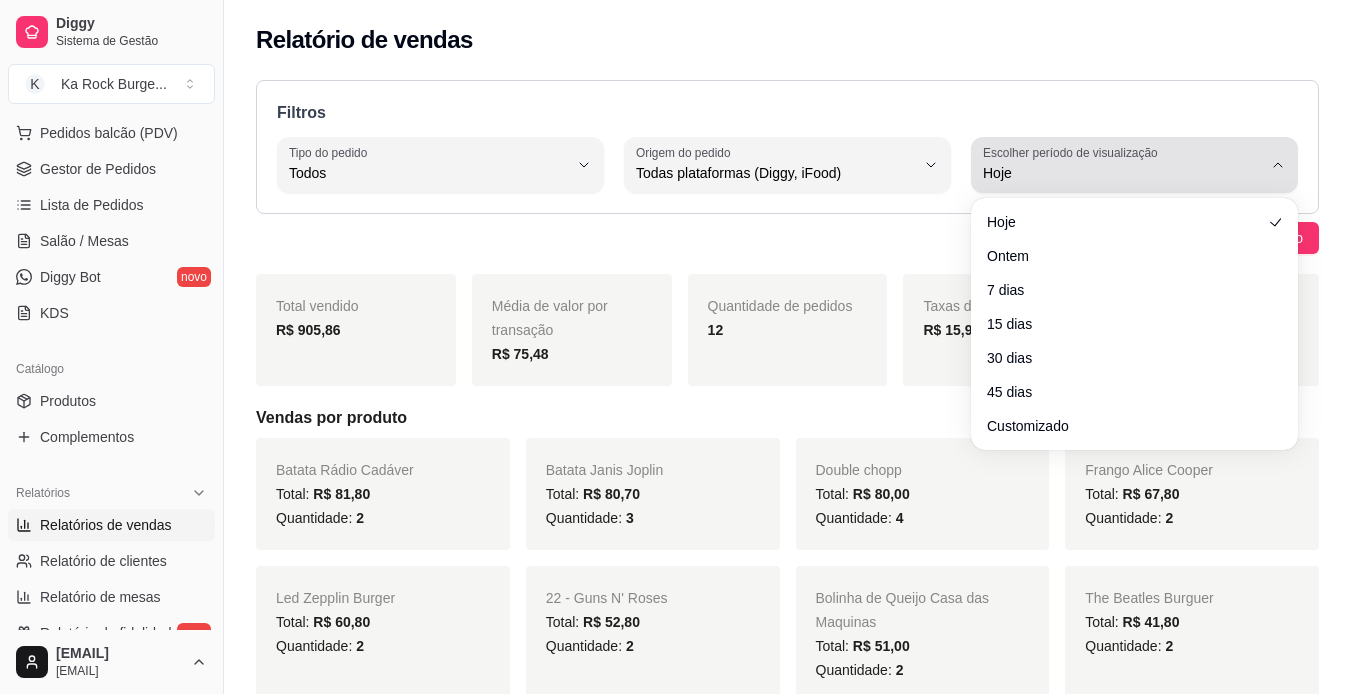 click on "Escolher período de visualização Hoje" at bounding box center (1134, 165) 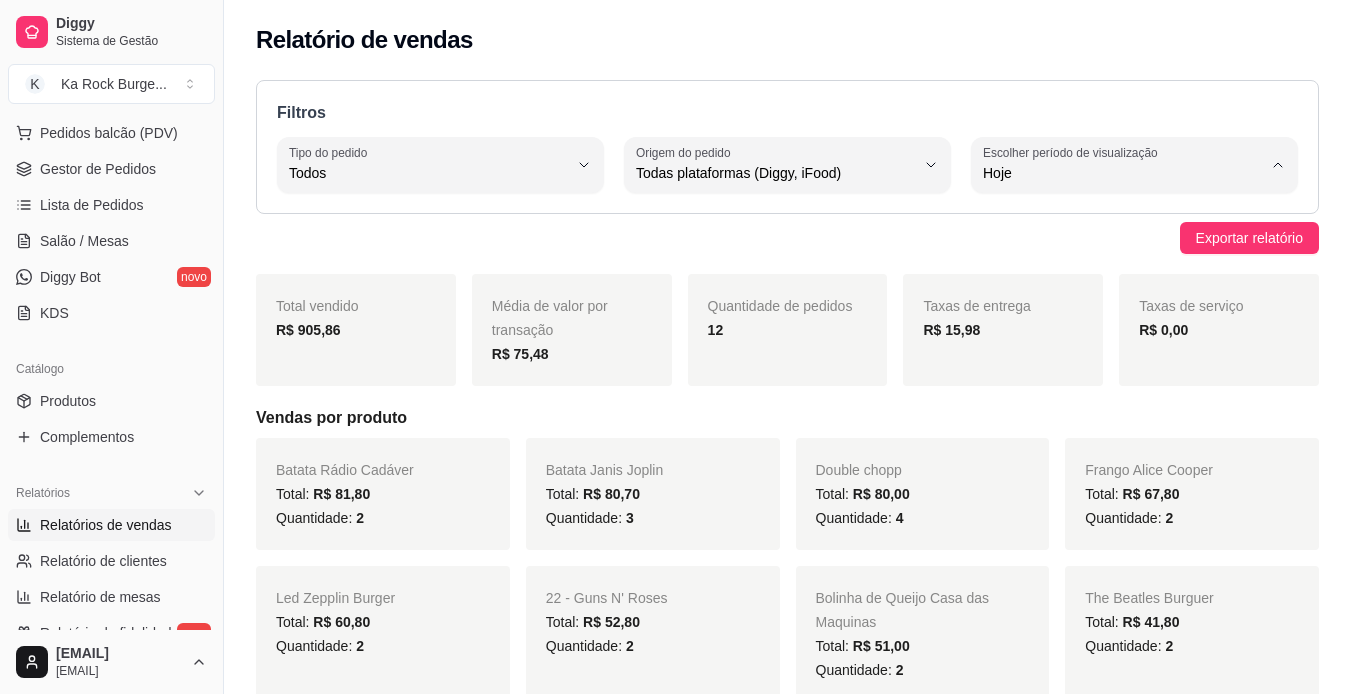 click on "Customizado" at bounding box center (1125, 416) 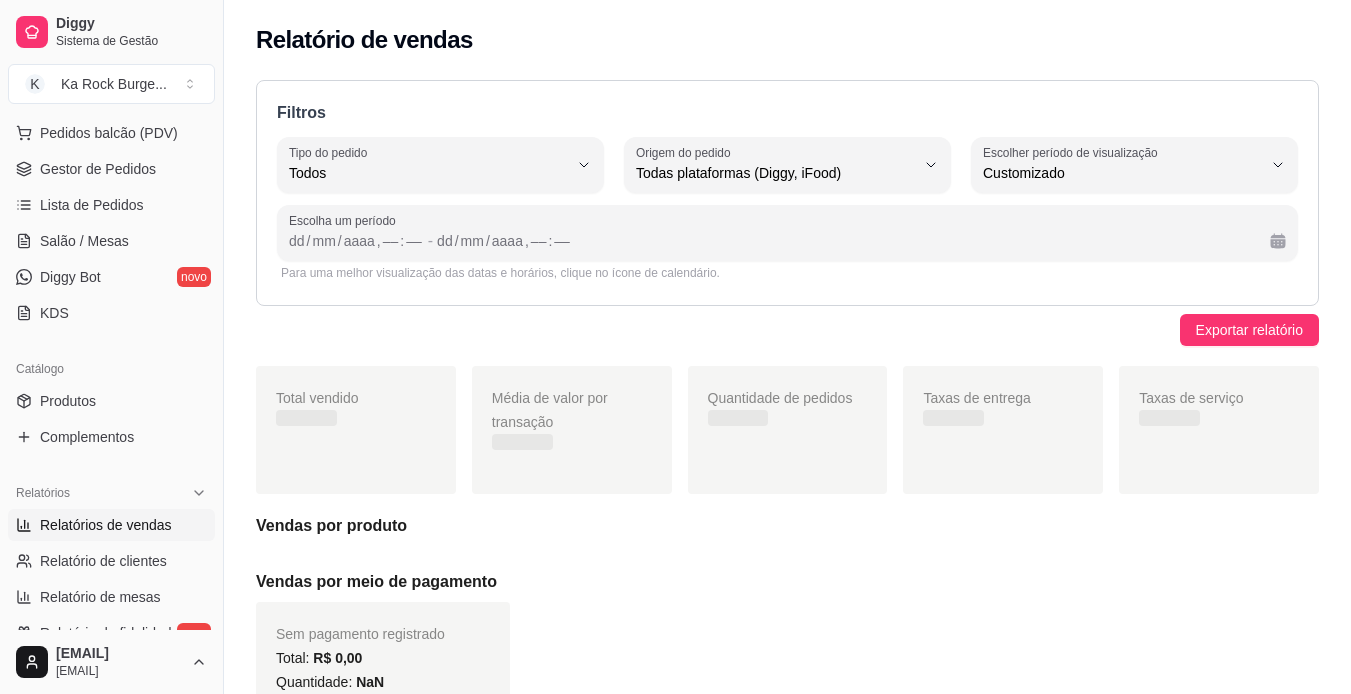 scroll, scrollTop: 19, scrollLeft: 0, axis: vertical 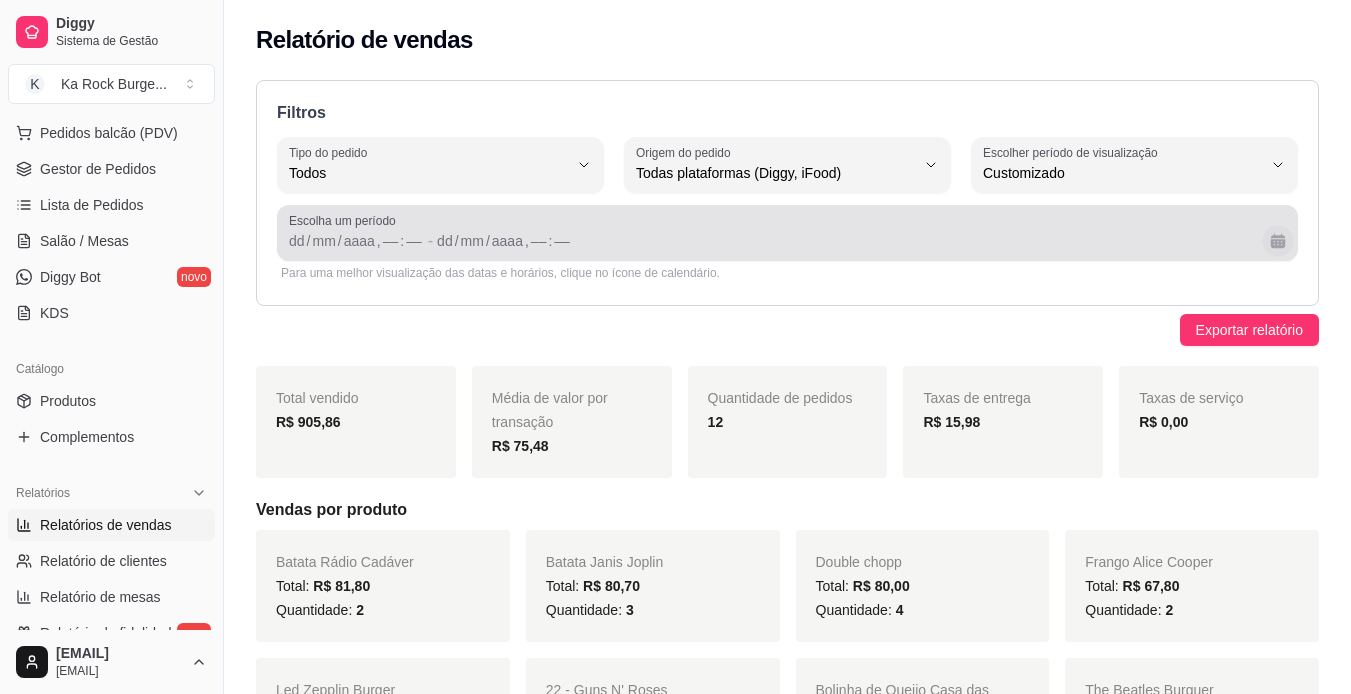 click at bounding box center [1277, 240] 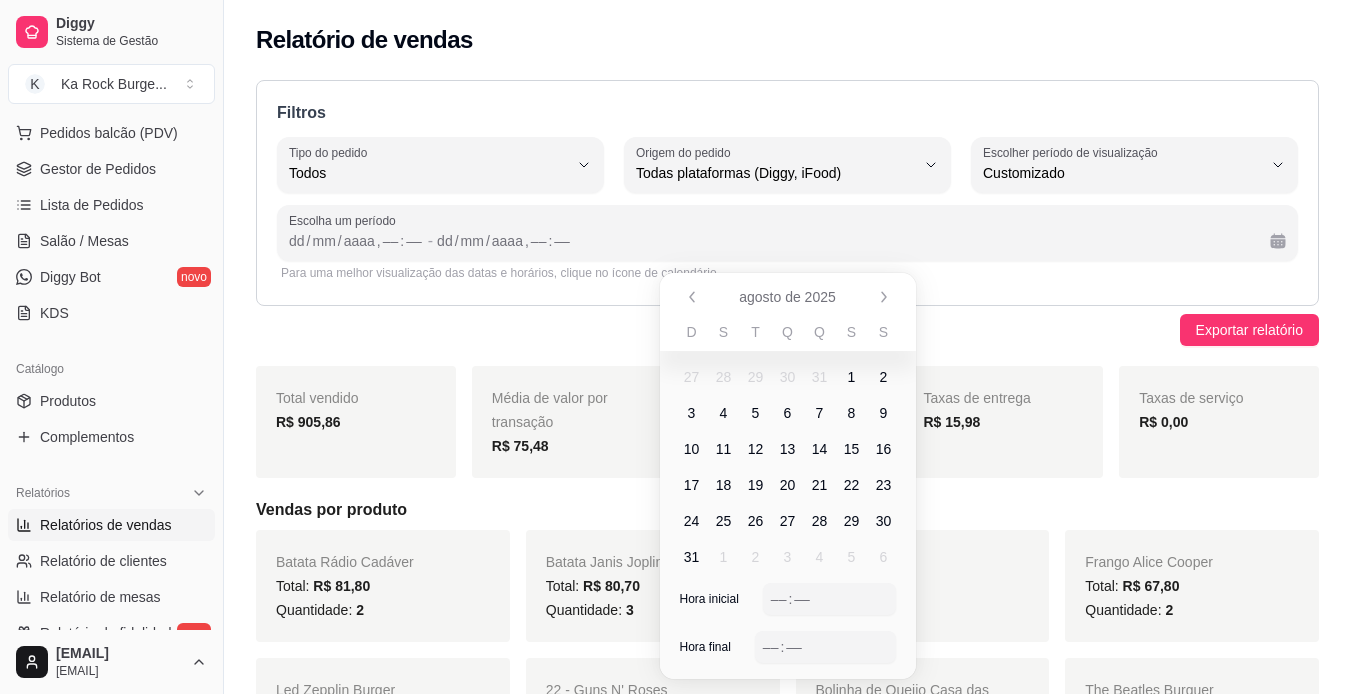 click on "5" at bounding box center [756, 413] 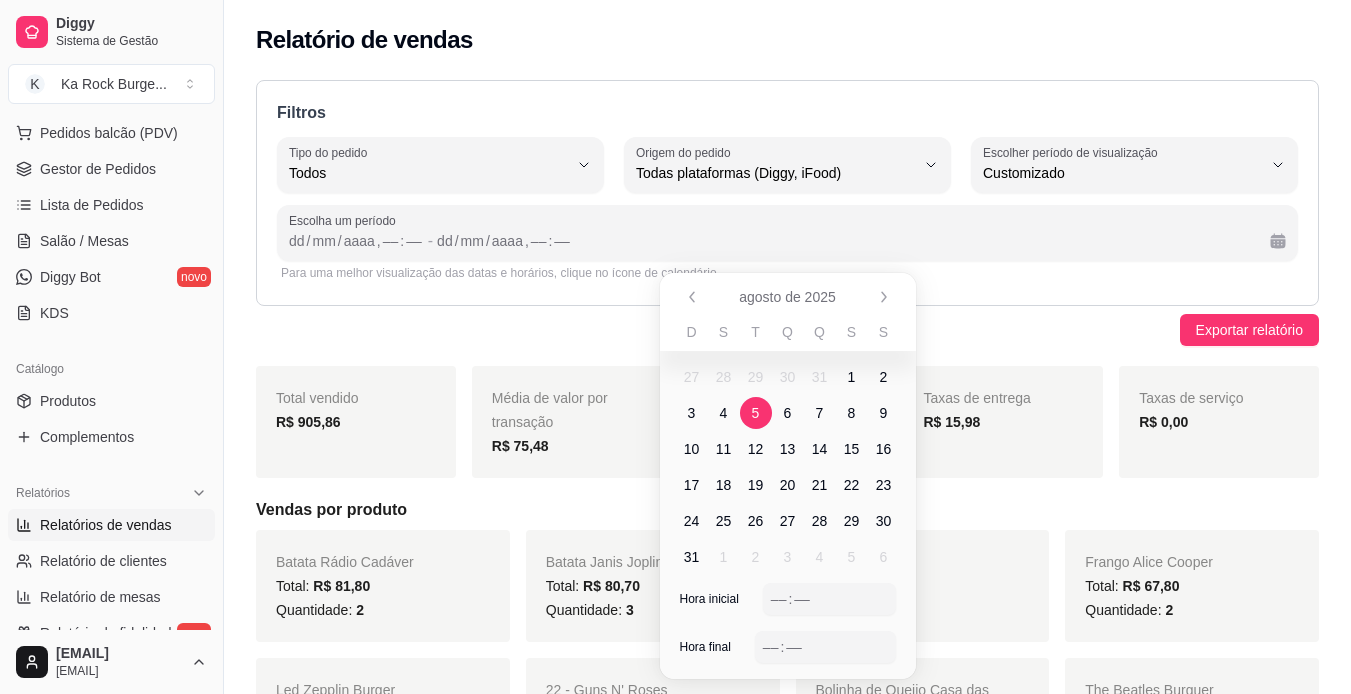 click on "5" at bounding box center [756, 413] 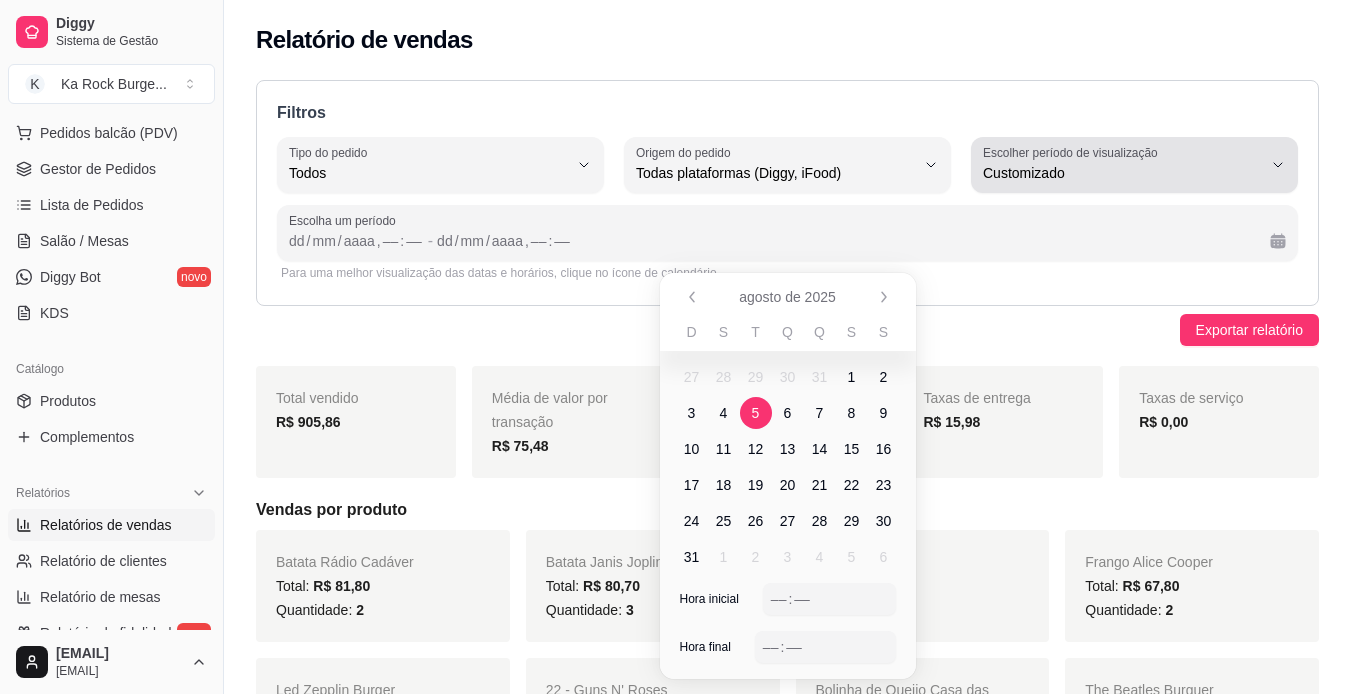 click 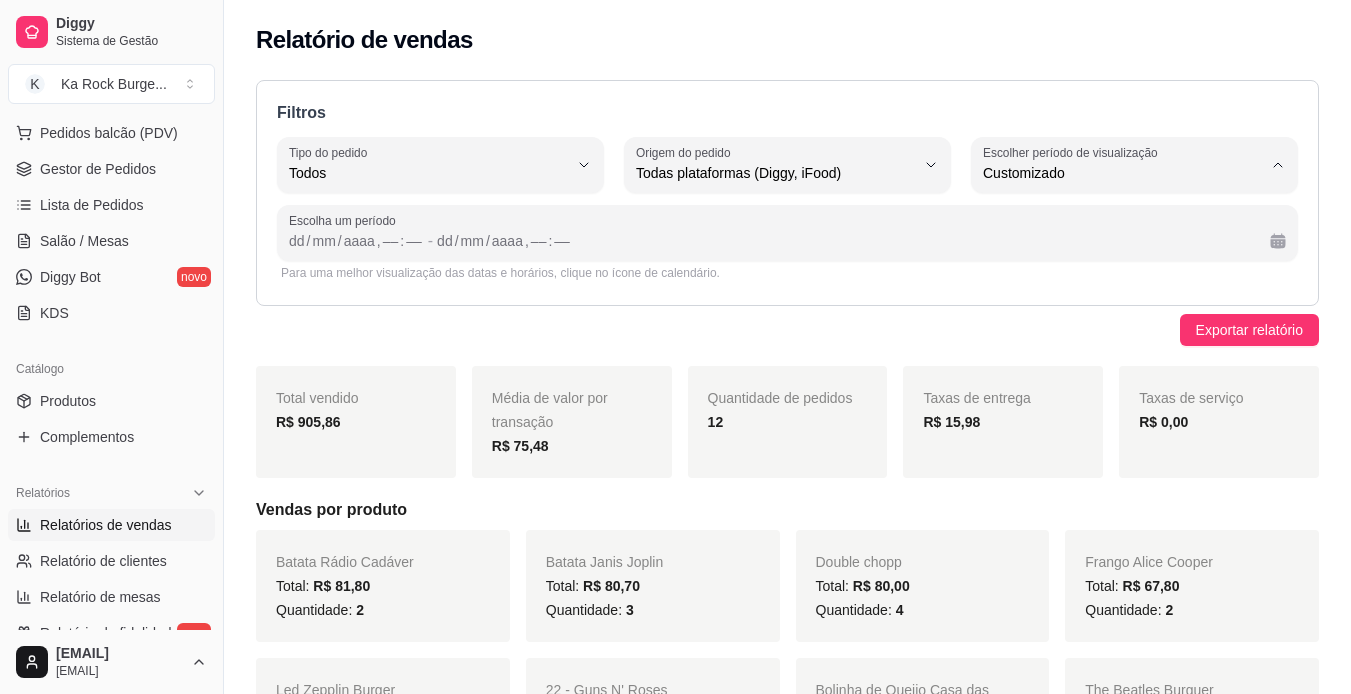 click on "Ontem" at bounding box center (1125, 253) 